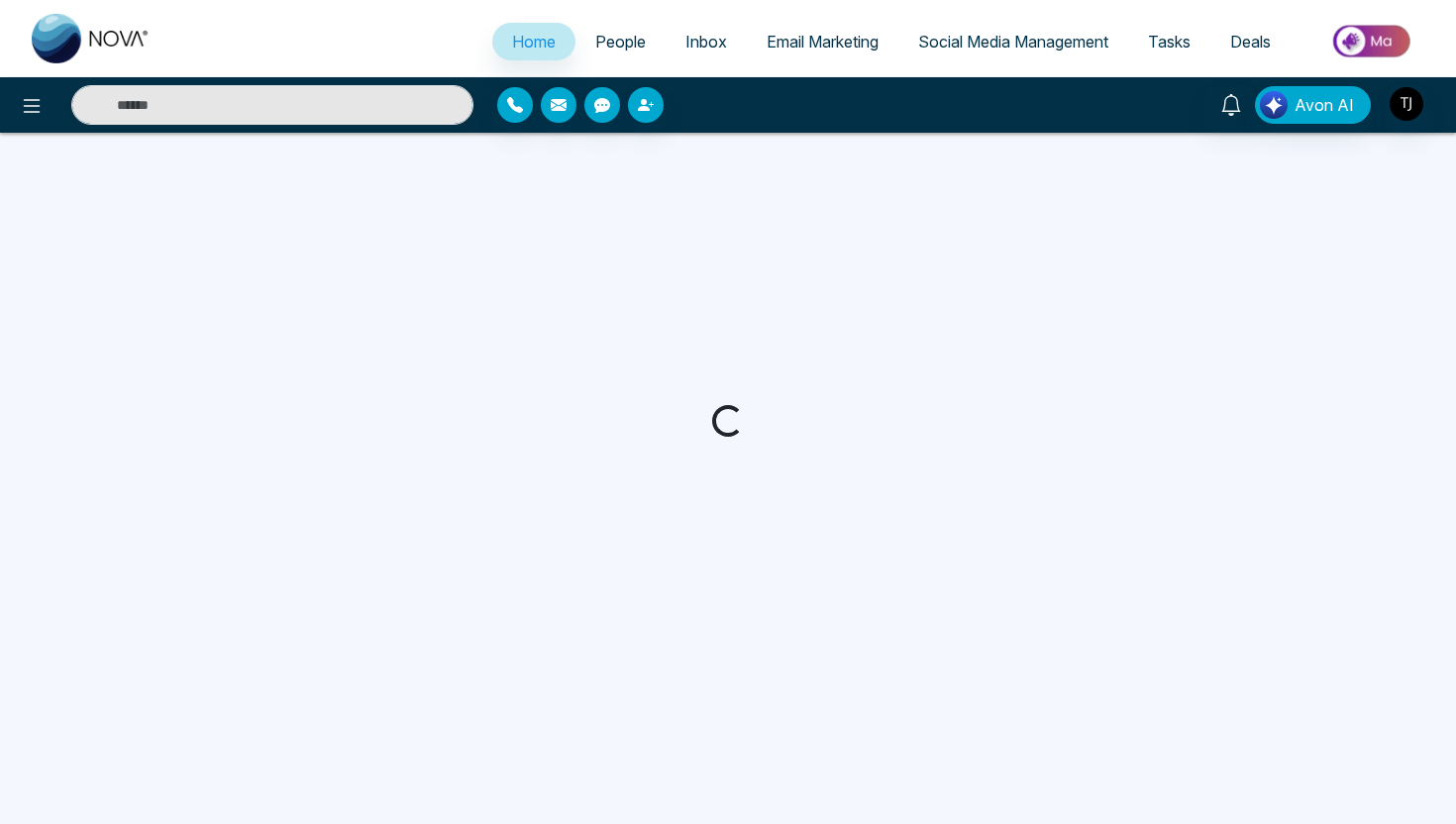 scroll, scrollTop: 0, scrollLeft: 0, axis: both 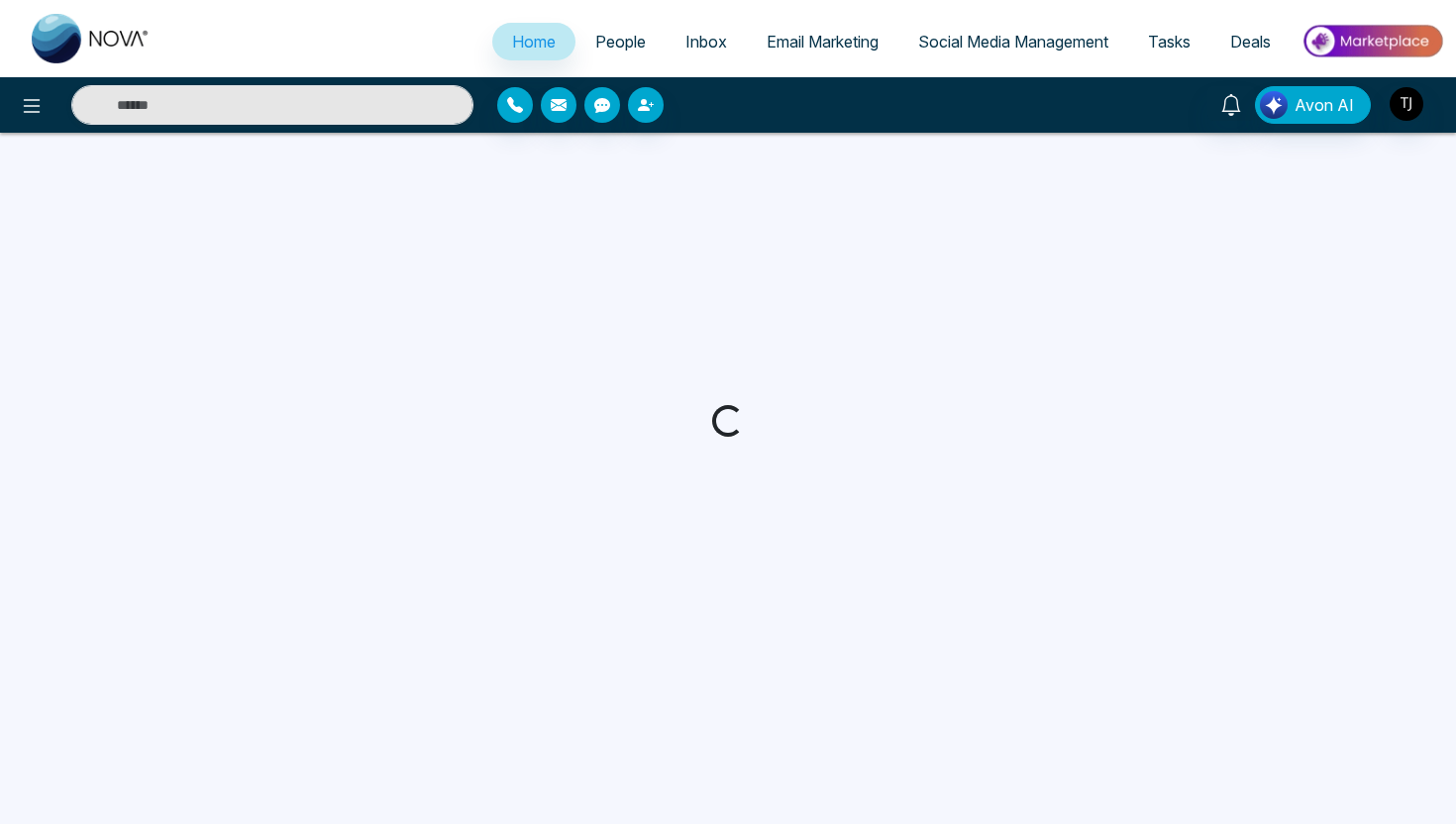 select on "*" 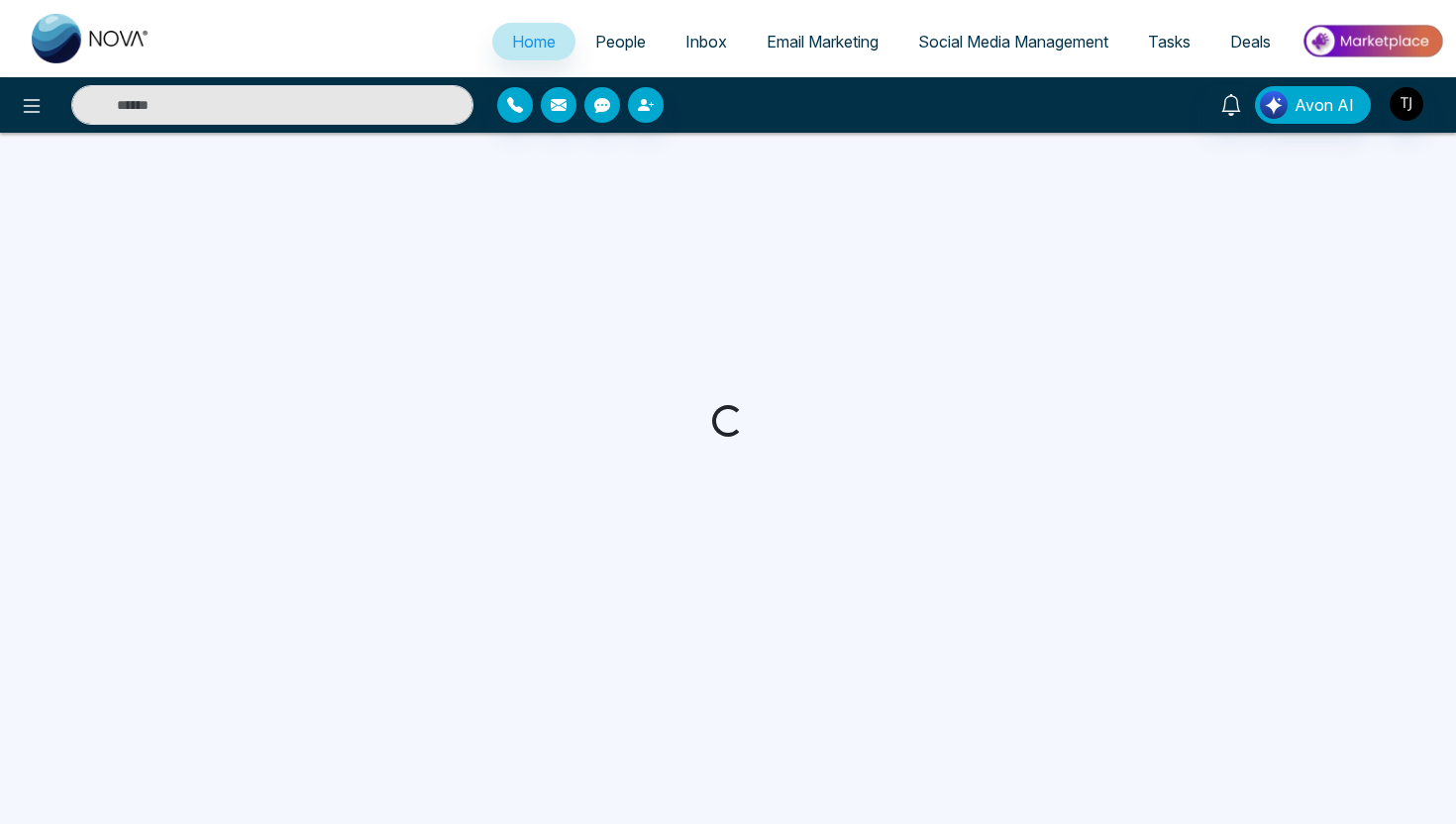select on "*" 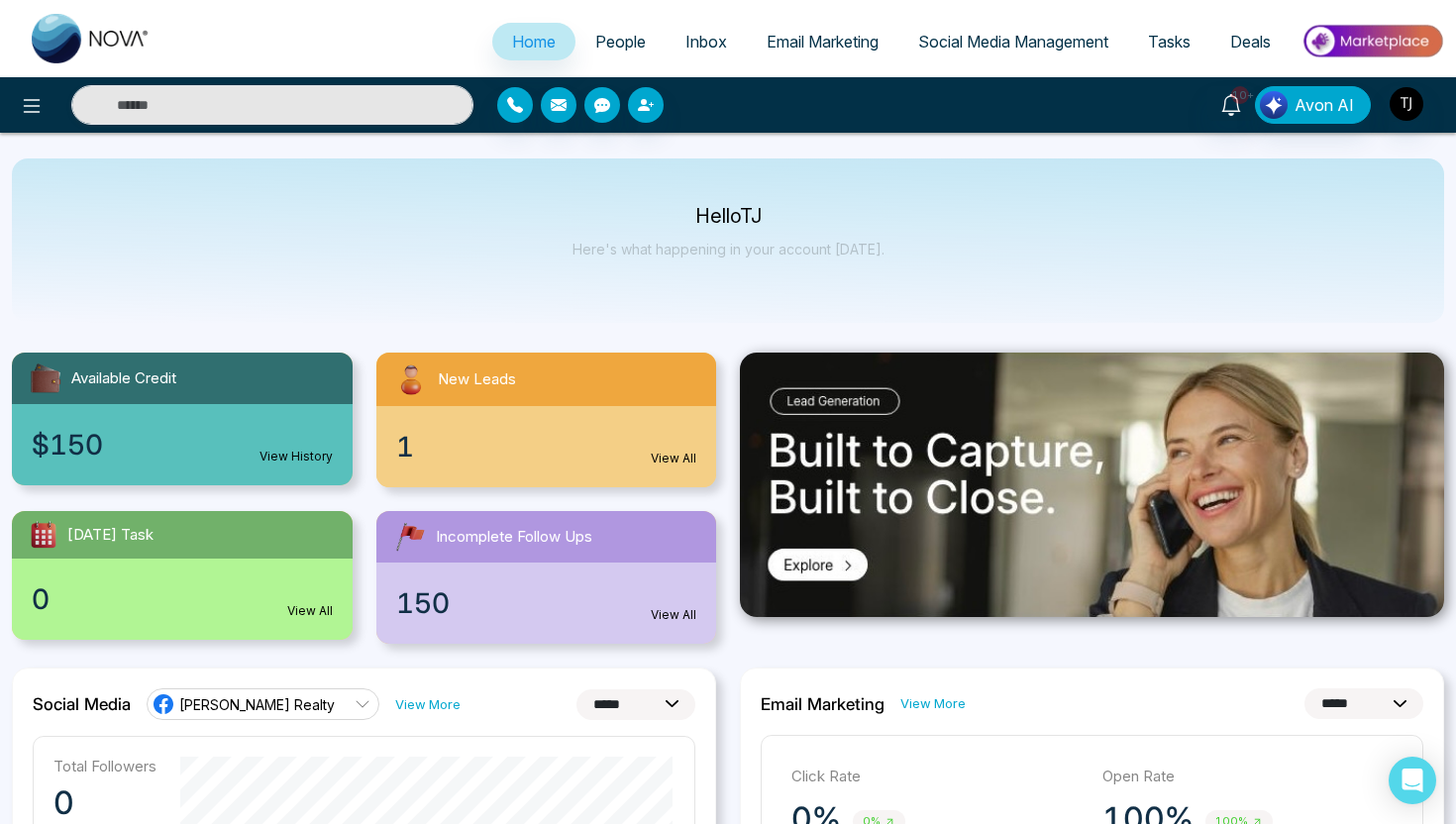click at bounding box center (1372, 41) 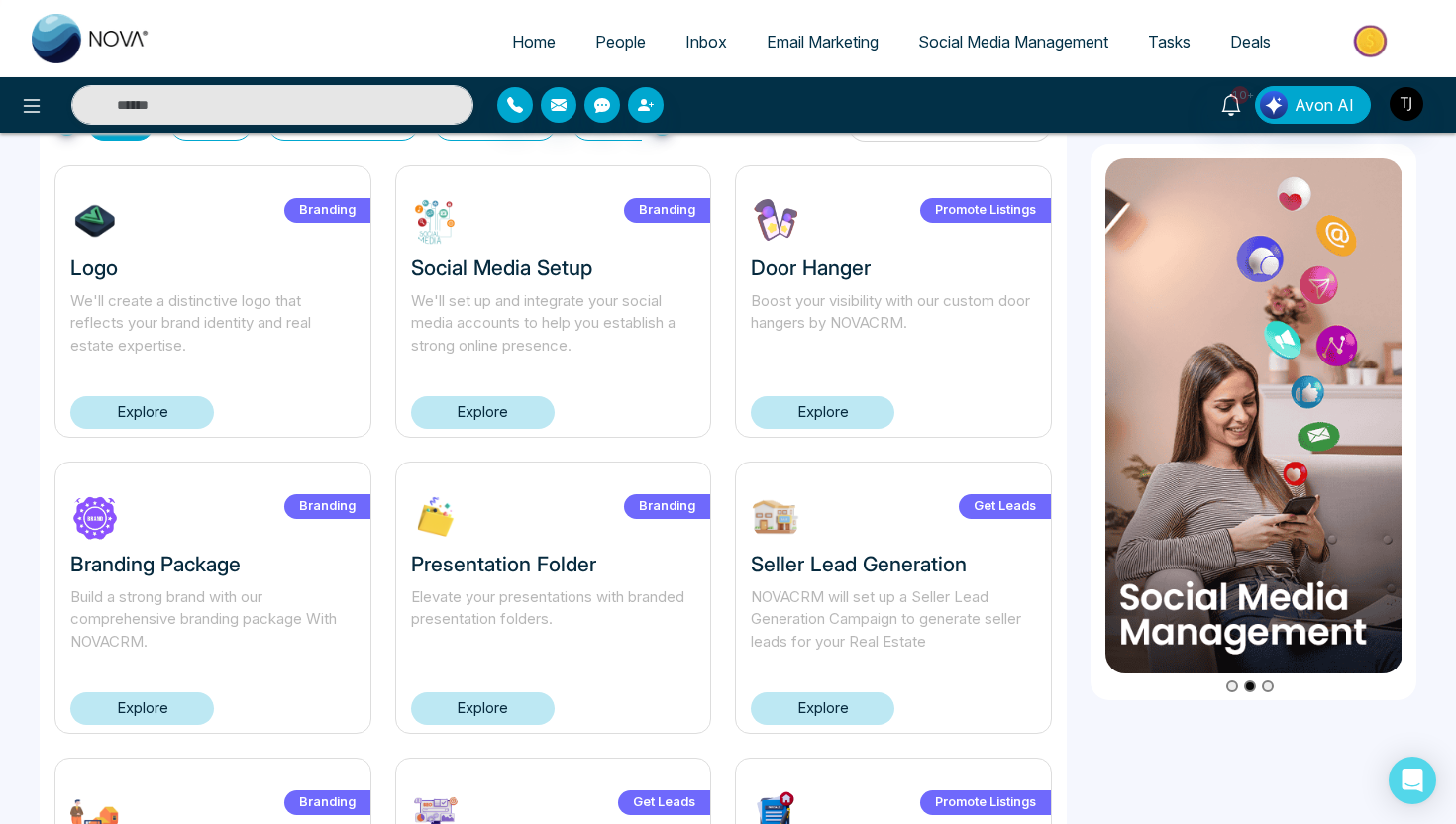 scroll, scrollTop: 0, scrollLeft: 0, axis: both 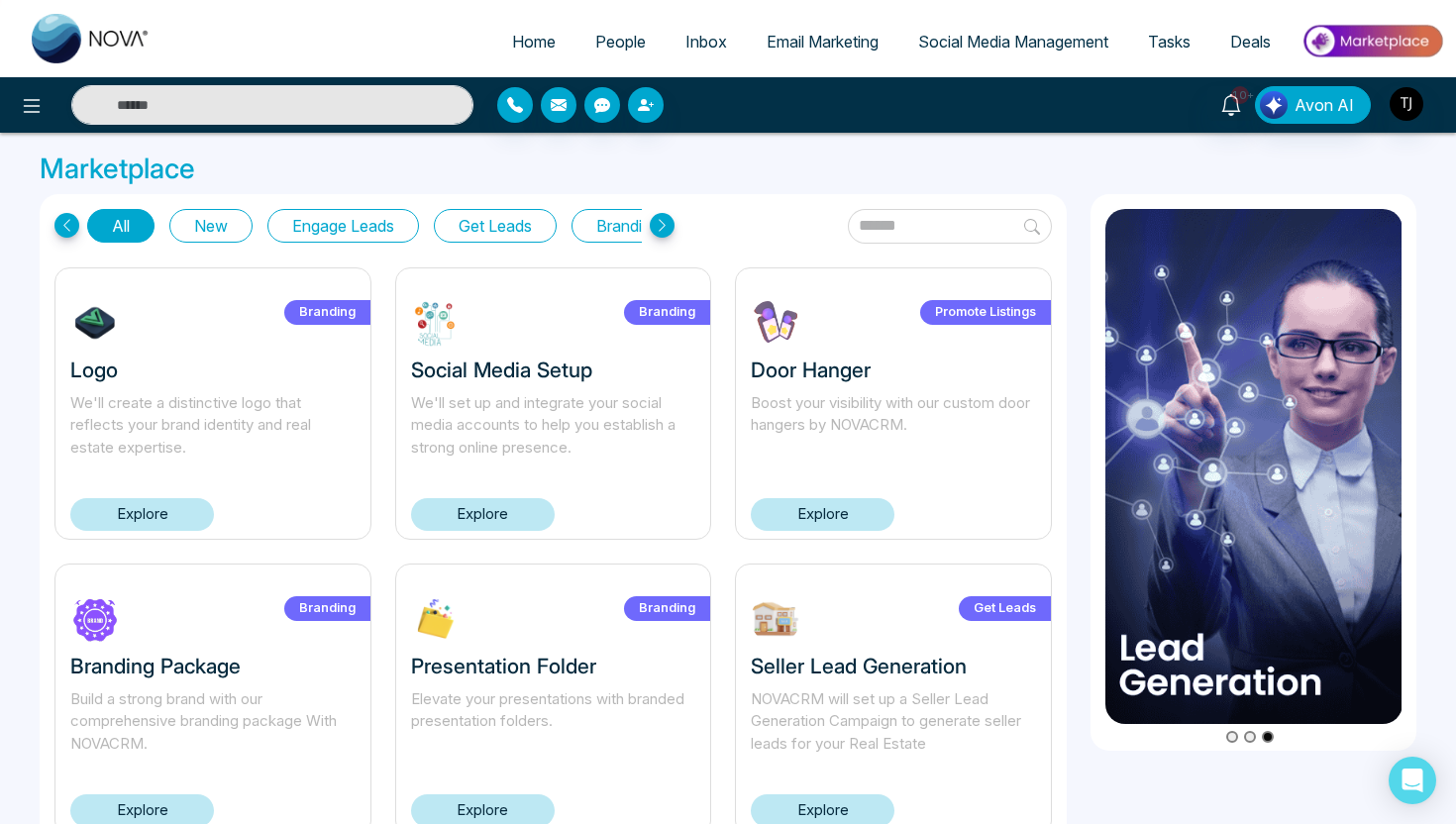 click at bounding box center [1372, 41] 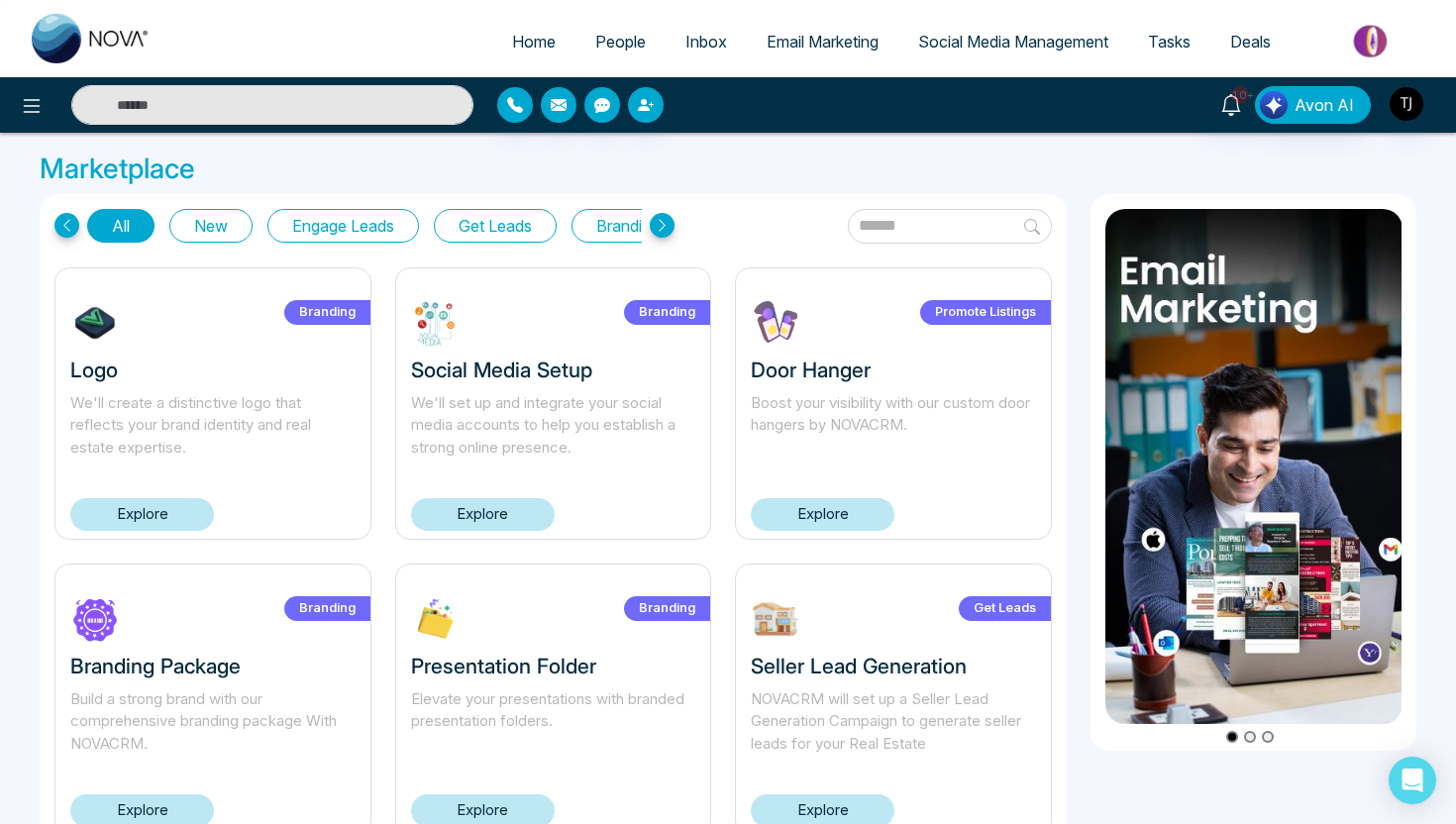 click on "Home" at bounding box center (534, 42) 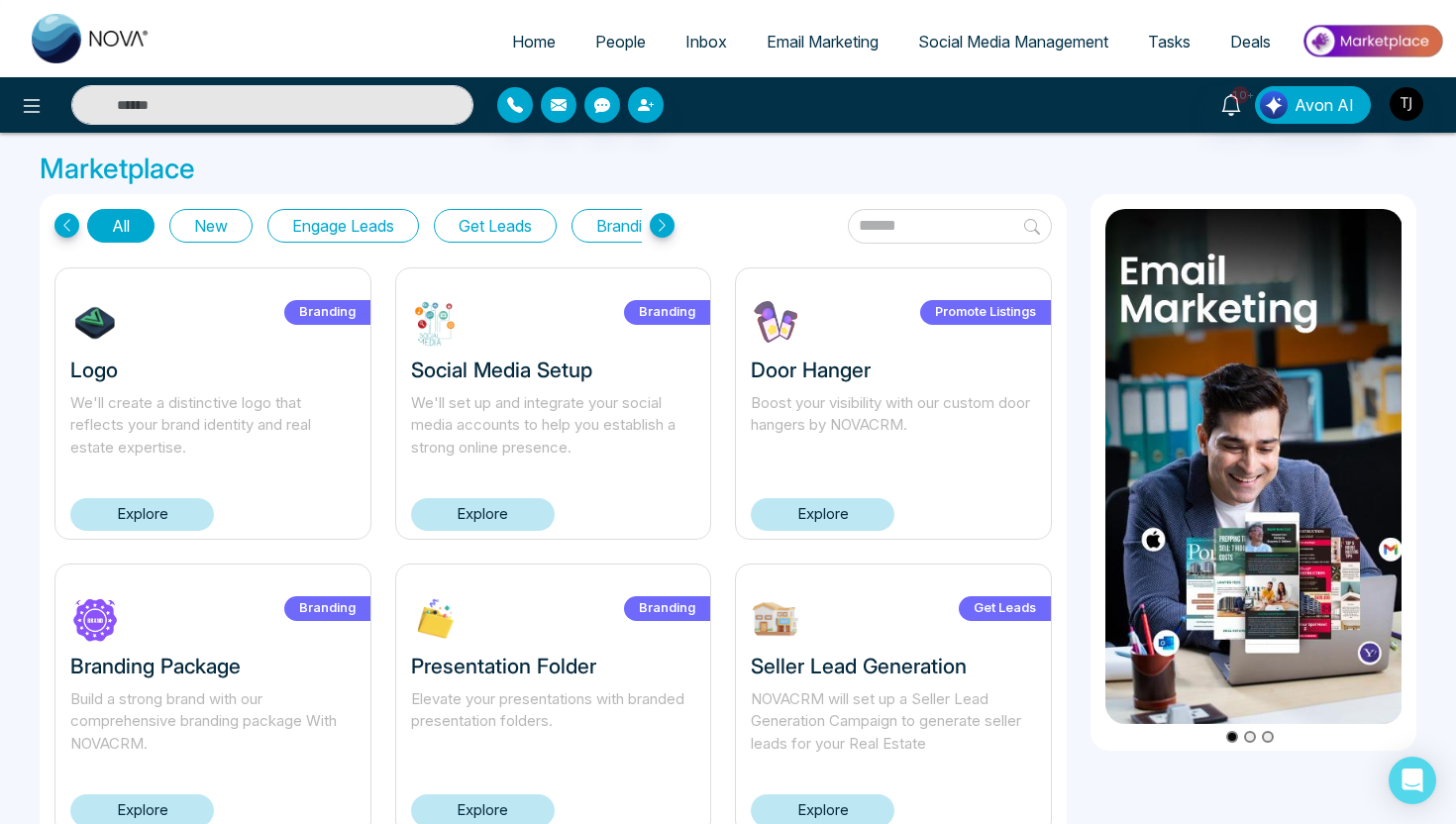 select on "*" 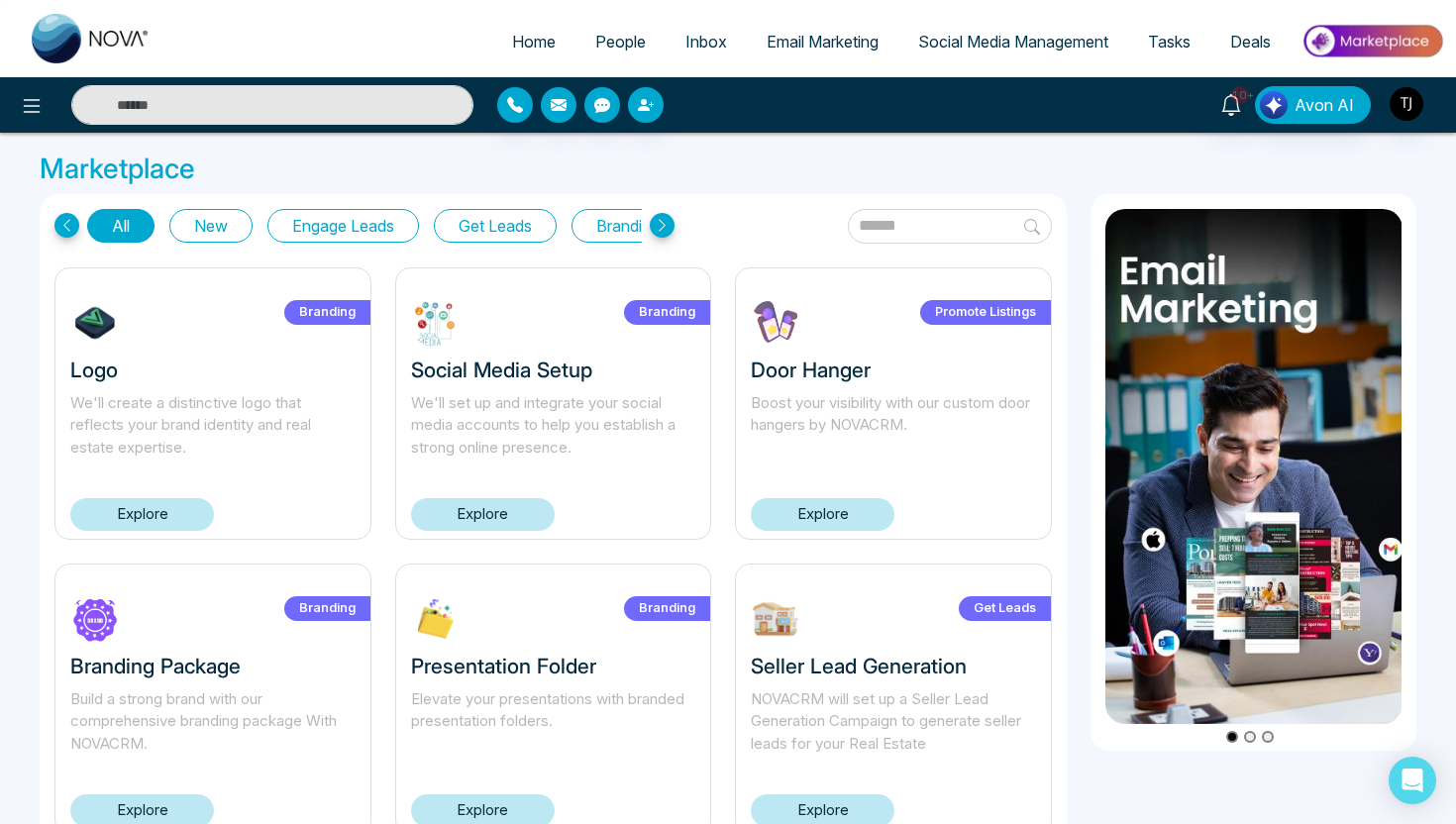 select on "*" 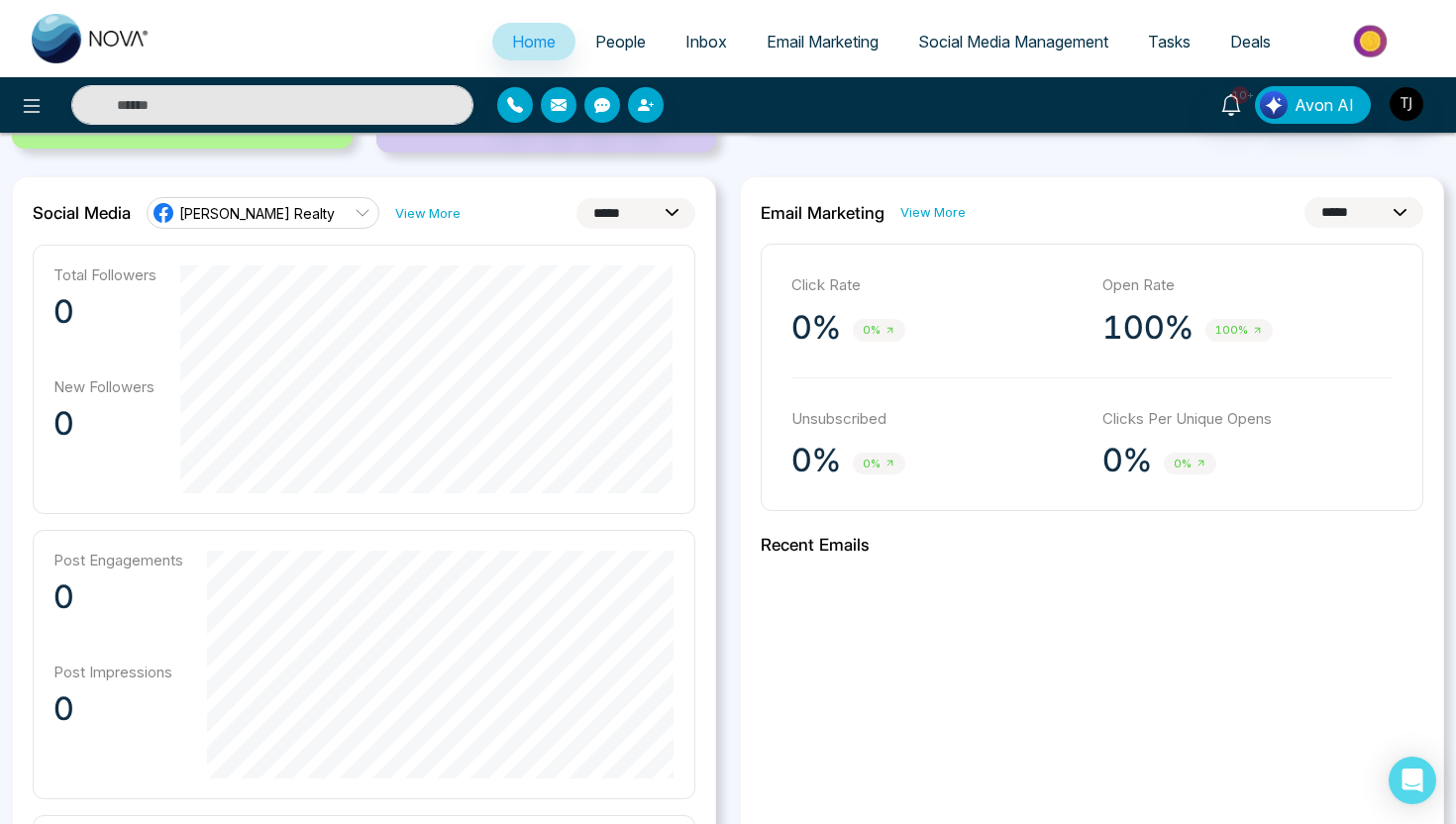 scroll, scrollTop: 501, scrollLeft: 0, axis: vertical 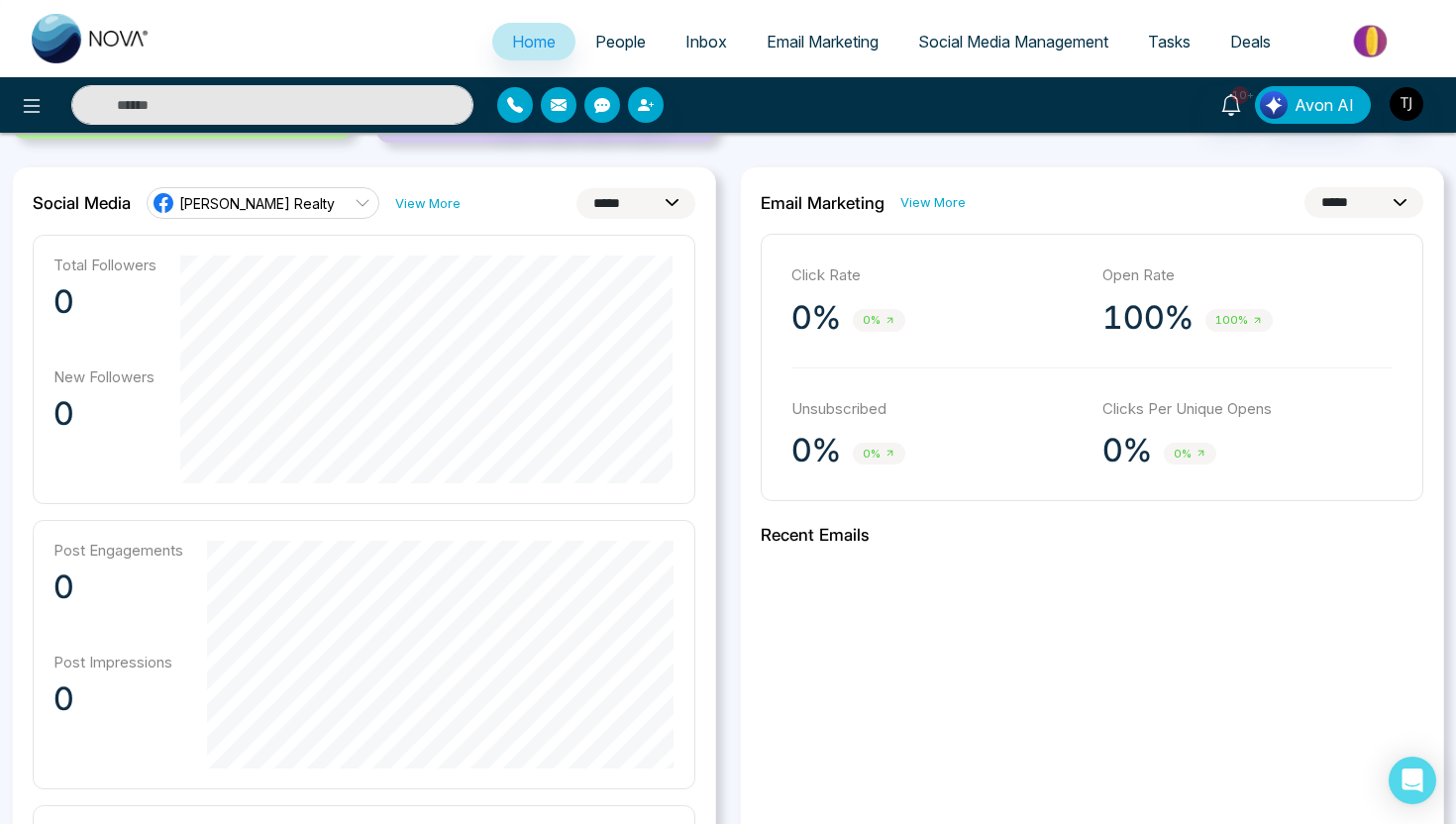 click on "**********" at bounding box center [636, 203] 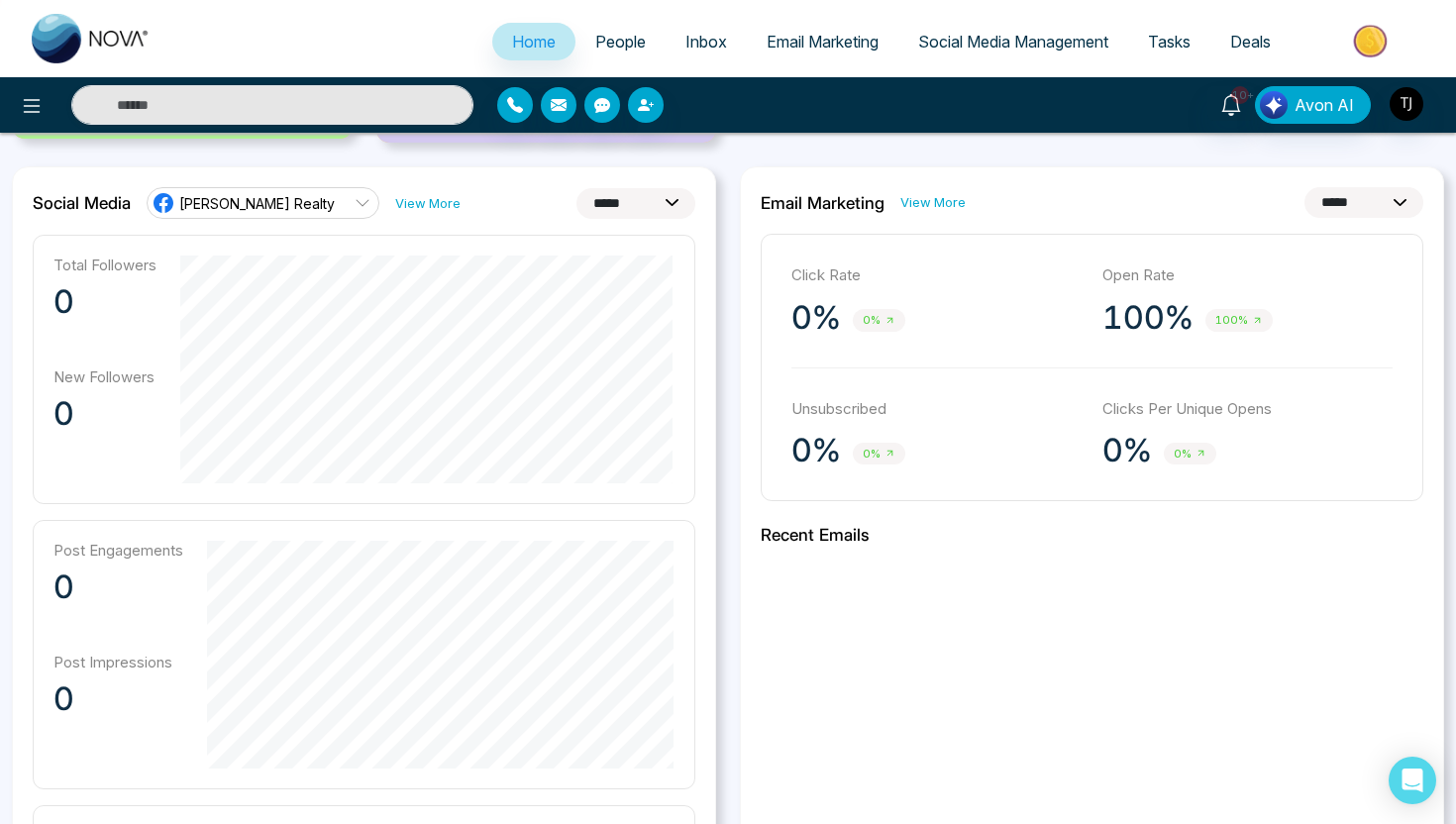 select on "**" 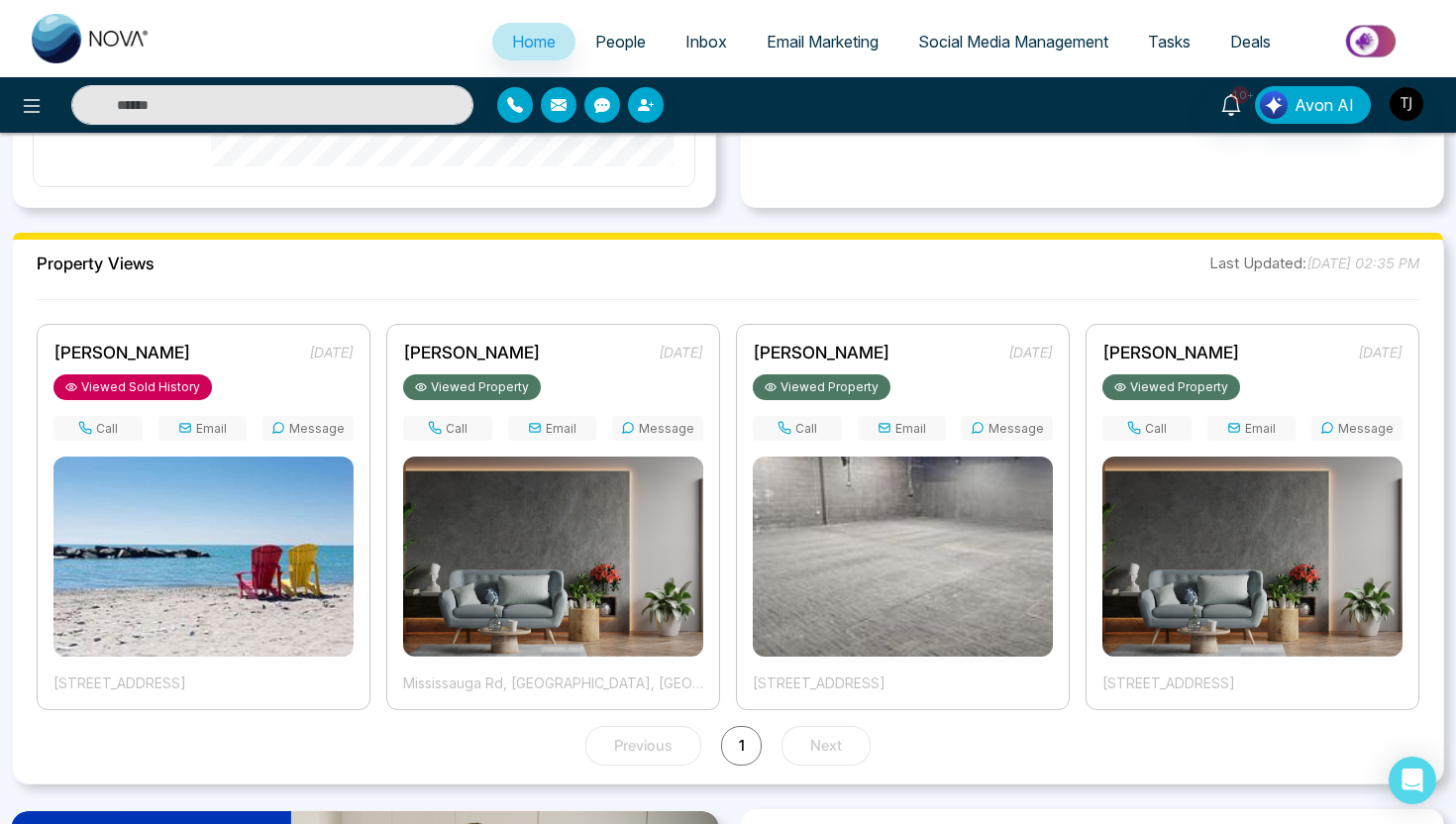 scroll, scrollTop: 1442, scrollLeft: 0, axis: vertical 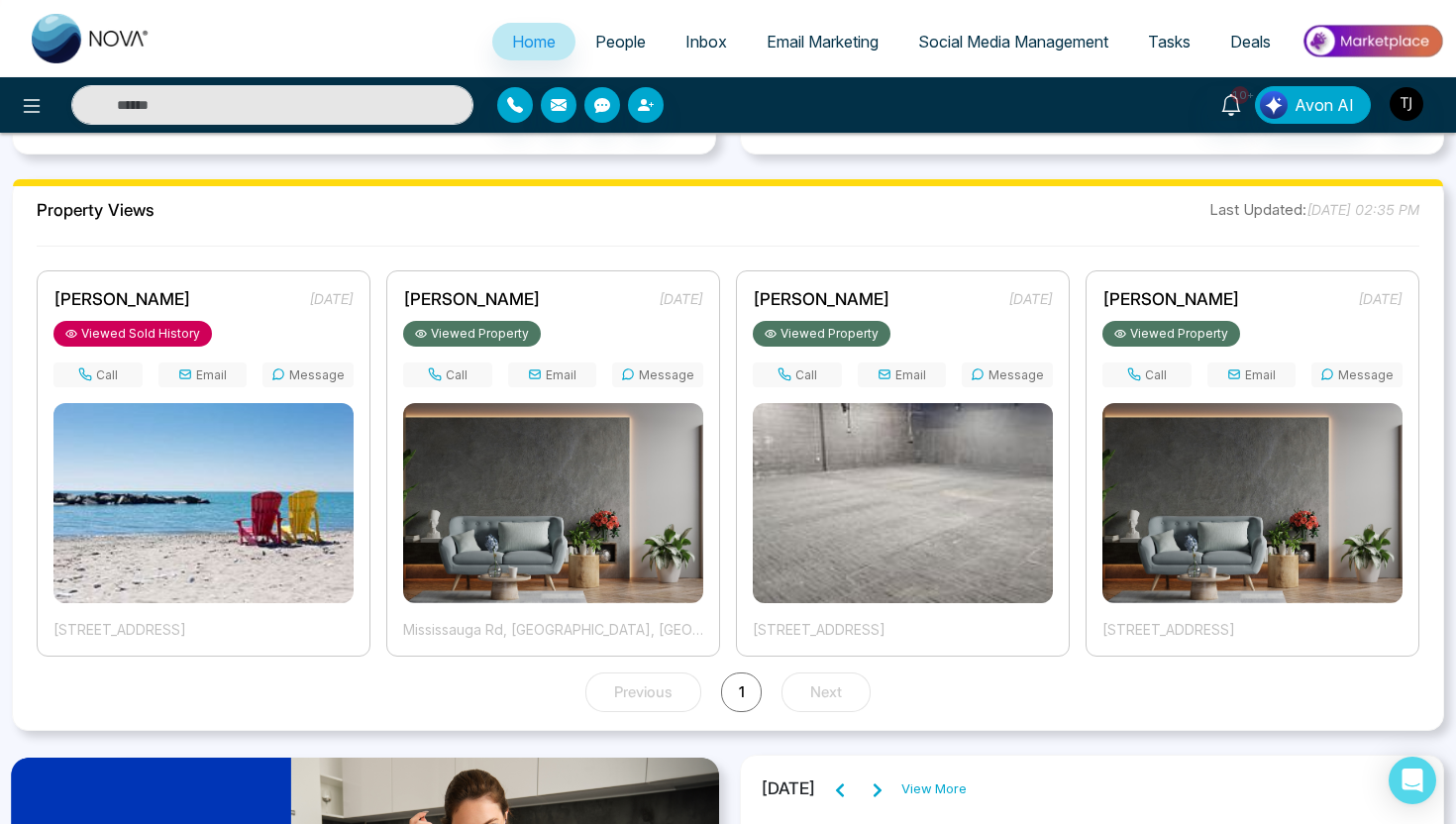 drag, startPoint x: 787, startPoint y: 632, endPoint x: 942, endPoint y: 637, distance: 155.08062 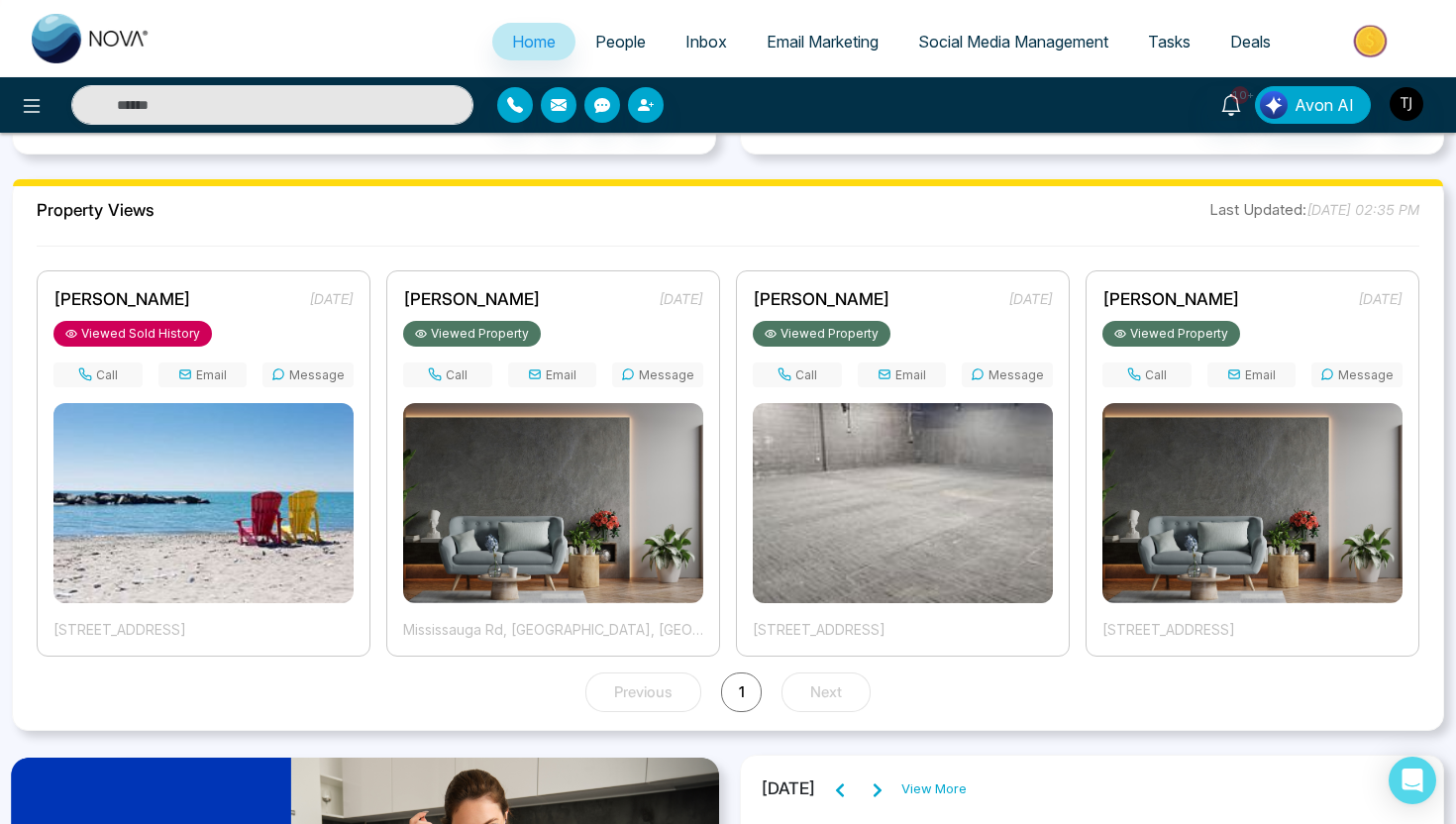 click on "[STREET_ADDRESS]" at bounding box center (902, 629) 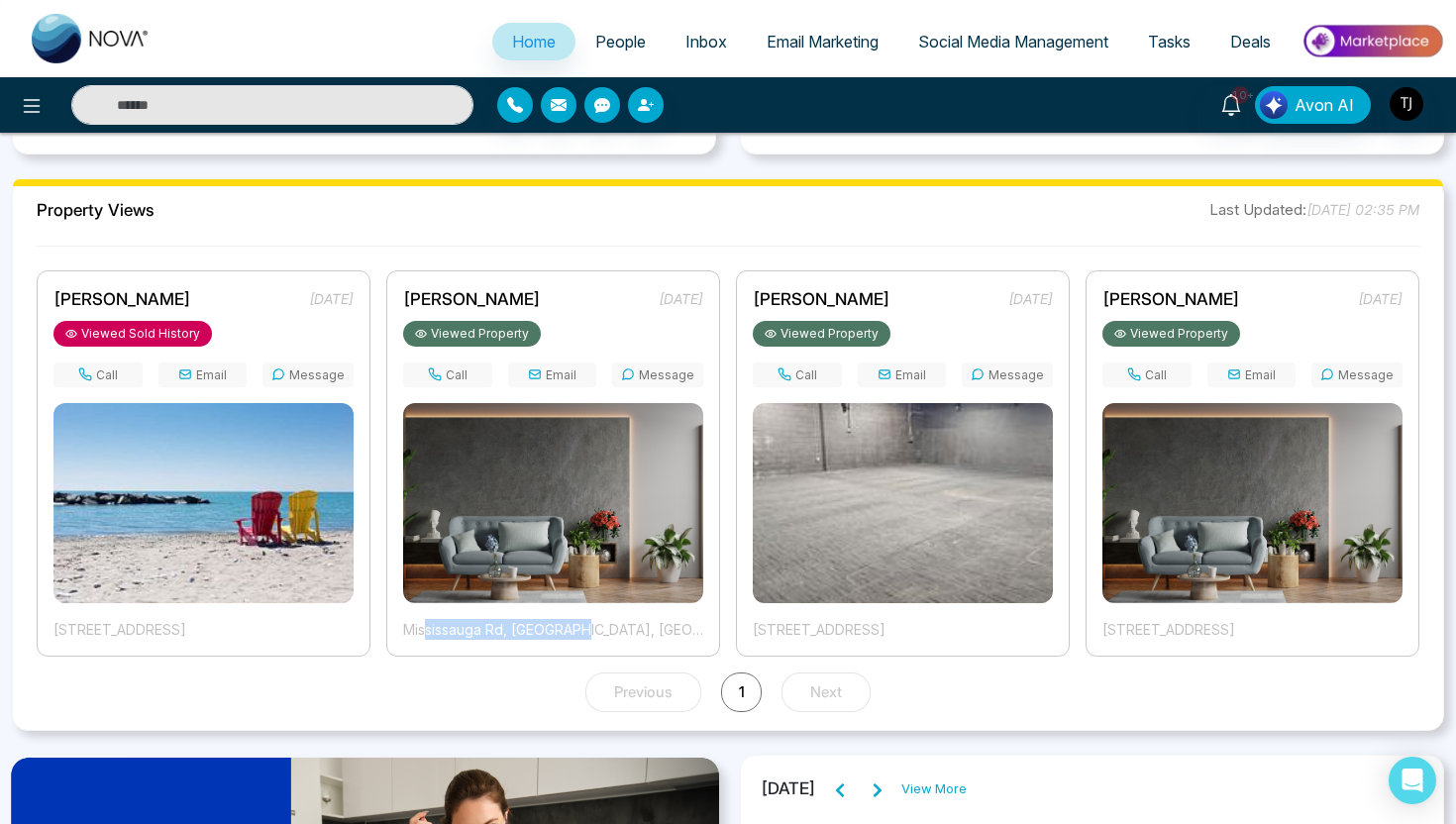 drag, startPoint x: 424, startPoint y: 636, endPoint x: 578, endPoint y: 632, distance: 154.05194 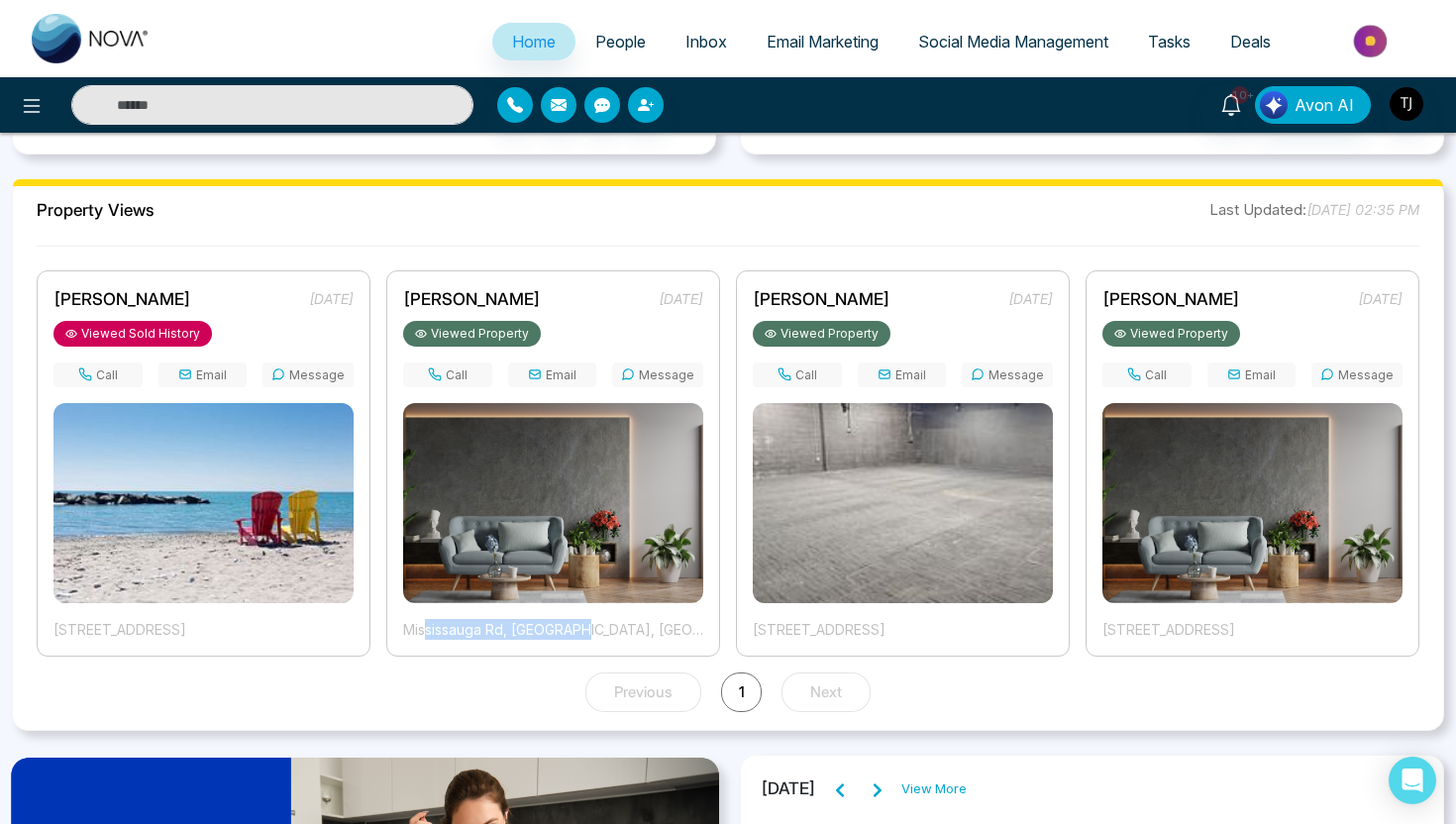 click on "Mississauga Rd, [GEOGRAPHIC_DATA], [GEOGRAPHIC_DATA], [GEOGRAPHIC_DATA]" at bounding box center (553, 629) 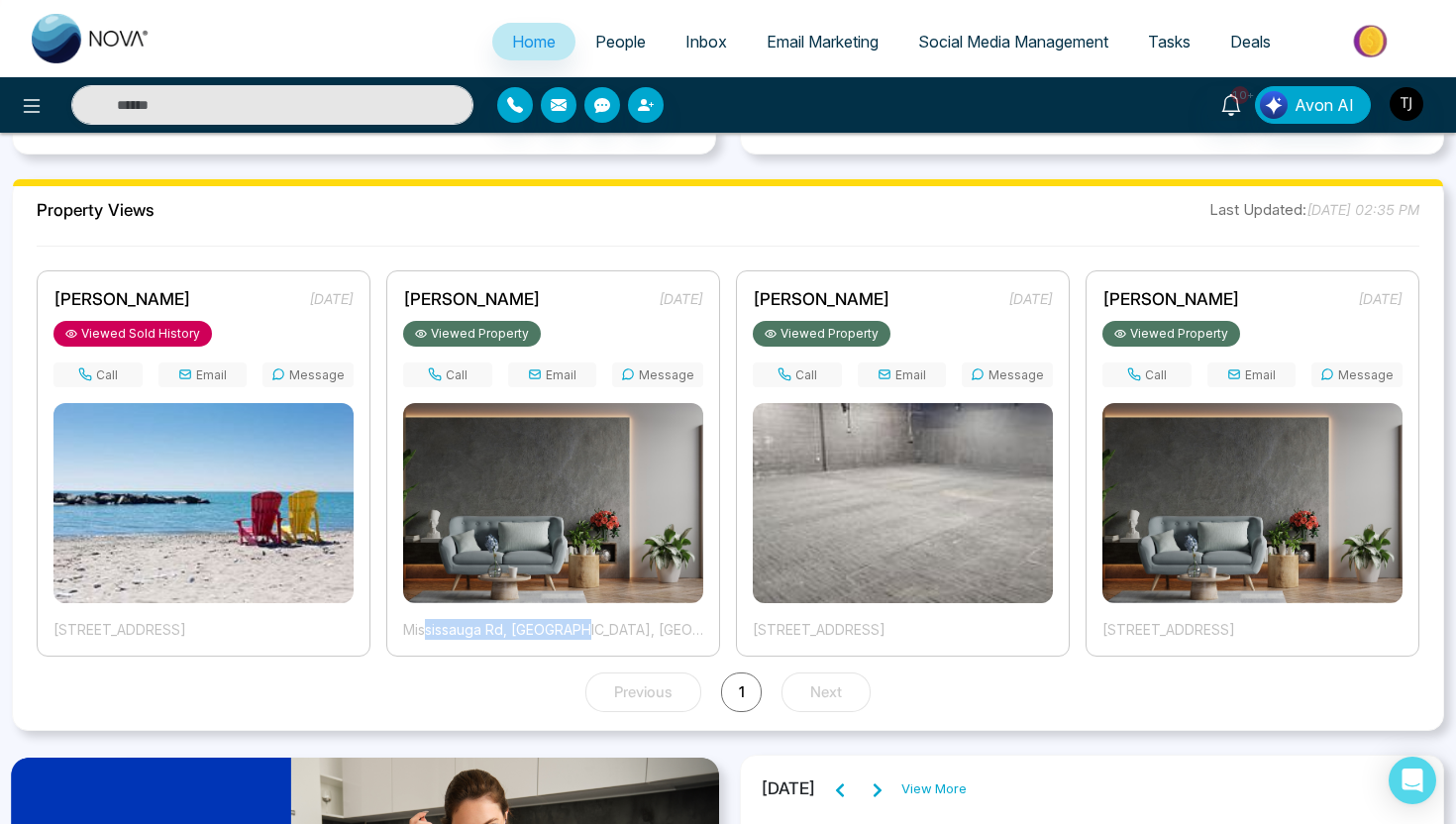click on "Call" at bounding box center (797, 374) 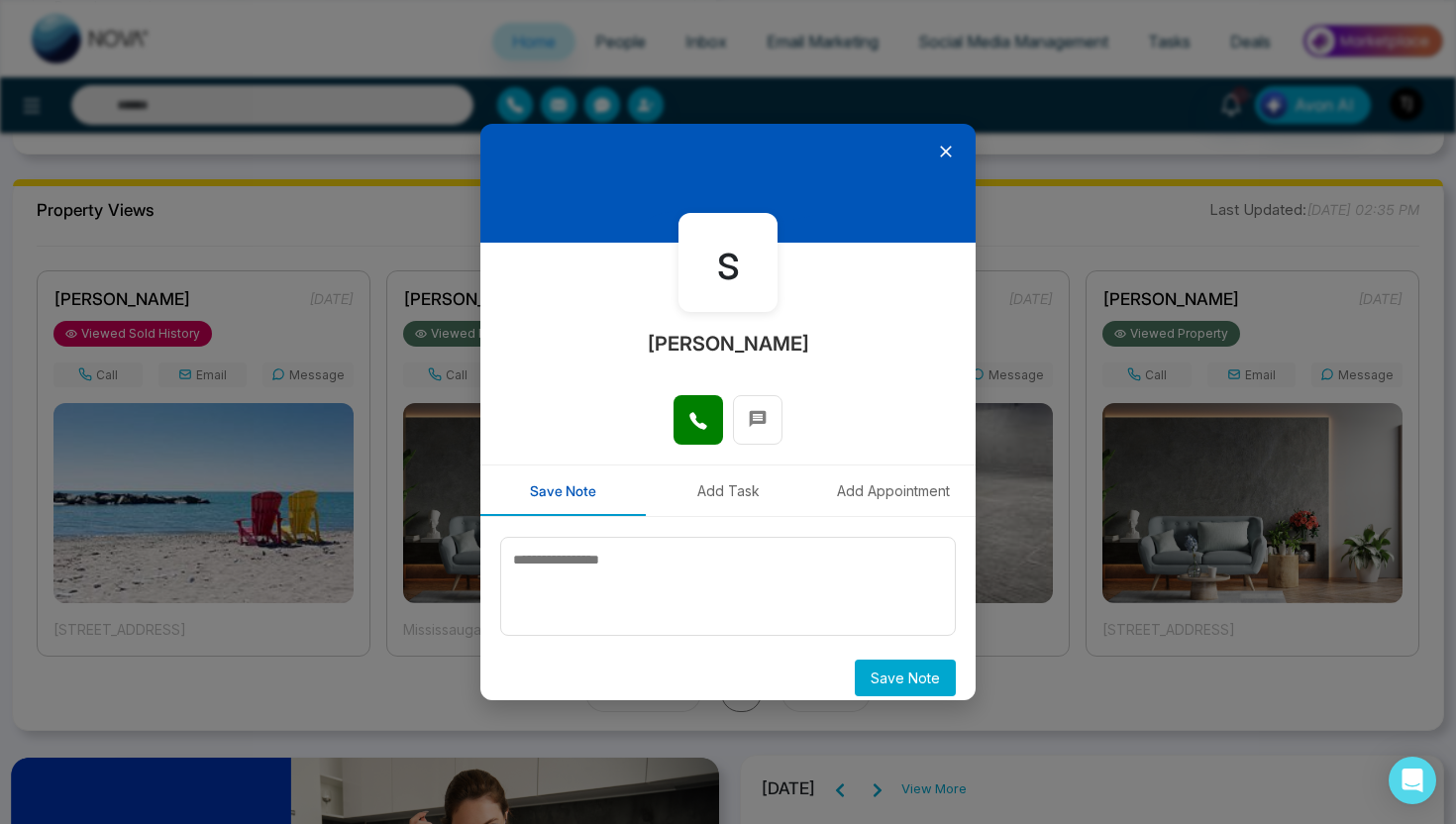 click on "s [PERSON_NAME] Save Note Add Task Add Appointment Save Note" at bounding box center (728, 412) 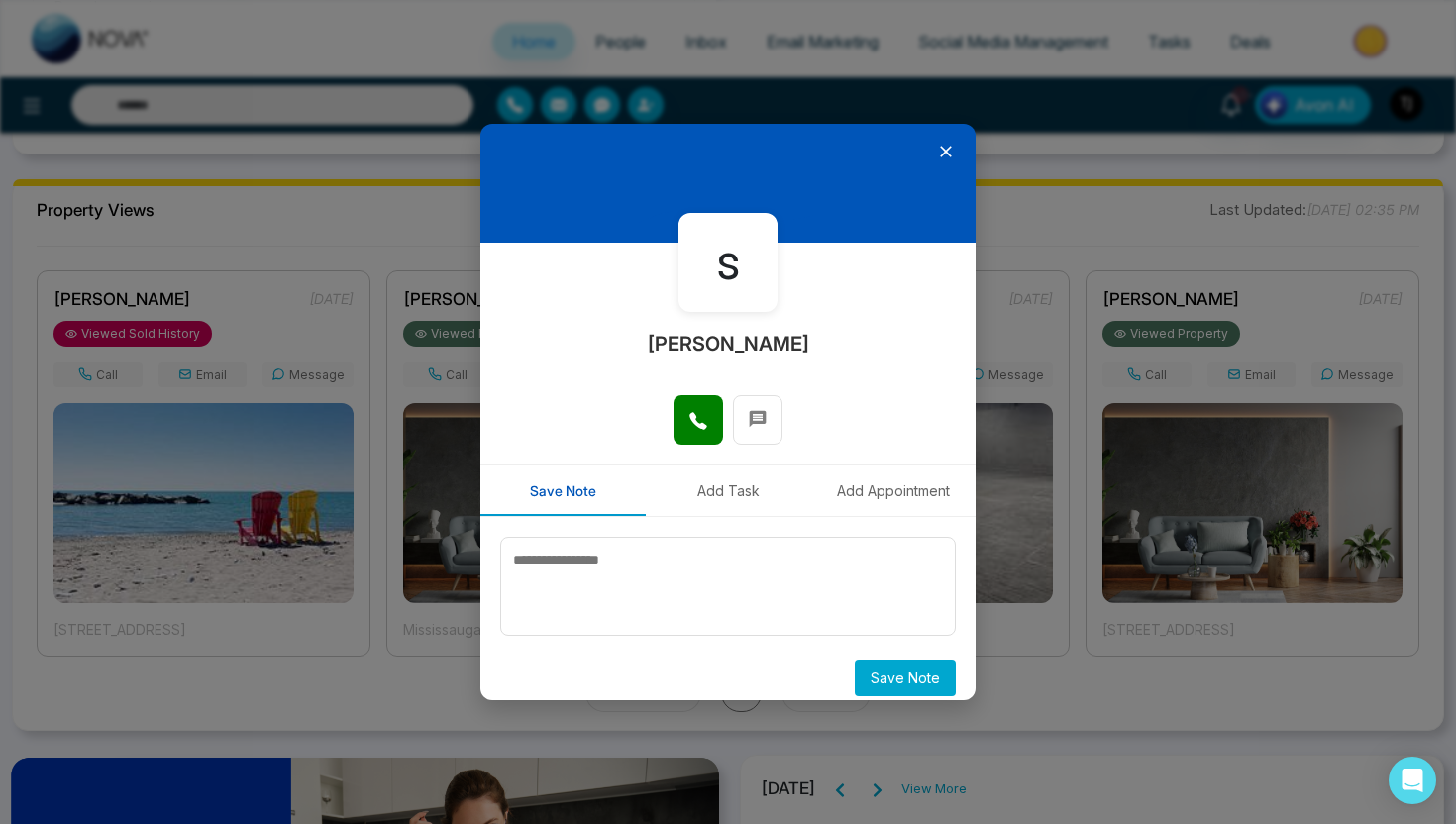 click 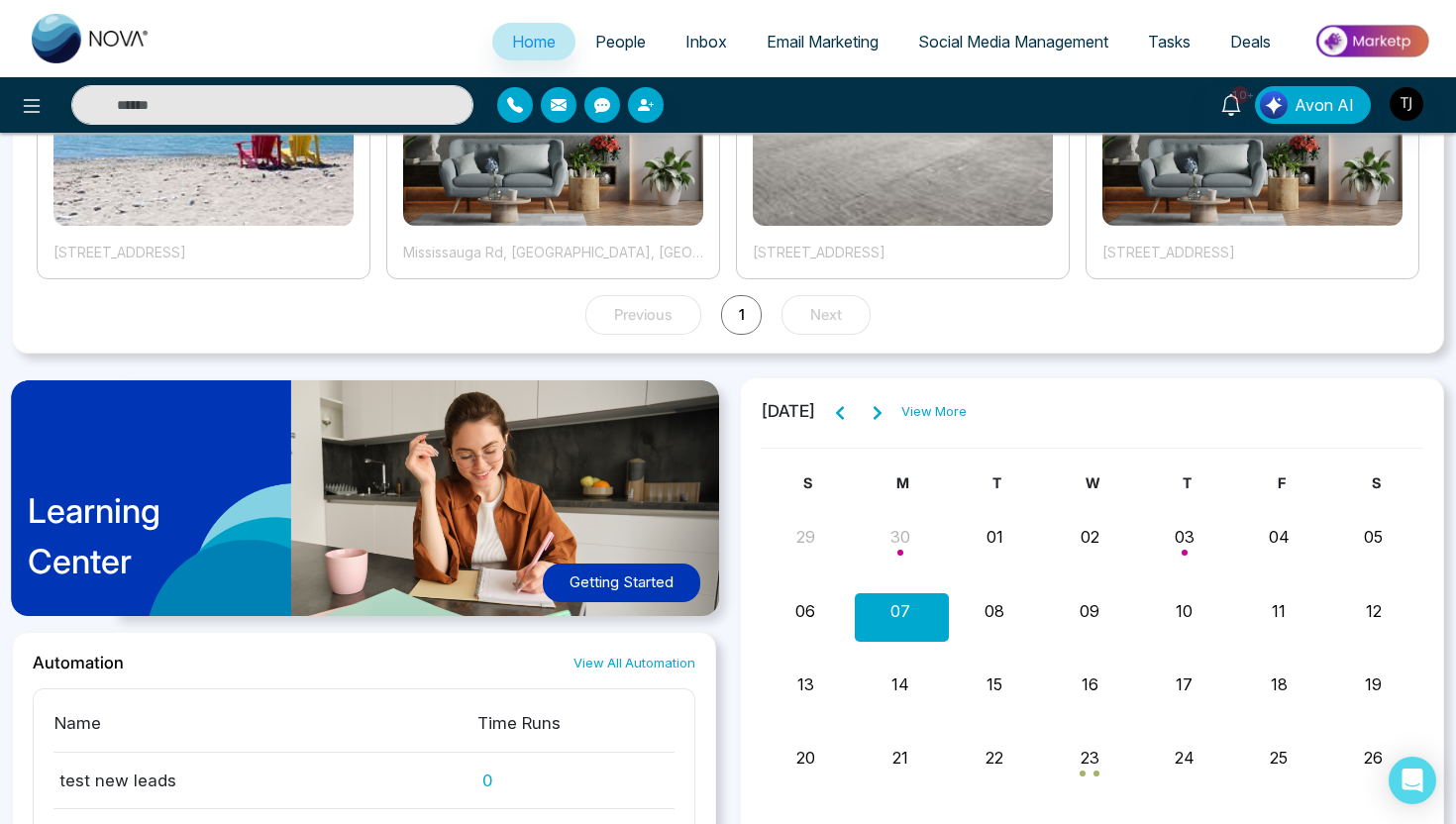 scroll, scrollTop: 1881, scrollLeft: 0, axis: vertical 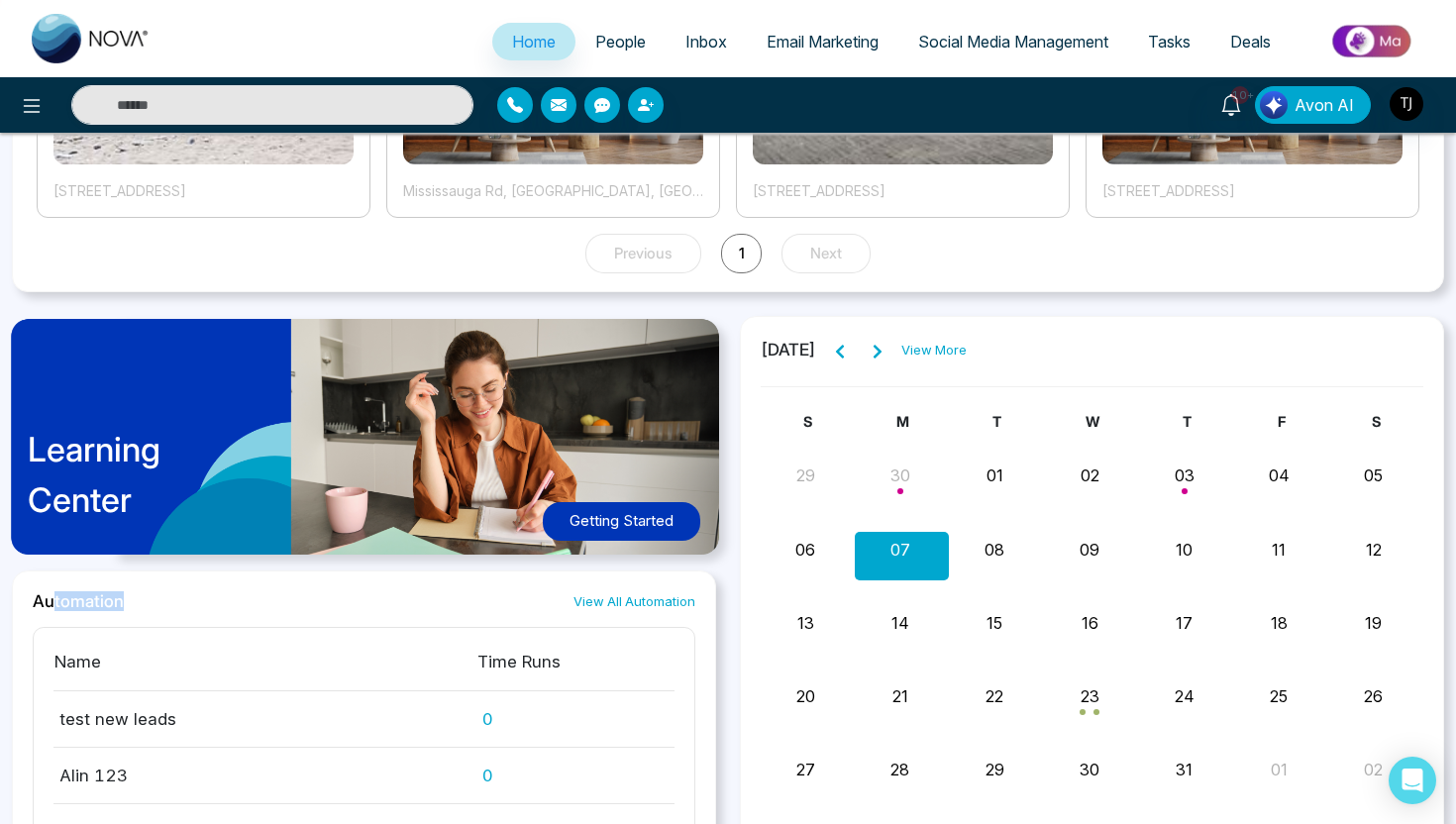 drag, startPoint x: 53, startPoint y: 608, endPoint x: 136, endPoint y: 608, distance: 83 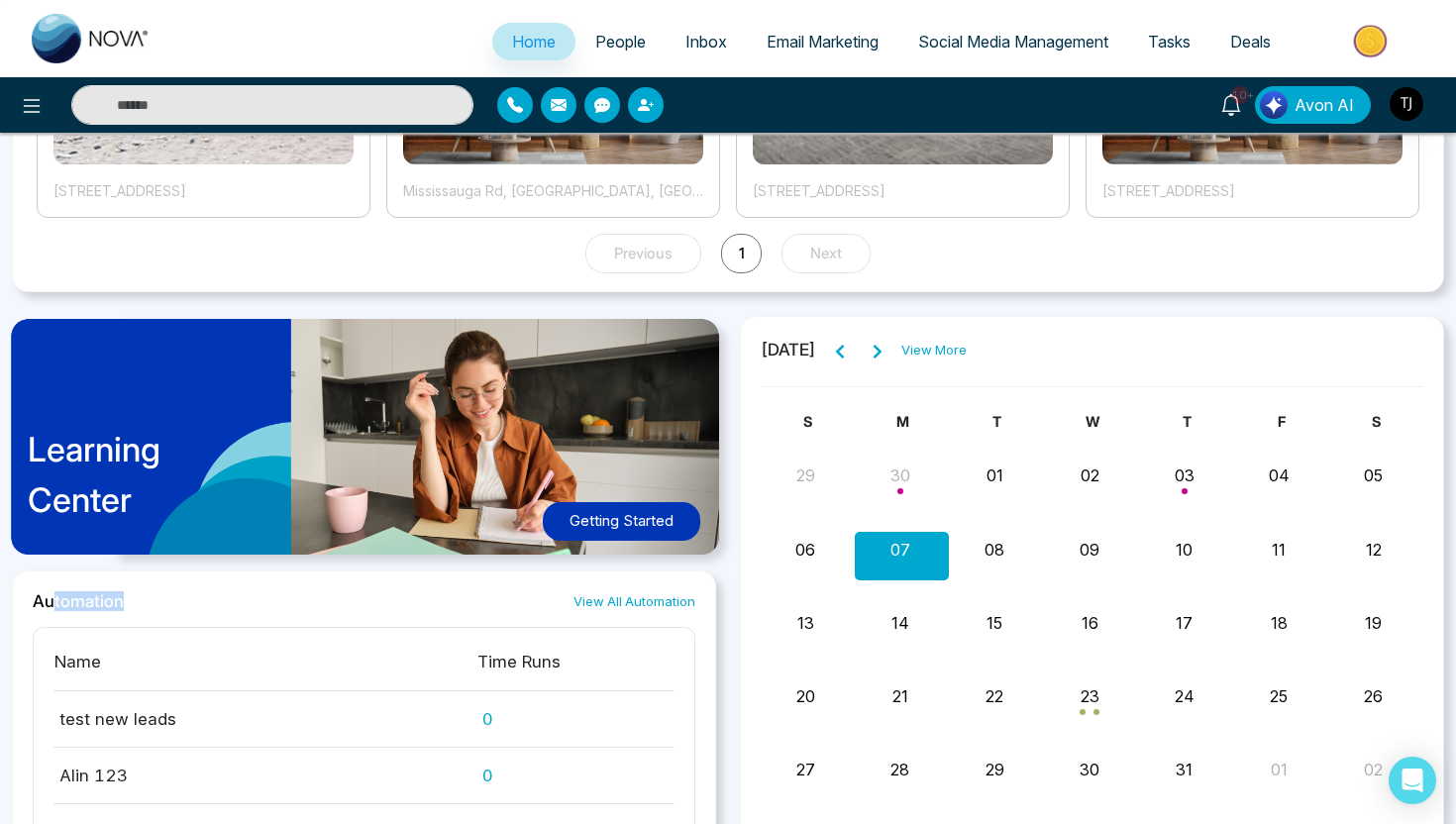 click on "Automation View All Automation" at bounding box center [364, 601] 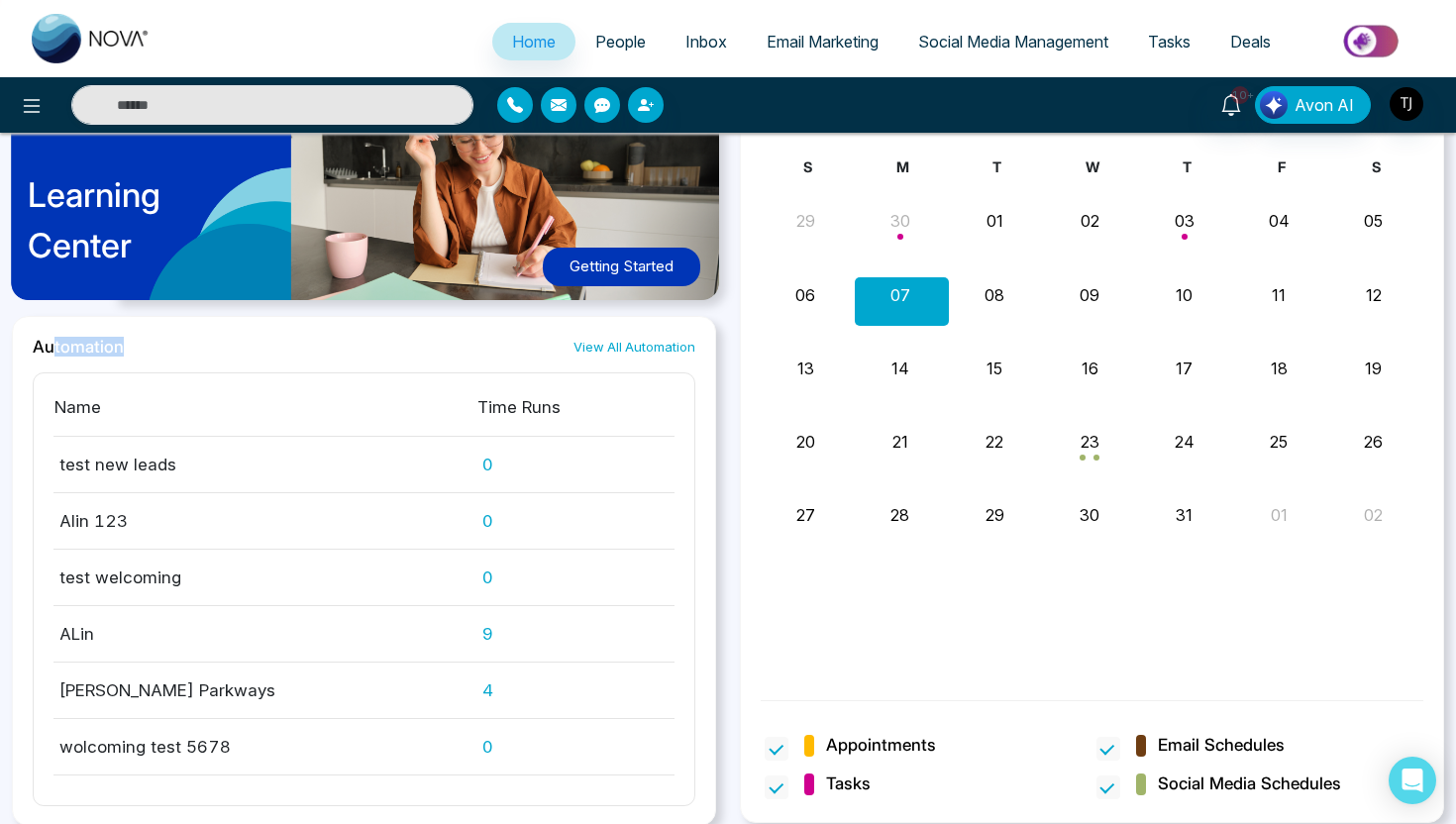 scroll, scrollTop: 2137, scrollLeft: 0, axis: vertical 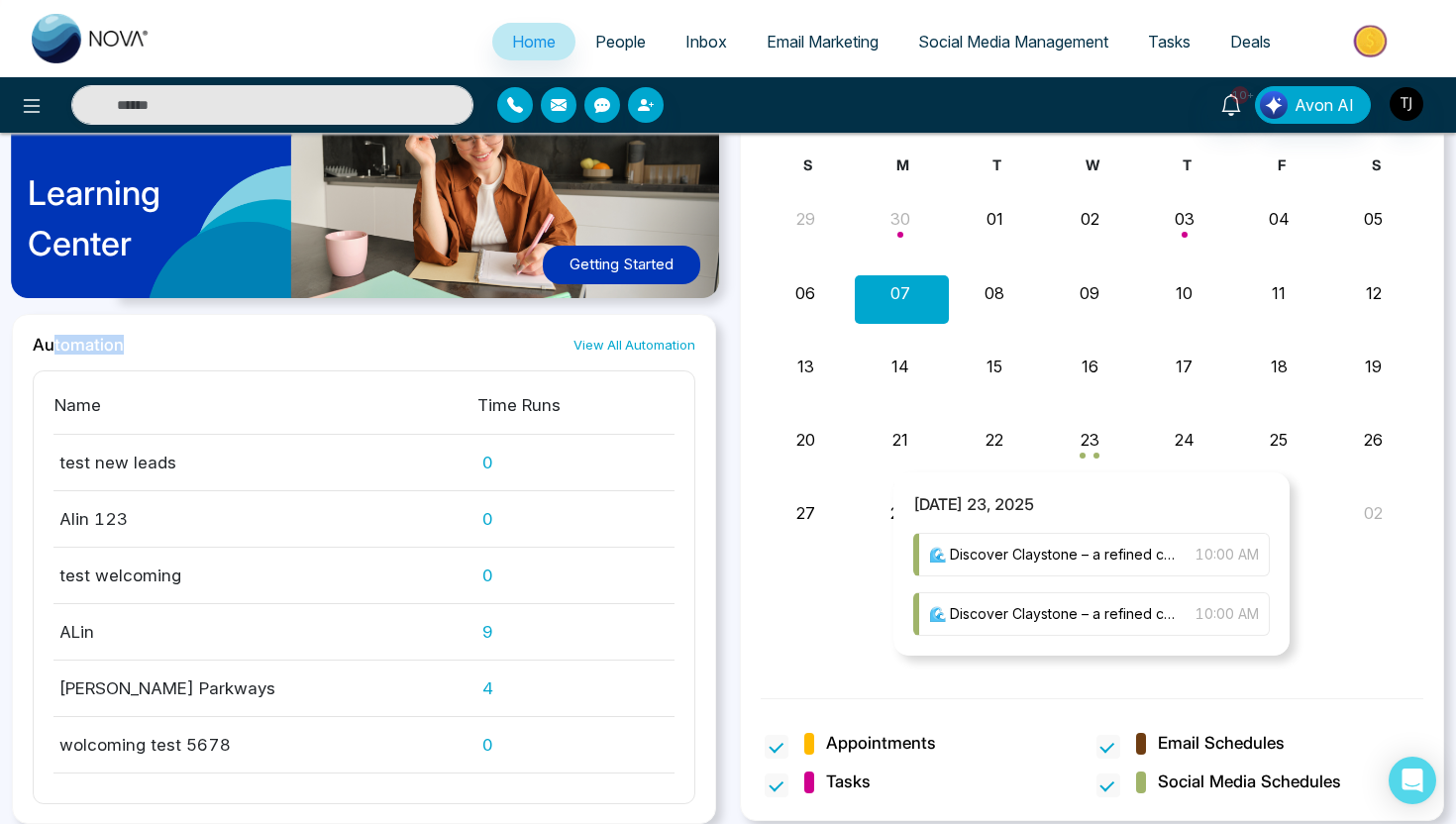 click at bounding box center (1092, 446) 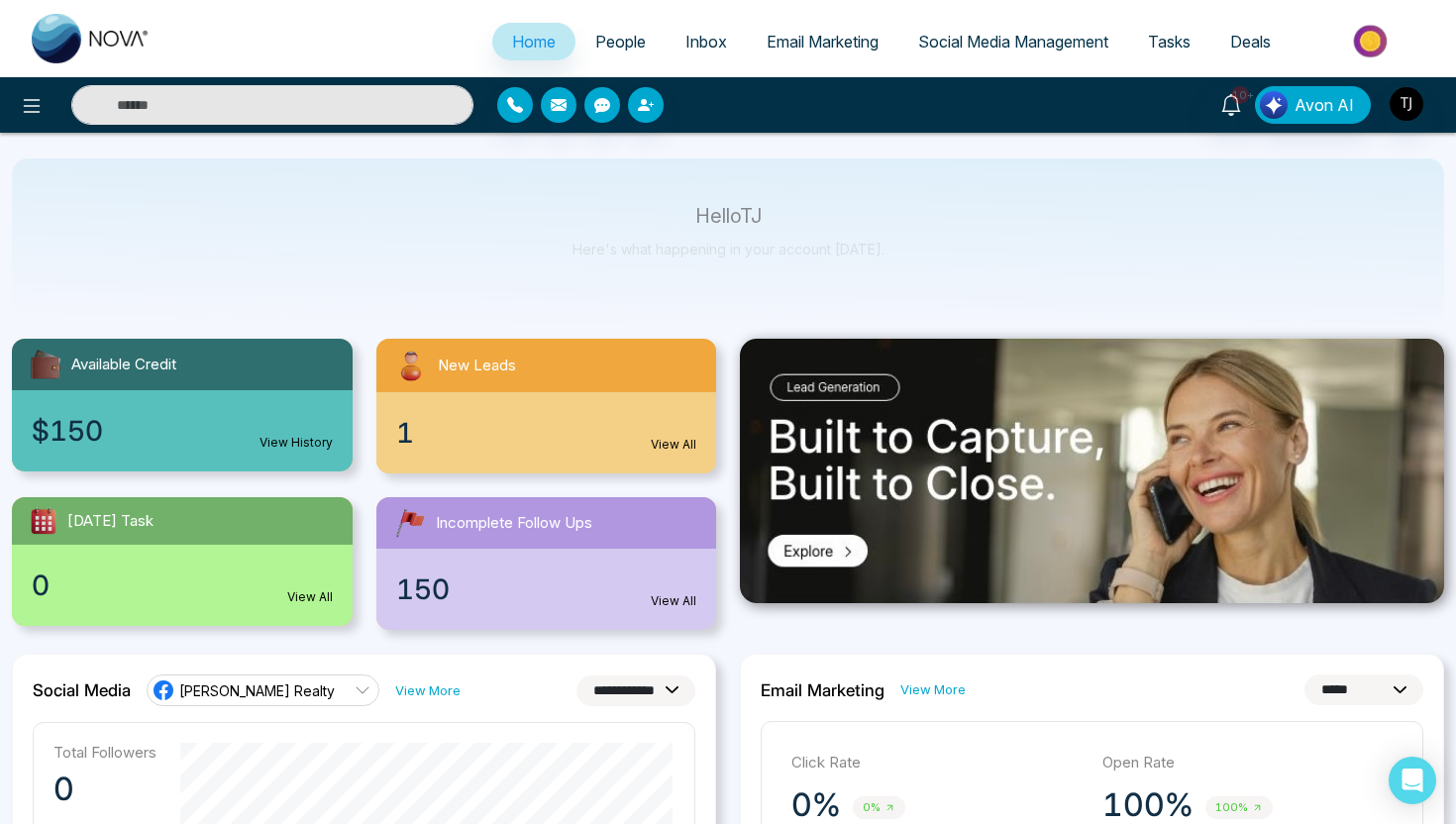 scroll, scrollTop: 0, scrollLeft: 0, axis: both 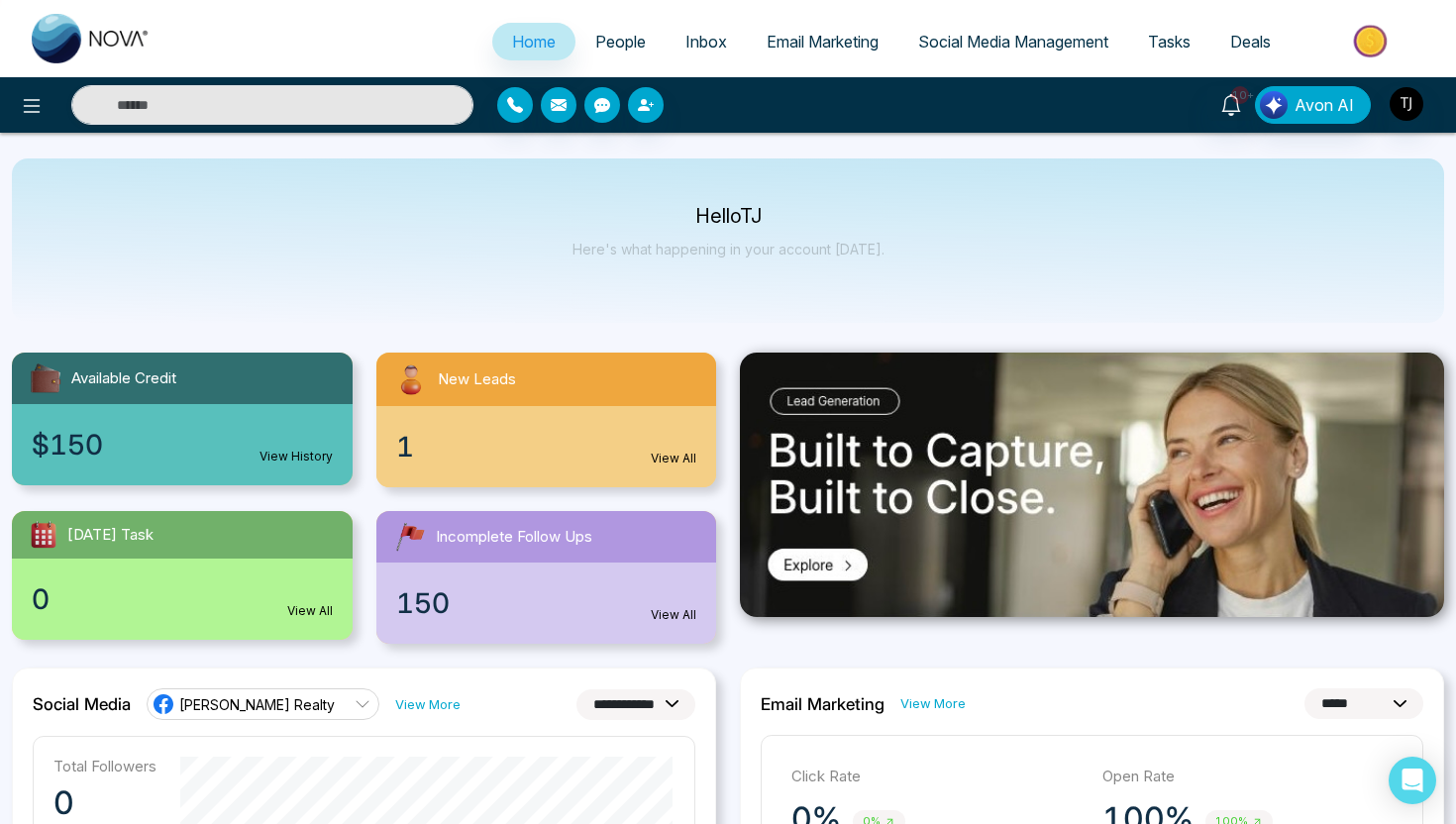click on "People" at bounding box center (620, 42) 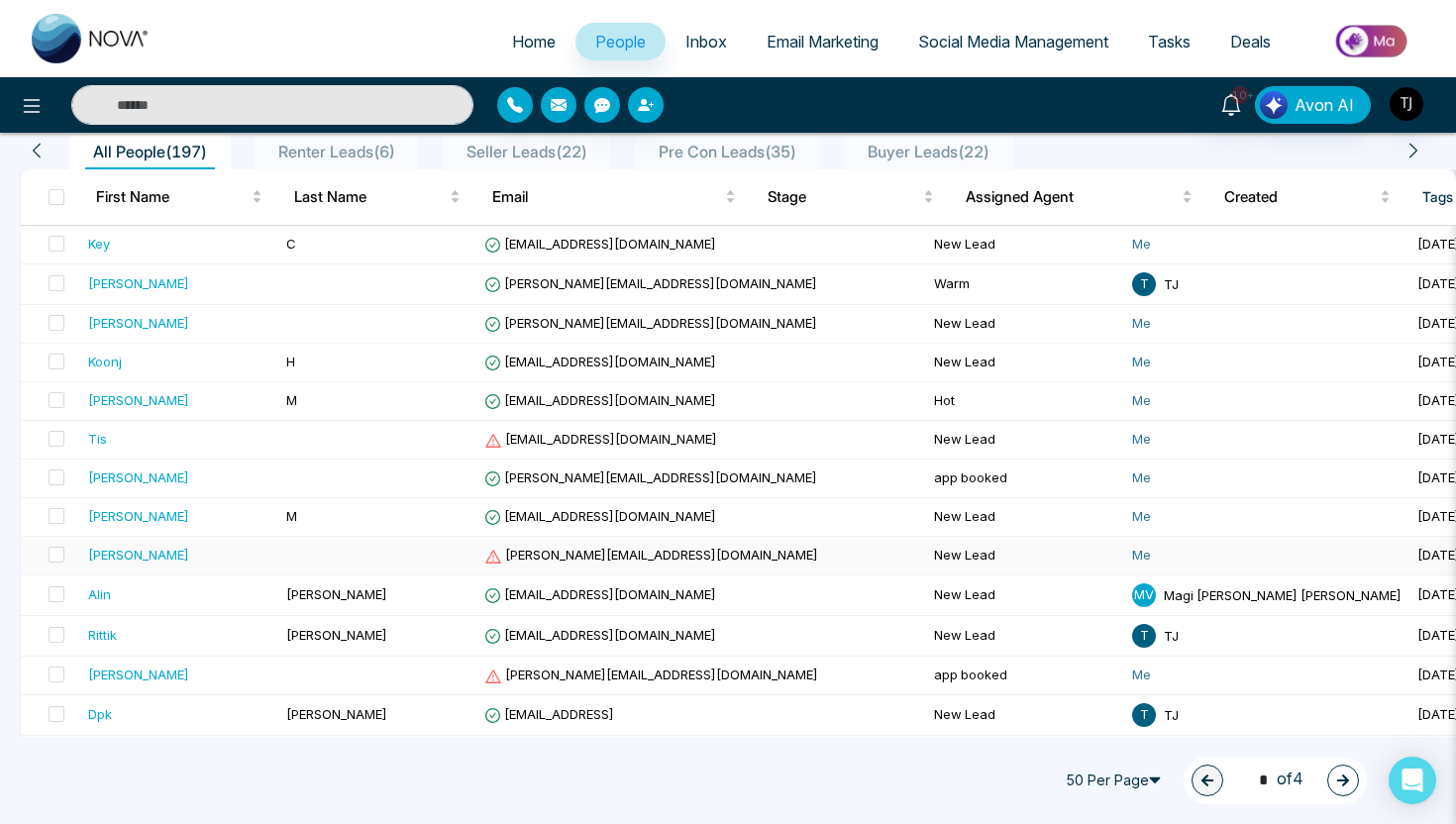scroll, scrollTop: 0, scrollLeft: 0, axis: both 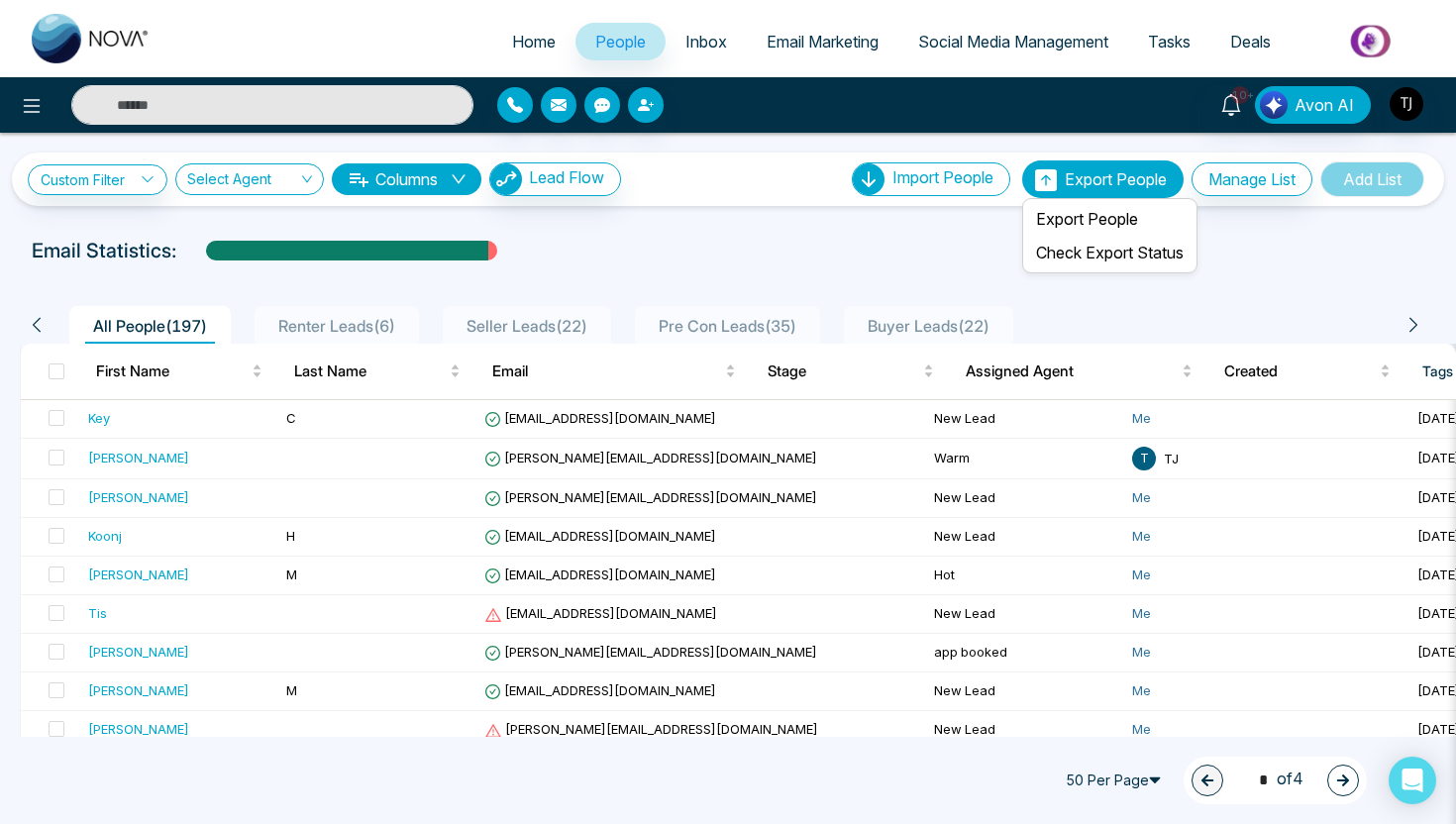 click on "Export People" at bounding box center (1115, 179) 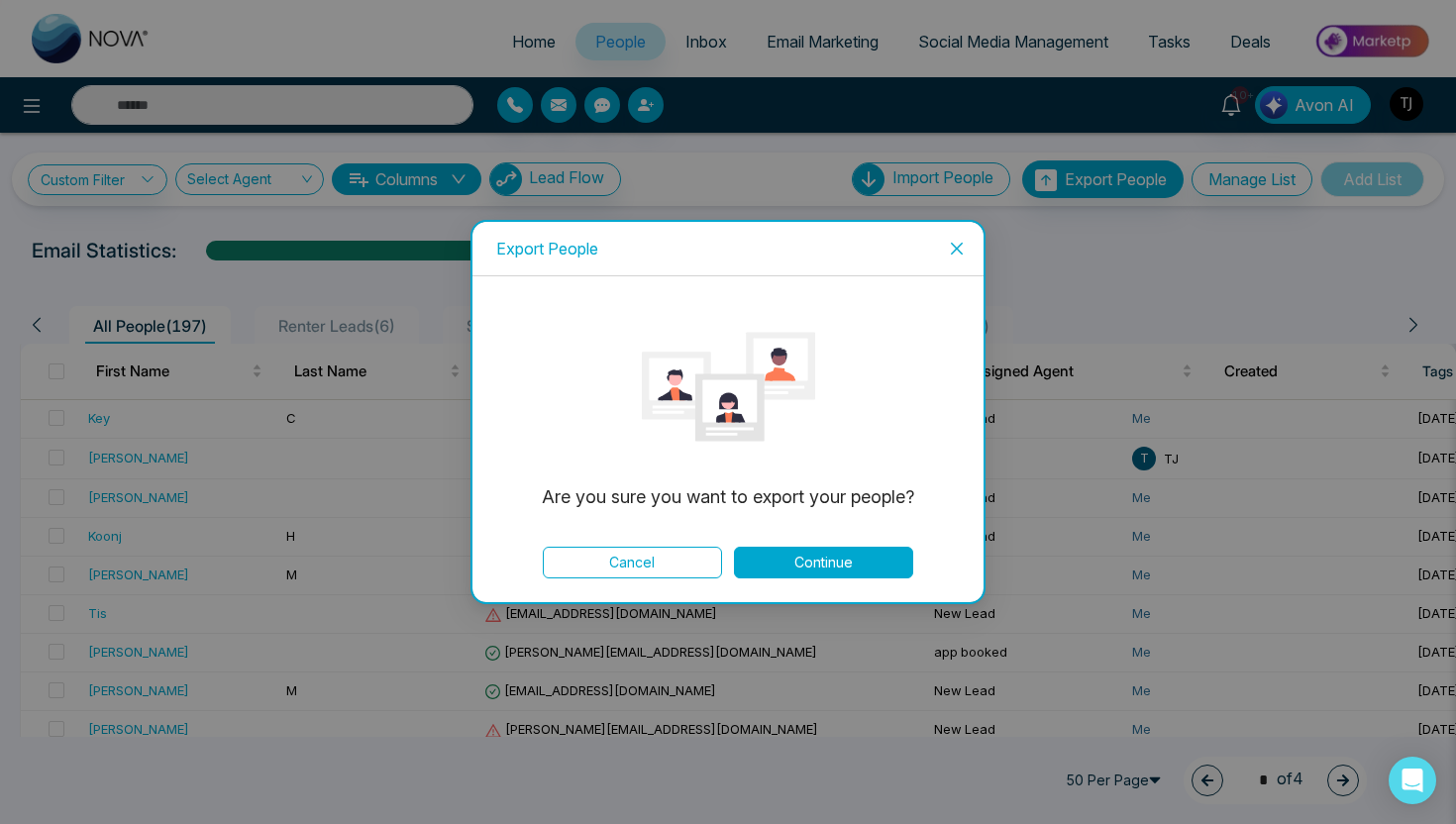 click on "Continue" at bounding box center (823, 563) 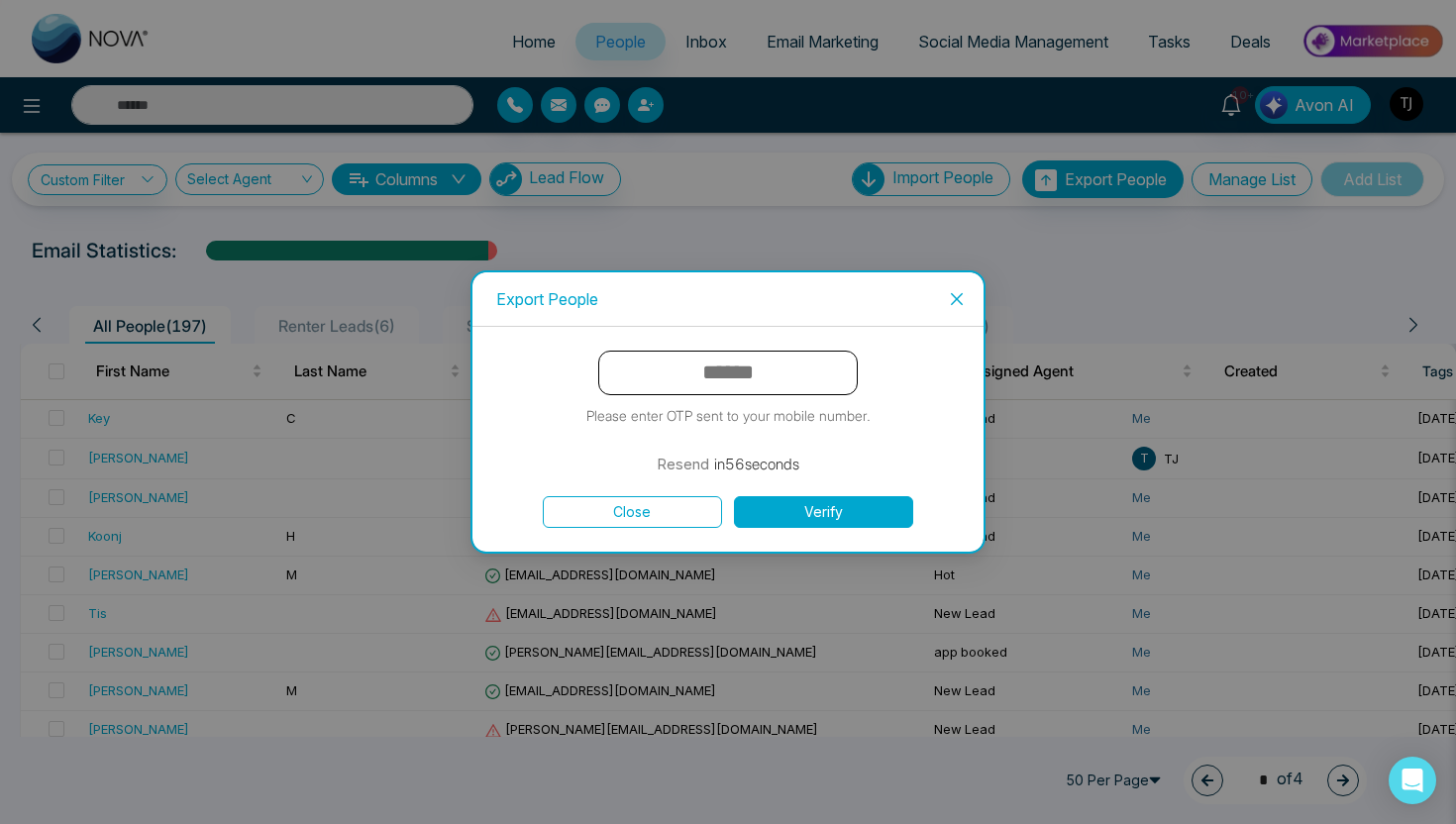 click at bounding box center (957, 299) 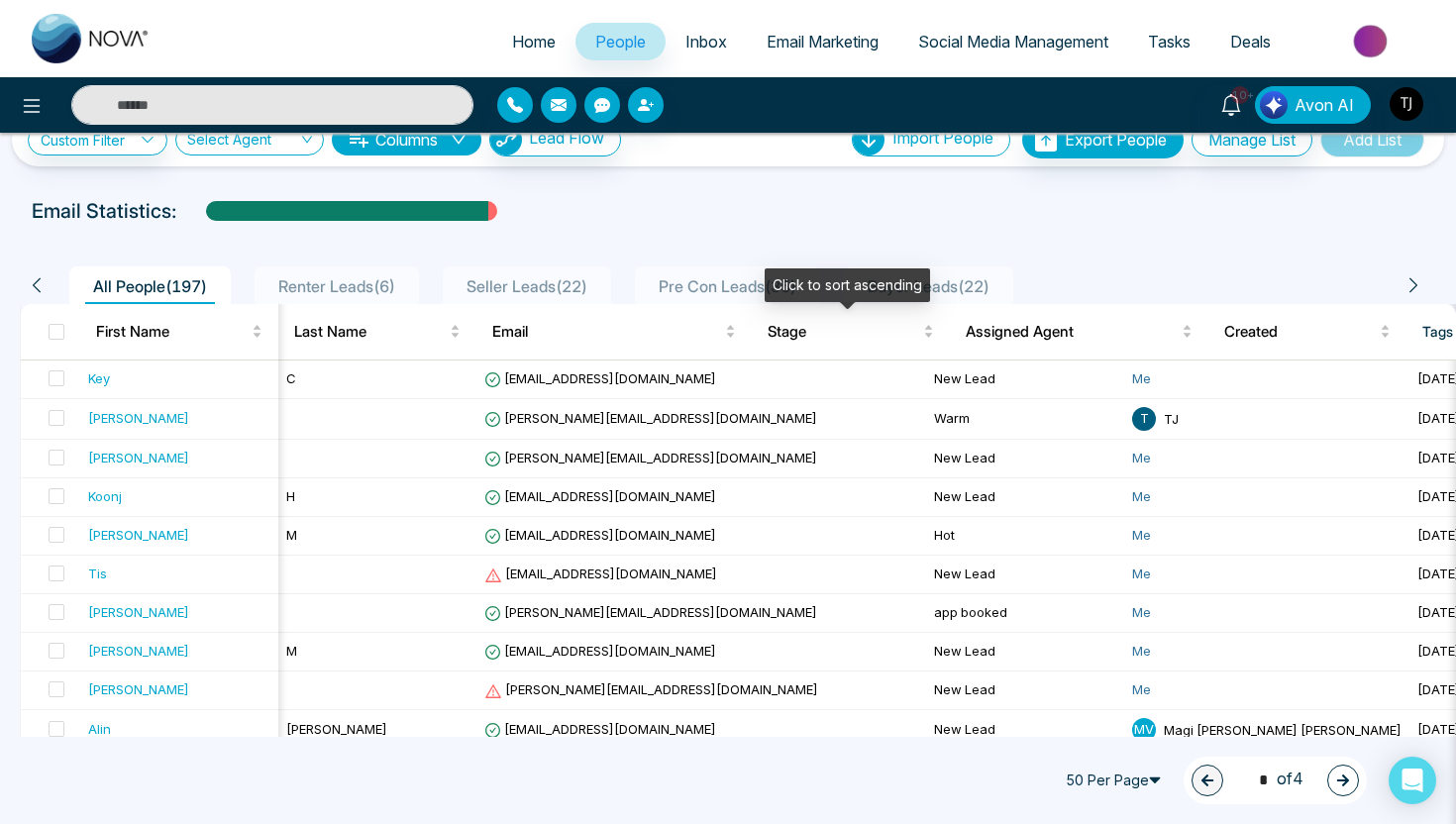 scroll, scrollTop: 4, scrollLeft: 0, axis: vertical 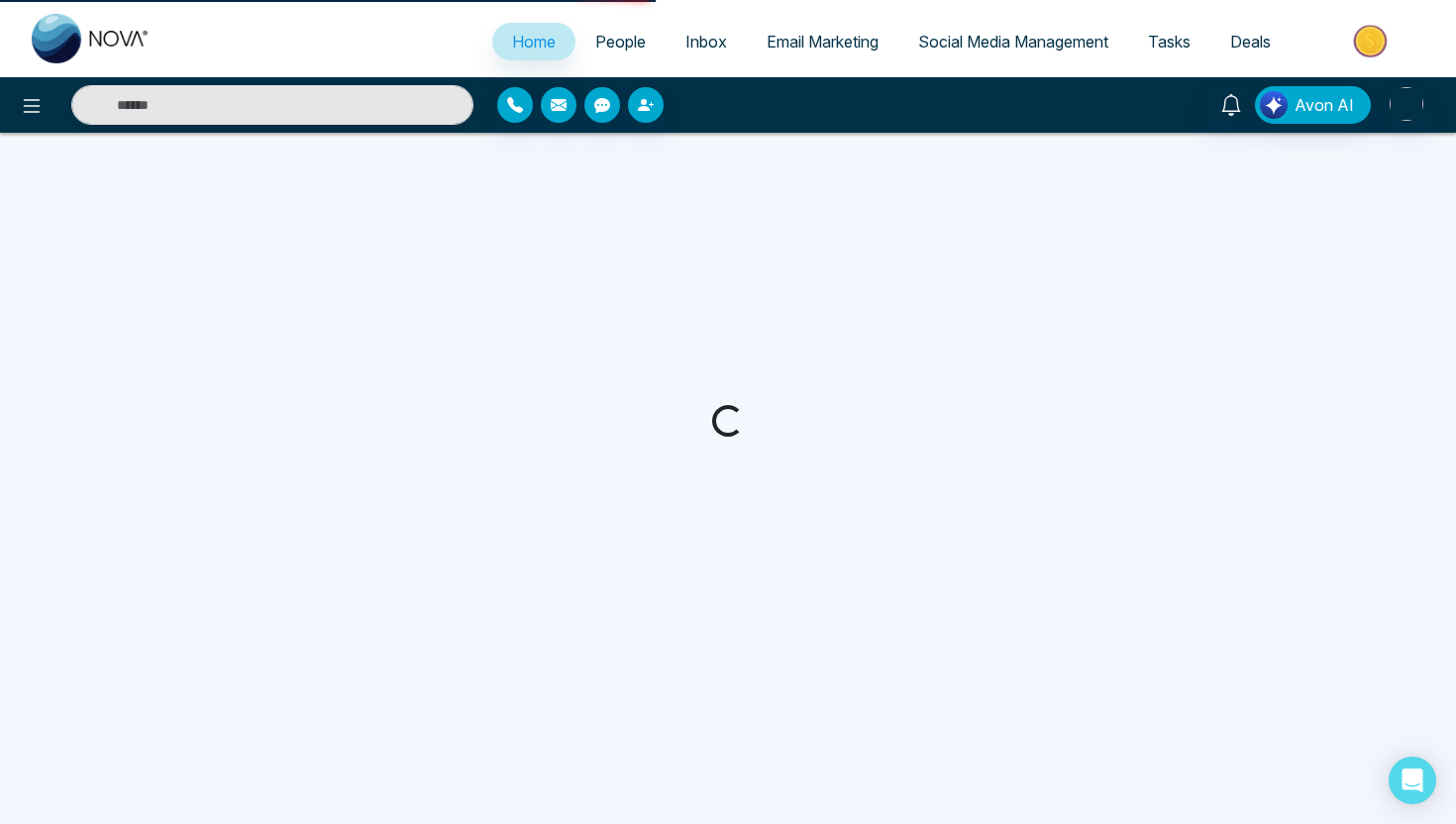 select on "*" 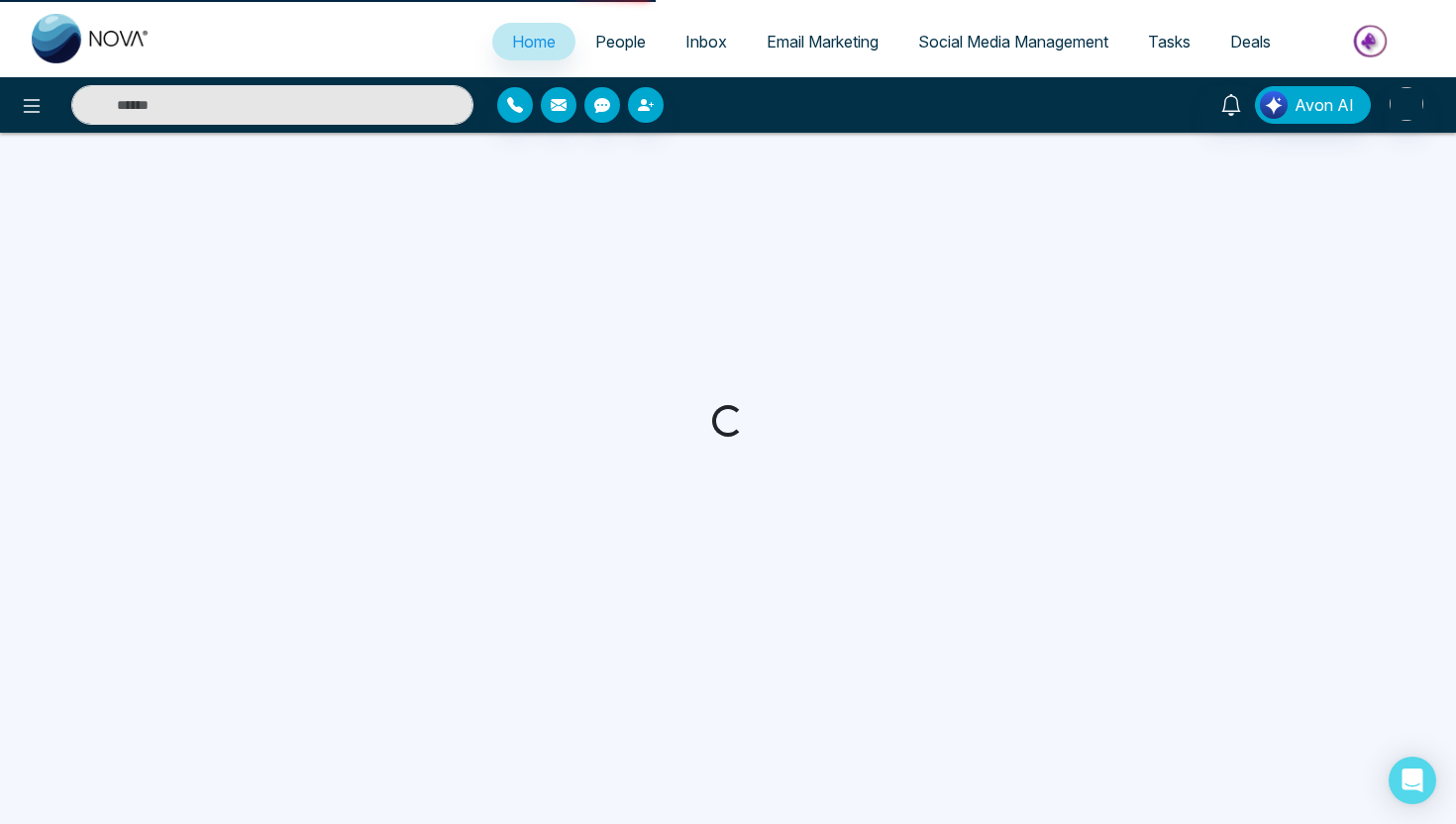 select on "*" 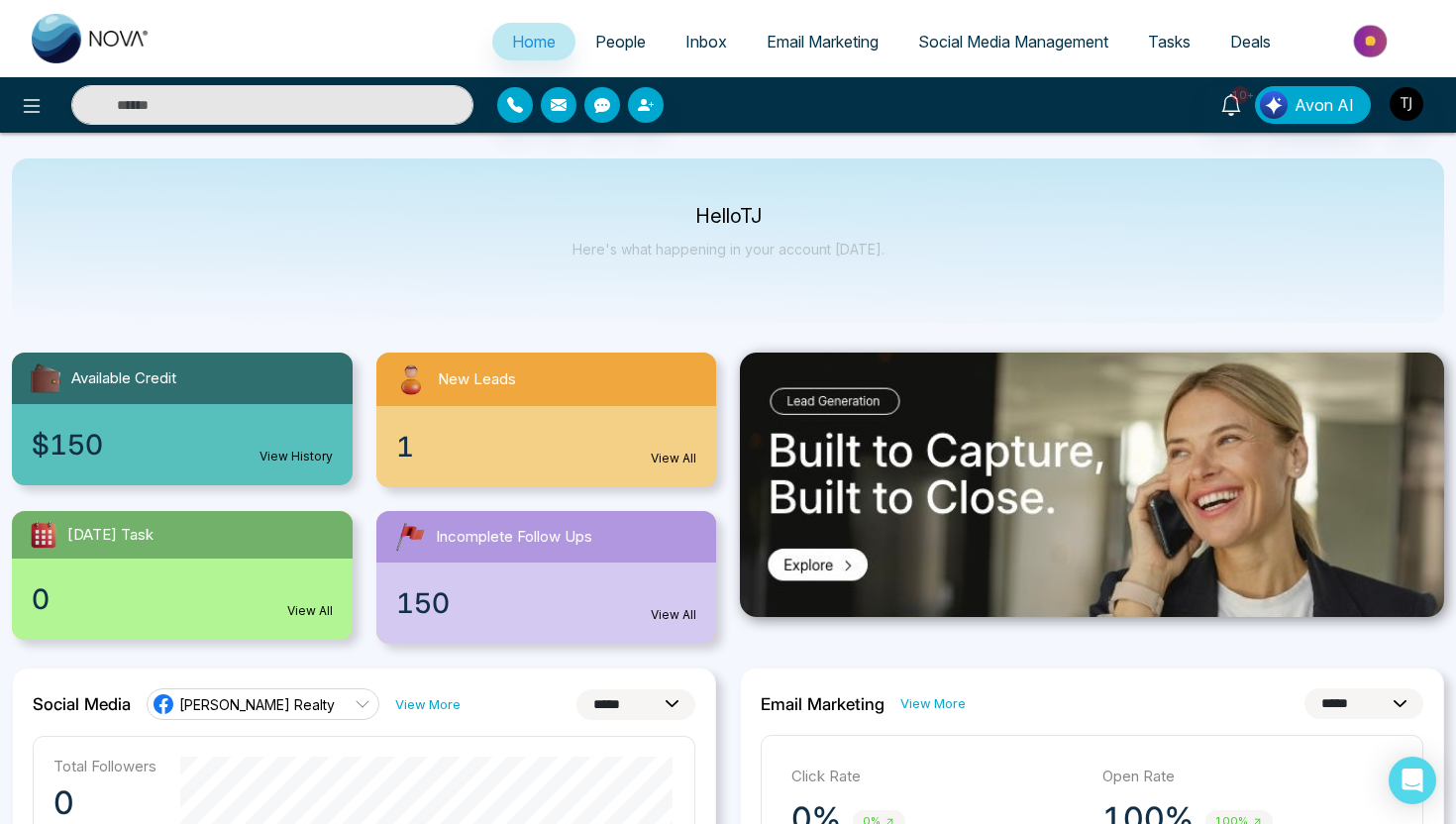 click on "People" at bounding box center [620, 42] 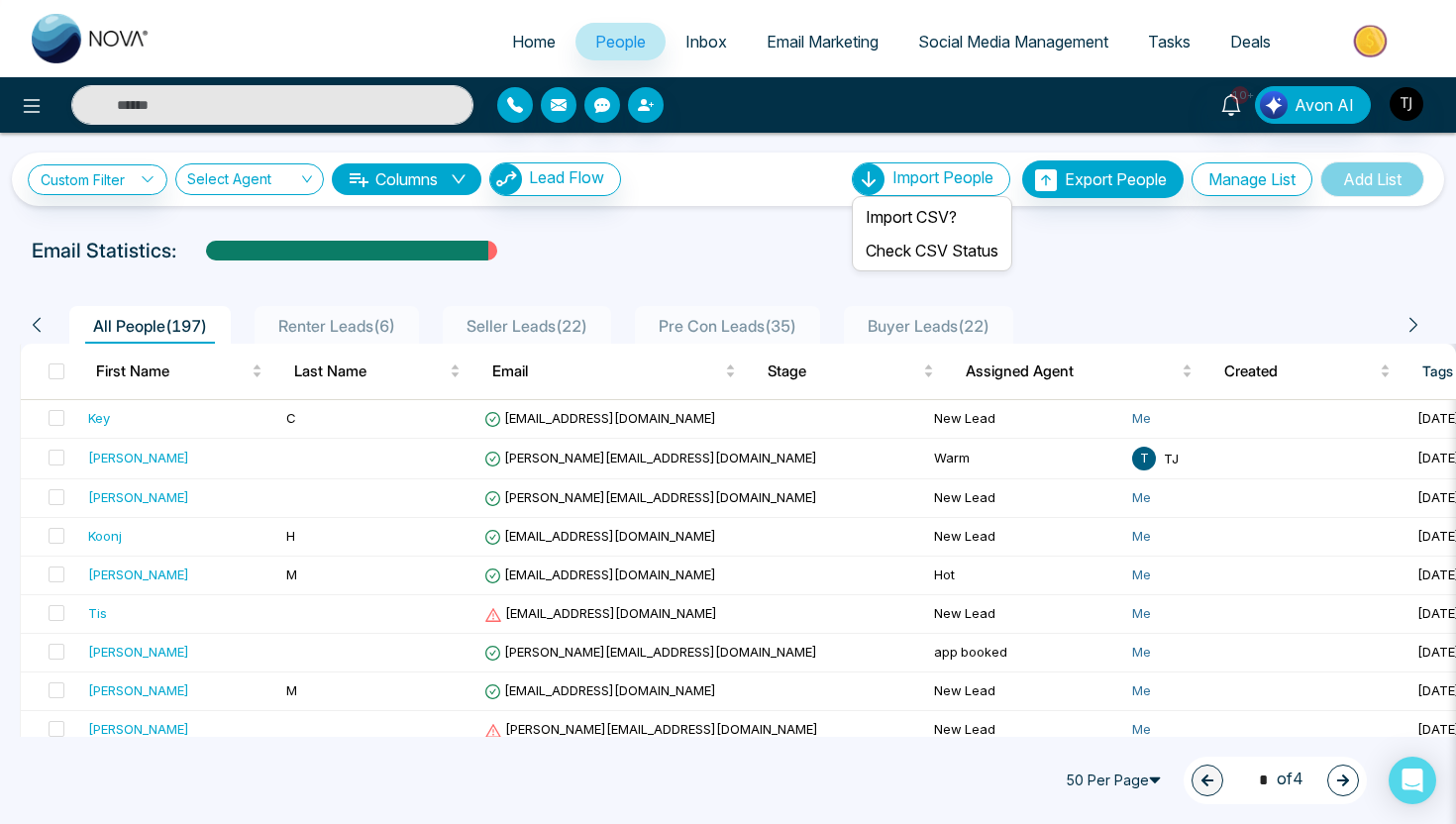 click on "Import People" at bounding box center [943, 177] 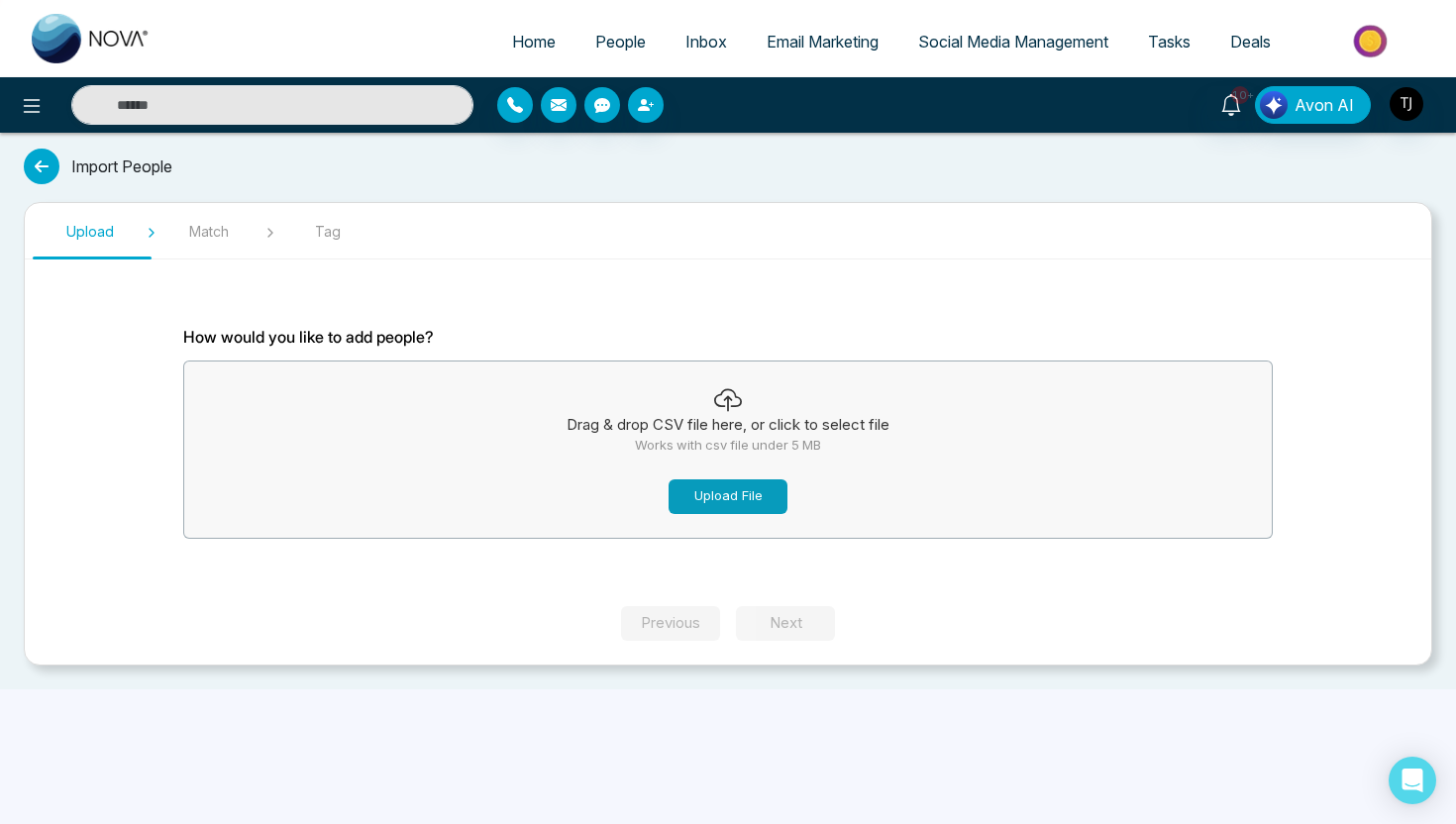 click on "Upload File" at bounding box center (728, 496) 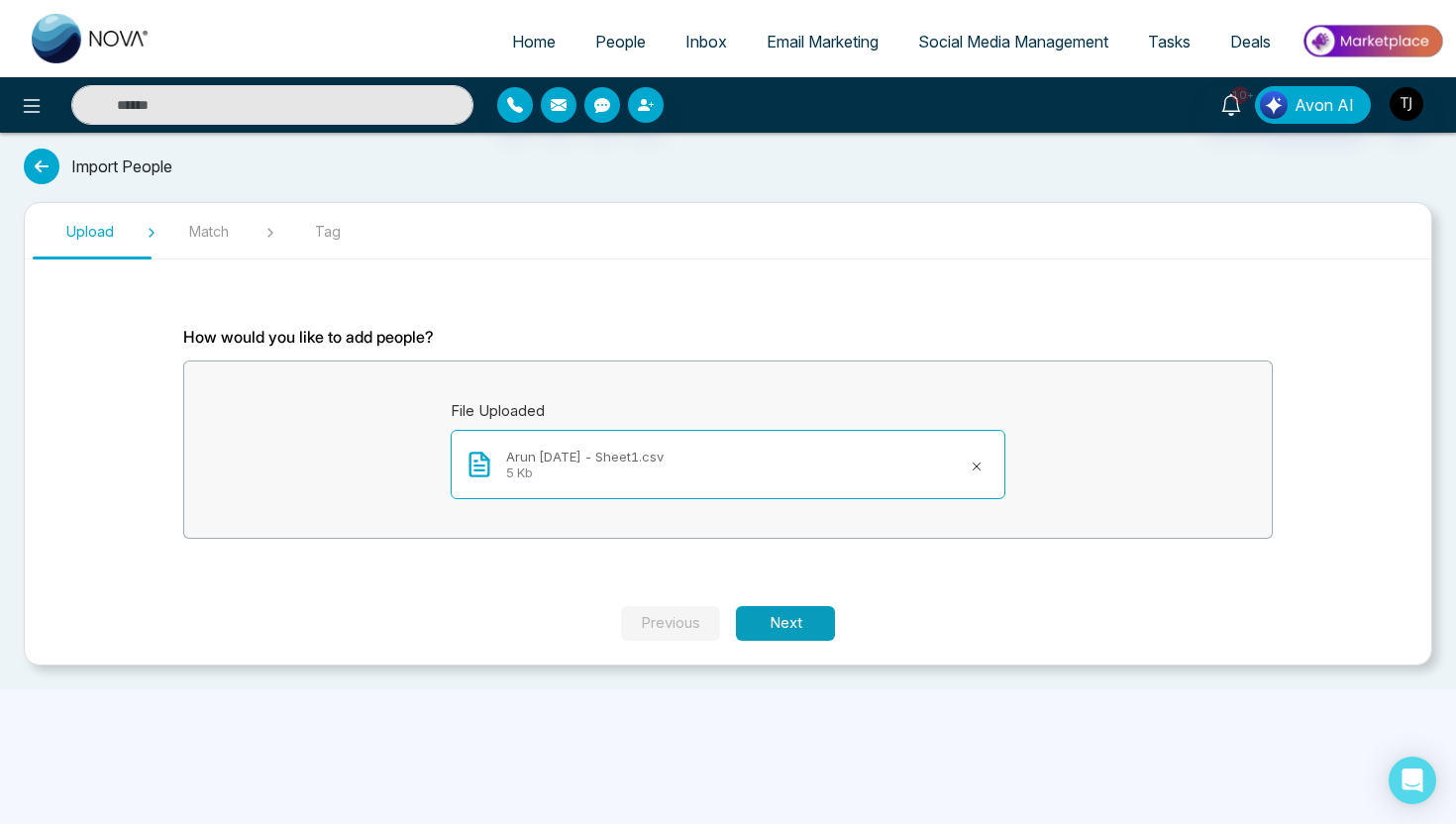 click on "Next" at bounding box center [785, 623] 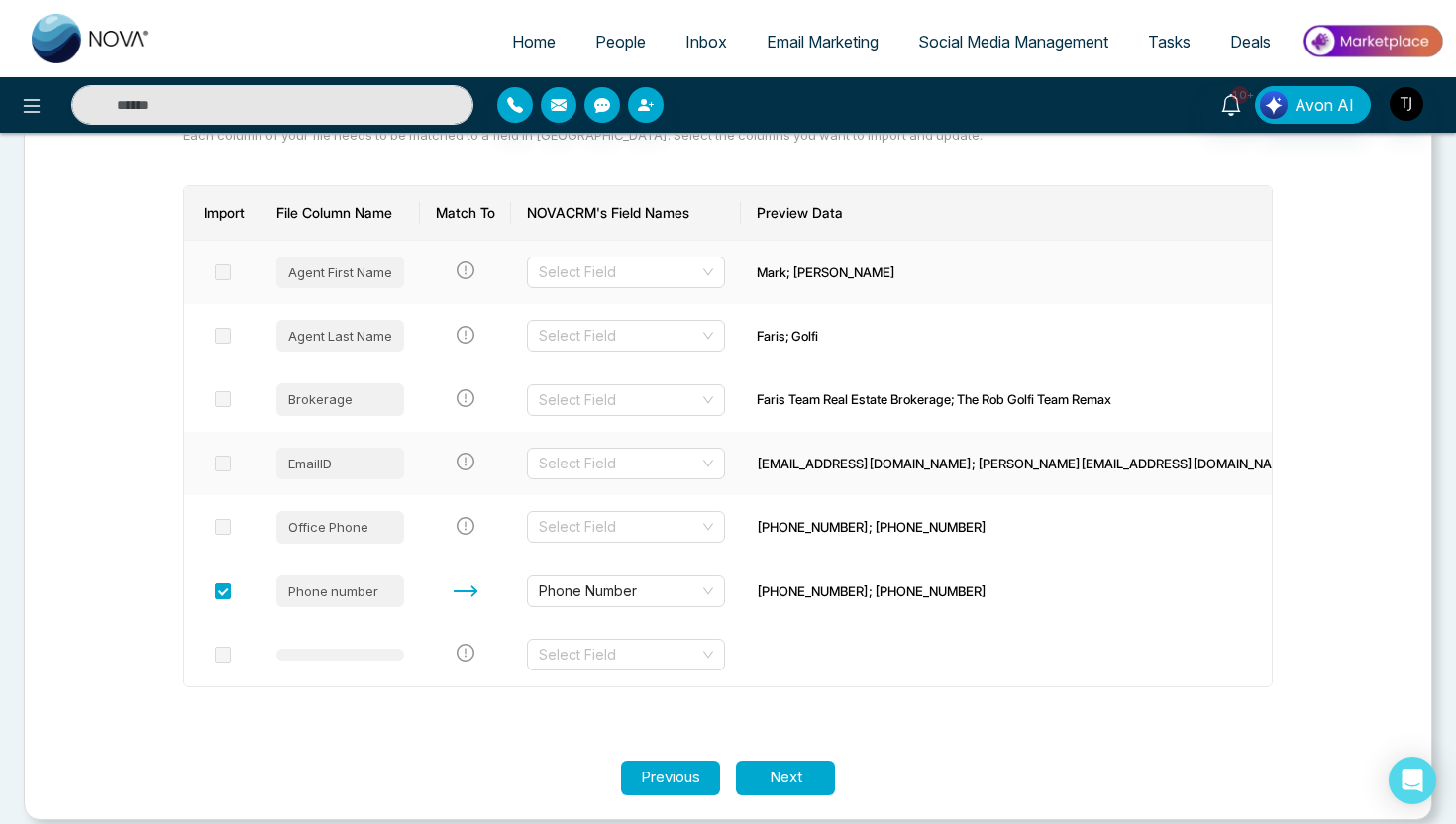 scroll, scrollTop: 244, scrollLeft: 0, axis: vertical 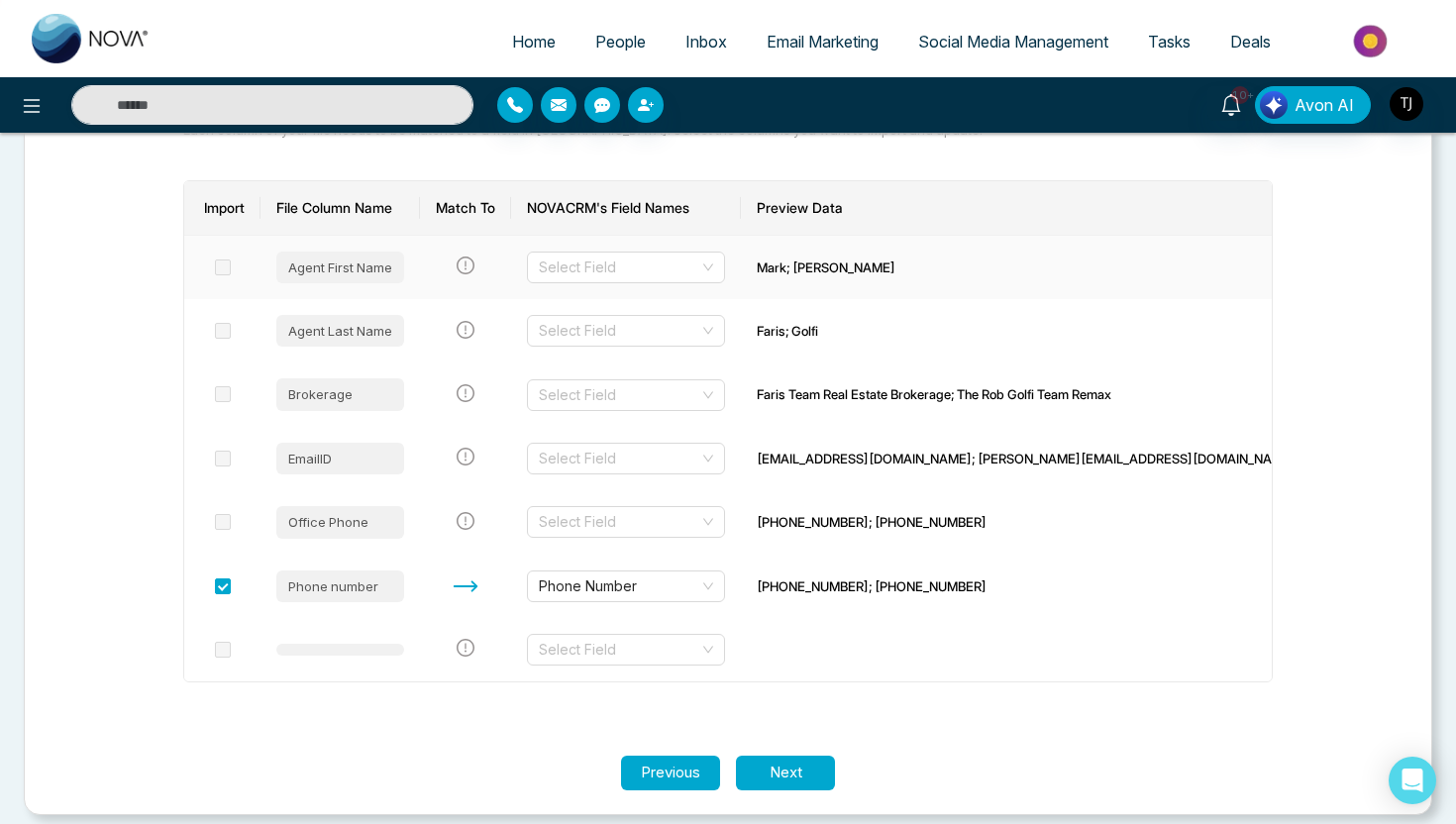 click on "Agent First Name" at bounding box center (340, 267) 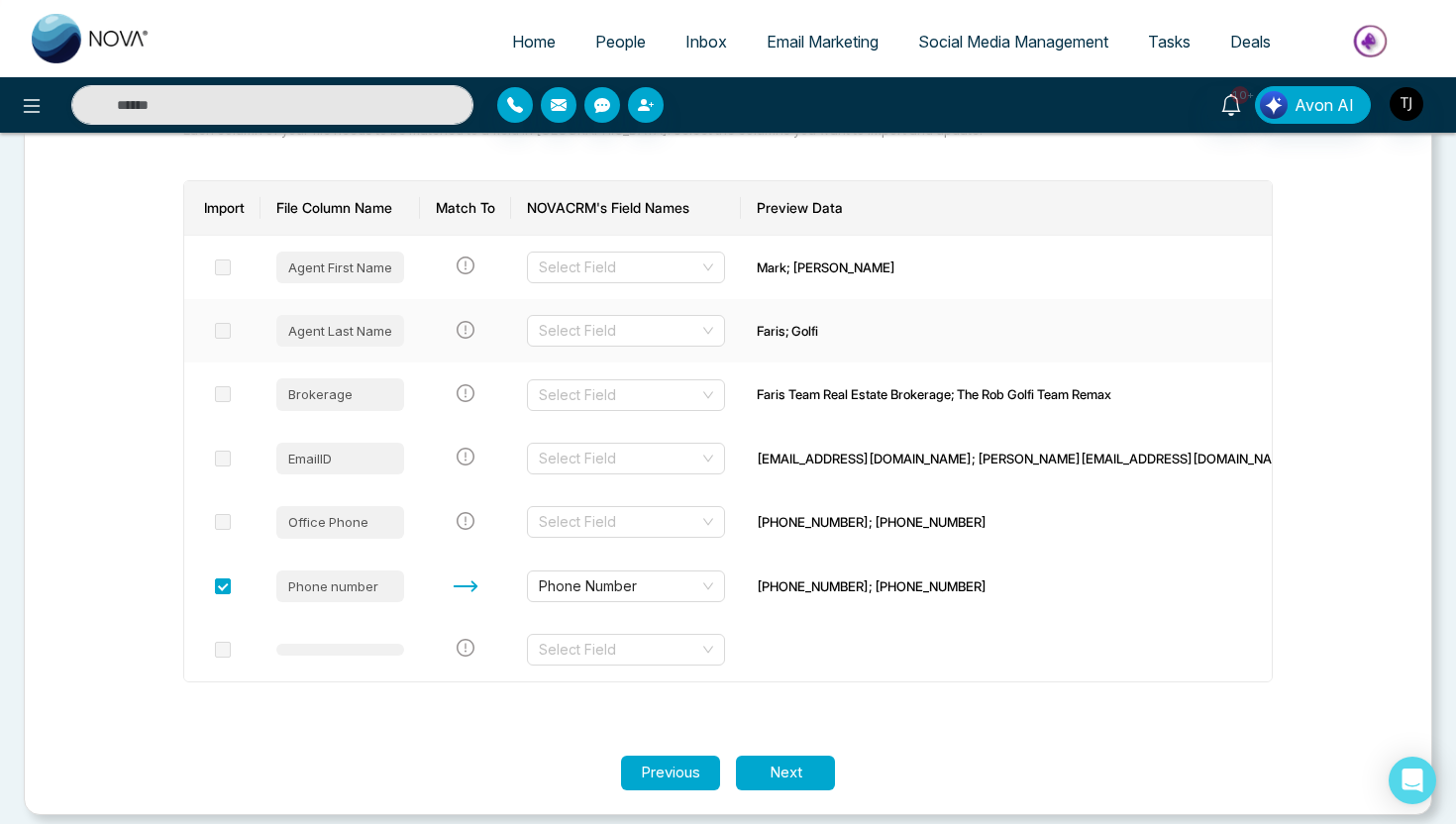 click on "Agent Last Name" at bounding box center (340, 331) 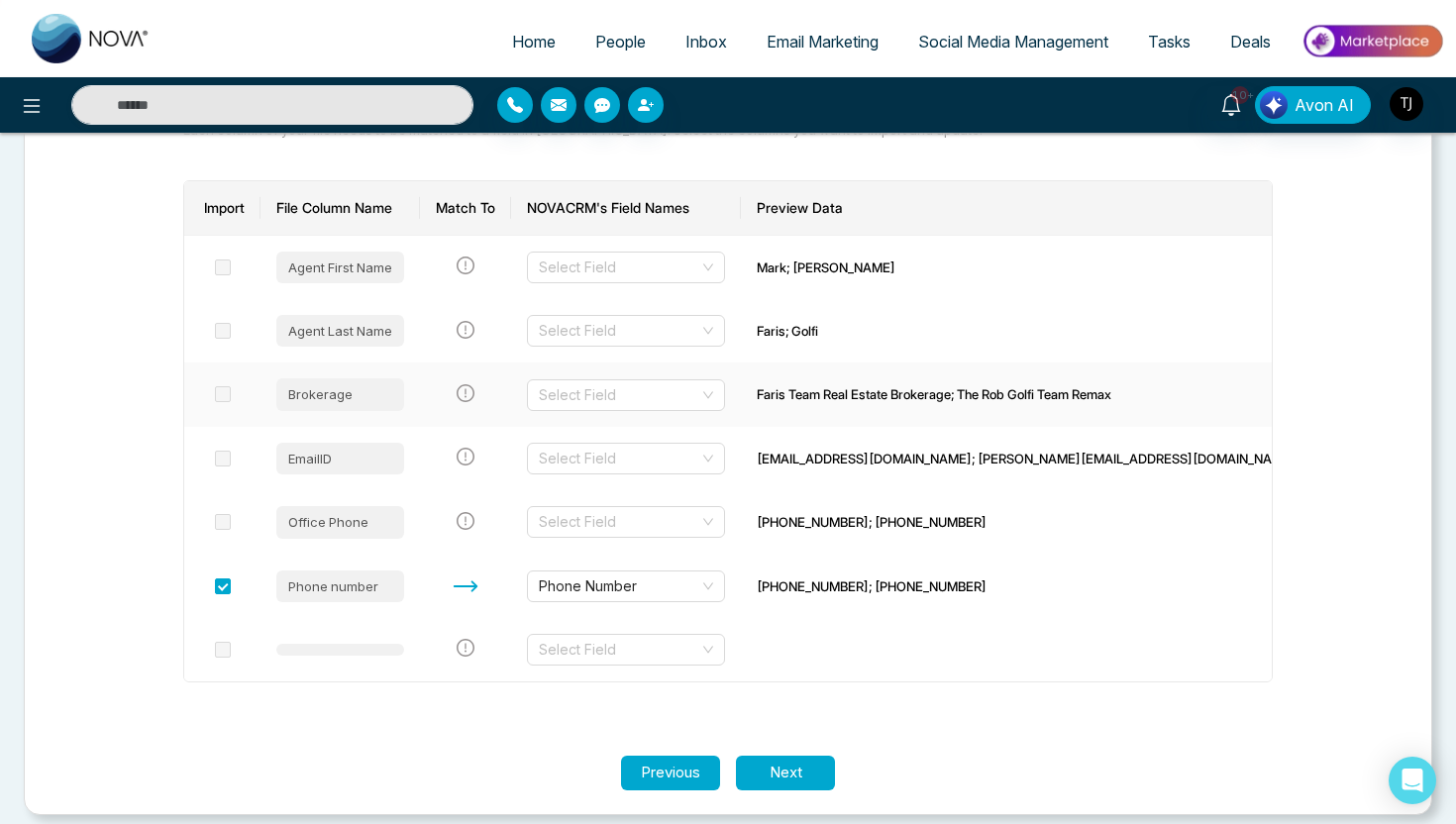 click on "Brokerage" at bounding box center [340, 394] 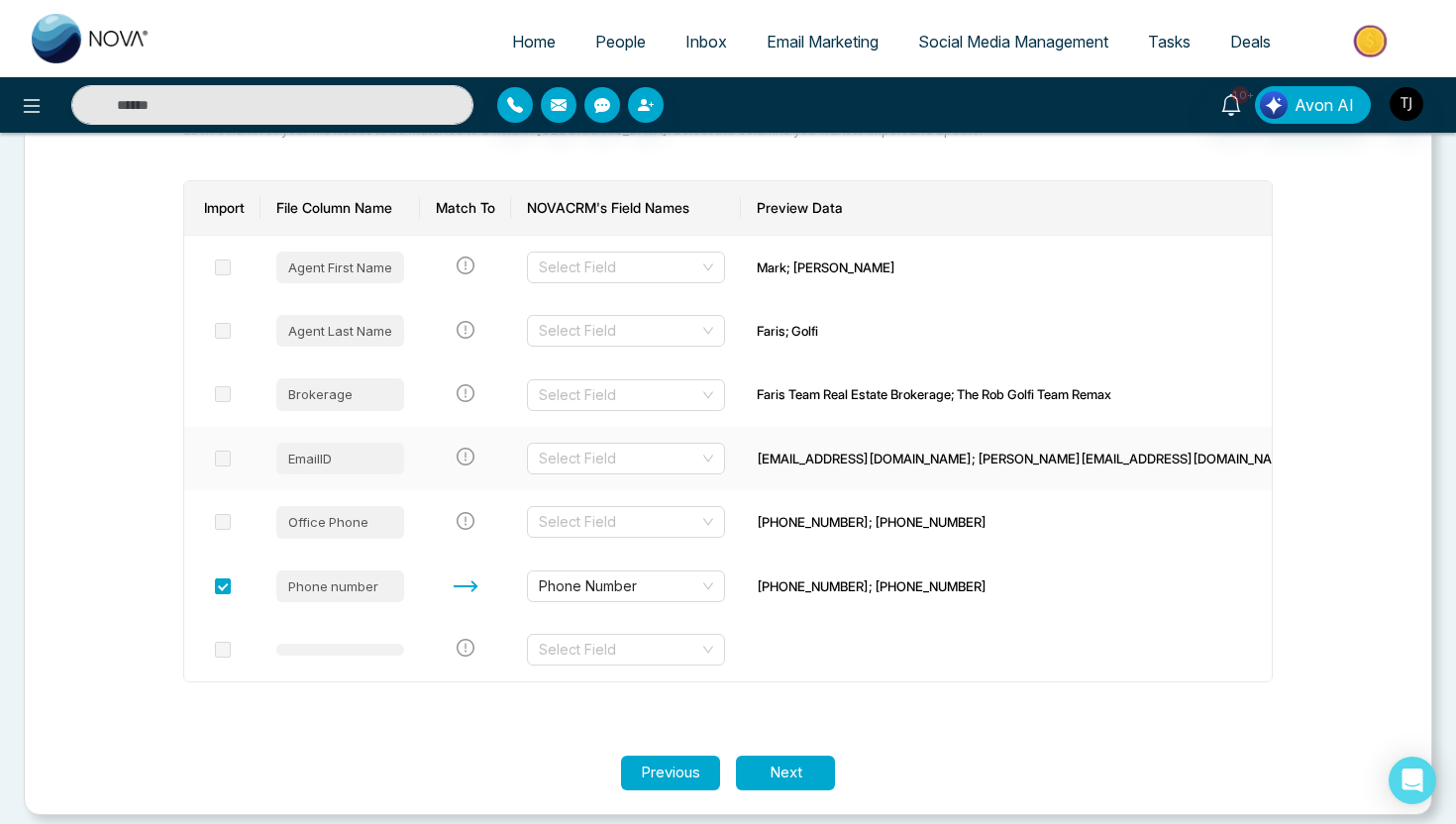click on "EmailID" at bounding box center [340, 459] 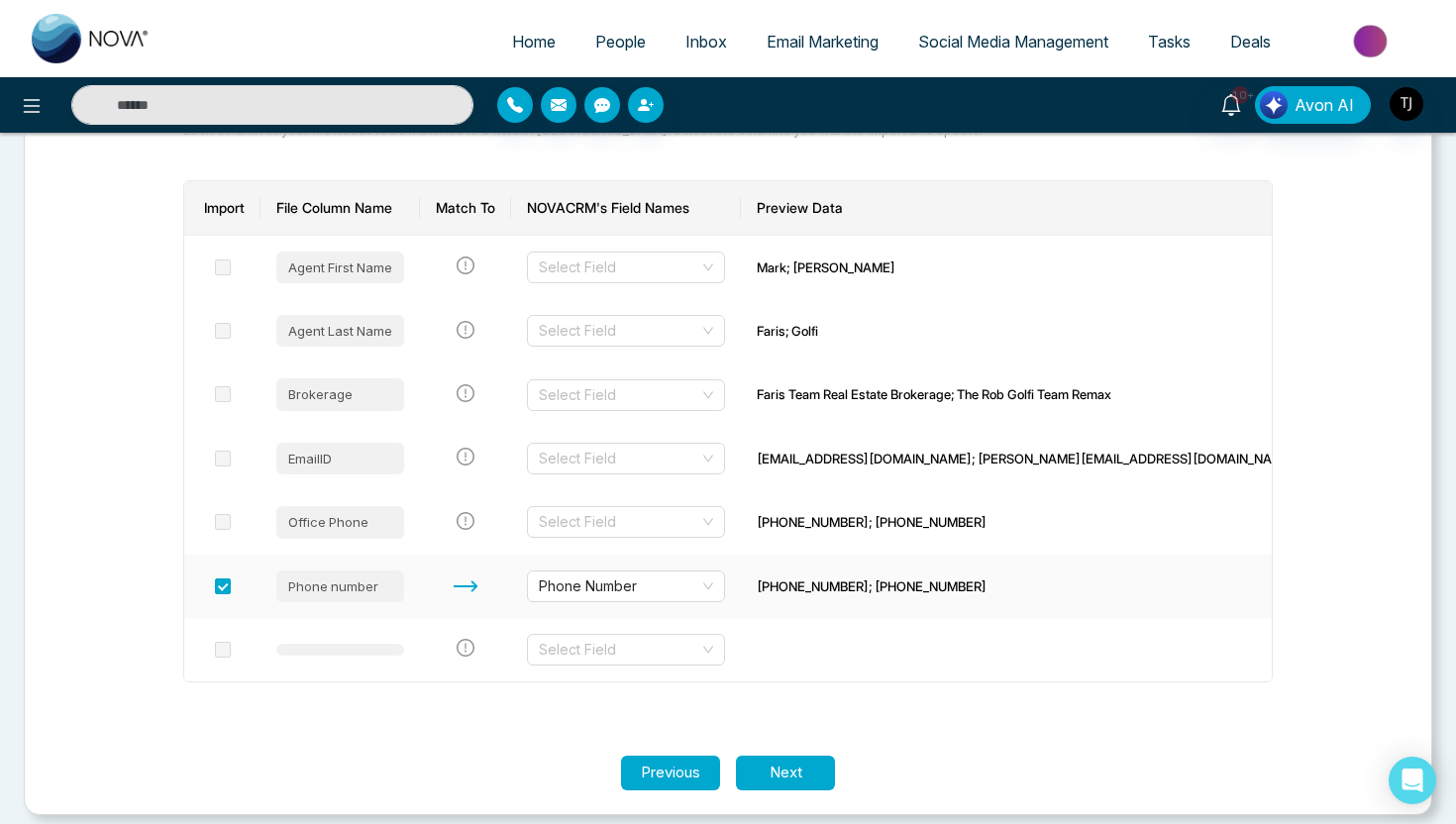 scroll, scrollTop: 257, scrollLeft: 0, axis: vertical 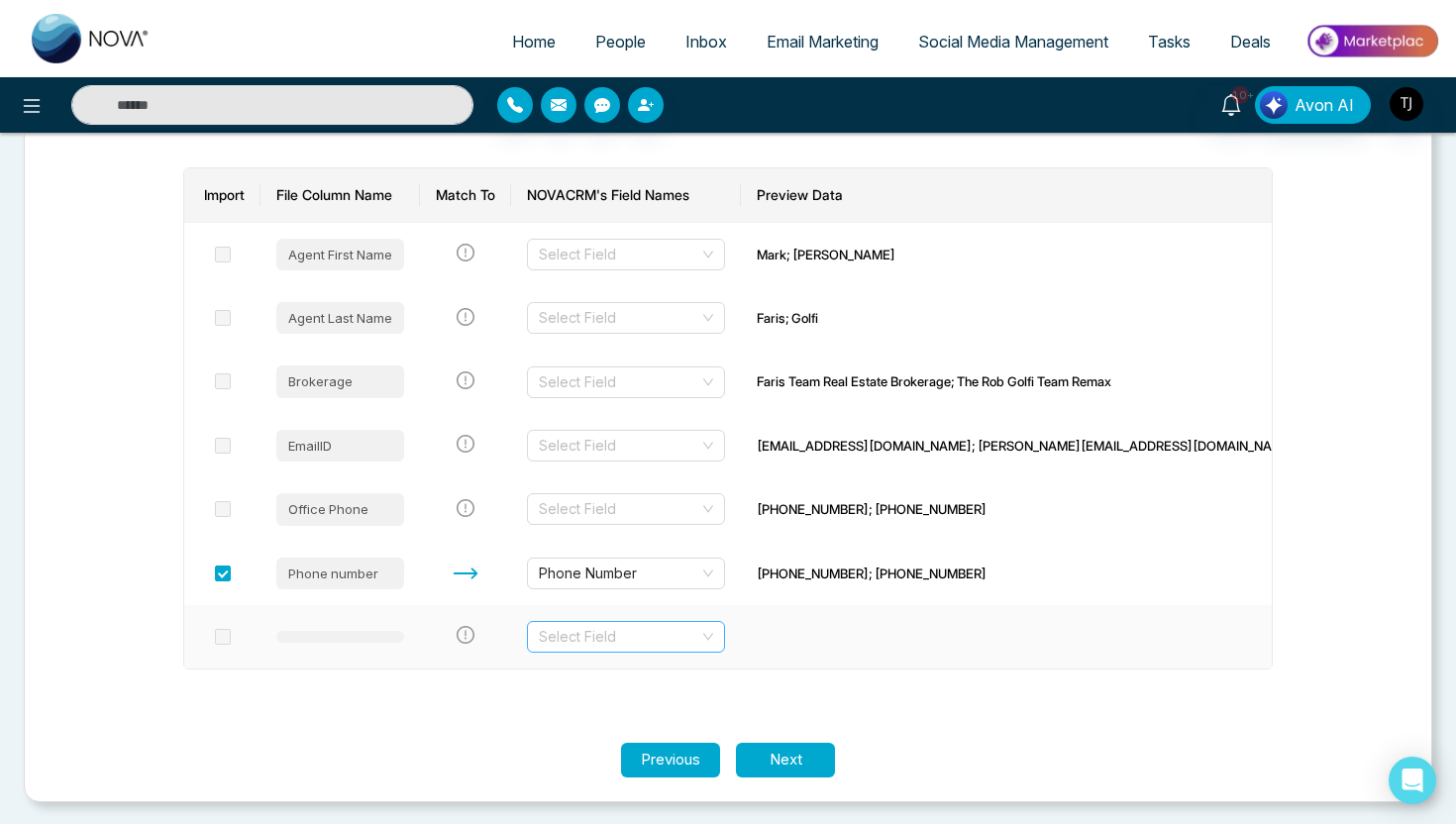 click at bounding box center (619, 637) 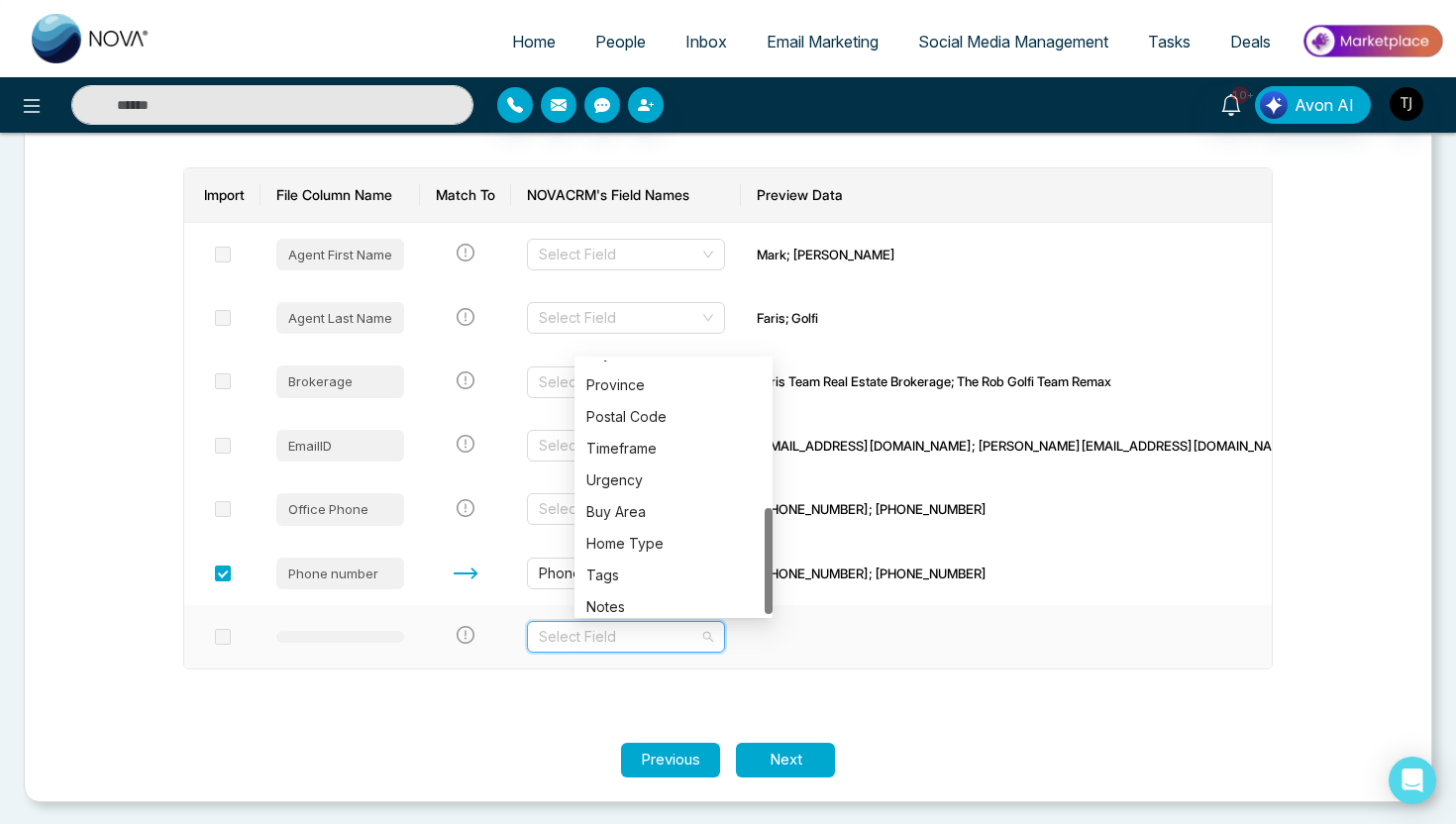 scroll, scrollTop: 349, scrollLeft: 0, axis: vertical 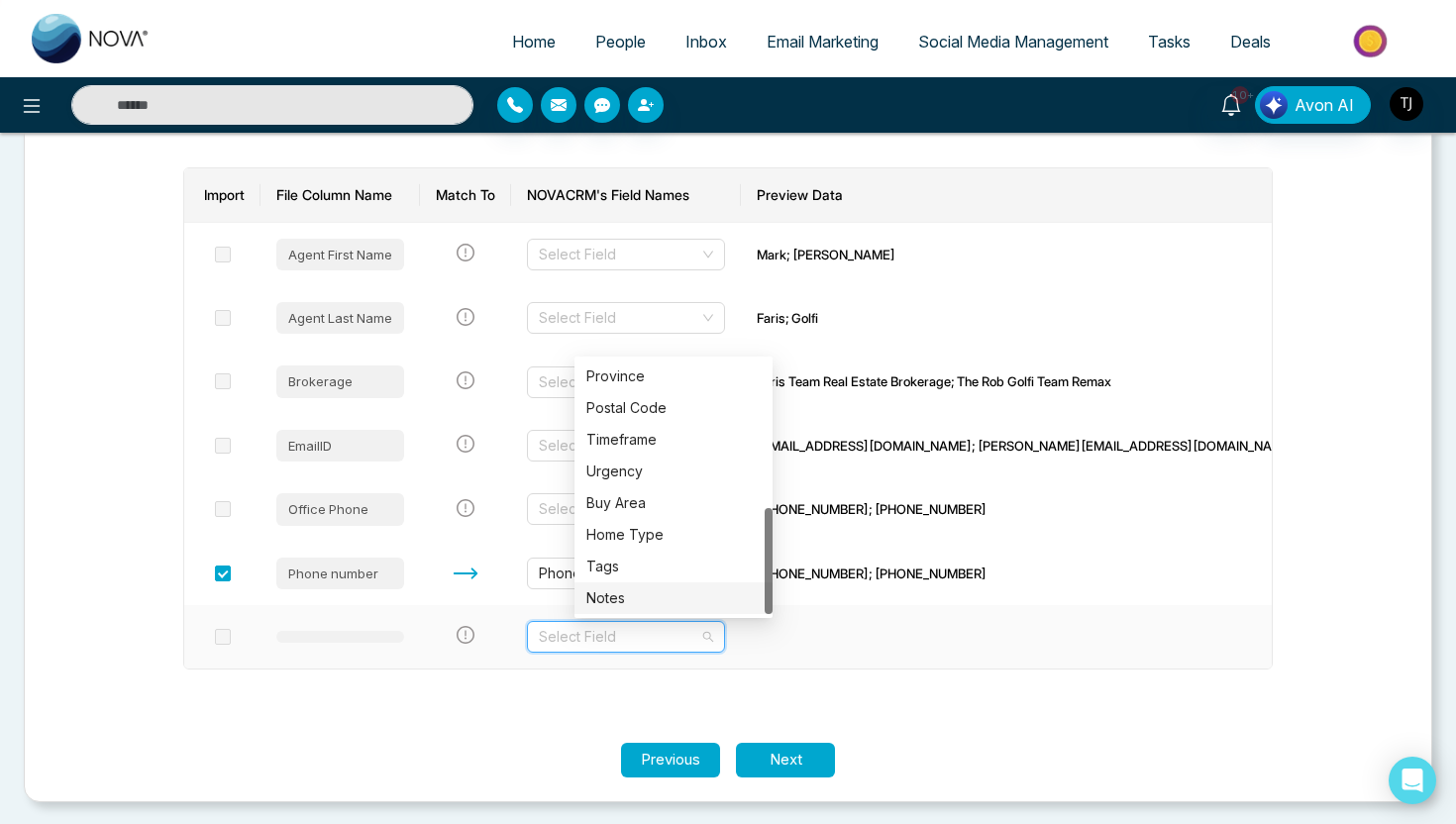 click on "Notes" at bounding box center [674, 598] 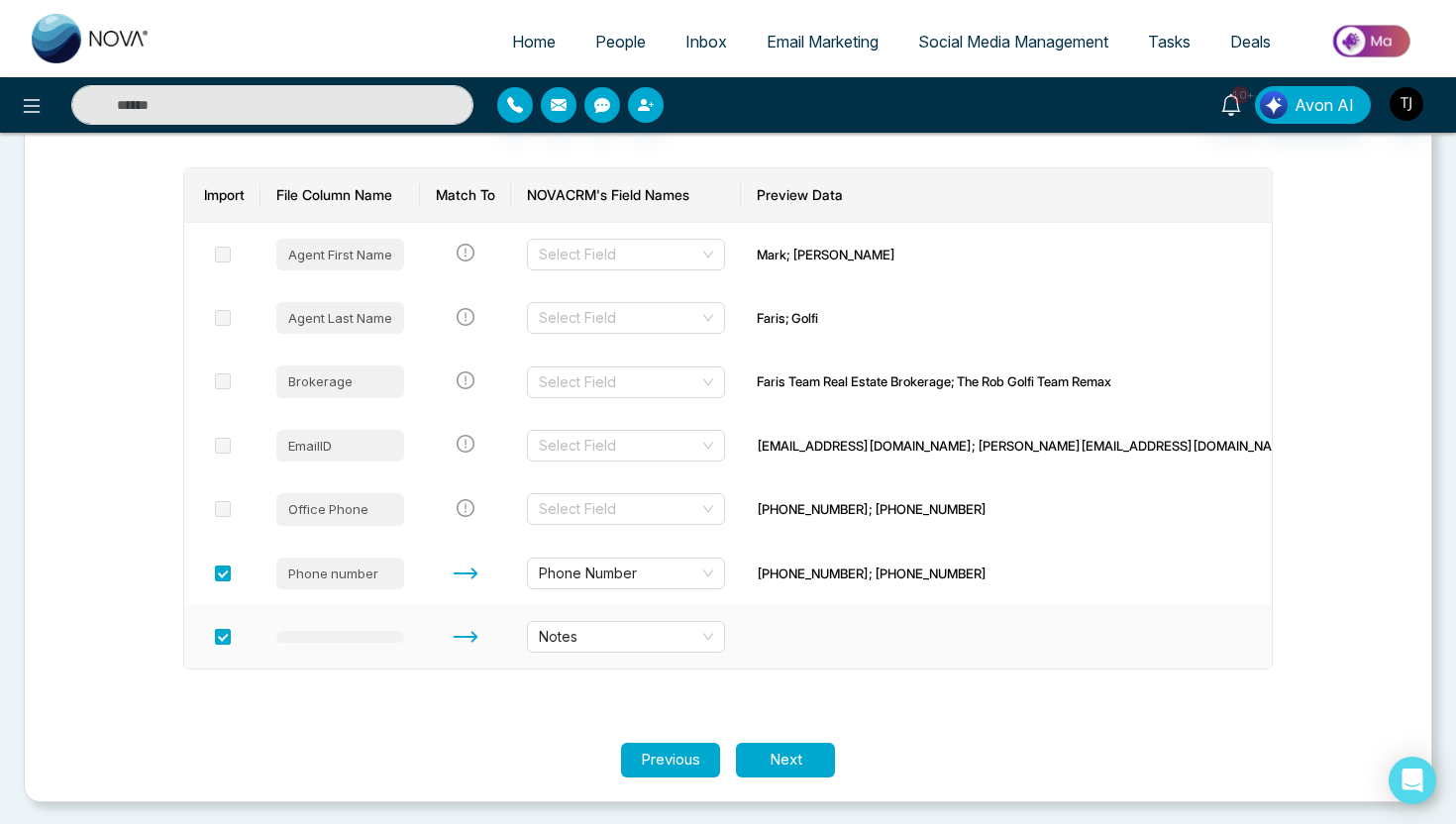 click at bounding box center [340, 637] 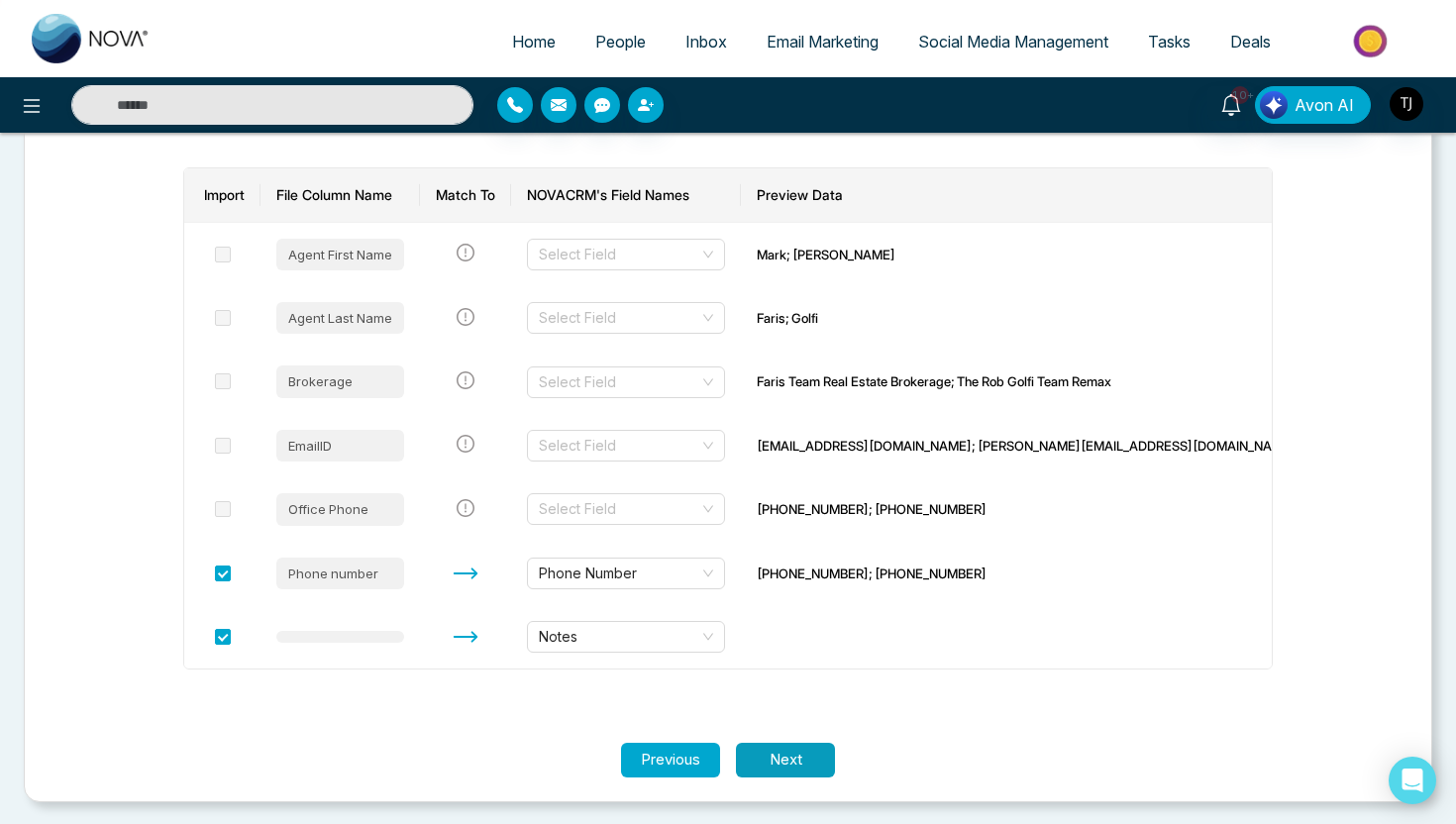 click on "Next" at bounding box center (785, 760) 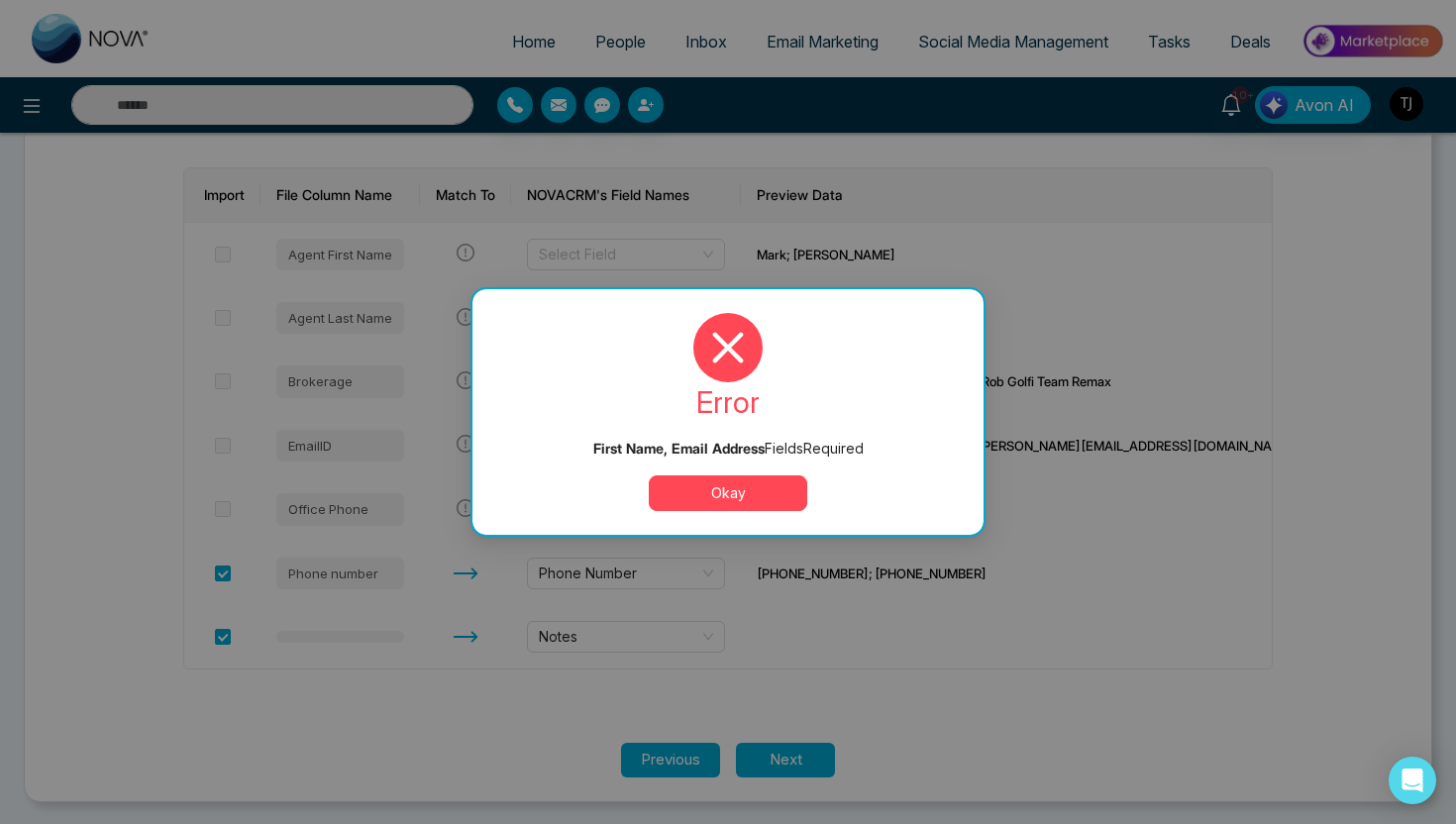 click on "Okay" at bounding box center [728, 493] 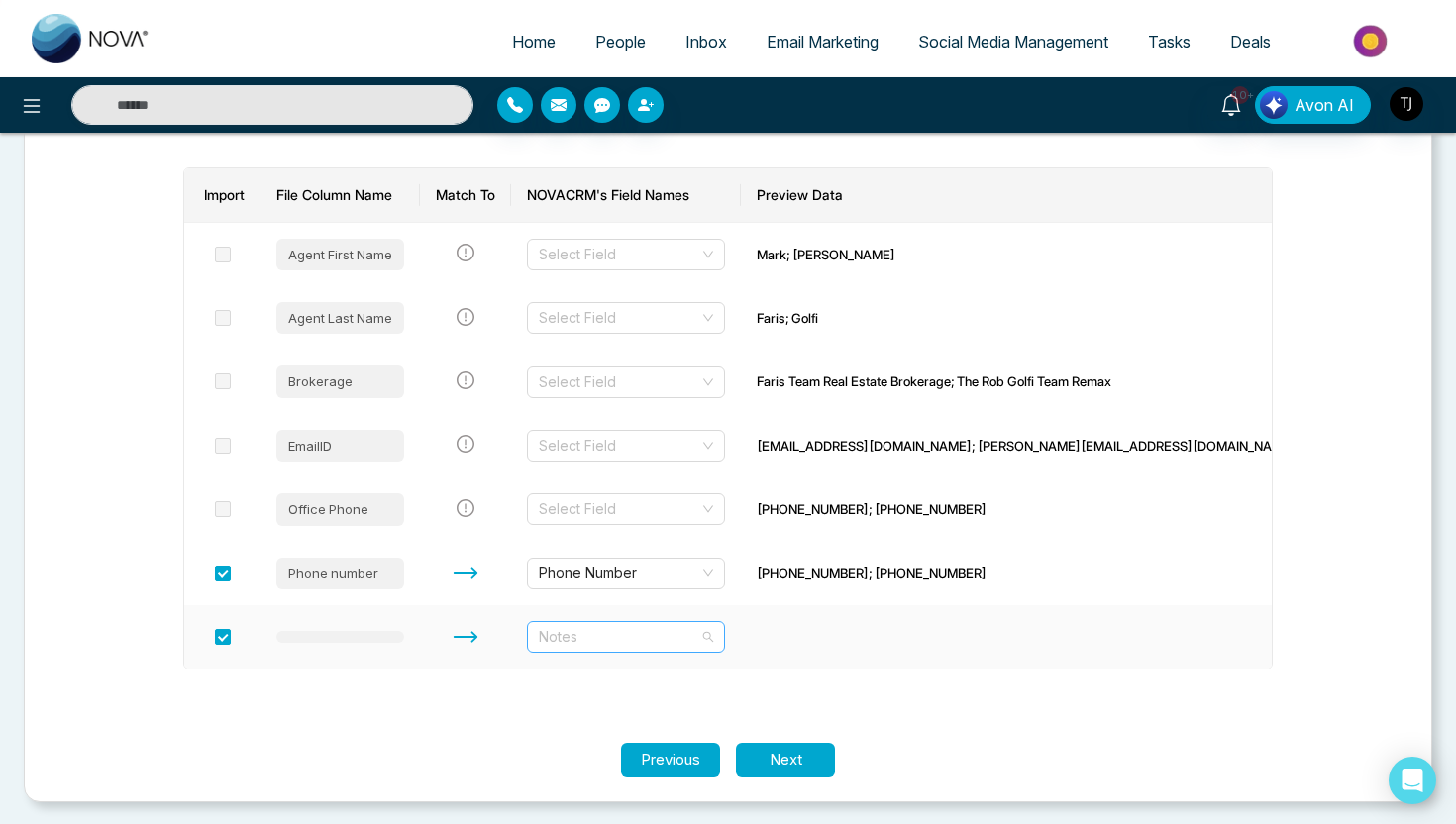 click on "Notes" at bounding box center (626, 637) 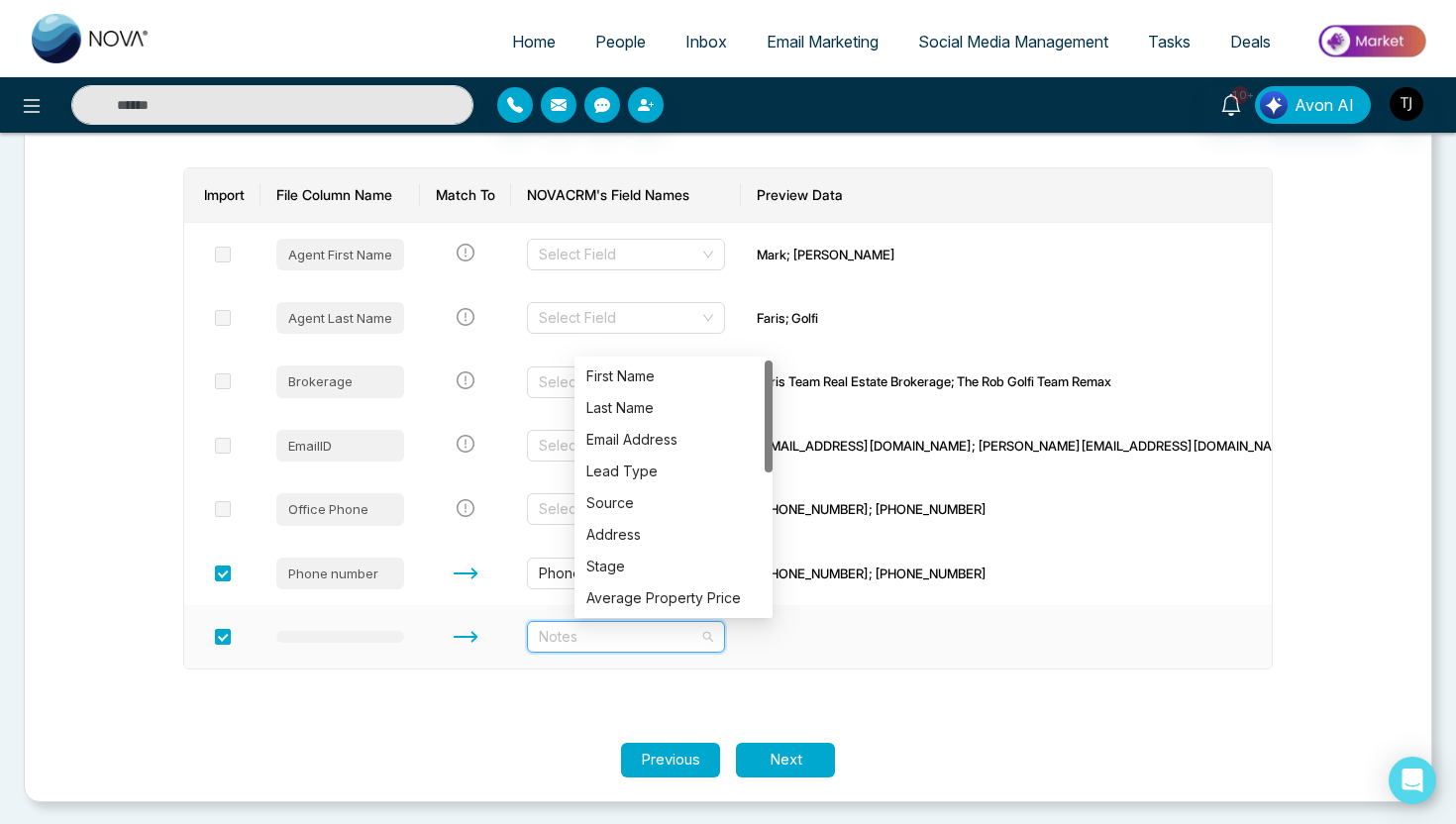 scroll, scrollTop: 317, scrollLeft: 0, axis: vertical 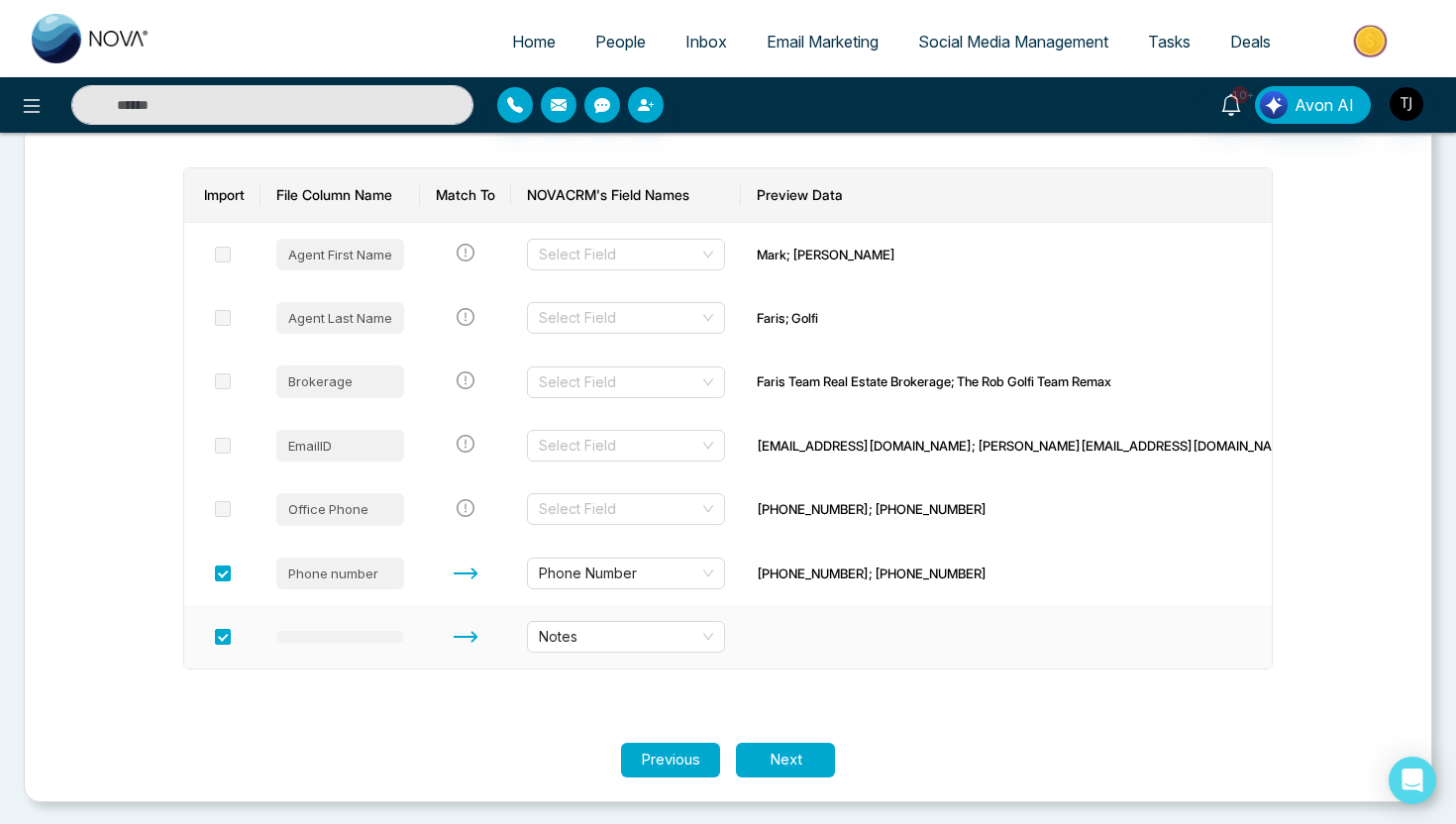 click on "Notes" at bounding box center (626, 637) 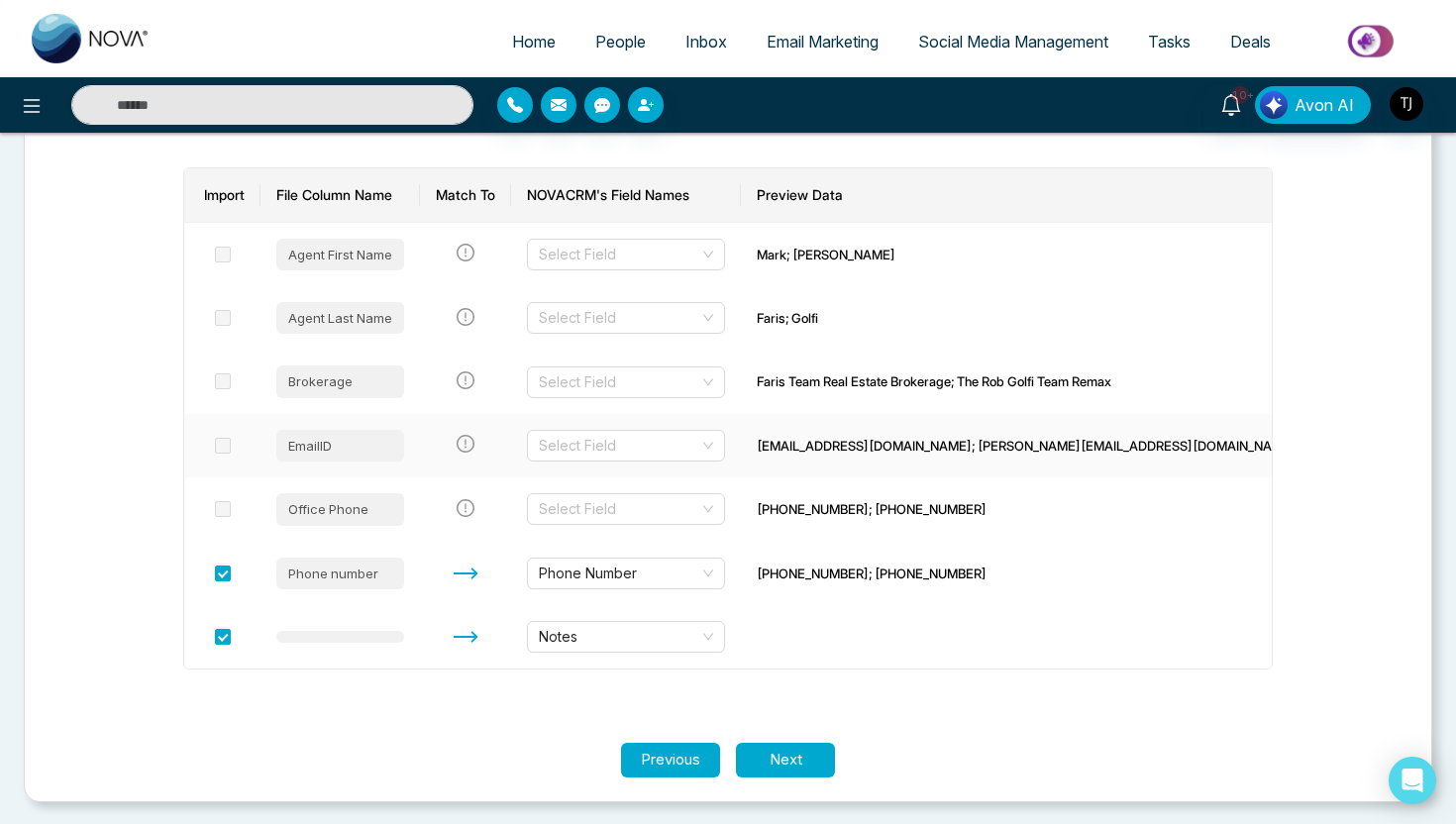 scroll, scrollTop: 0, scrollLeft: 0, axis: both 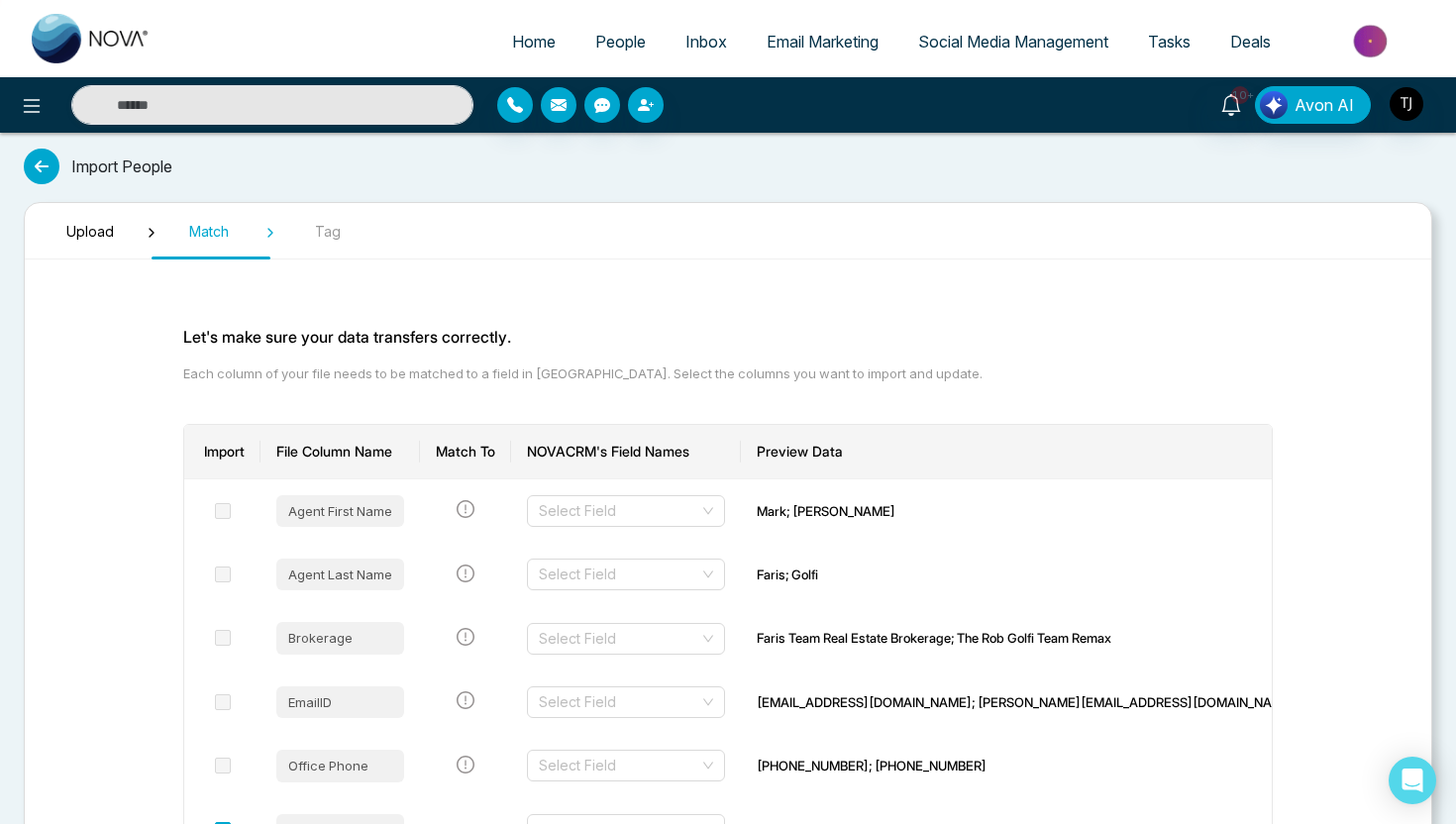 click at bounding box center (42, 166) 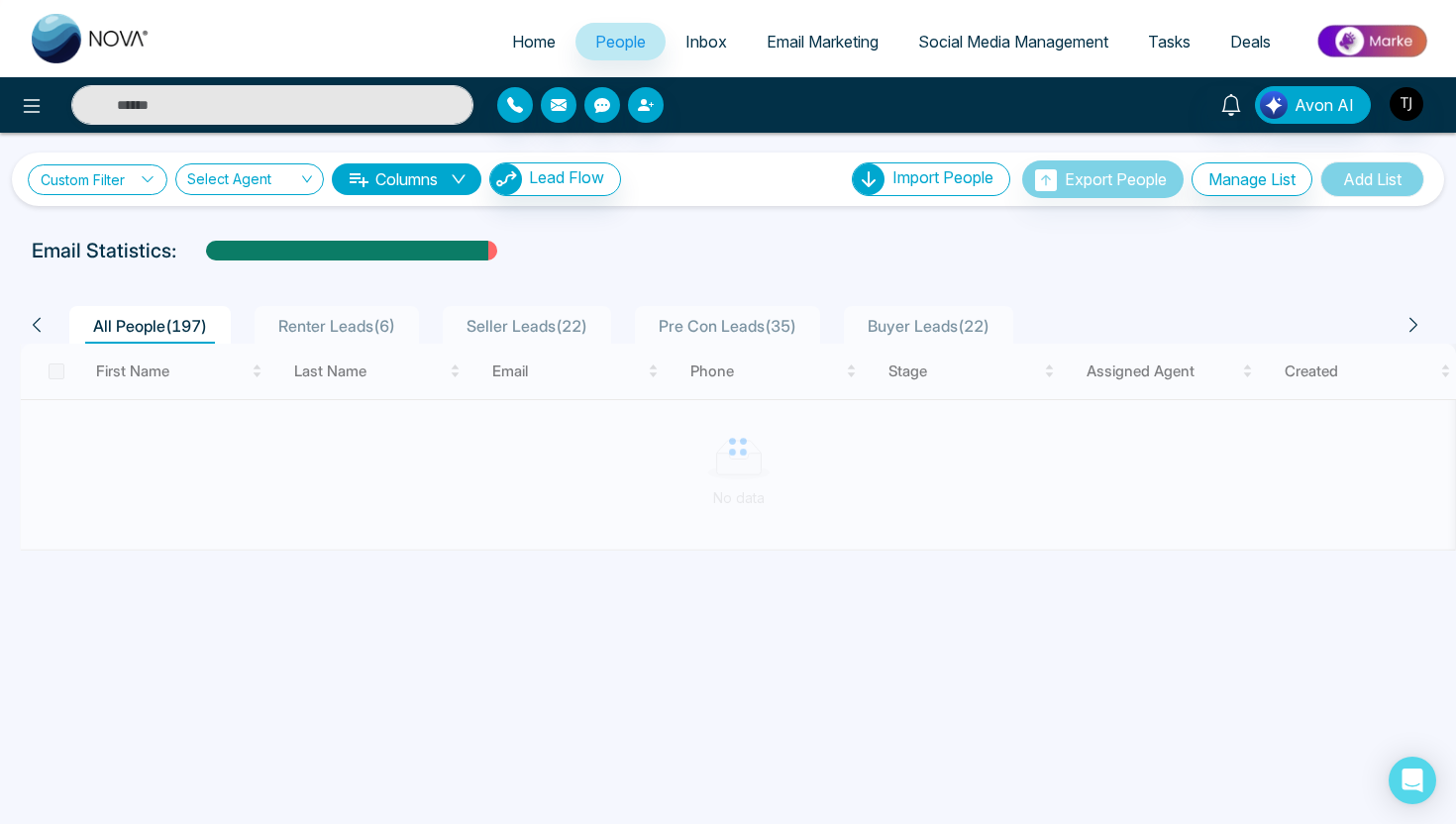 click on "Custom Filter" at bounding box center (97, 179) 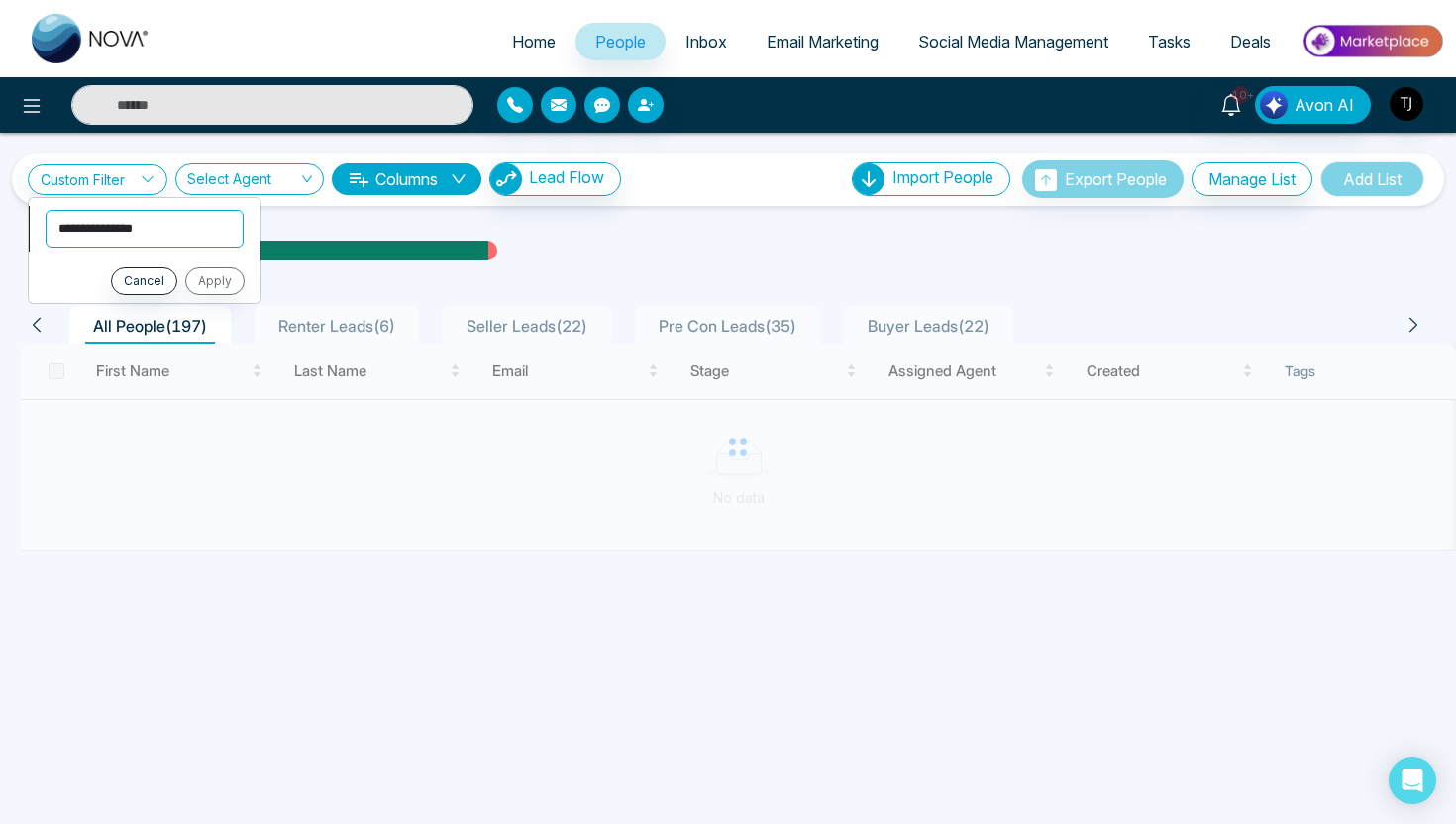 click on "**********" at bounding box center (145, 229) 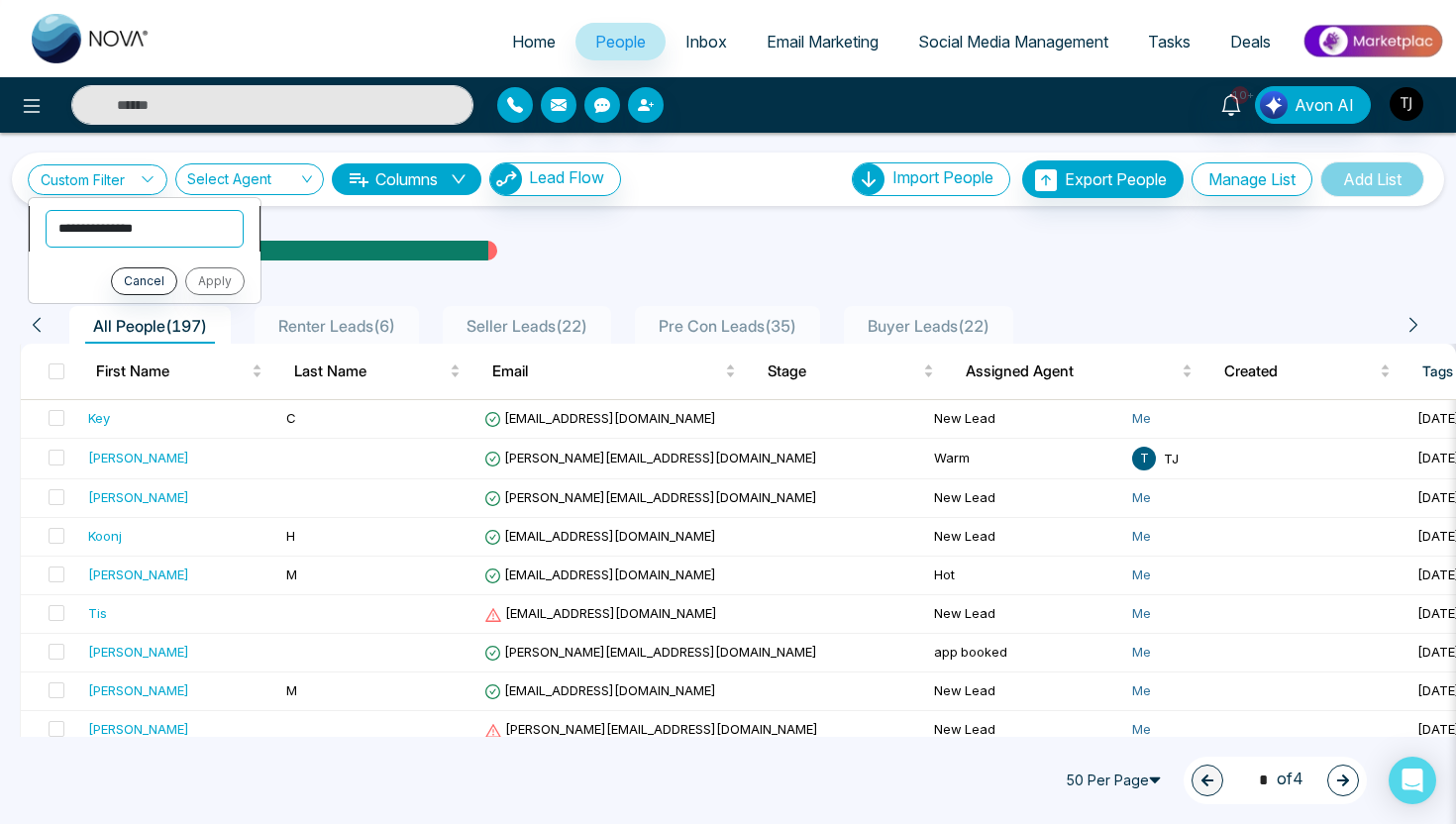 select on "****" 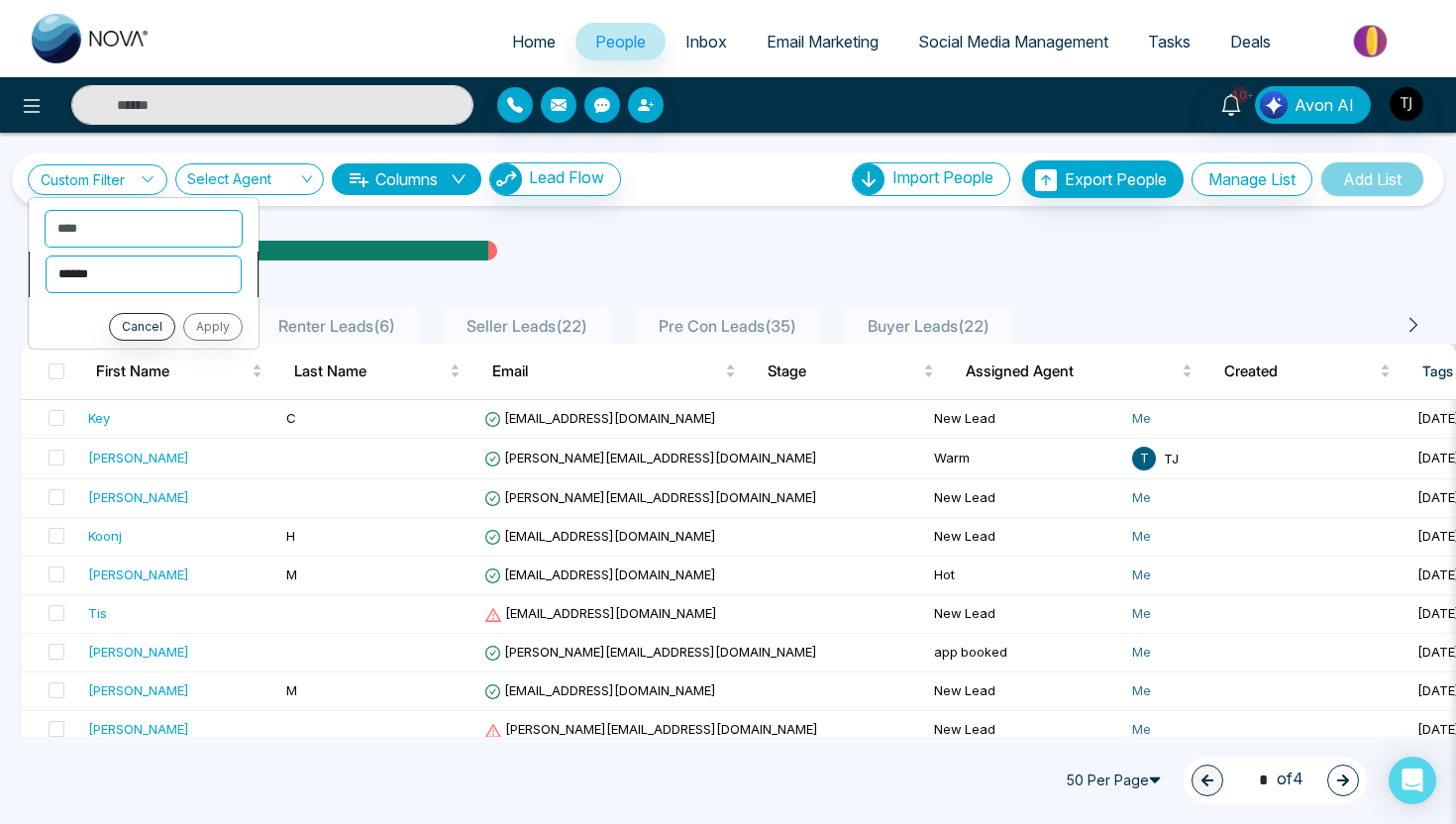 click on "**********" at bounding box center [144, 274] 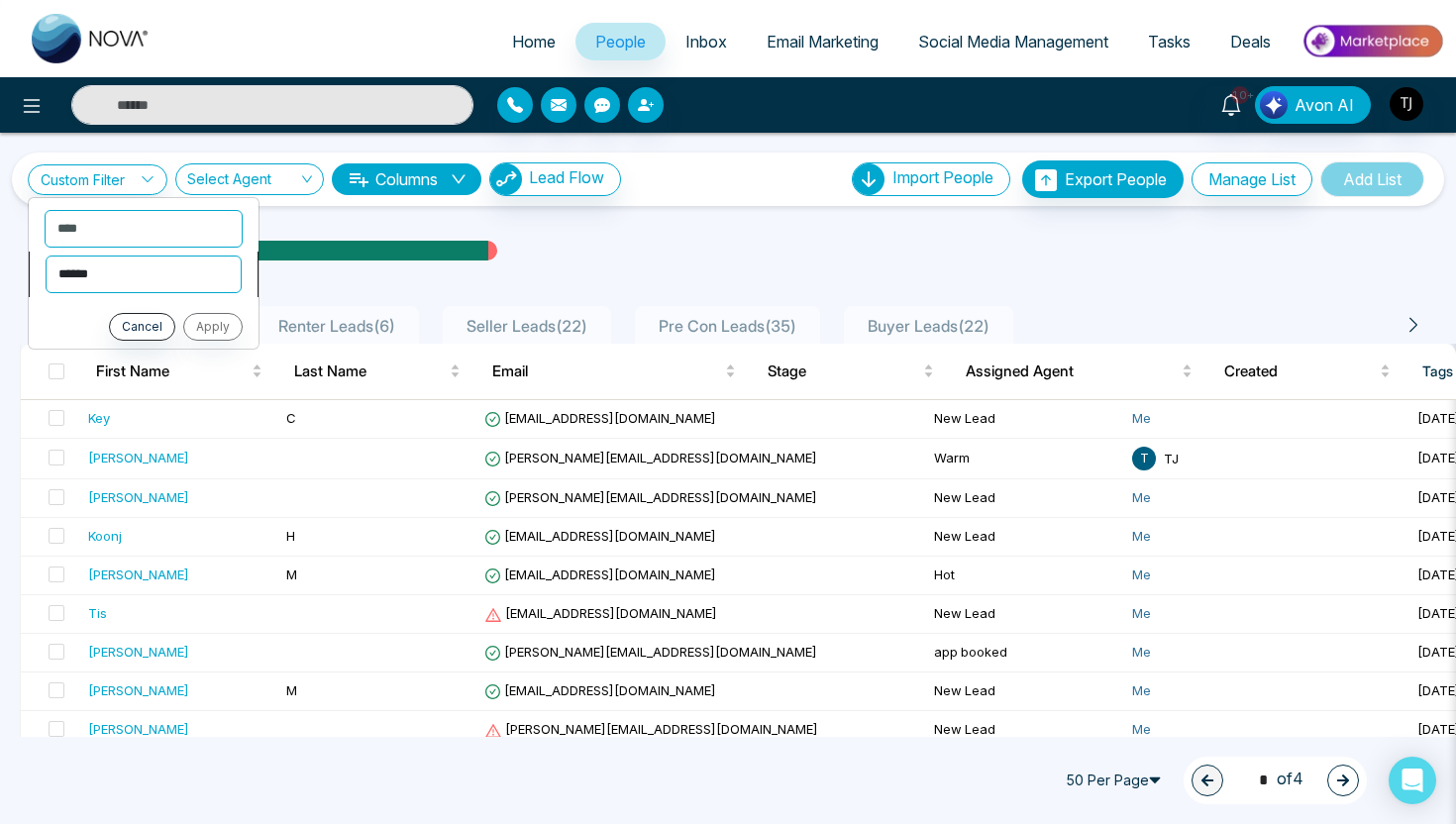 select on "*******" 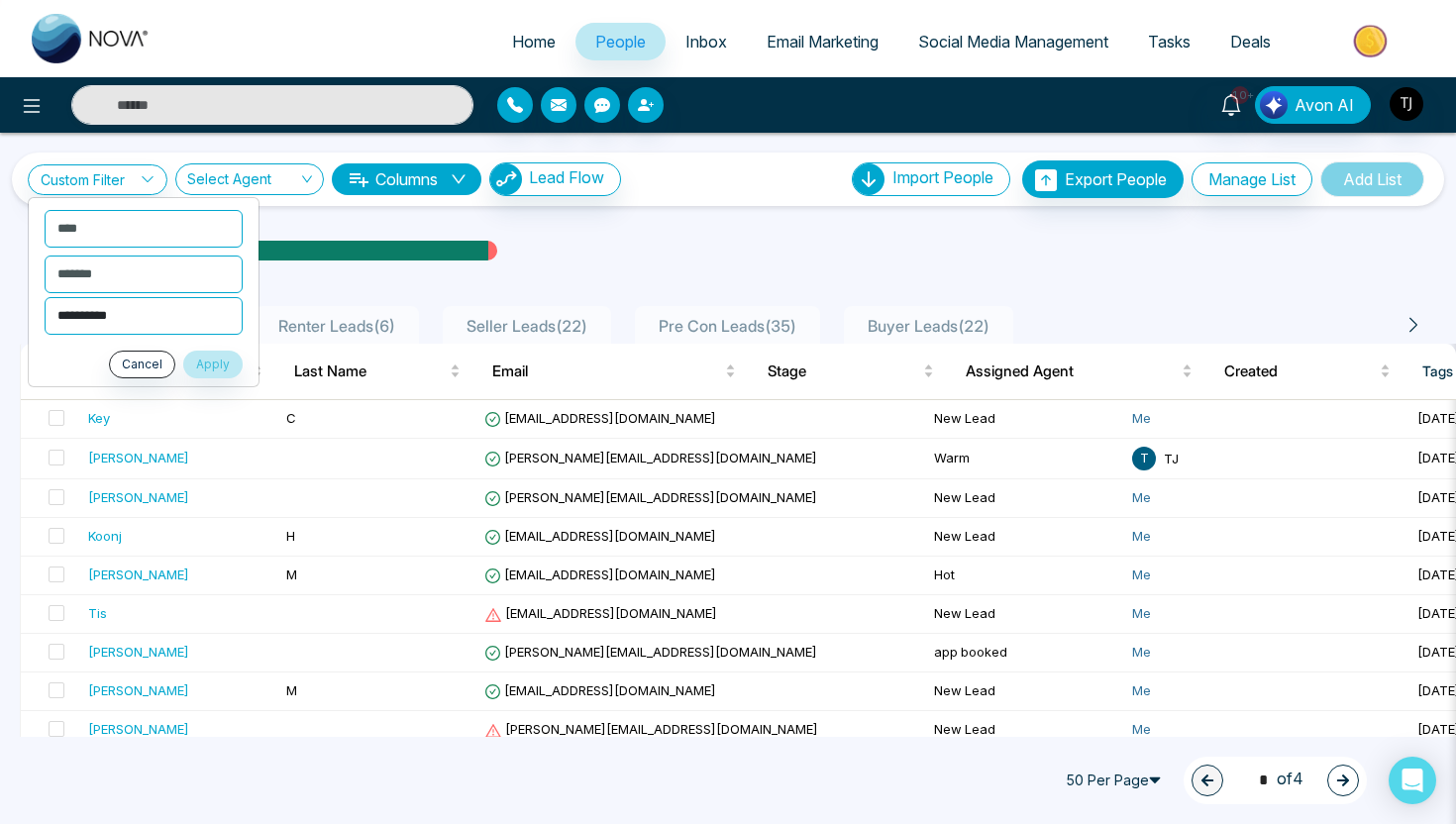 click on "**********" at bounding box center (144, 316) 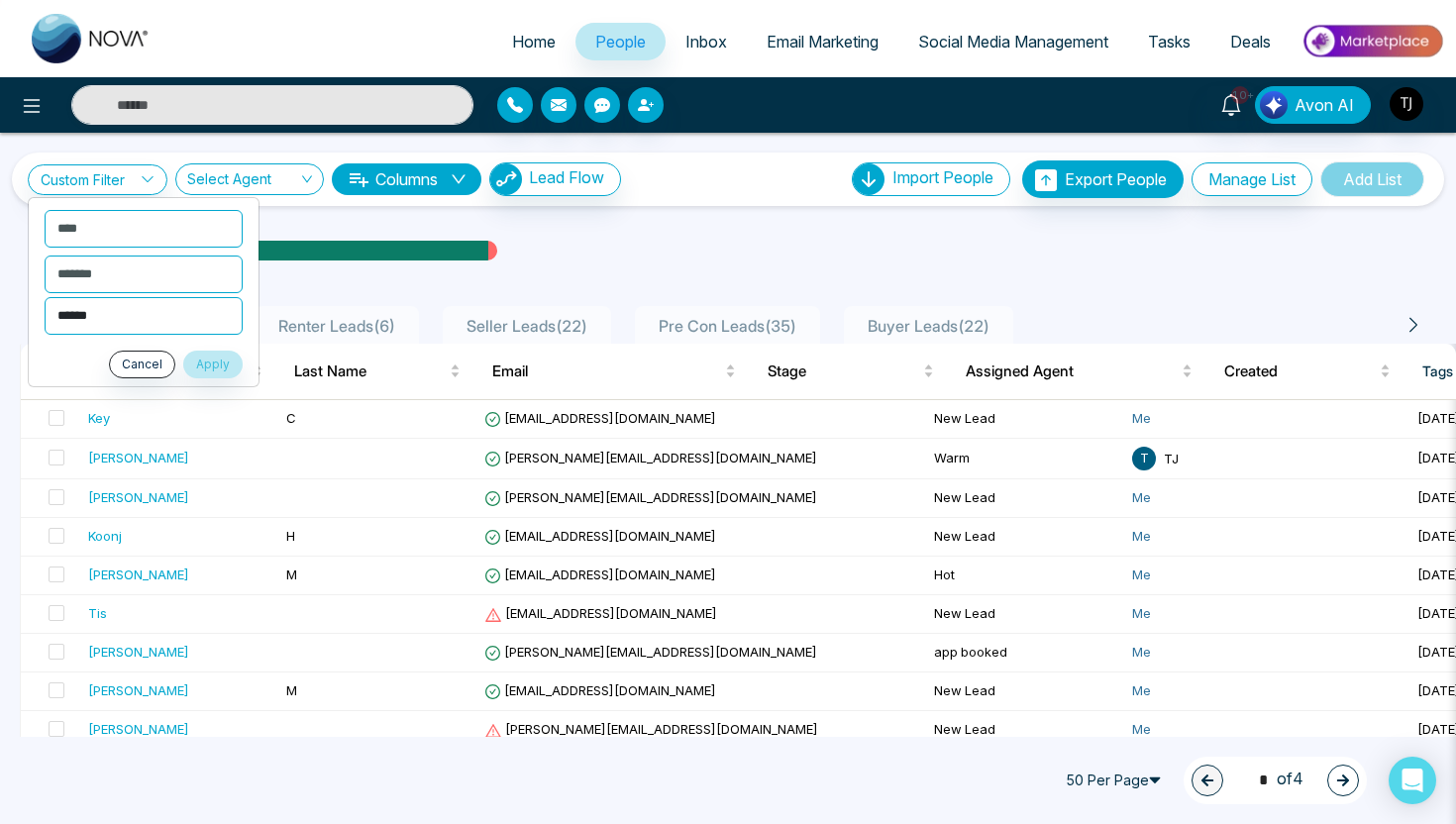 select on "*****" 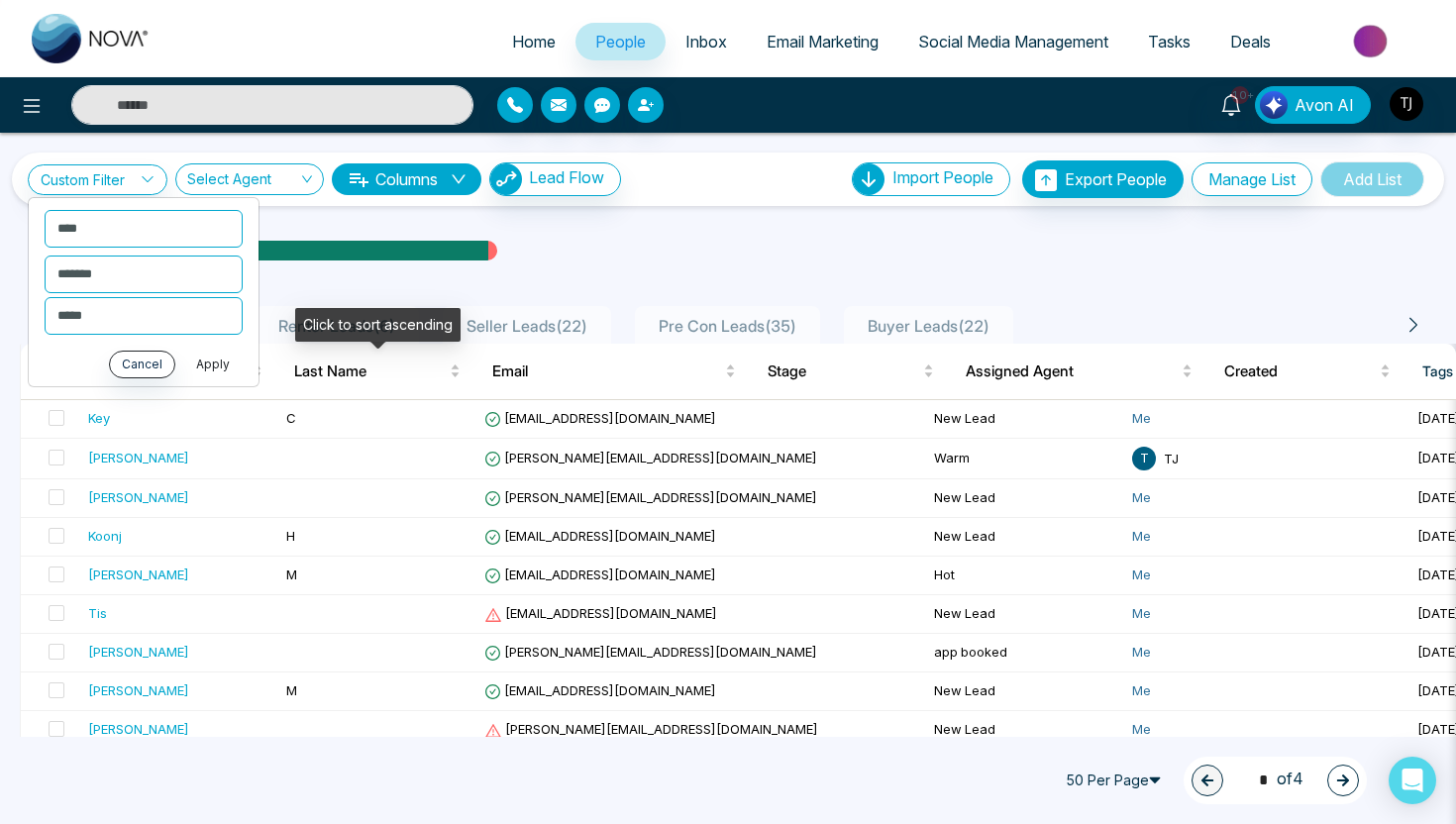 click on "Apply" at bounding box center (213, 364) 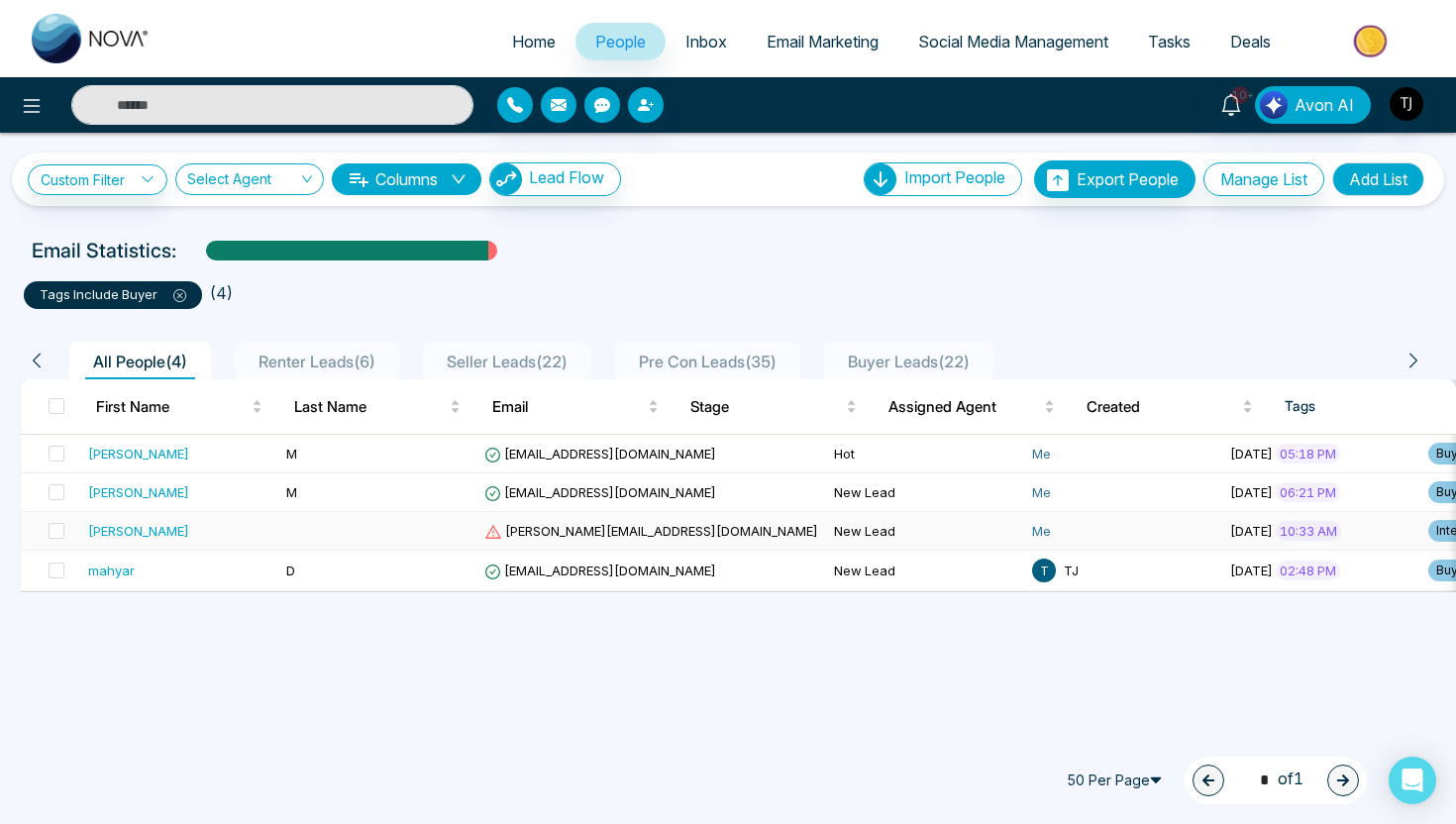 click on "[PERSON_NAME]" at bounding box center (179, 531) 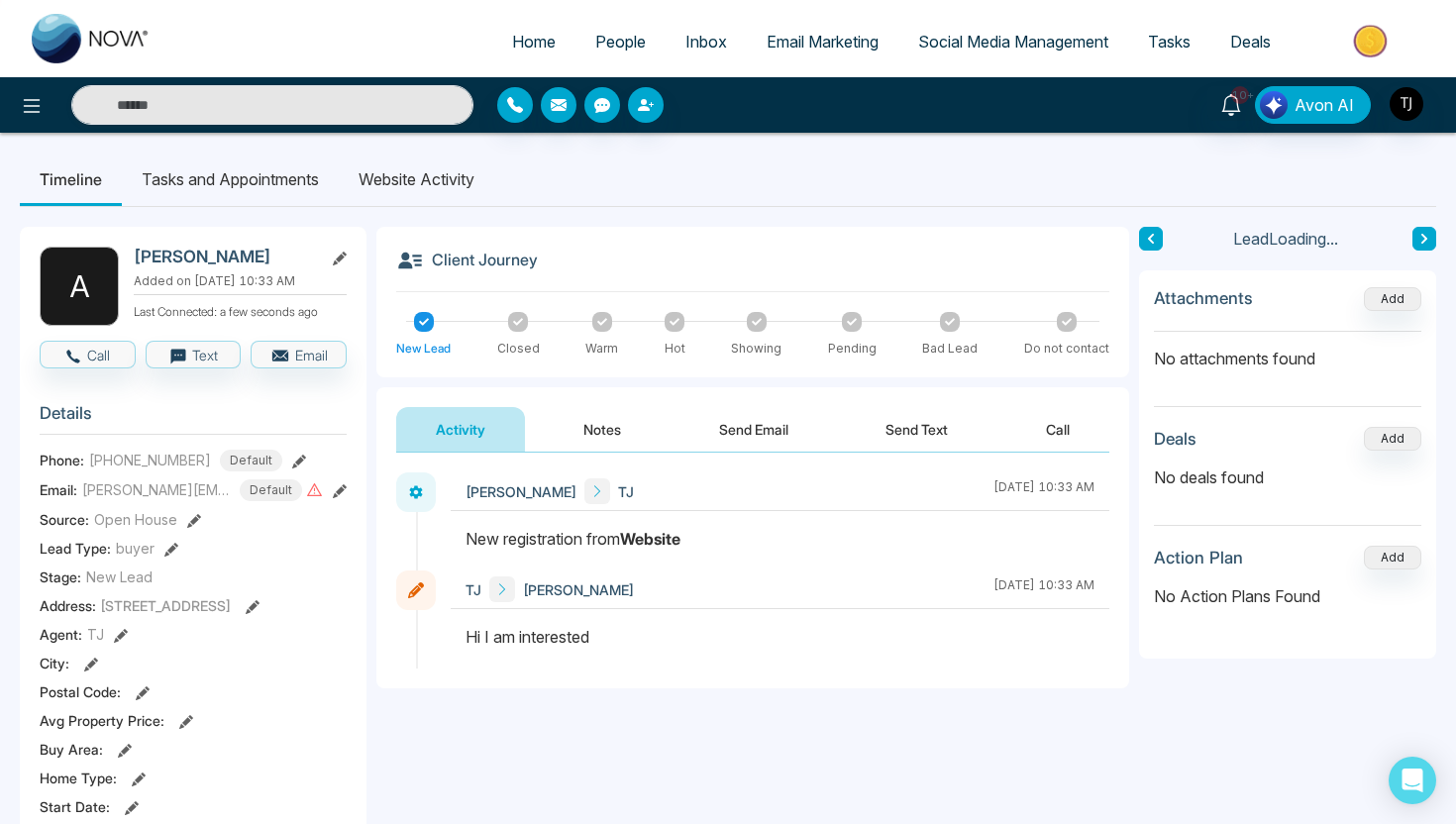click on "Notes" at bounding box center (602, 429) 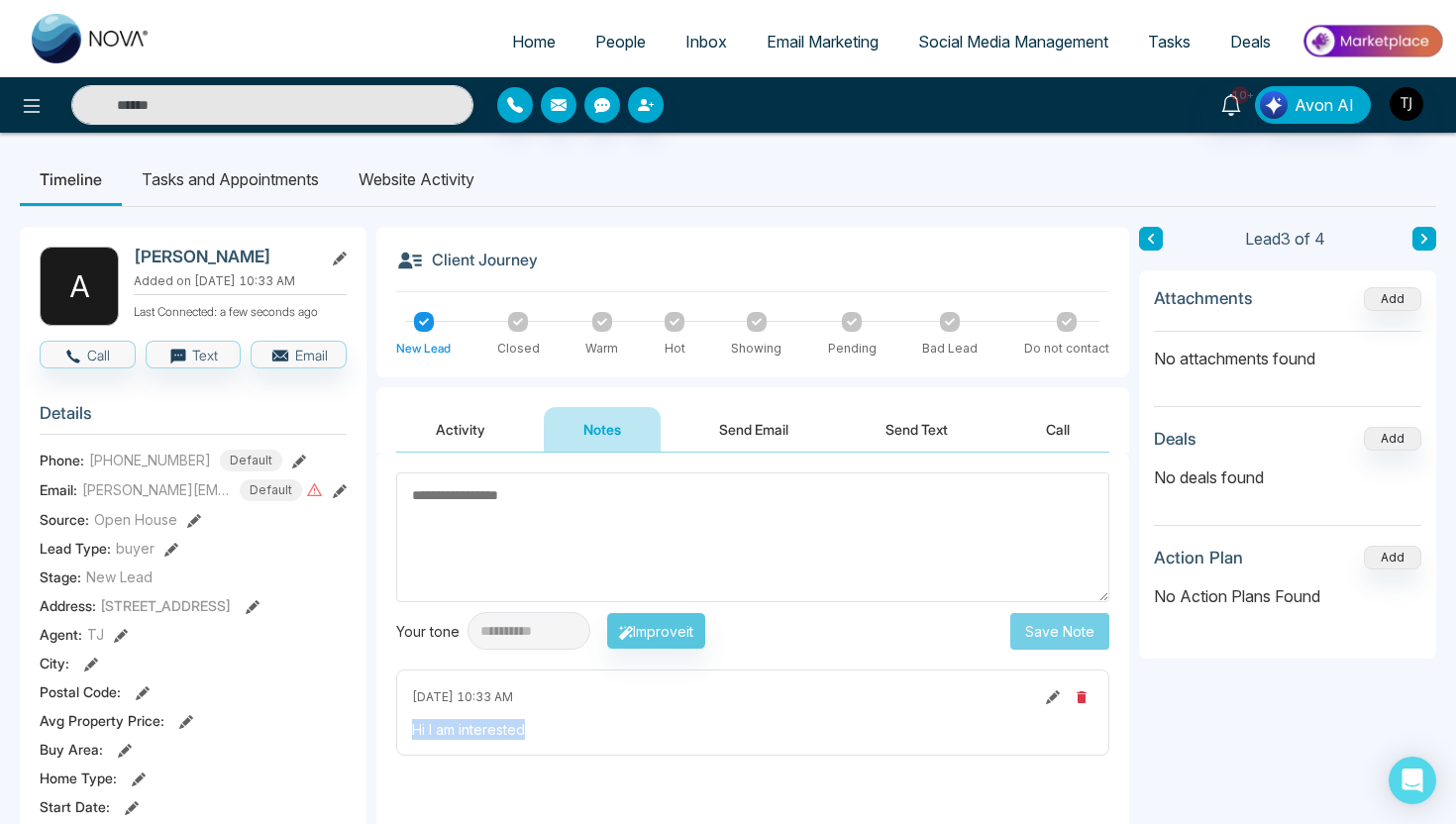 drag, startPoint x: 384, startPoint y: 717, endPoint x: 525, endPoint y: 725, distance: 141.22677 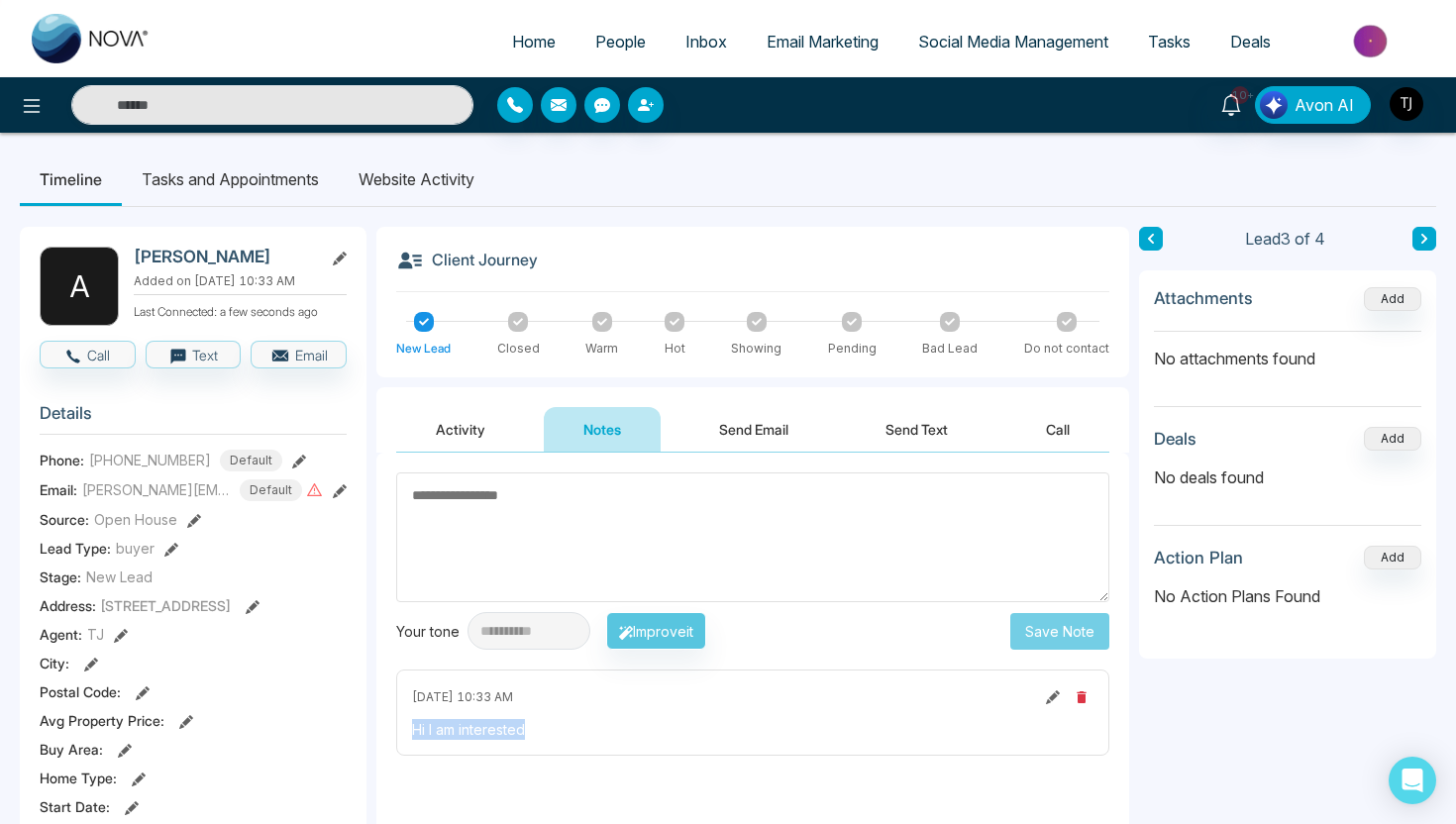 click on "**********" at bounding box center (753, 651) 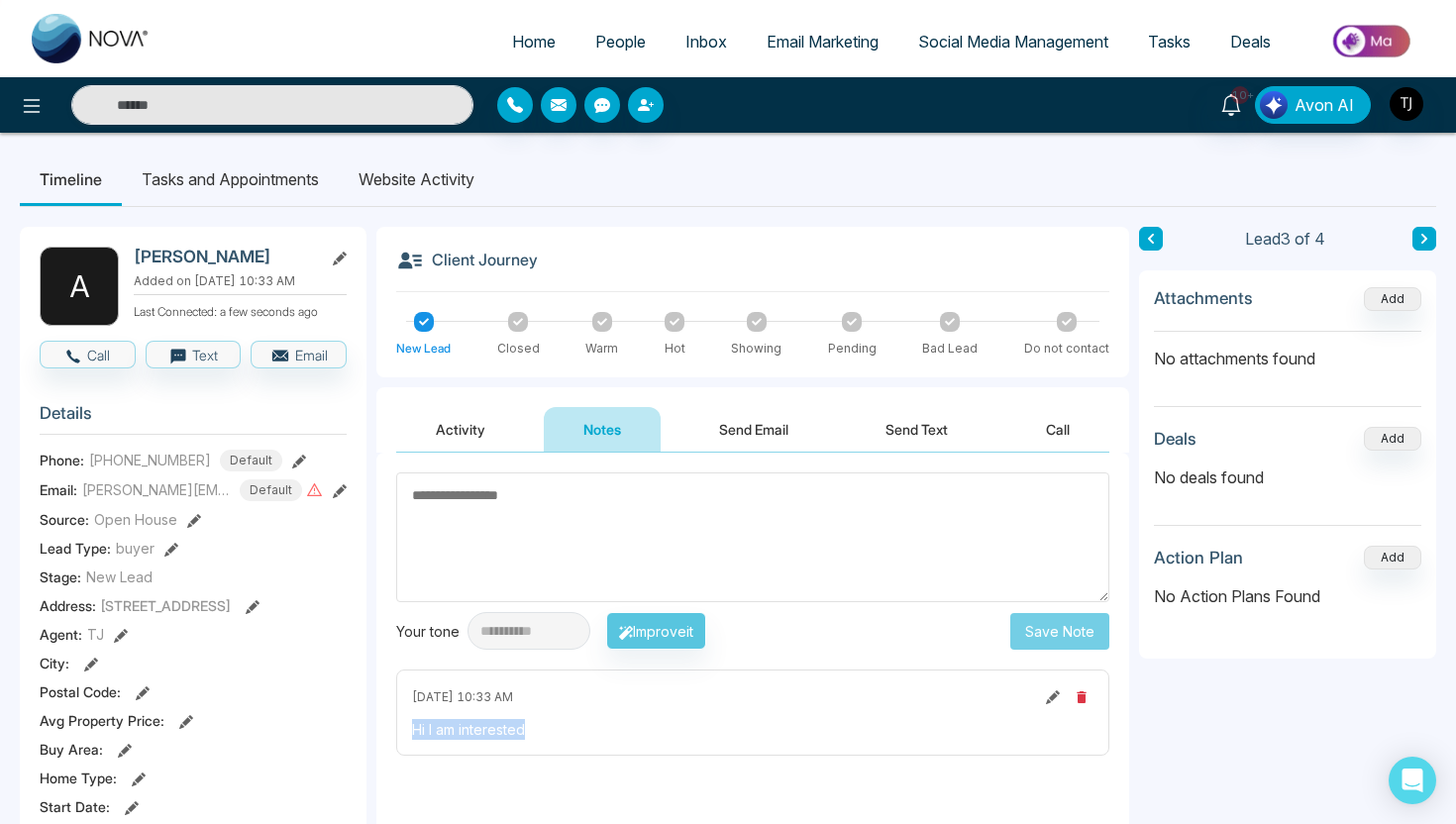 click on "Hi I am interested" at bounding box center [753, 729] 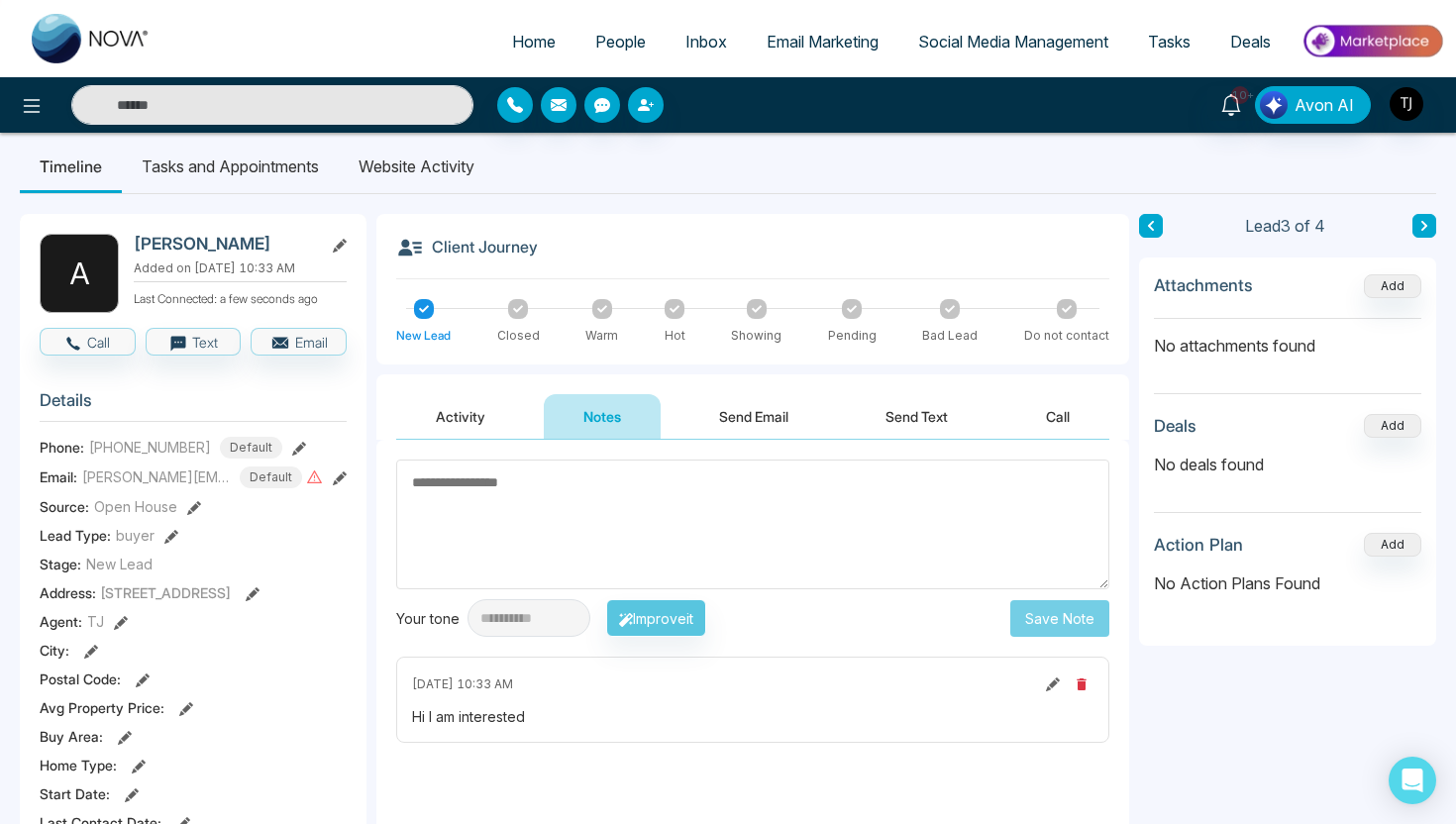 scroll, scrollTop: 0, scrollLeft: 0, axis: both 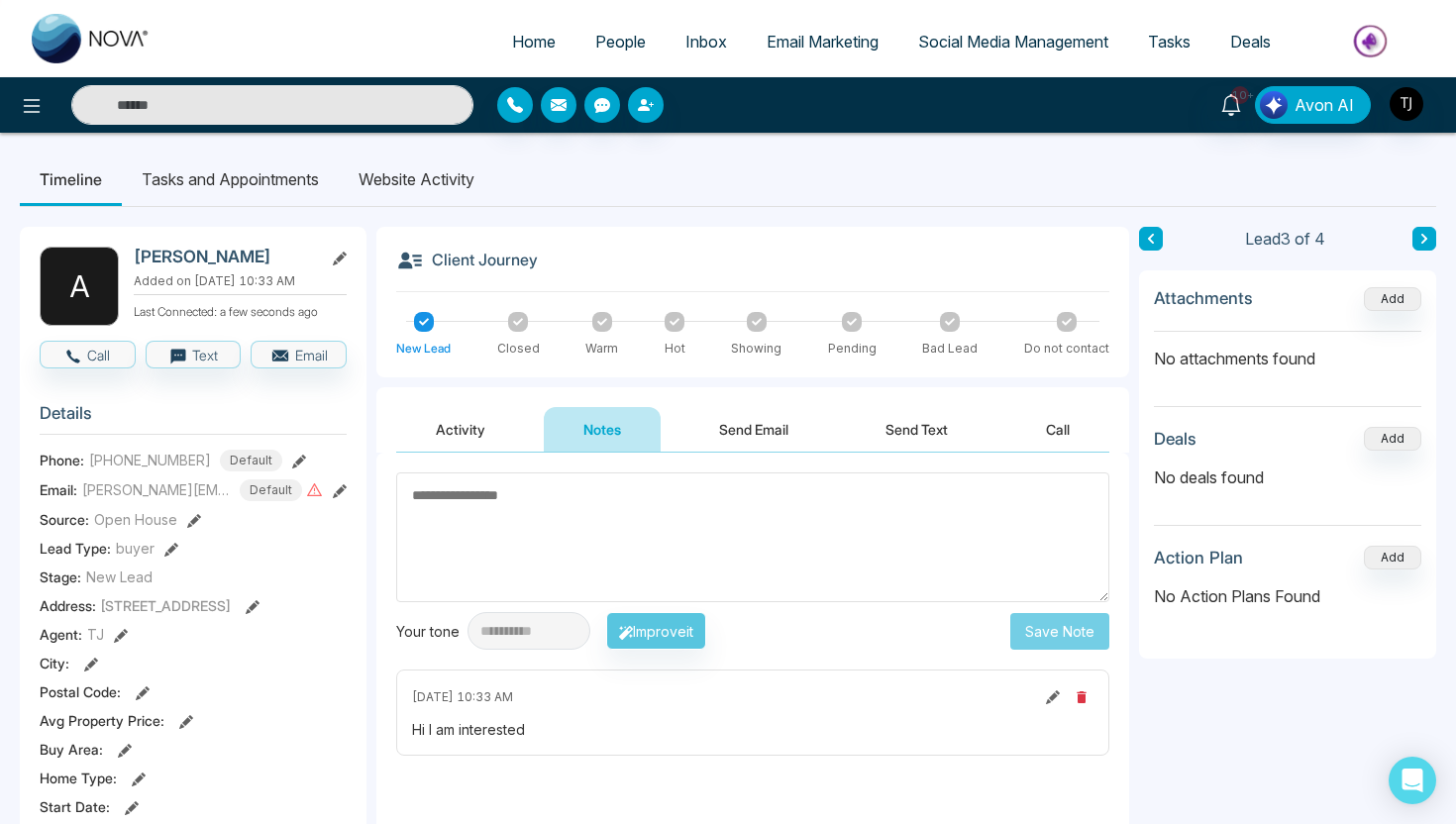 click at bounding box center [272, 105] 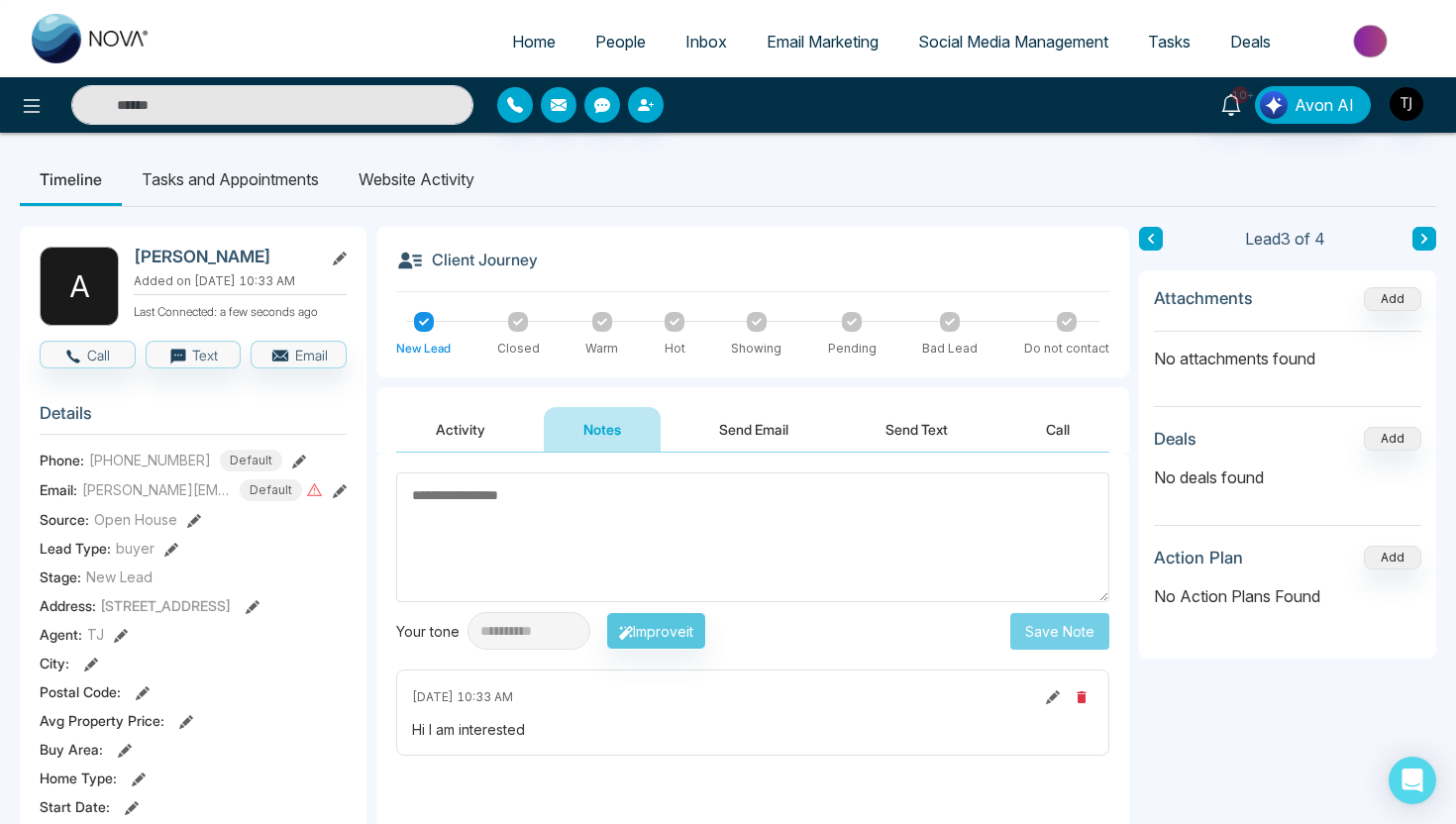 click on "Deals" at bounding box center (1250, 42) 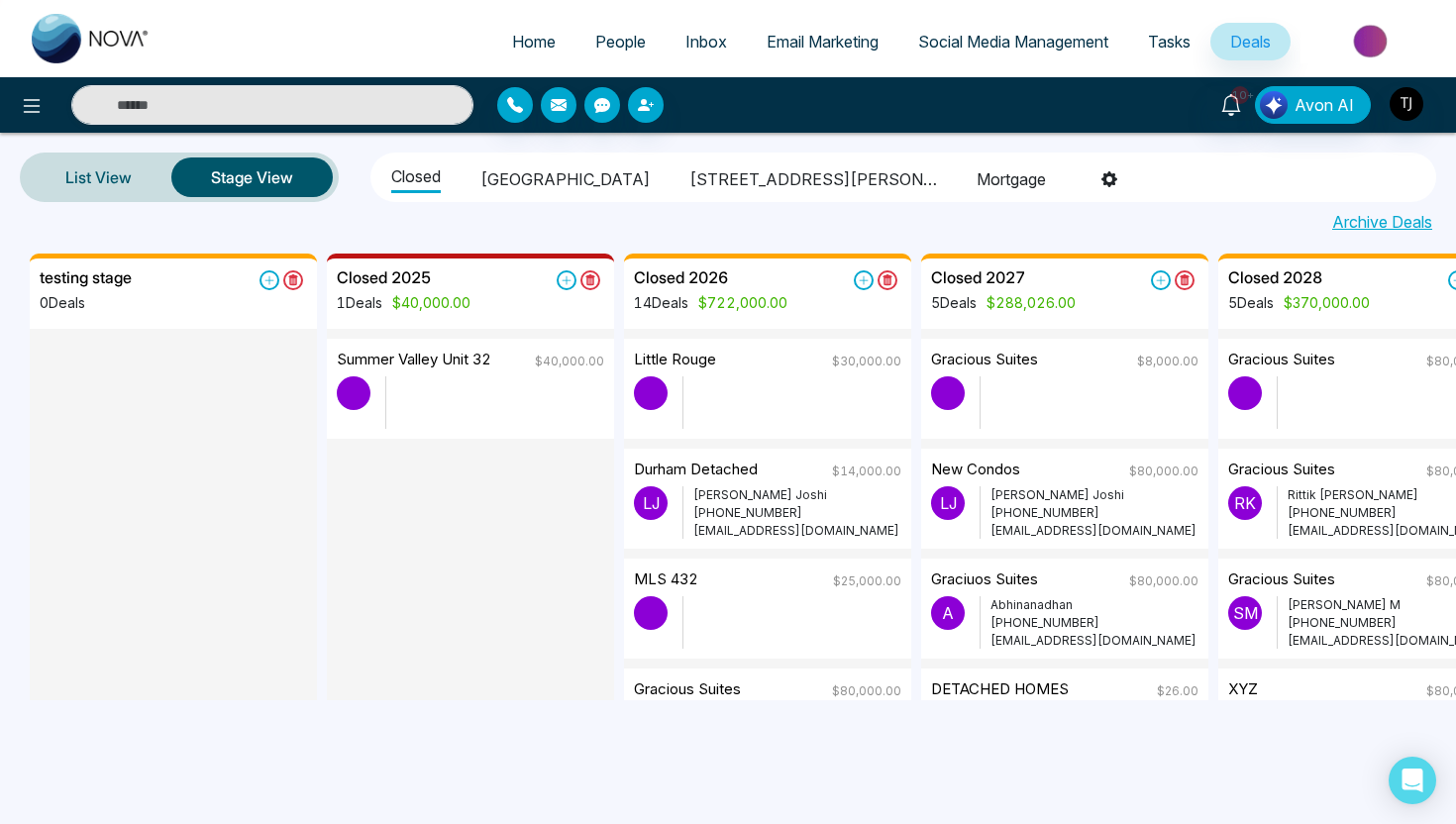click on "People" at bounding box center (620, 42) 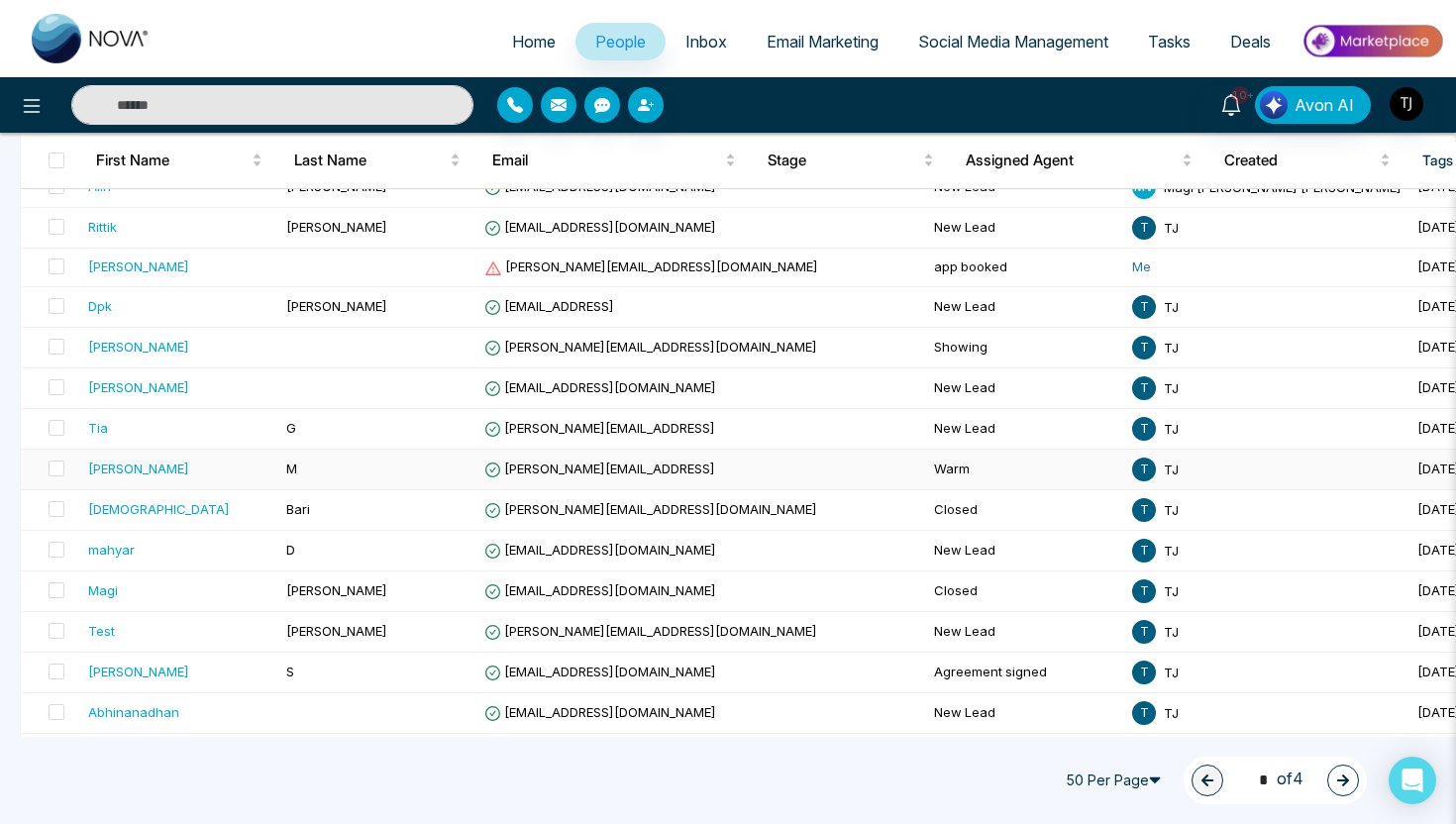 scroll, scrollTop: 590, scrollLeft: 0, axis: vertical 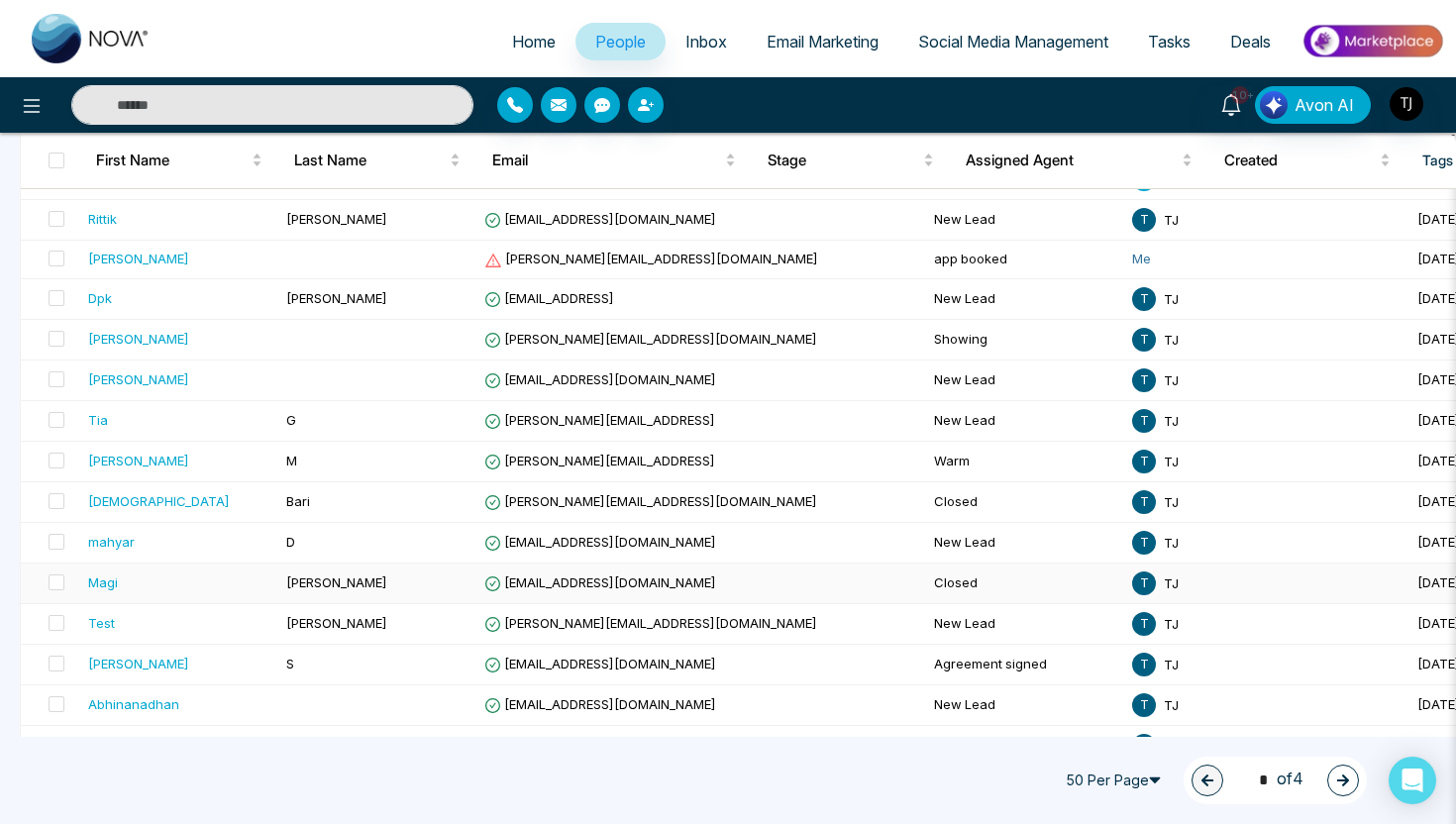 click on "[PERSON_NAME]" at bounding box center (377, 583) 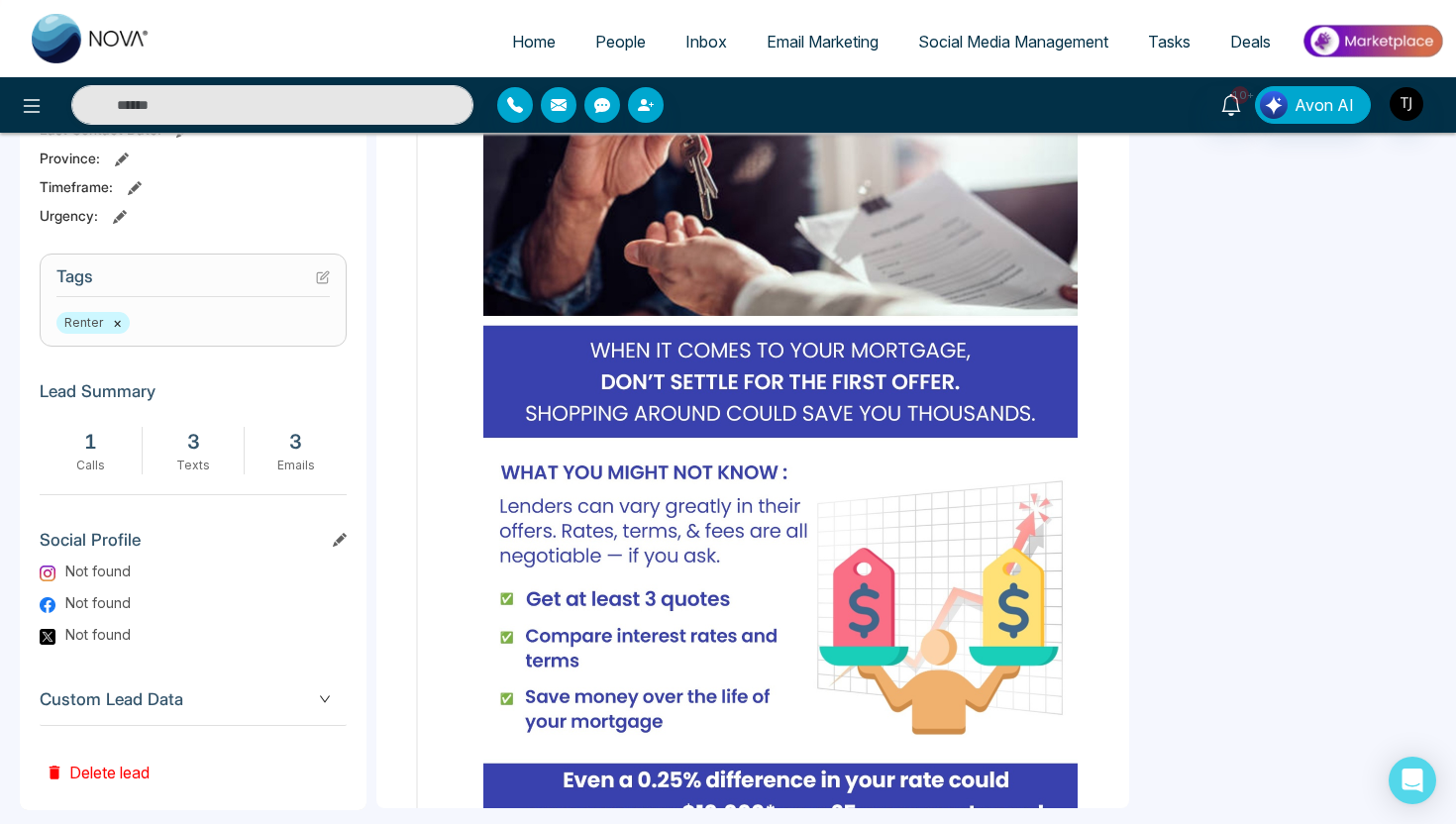 scroll, scrollTop: 730, scrollLeft: 0, axis: vertical 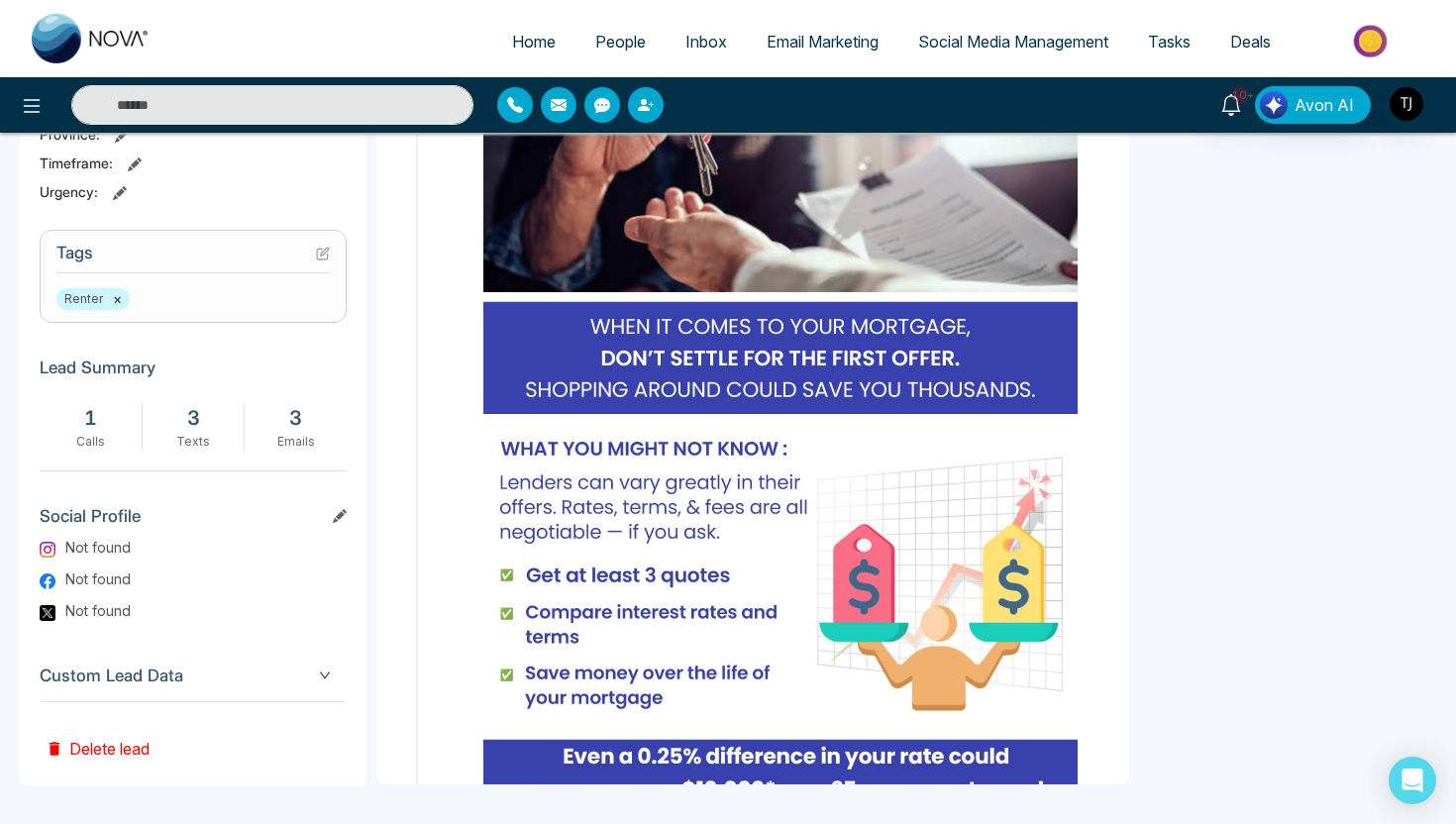 click on "Custom Lead Data" at bounding box center (193, 675) 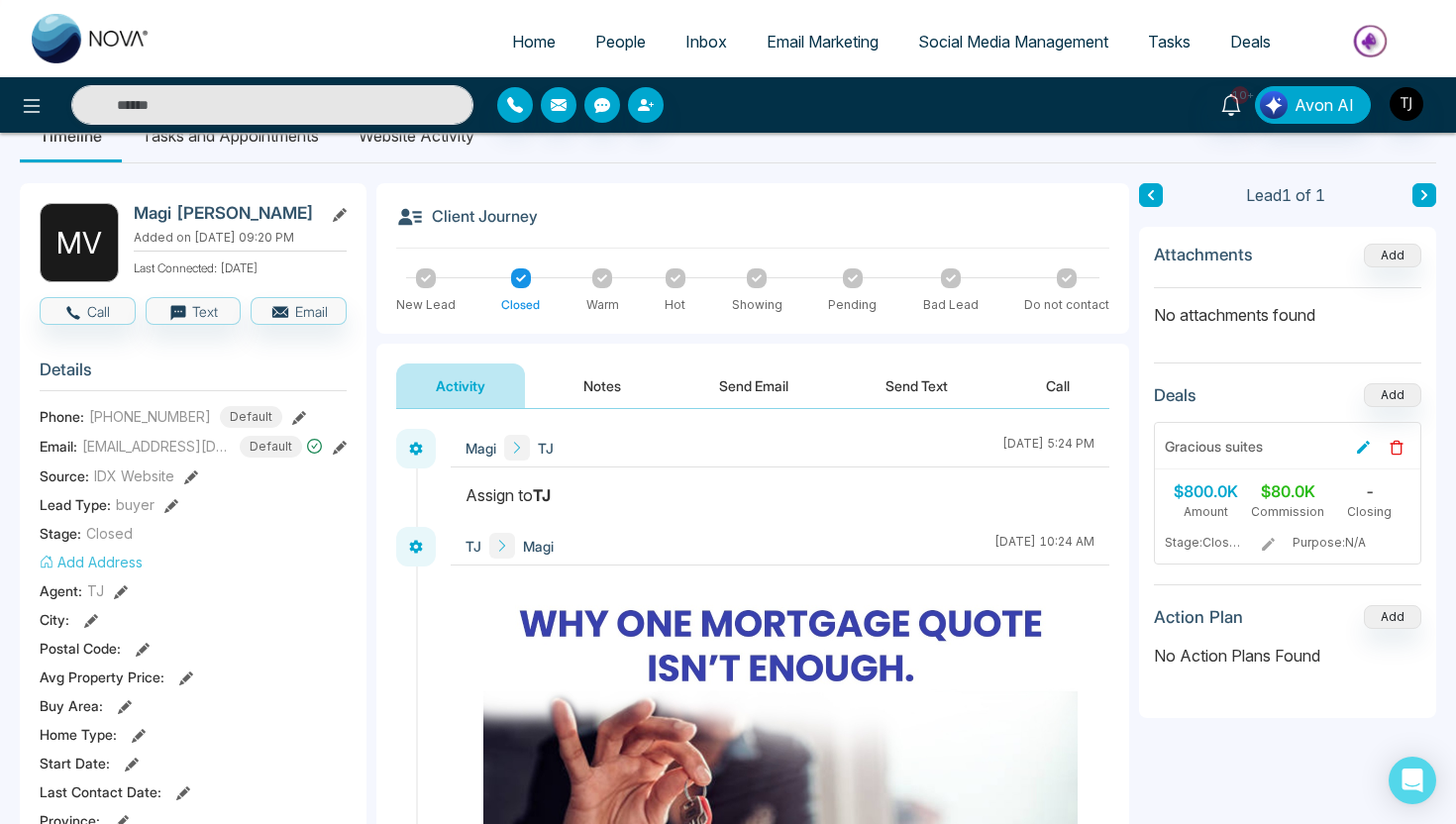 scroll, scrollTop: 0, scrollLeft: 0, axis: both 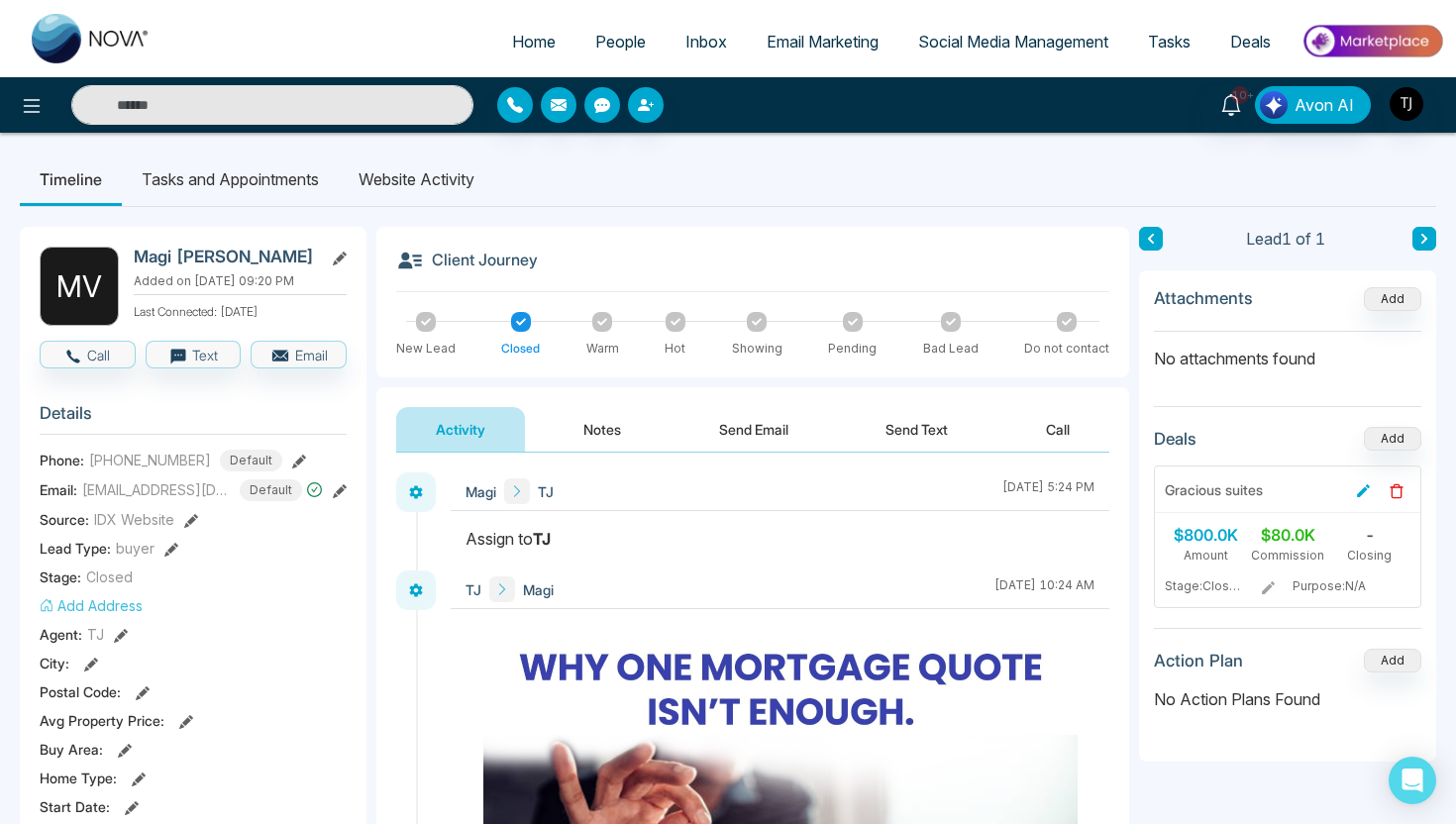 click 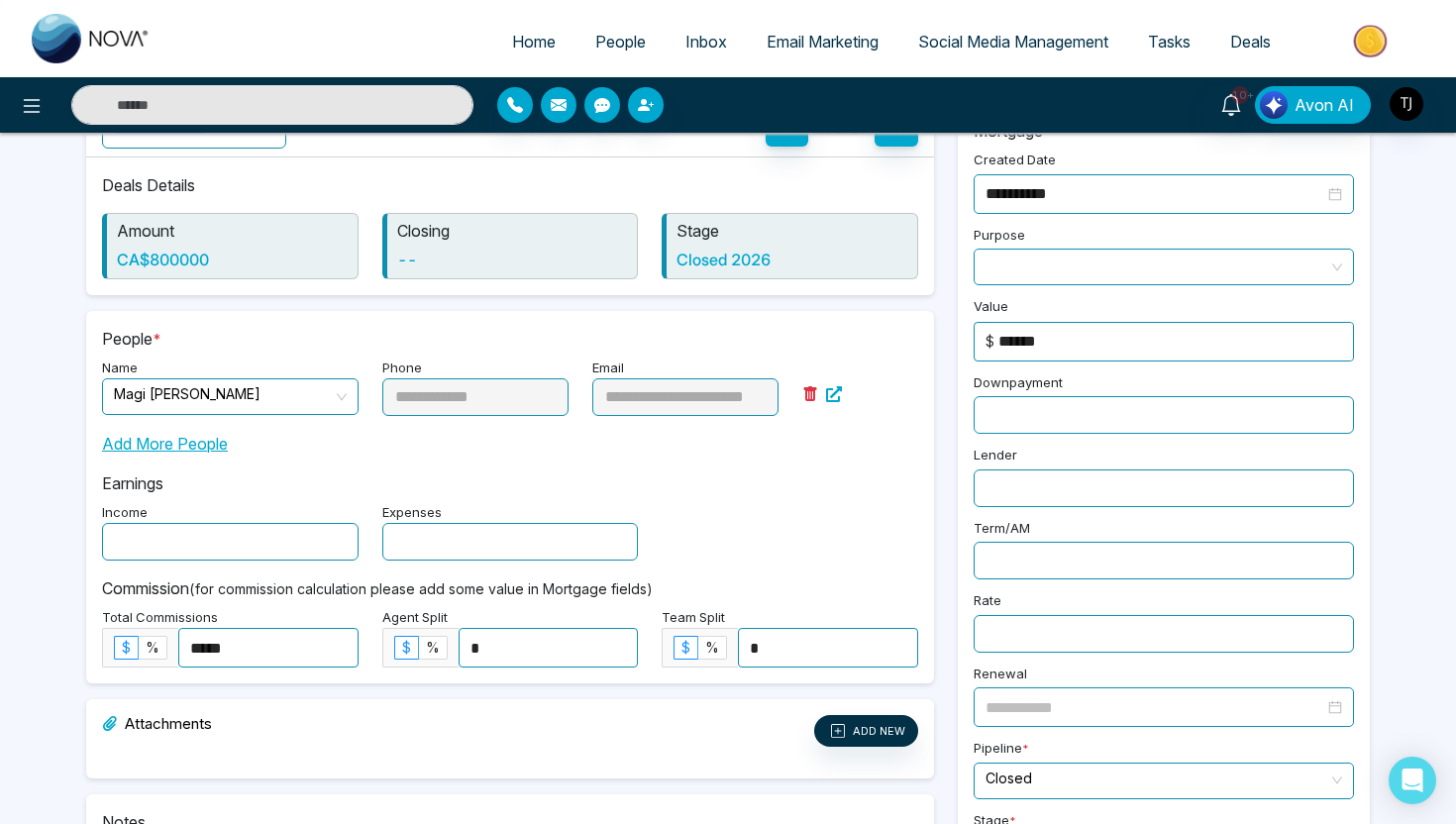 scroll, scrollTop: 0, scrollLeft: 0, axis: both 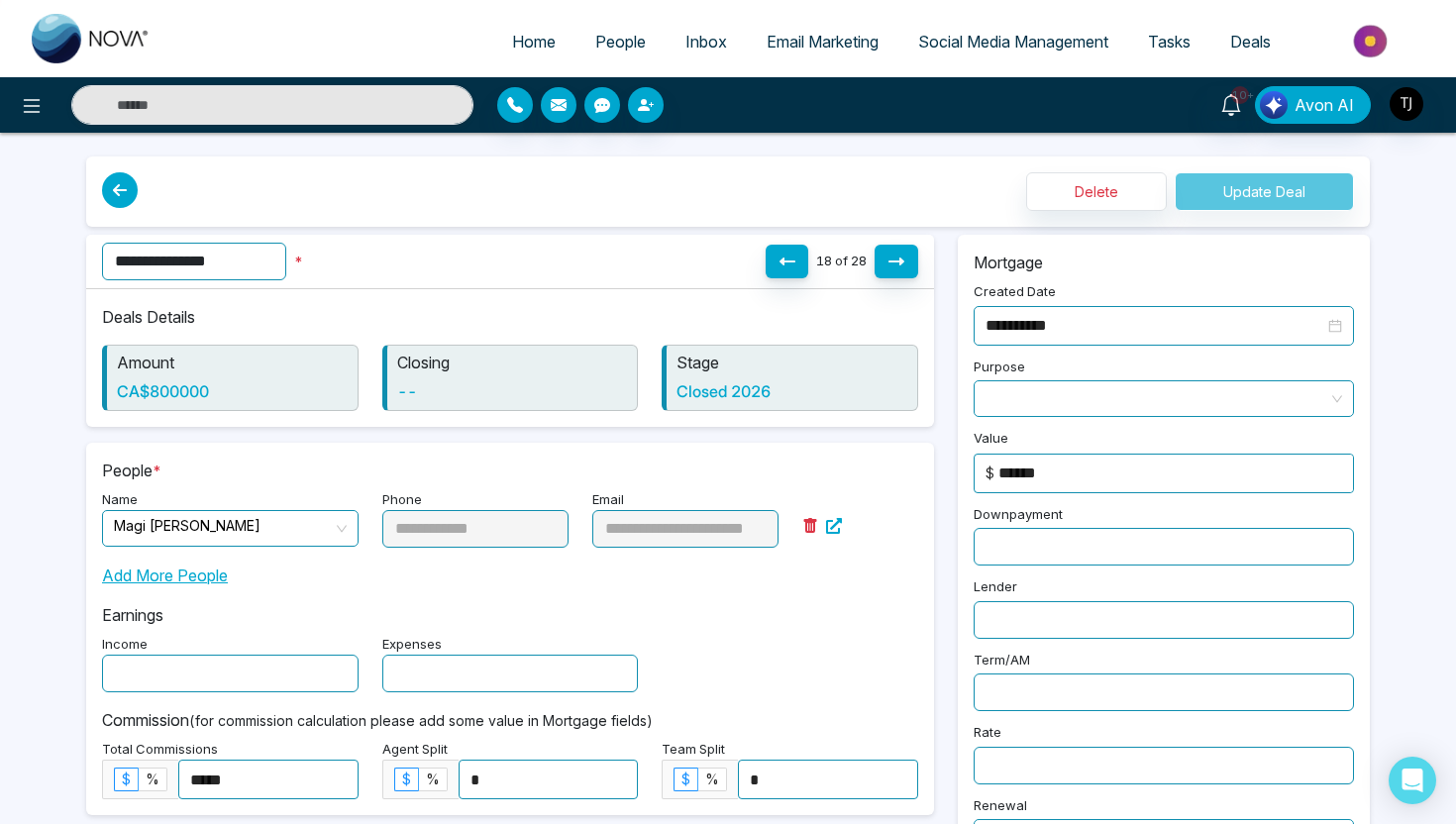 click on "Deals" at bounding box center [1250, 42] 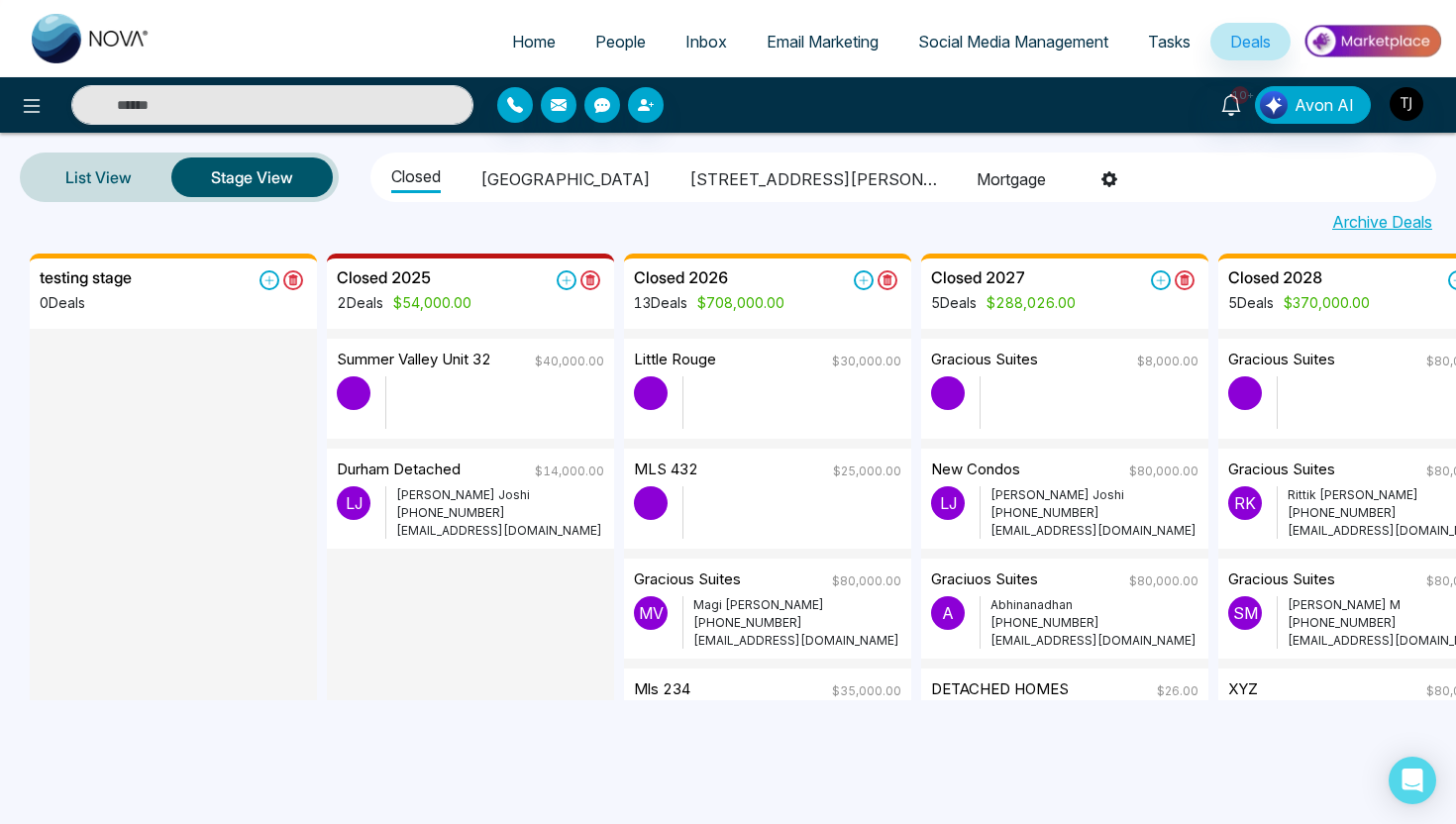 click on "People" at bounding box center [620, 42] 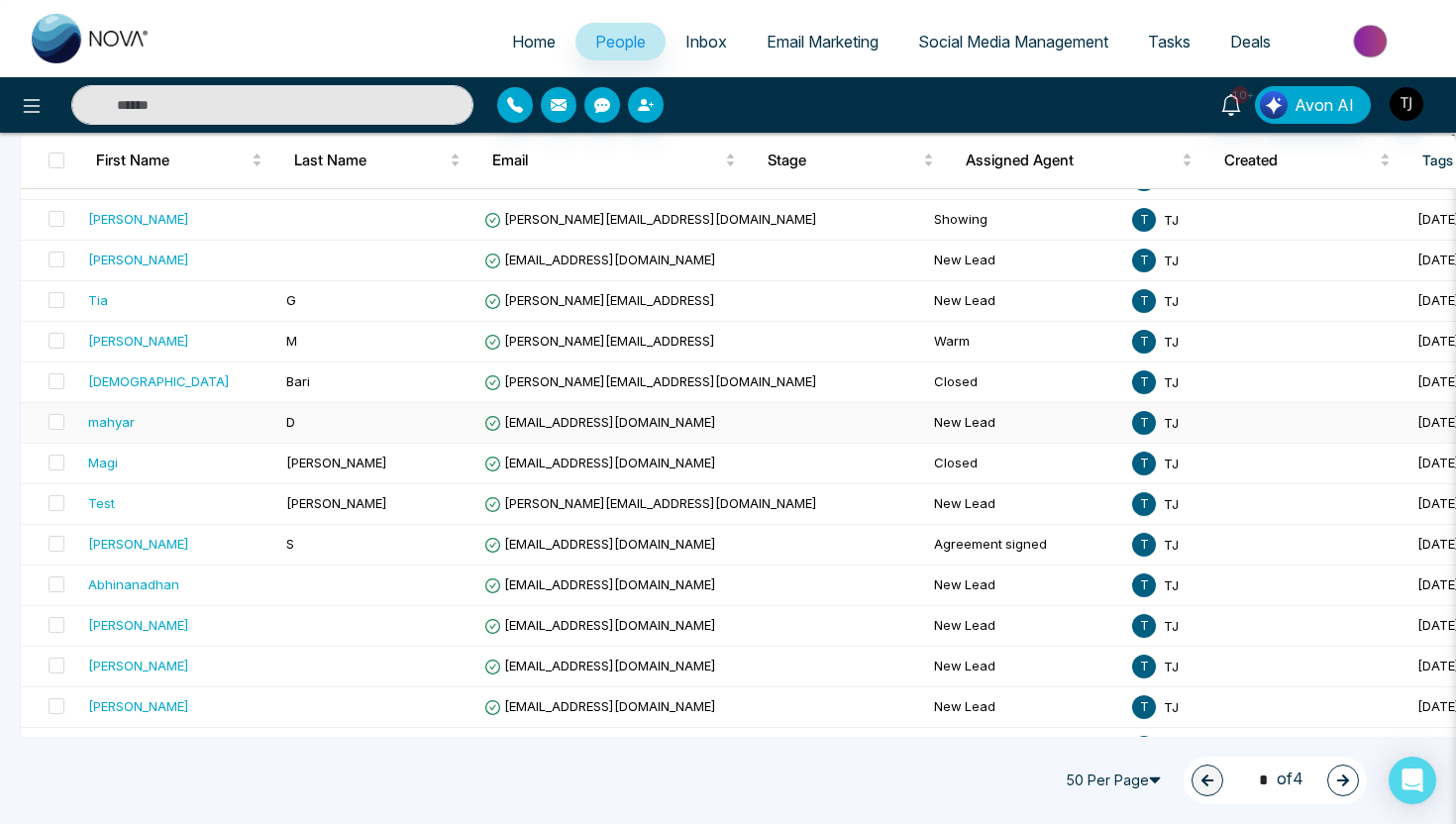 scroll, scrollTop: 734, scrollLeft: 0, axis: vertical 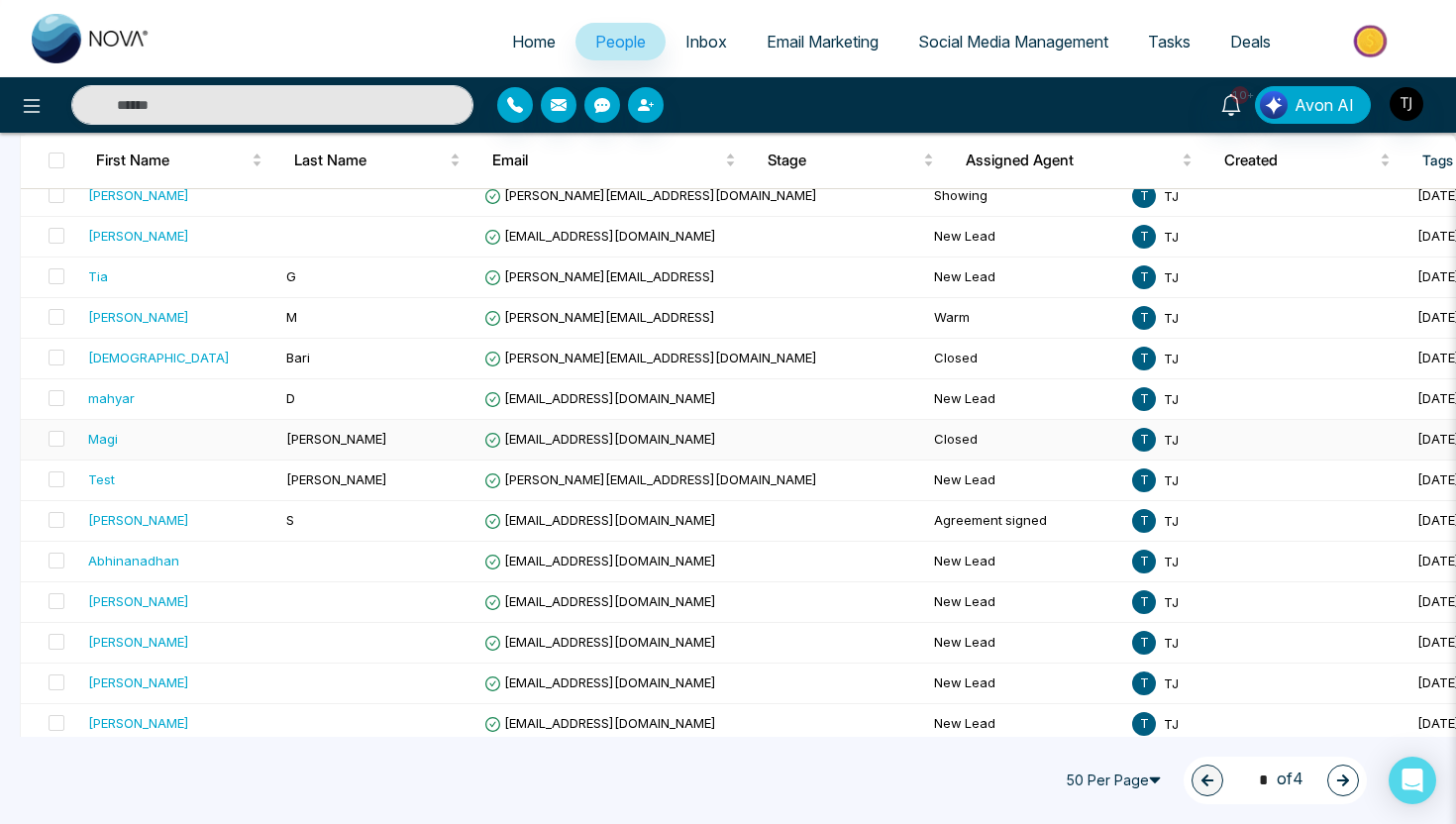 click on "[PERSON_NAME]" at bounding box center (377, 440) 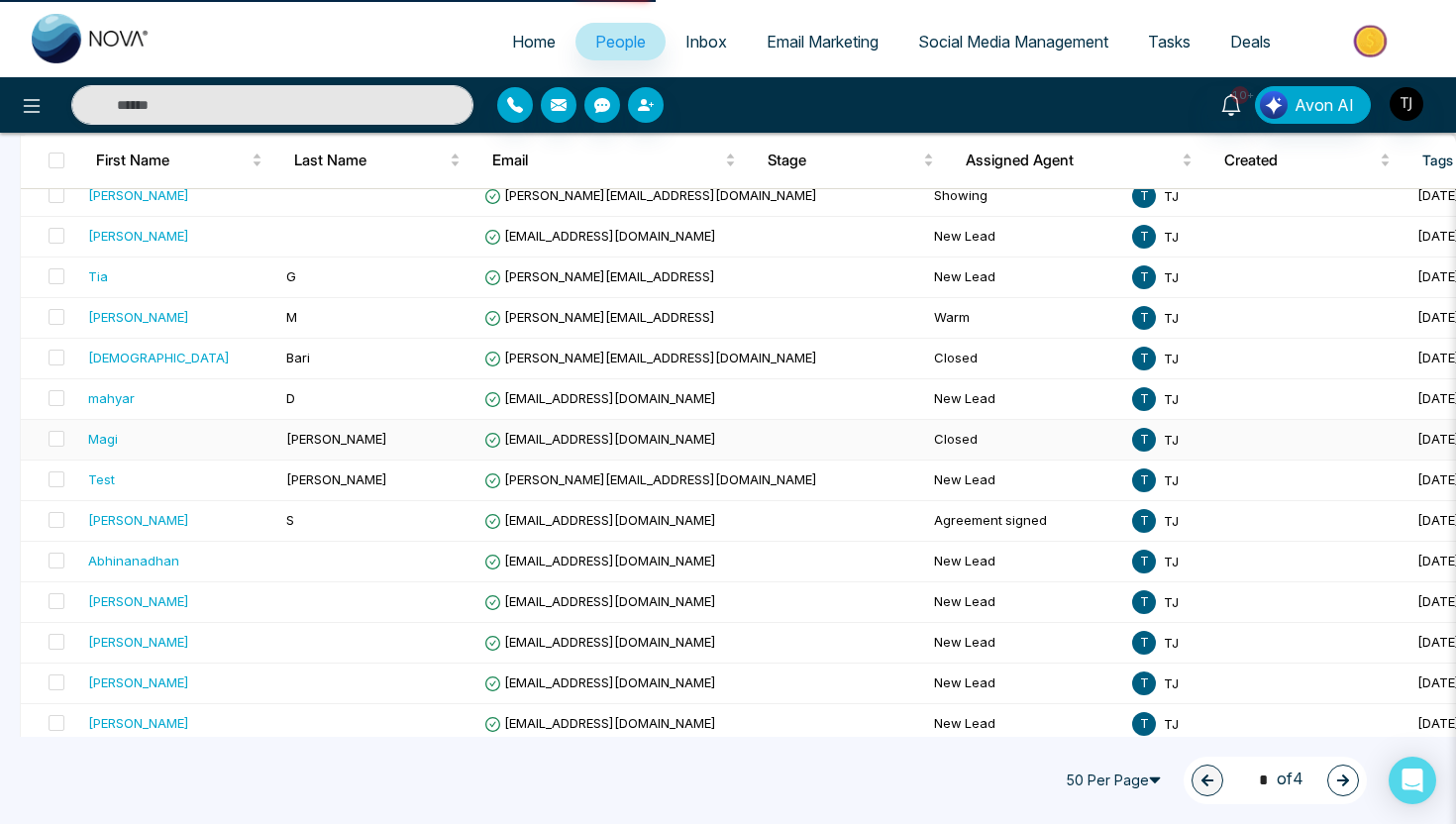 scroll, scrollTop: 0, scrollLeft: 0, axis: both 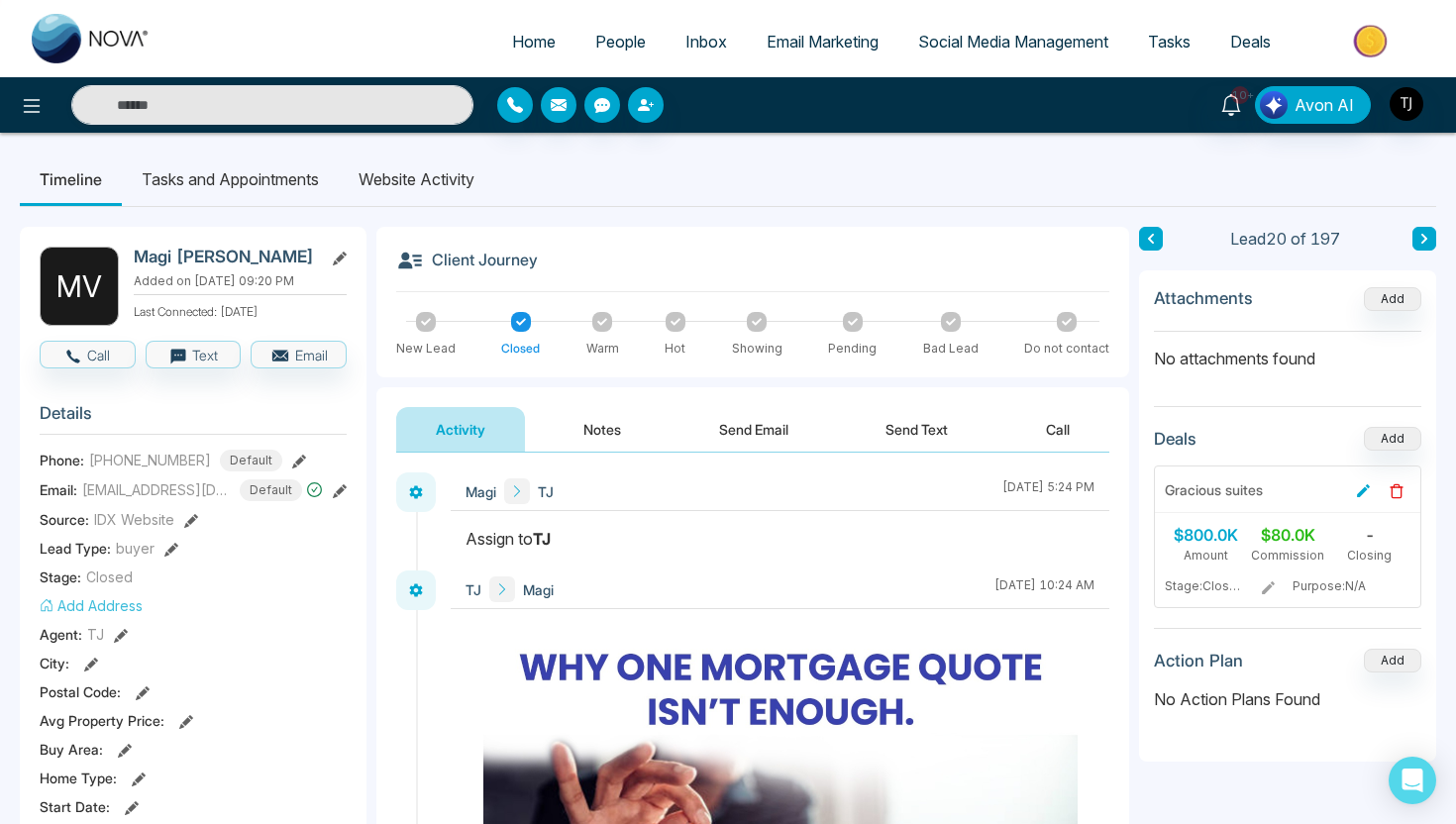 click on "Send Email" at bounding box center [754, 429] 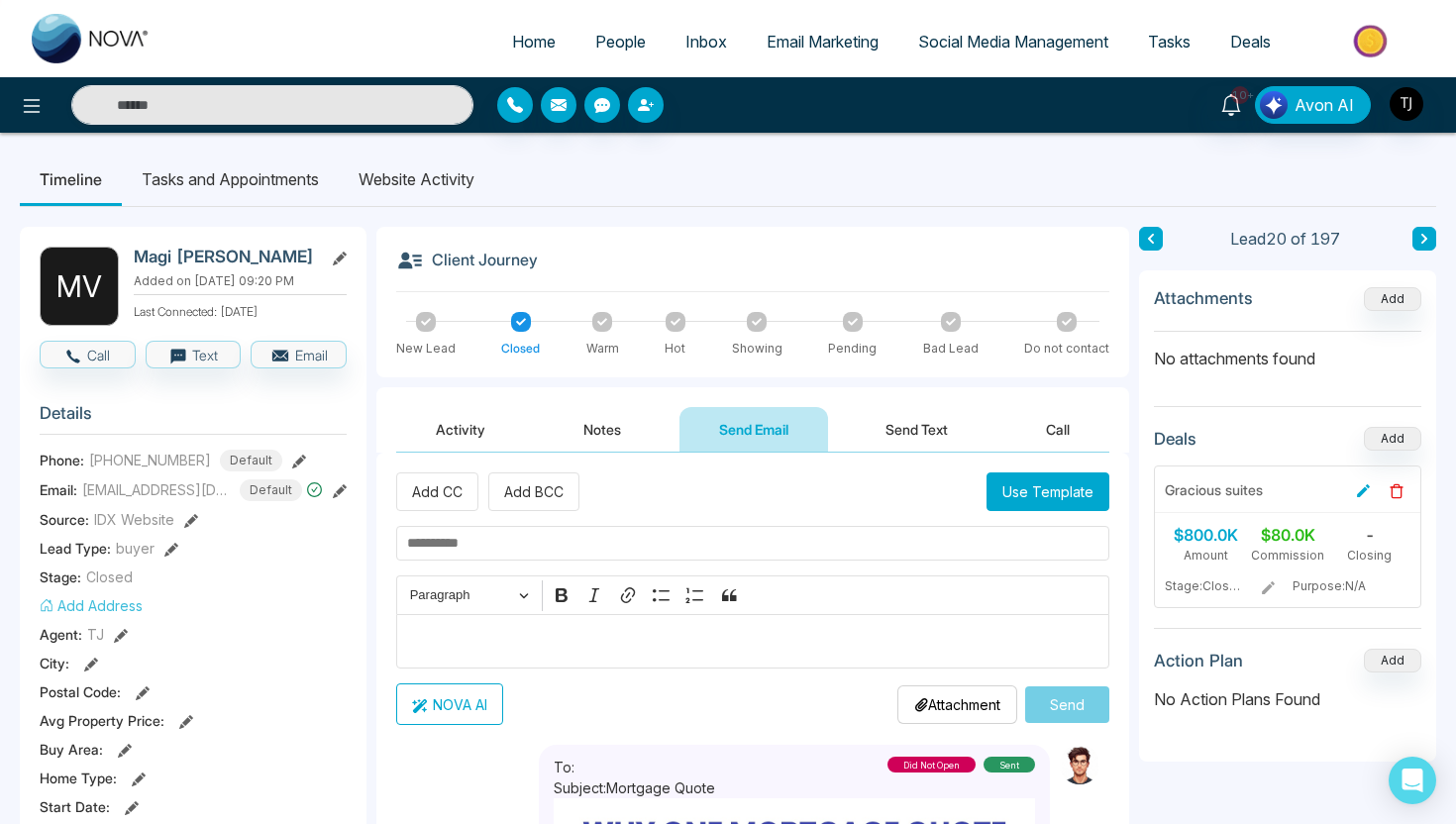 click on "Send Text" at bounding box center [916, 429] 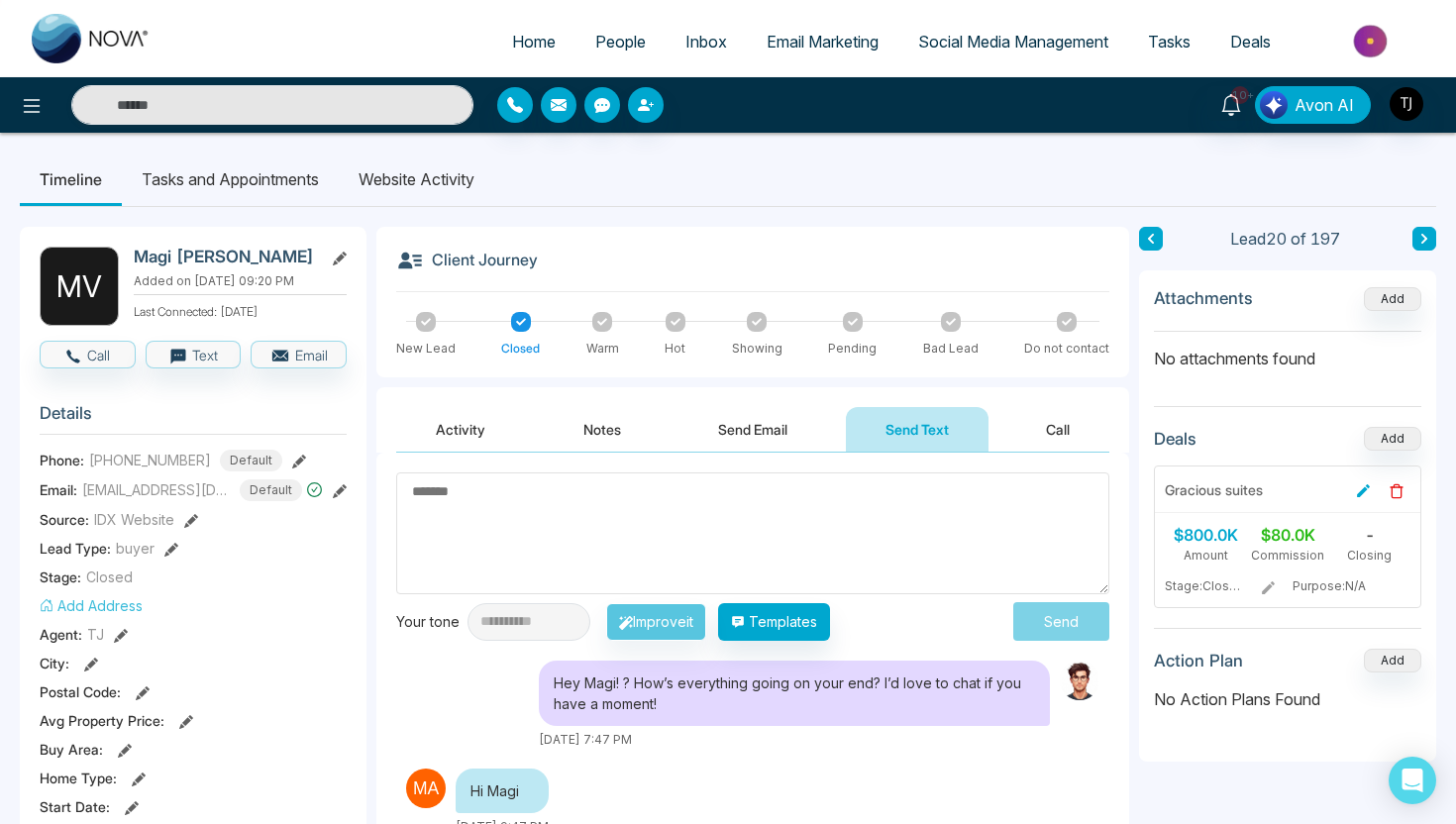 click on "Send Email" at bounding box center (753, 429) 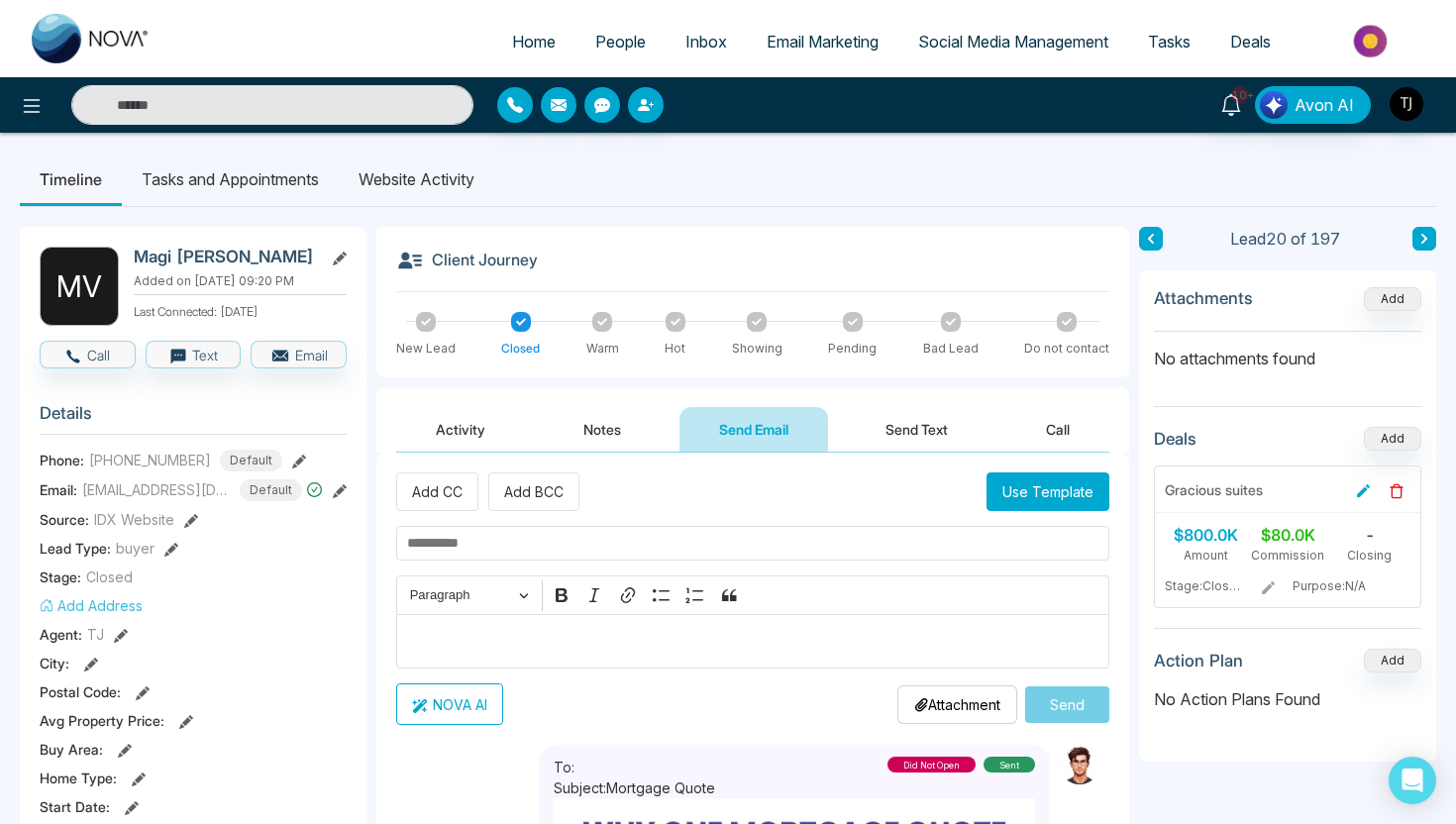 click on "NOVA AI" at bounding box center [450, 704] 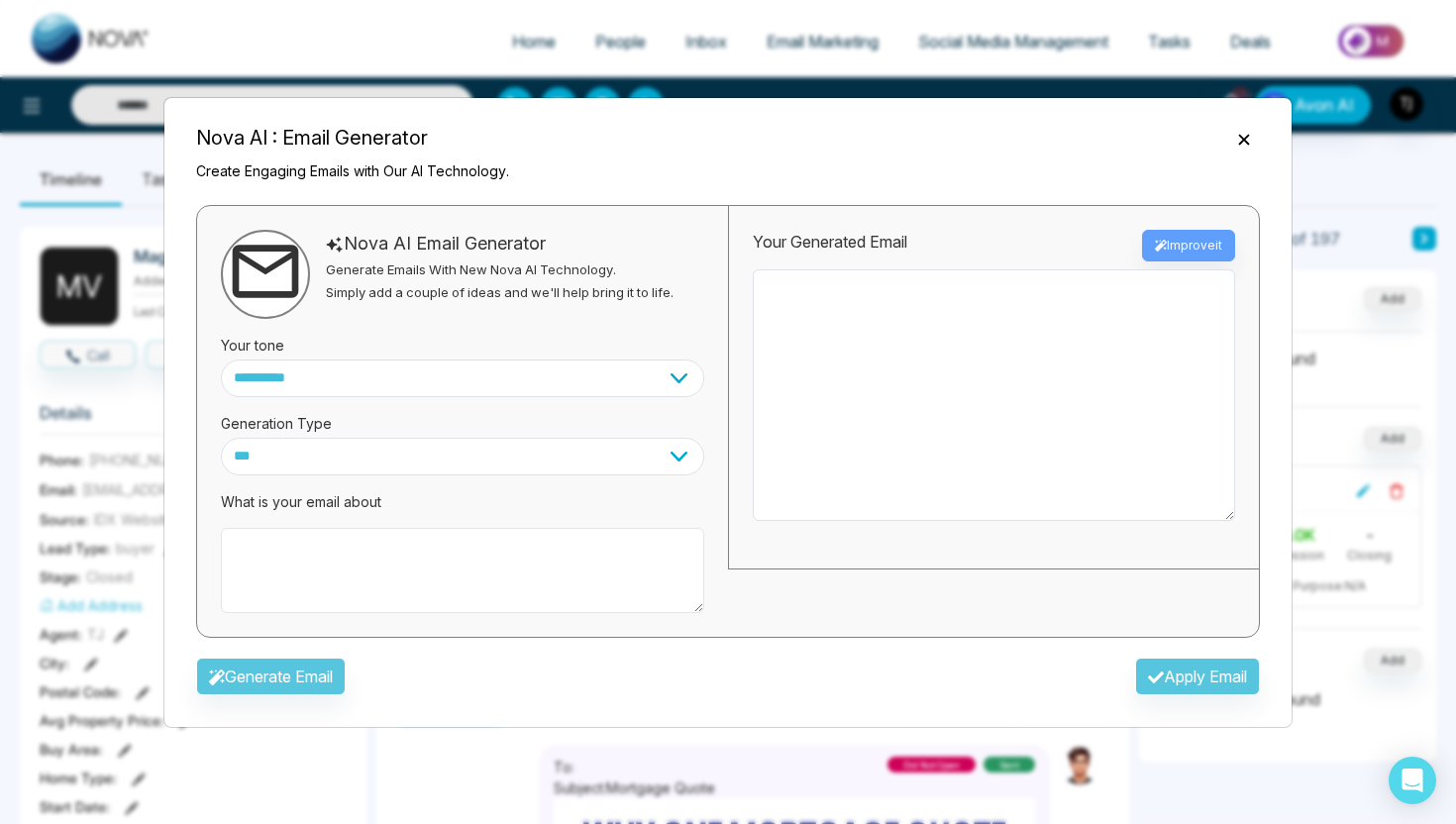 click at bounding box center [463, 570] 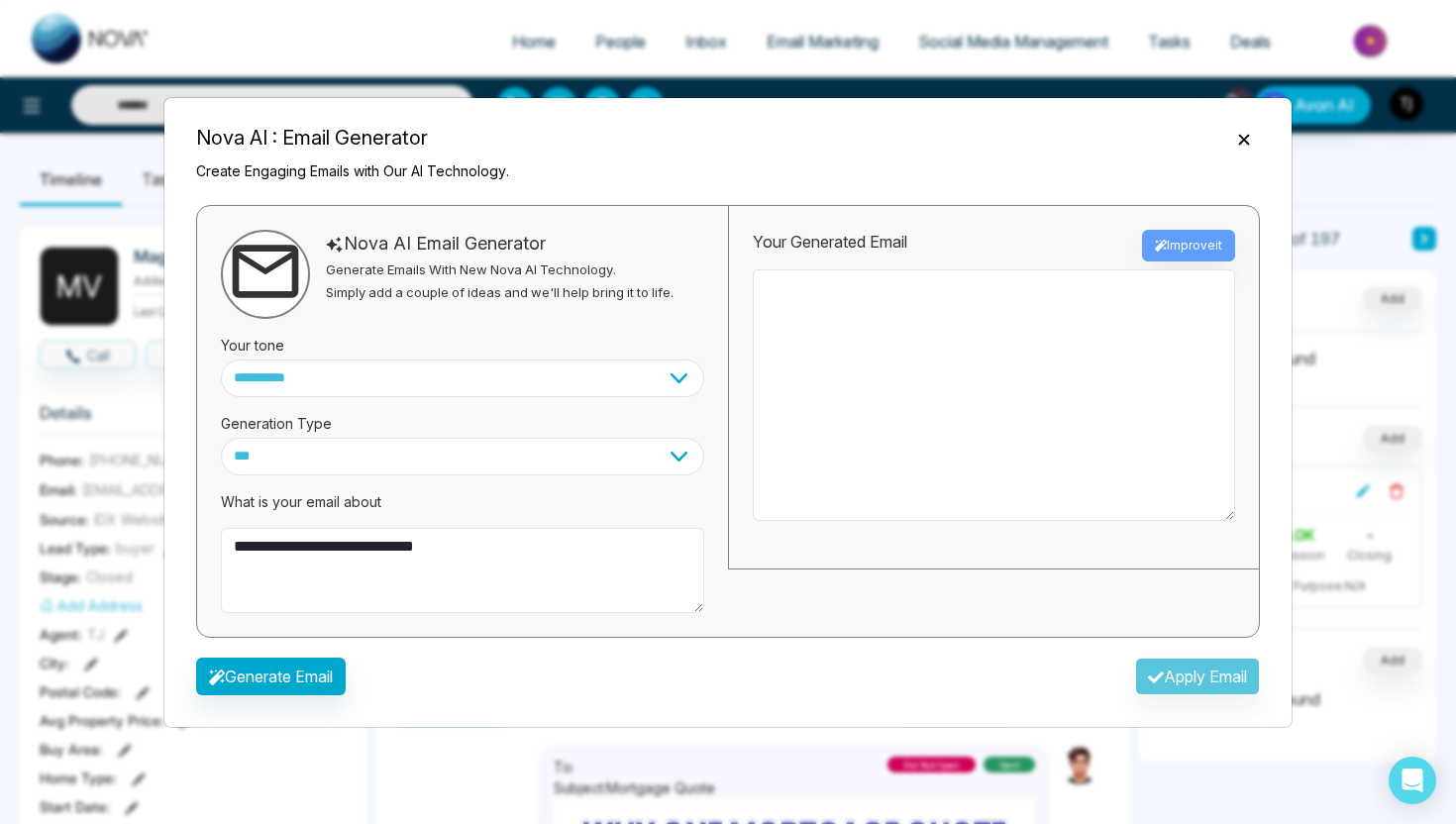 type on "**********" 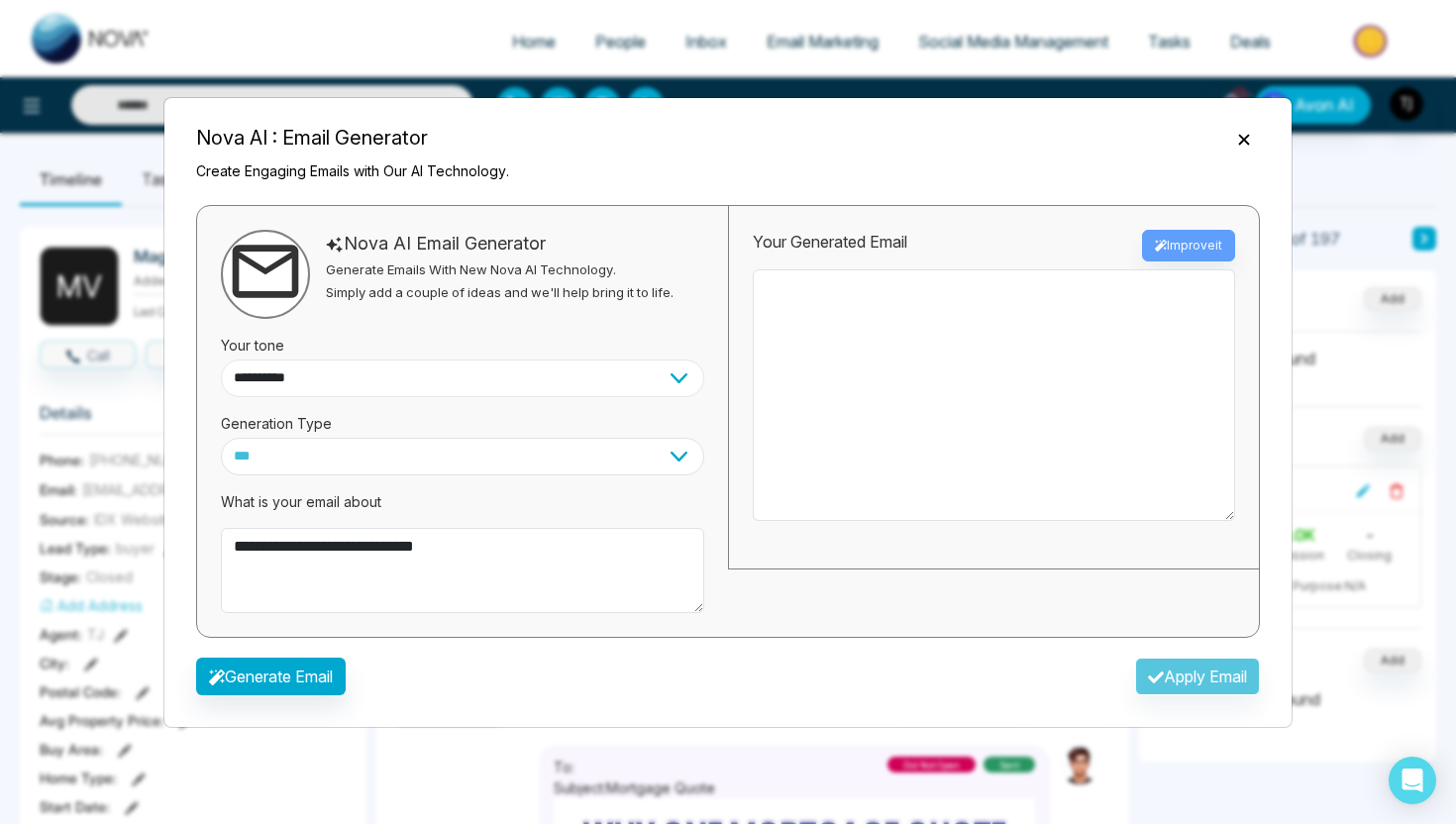 click on "**********" at bounding box center [463, 378] 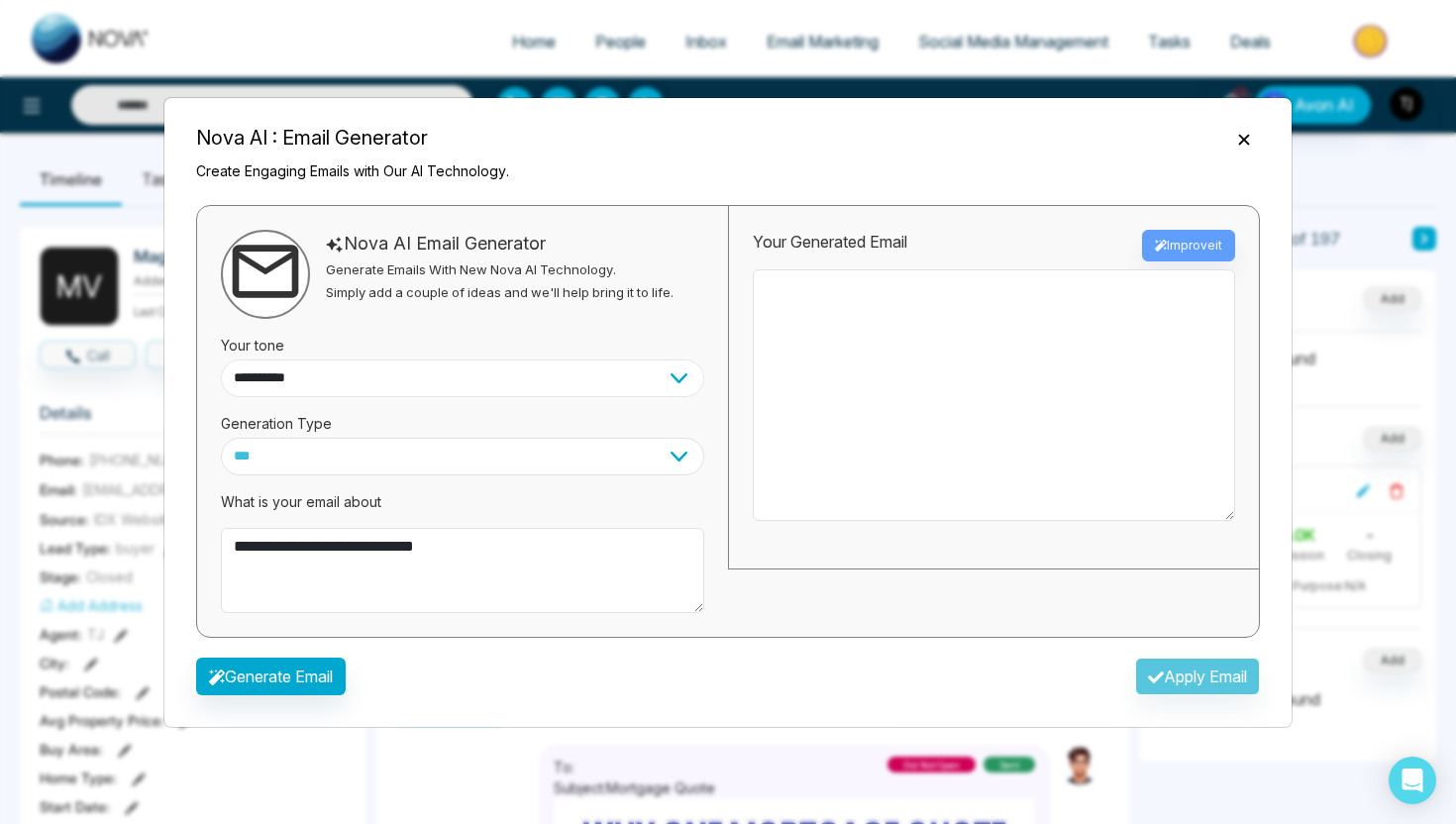 select on "**********" 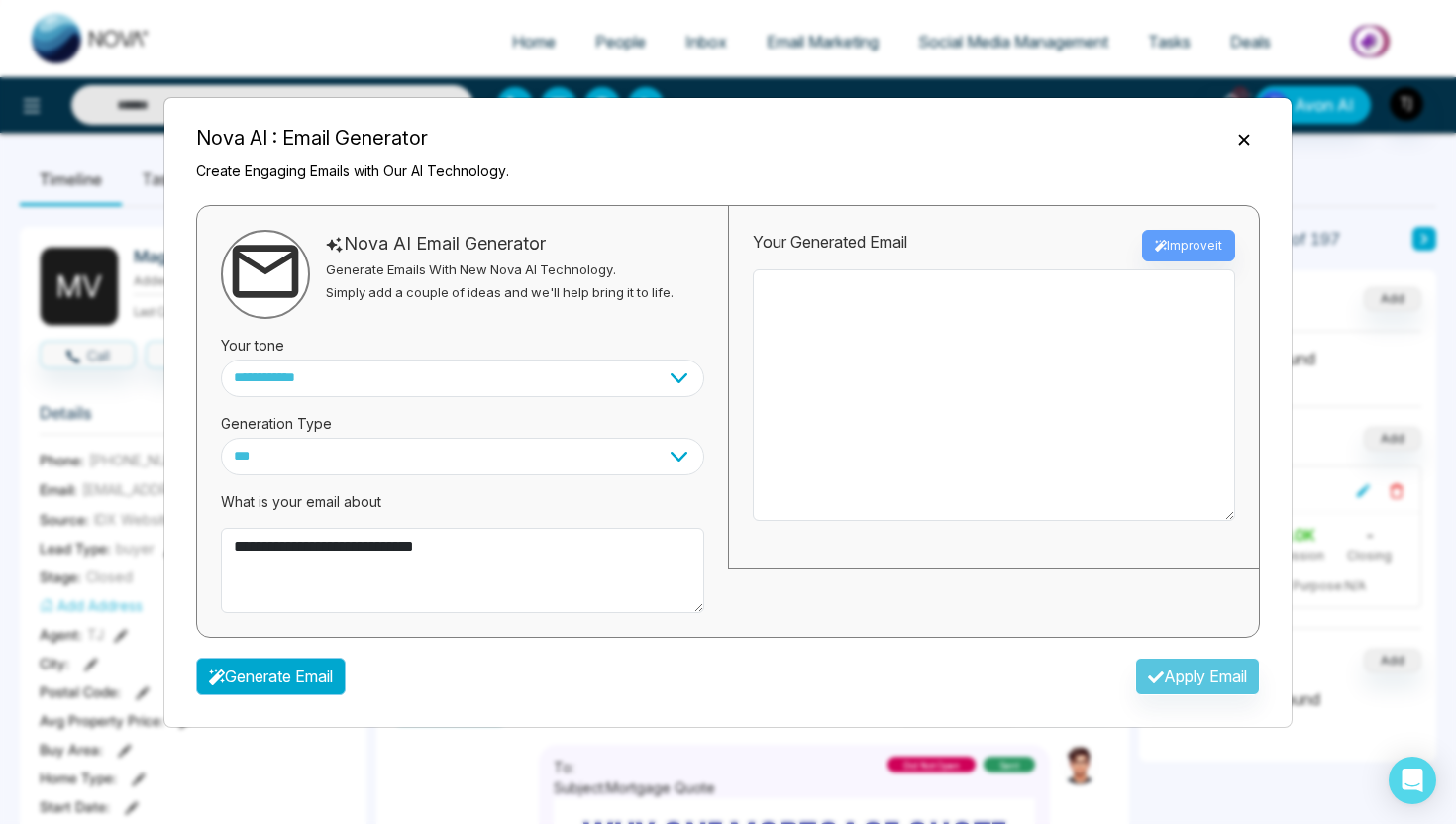 click on "Generate Email" at bounding box center [270, 676] 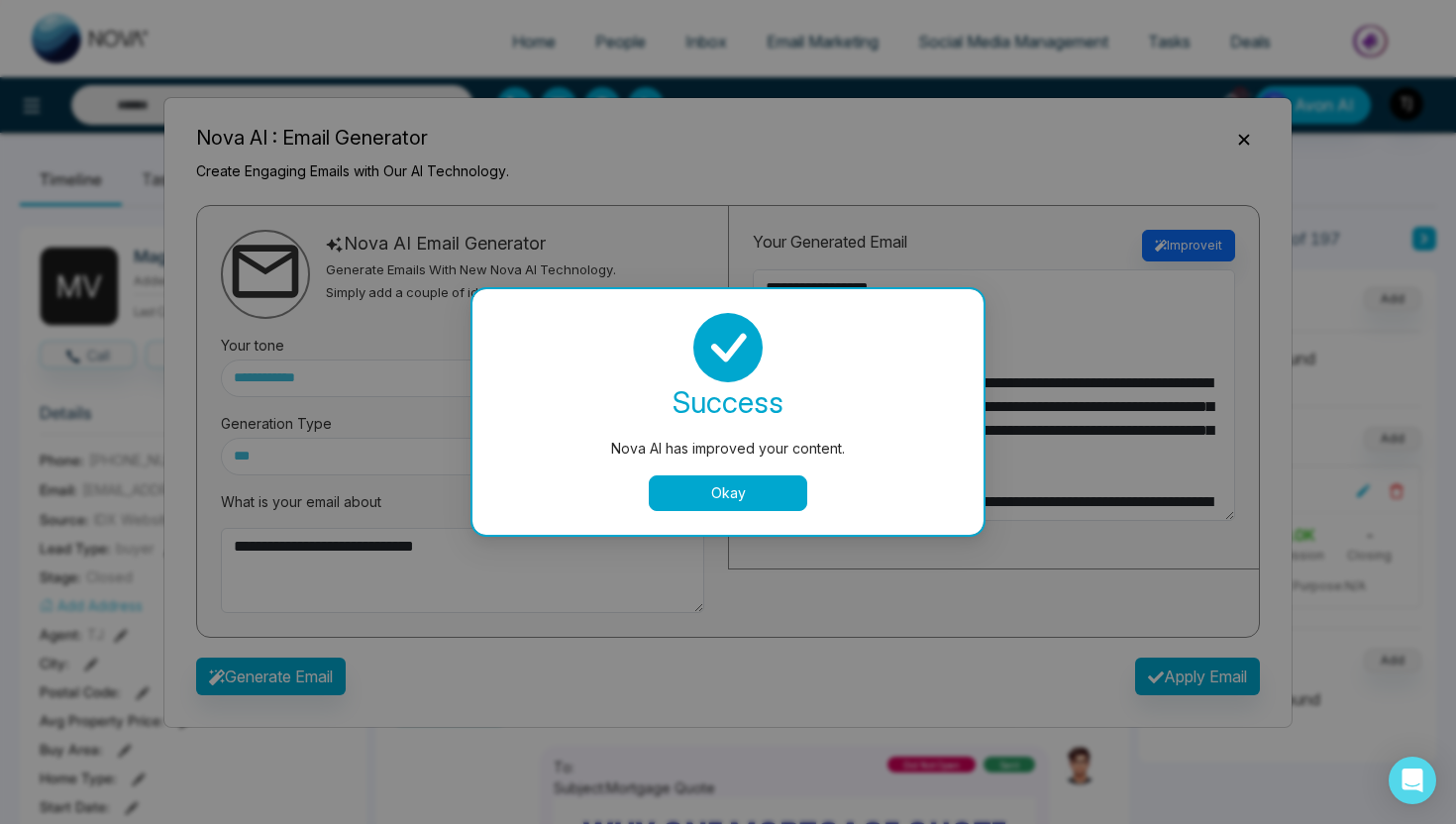 click on "Okay" at bounding box center [728, 493] 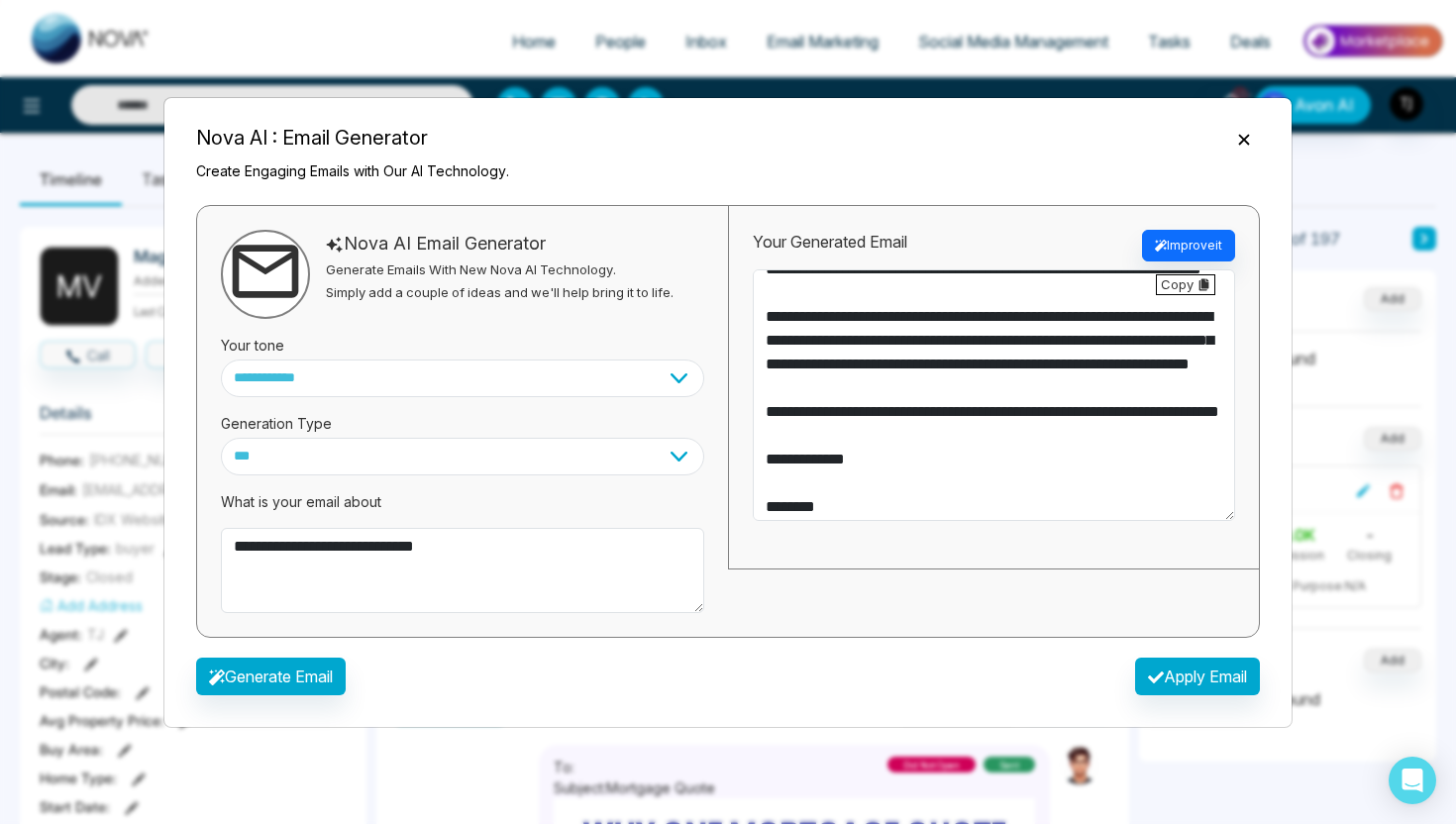 scroll, scrollTop: 322, scrollLeft: 0, axis: vertical 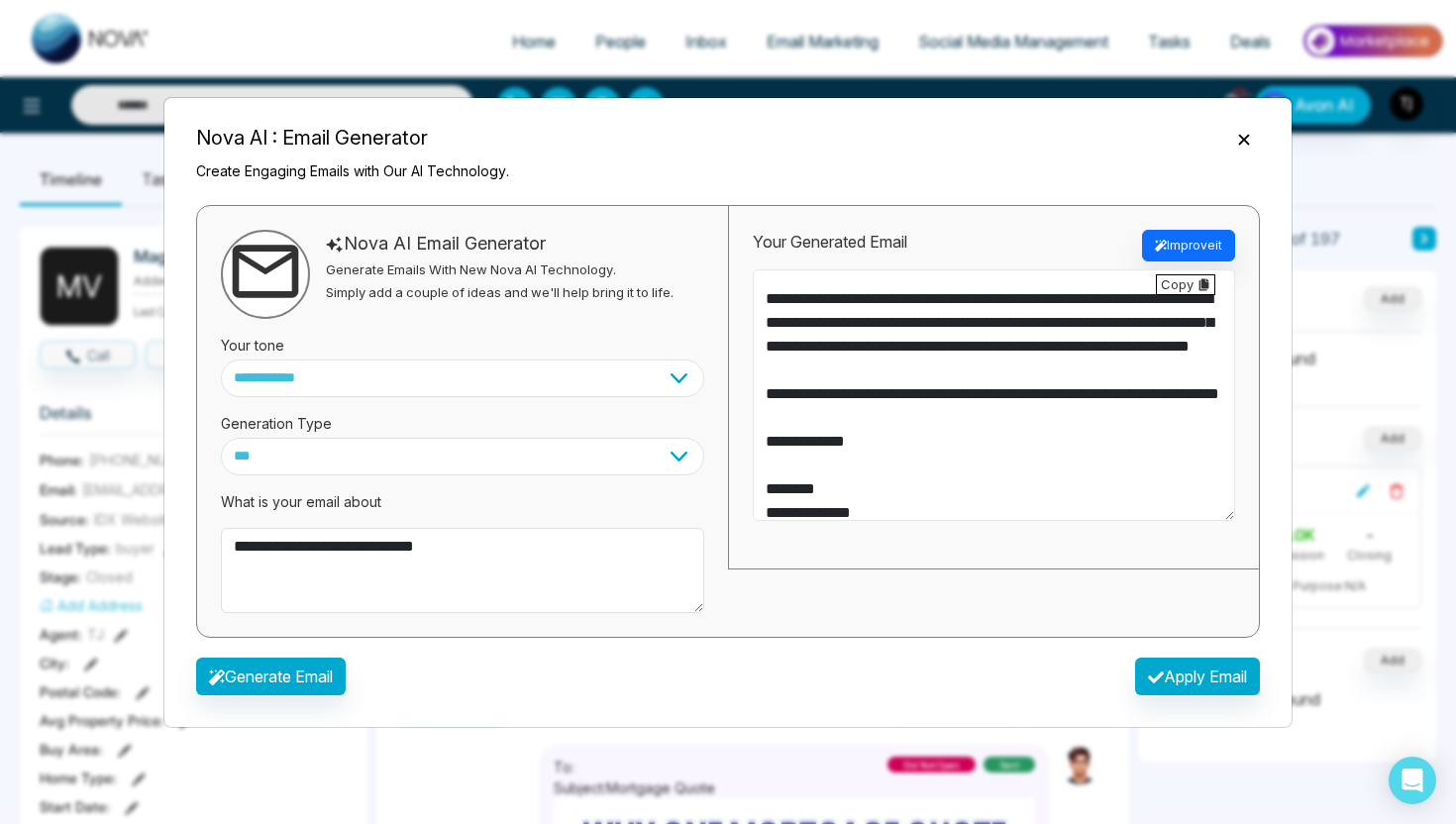 drag, startPoint x: 1095, startPoint y: 384, endPoint x: 881, endPoint y: 321, distance: 223.0807 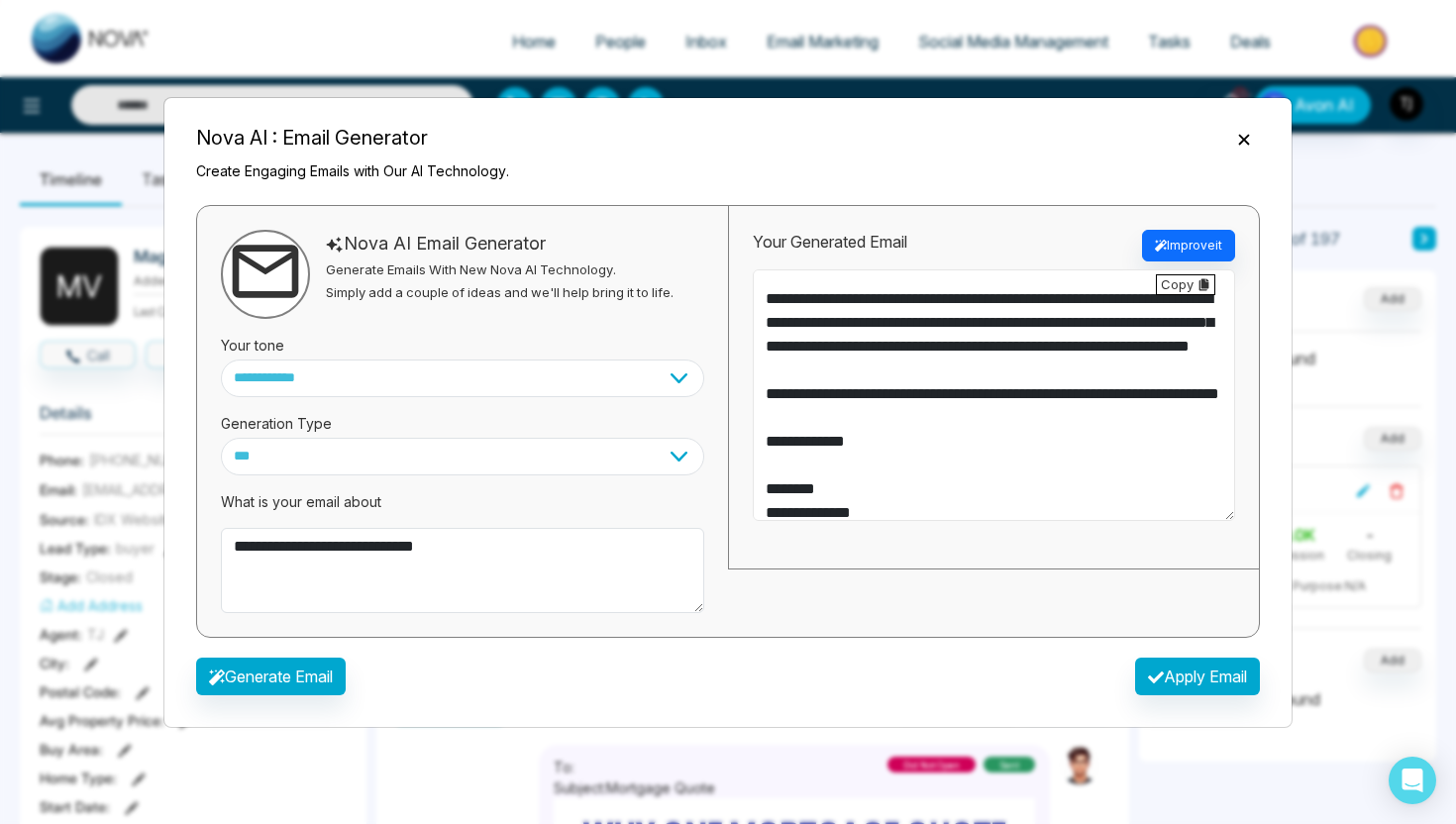 click on "**********" at bounding box center [993, 395] 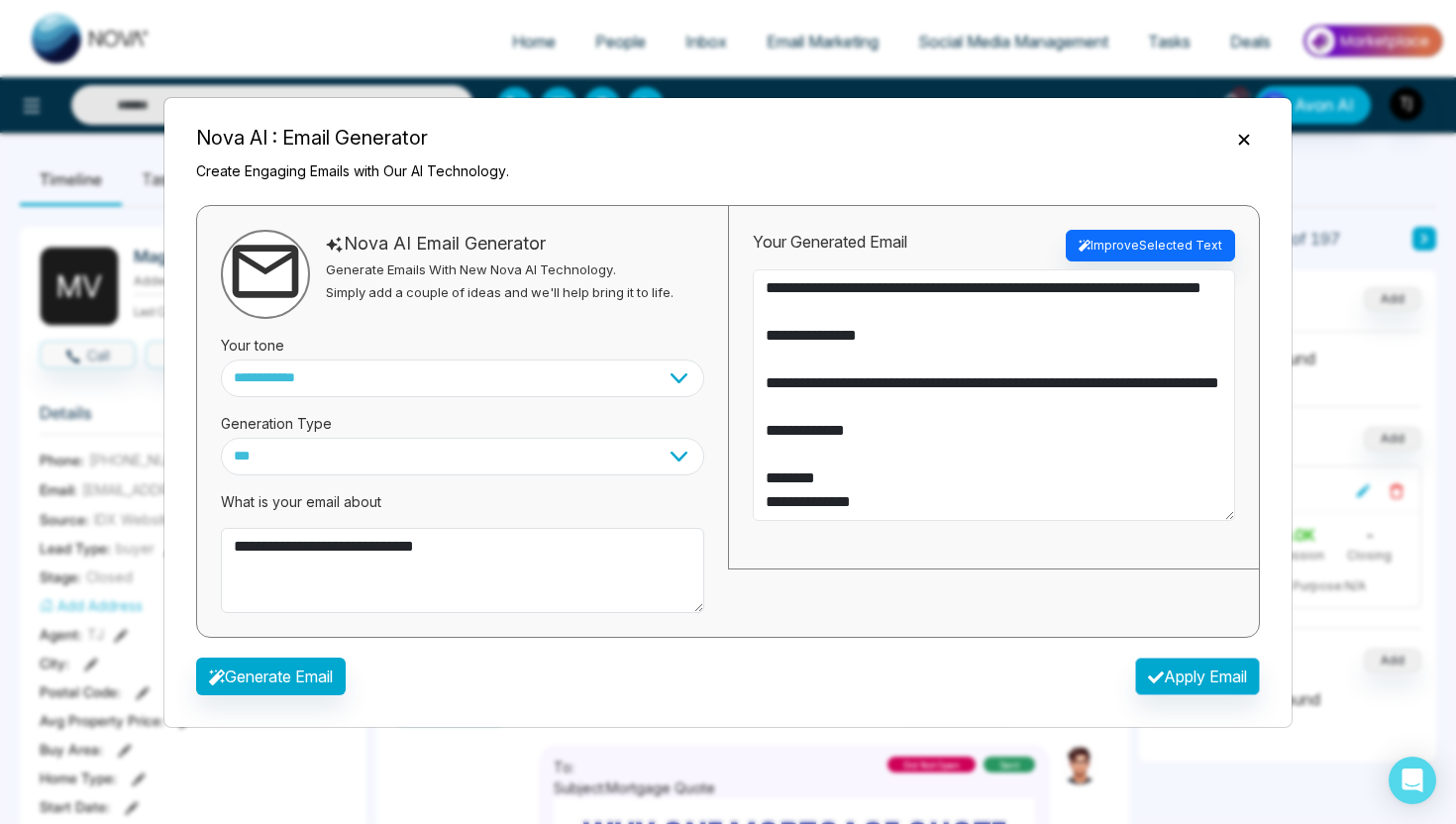 type on "**********" 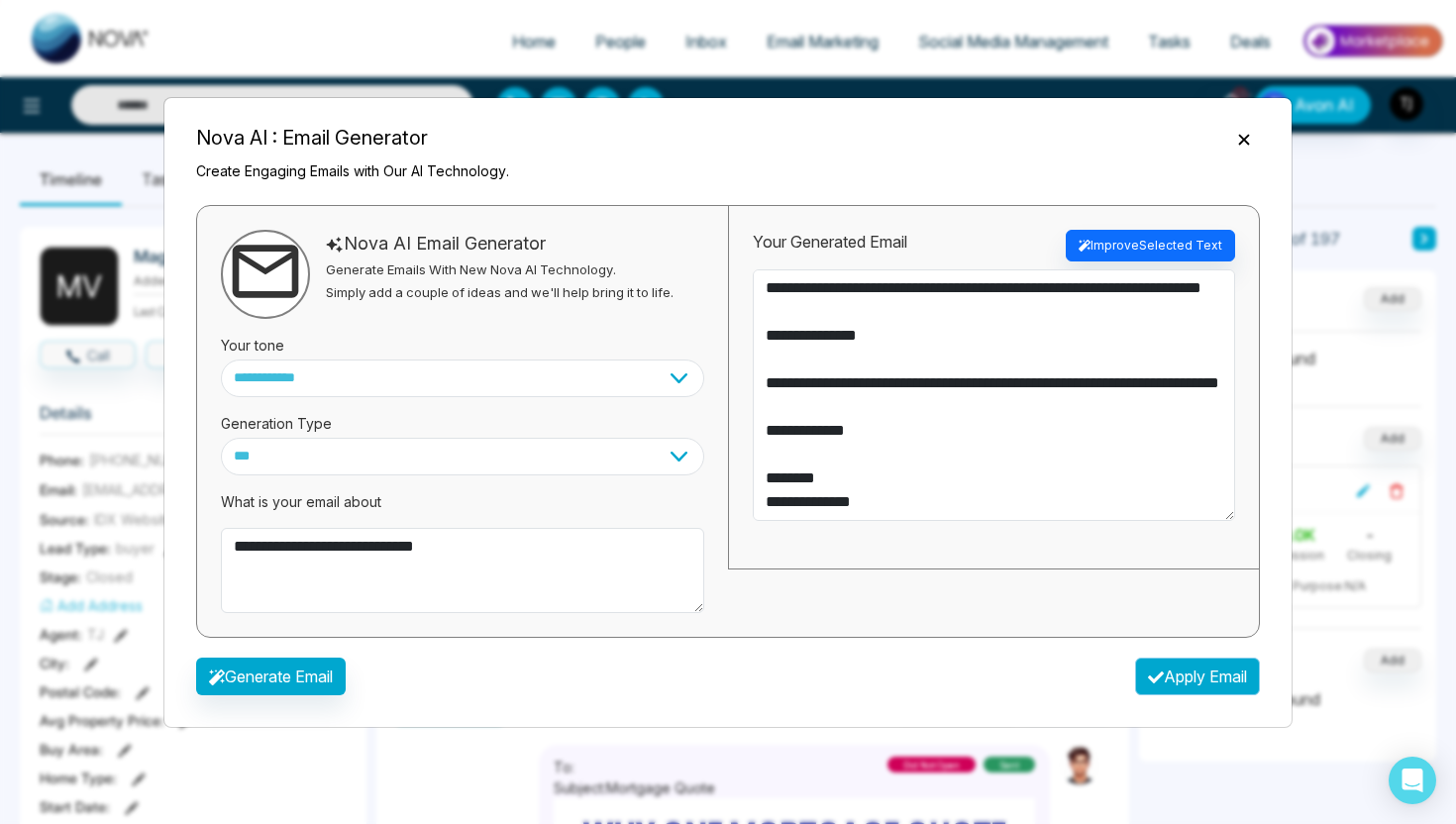 click on "Apply Email" at bounding box center [1197, 676] 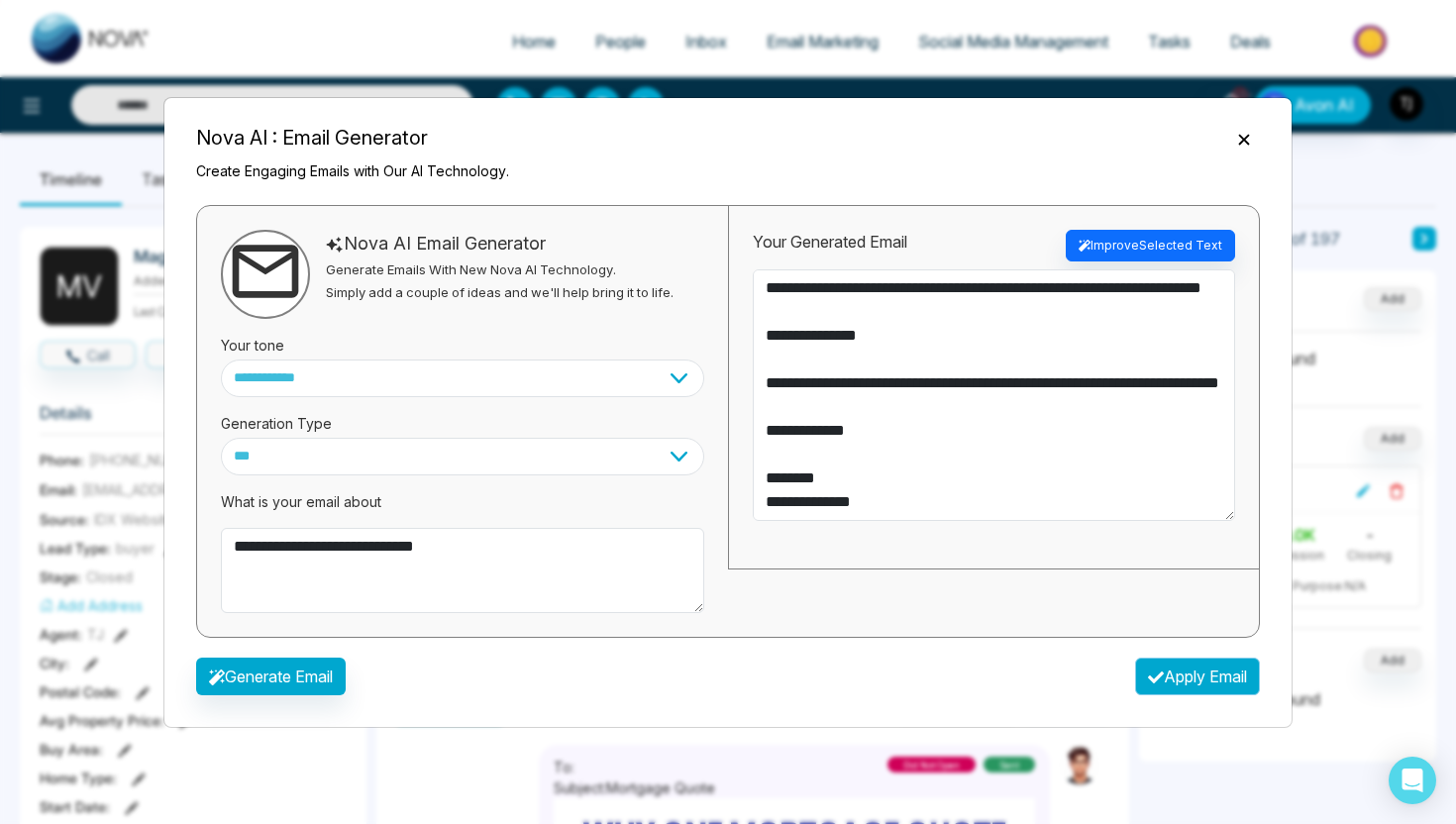 type on "**********" 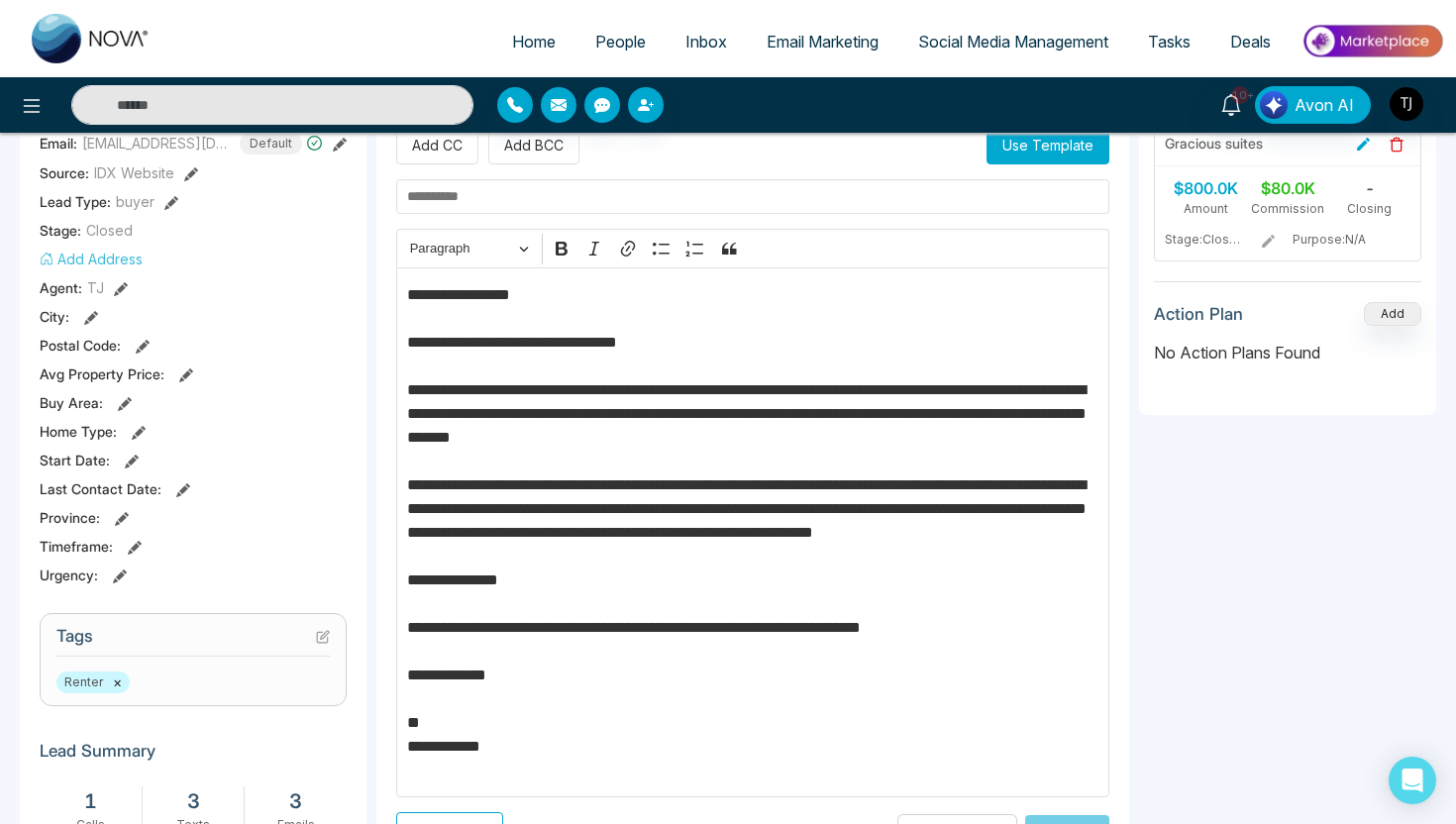 scroll, scrollTop: 375, scrollLeft: 0, axis: vertical 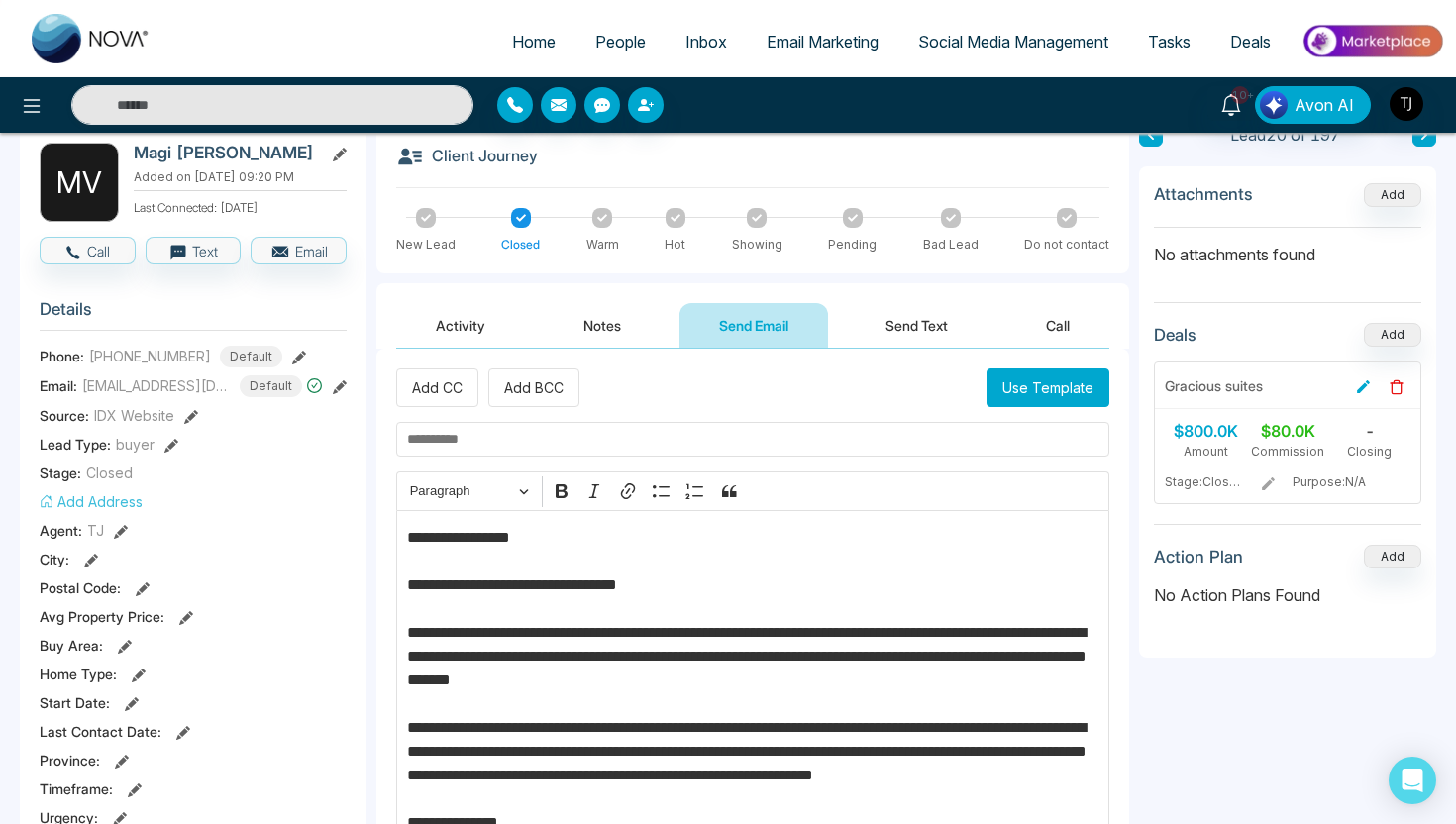 click on "**********" at bounding box center [753, 879] 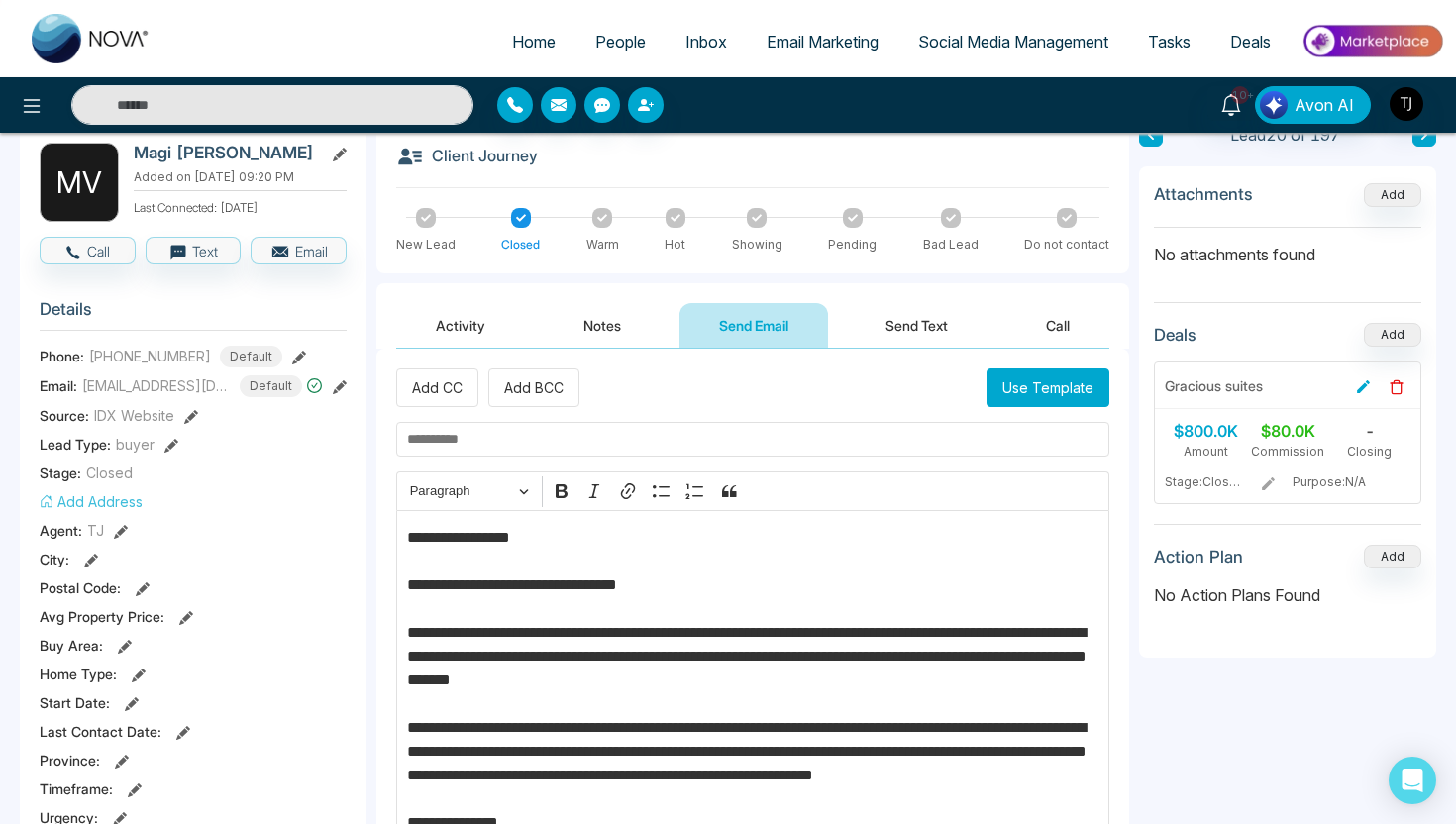 click on "Send Text" at bounding box center (916, 325) 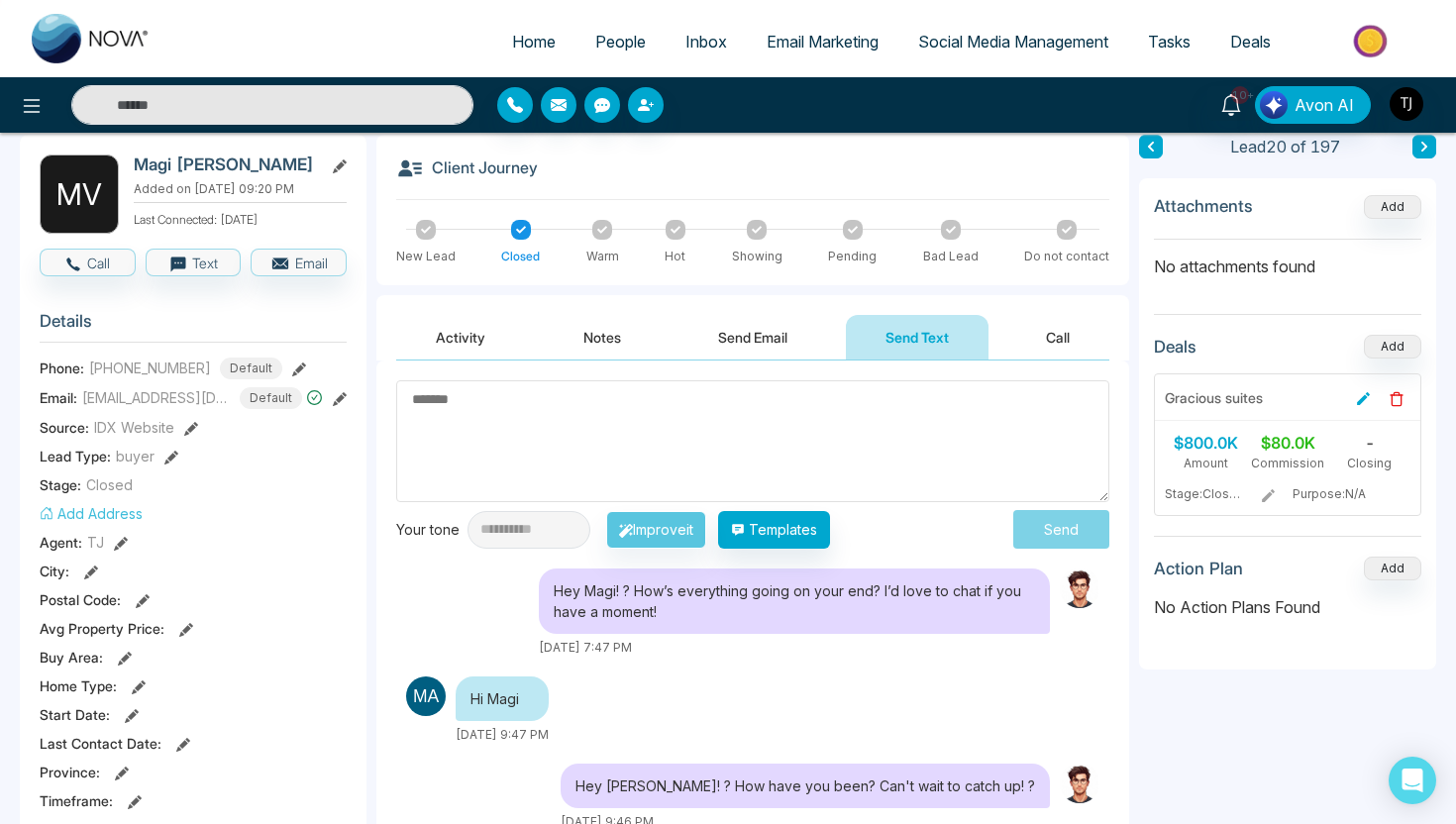 scroll, scrollTop: 0, scrollLeft: 0, axis: both 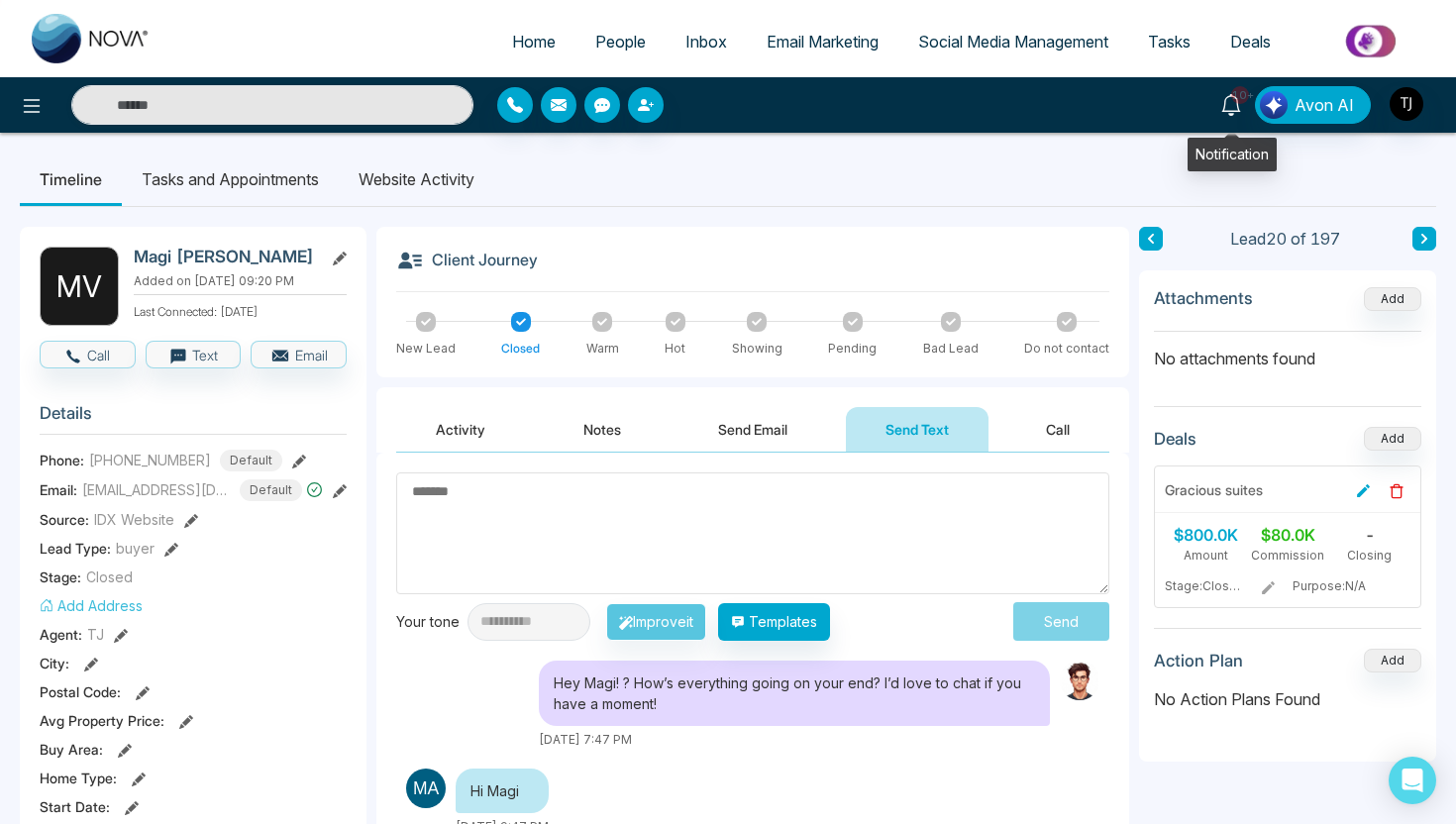 click on "10+" at bounding box center (1231, 103) 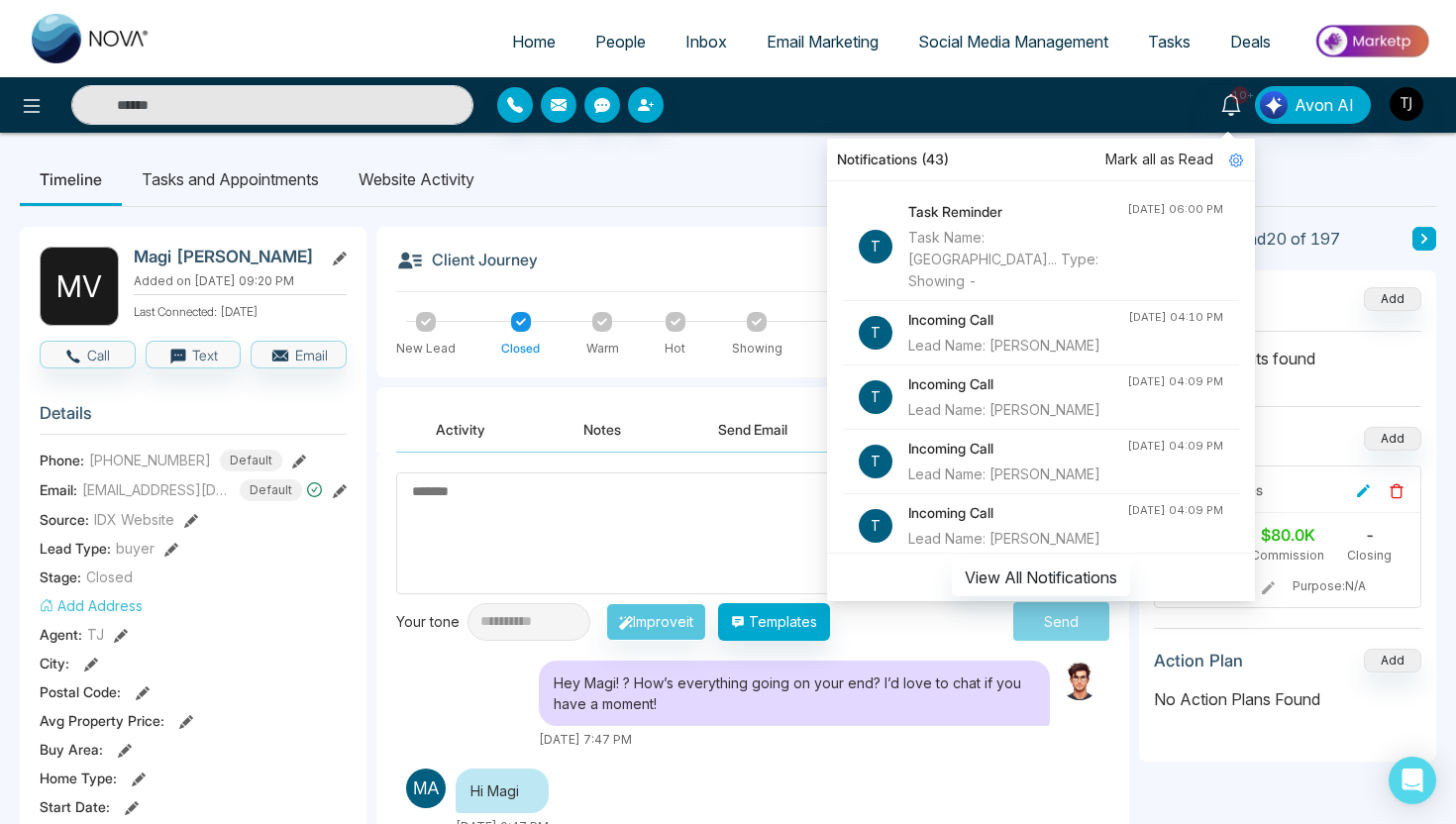click on "10+ Notifications (43) [PERSON_NAME] all as Read T Task Reminder Task Name: [GEOGRAPHIC_DATA]...
Type: Showing -  [DATE] 06:00 PM T Incoming Call Lead Name: [PERSON_NAME] [DATE] 04:10 PM T Incoming Call Lead Name: [PERSON_NAME] [DATE] 04:09 PM T Incoming Call Lead Name: [PERSON_NAME] [DATE] 04:09 PM T Incoming Call Lead Name: [PERSON_NAME] [DATE] 04:09 PM T Incoming Call Lead Name: [PERSON_NAME] [DATE] 04:09 PM T New Lead Lead Name: [PERSON_NAME]: Website [DATE] 08:23 AM T New Lead Lead Name: [PERSON_NAME]: Website [DATE] 08:14 AM T New Text From Dpk Raj [DATE] 04:19 PM T New Text From Dpk Raj [DATE] 04:19 PM T New Text From Dpk Raj [DATE] 04:19 PM T New Text From Dpk Raj [DATE] 04:19 PM T Task Reminder Task Name: Meet
Type: Open House - [PERSON_NAME] [DATE] 06:00 PM T Task Reminder Task Name: Call back
Type: Call - Abhinanadhan  [DATE] 06:30 PM T Incoming Call Lead Name: Tia G [DATE] 06:21 PM T Incoming Call Lead Name: Tia G T Incoming Call T T" at bounding box center [1153, 105] 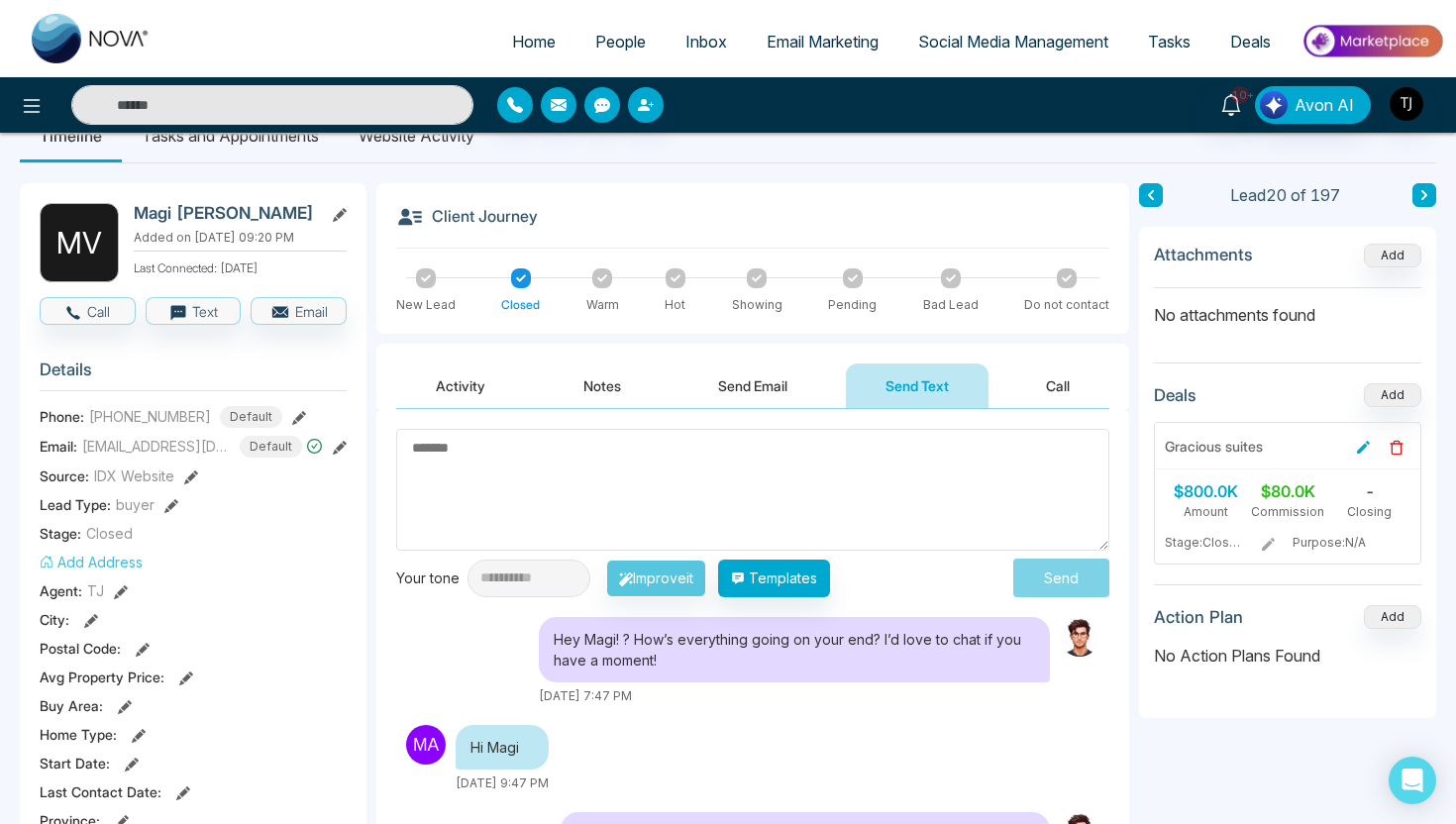 scroll, scrollTop: 0, scrollLeft: 0, axis: both 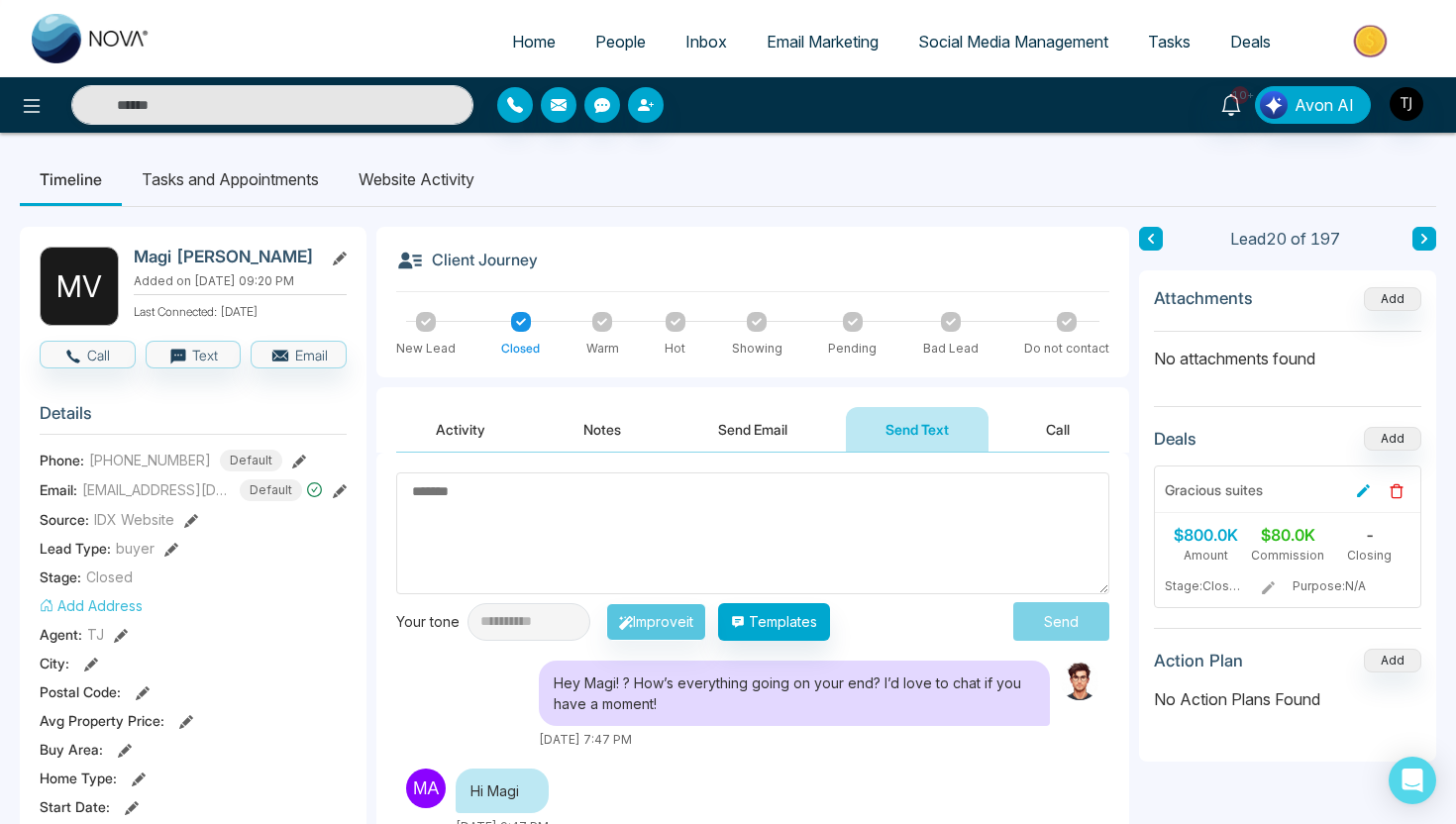 click on "Website Activity" at bounding box center [416, 179] 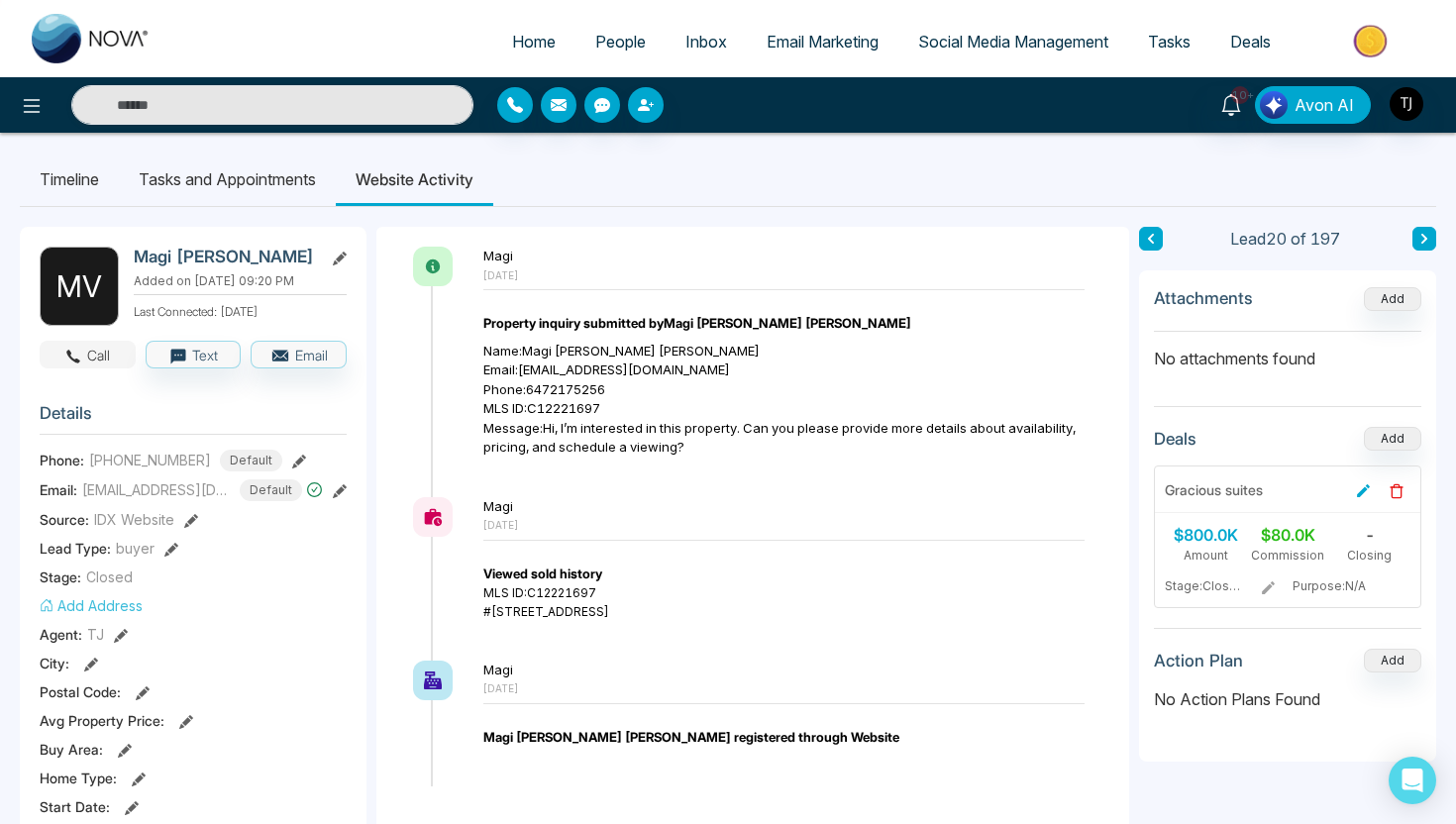 click on "Call" at bounding box center [87, 355] 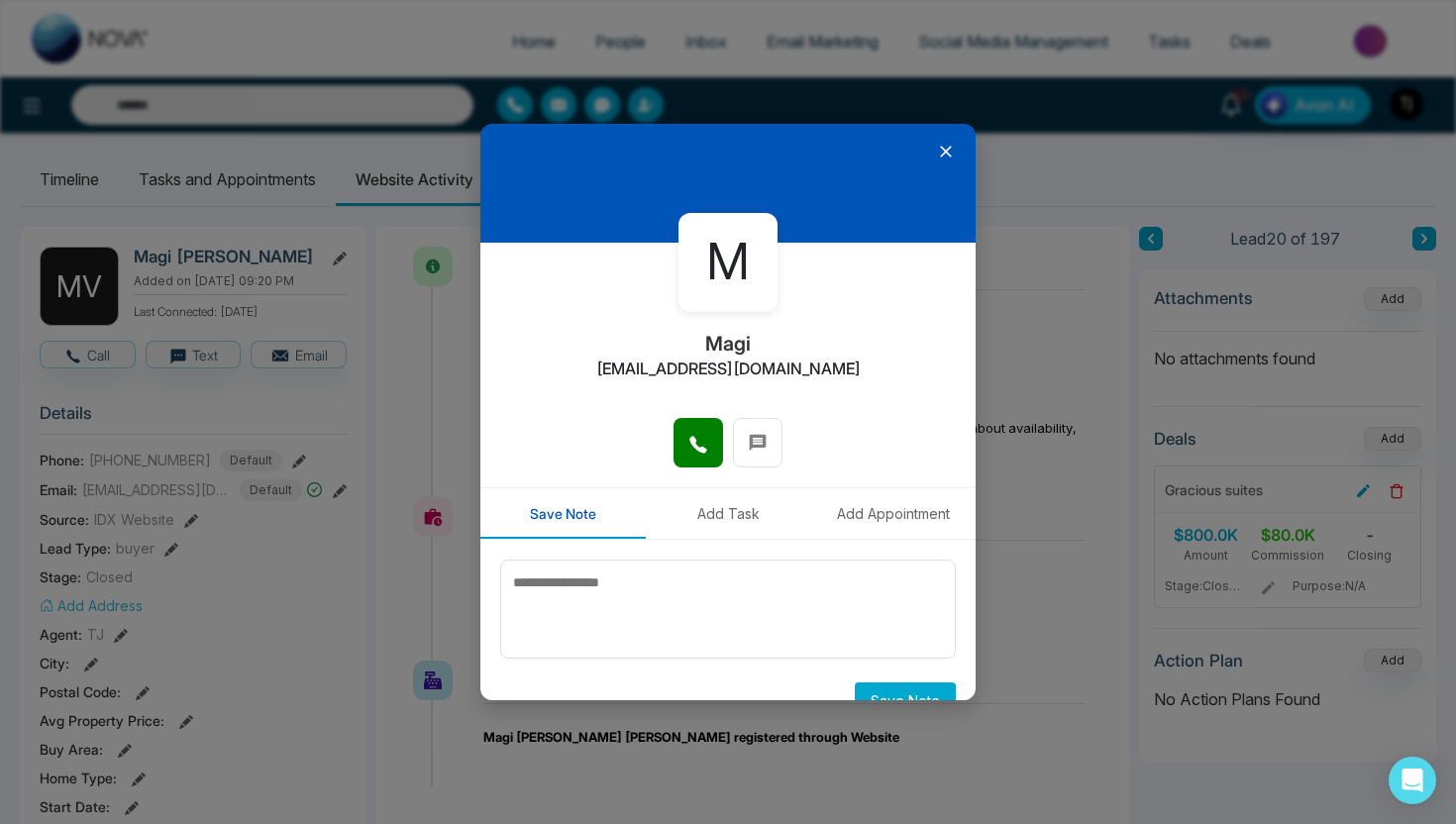 click on "Add Task" at bounding box center [728, 513] 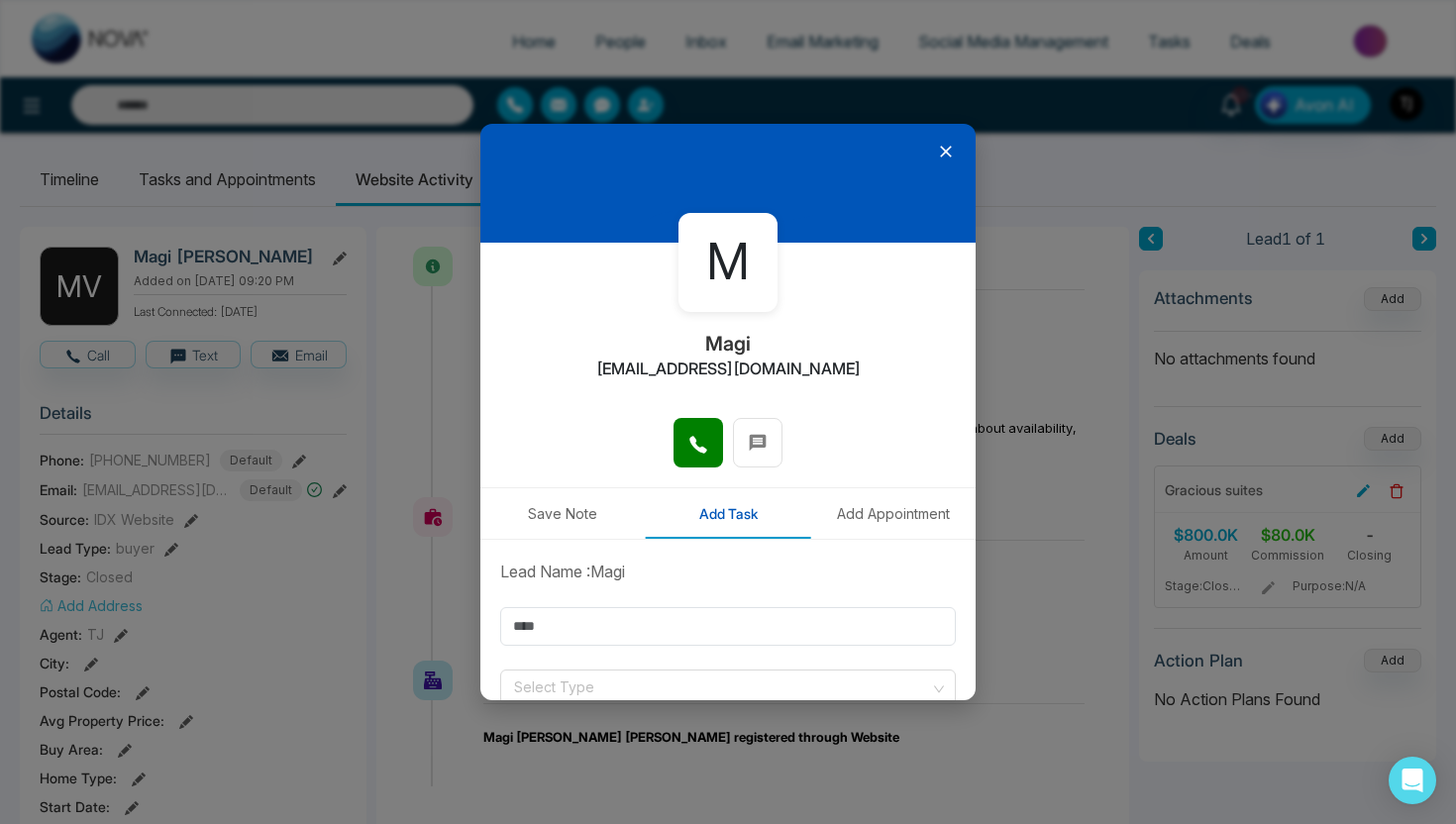 click on "Add Appointment" at bounding box center (892, 513) 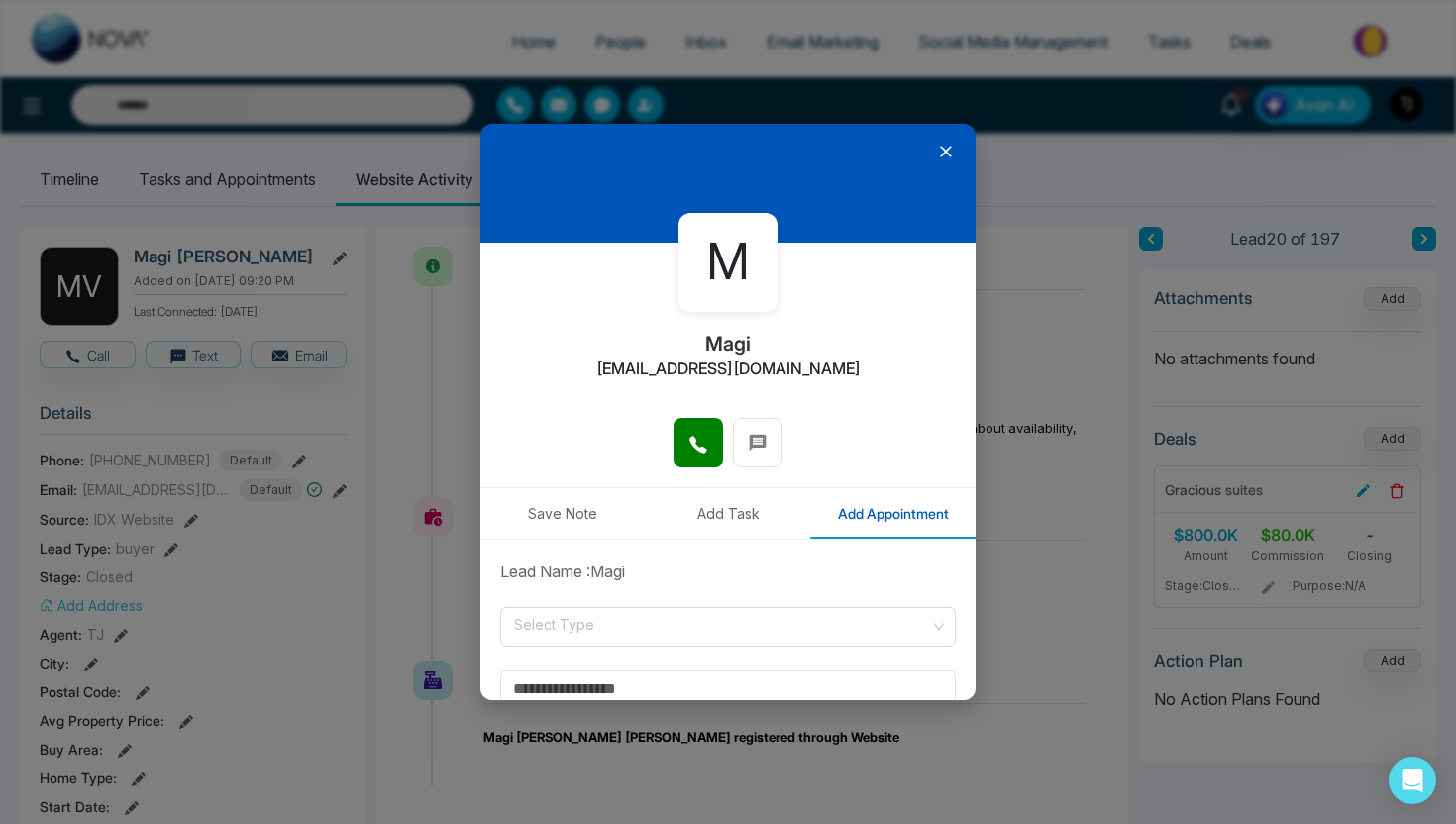 click 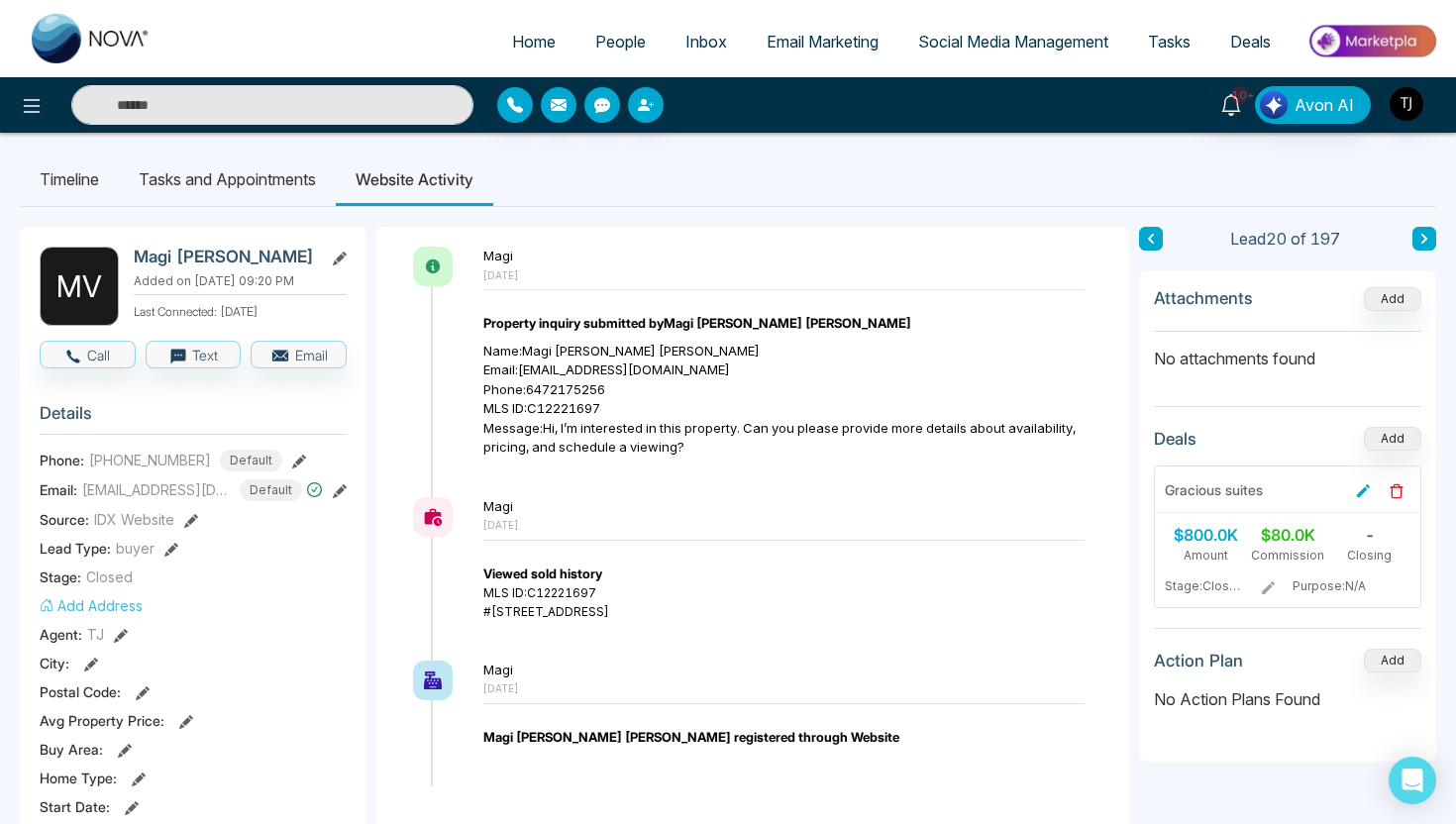 click on "Timeline" at bounding box center (69, 179) 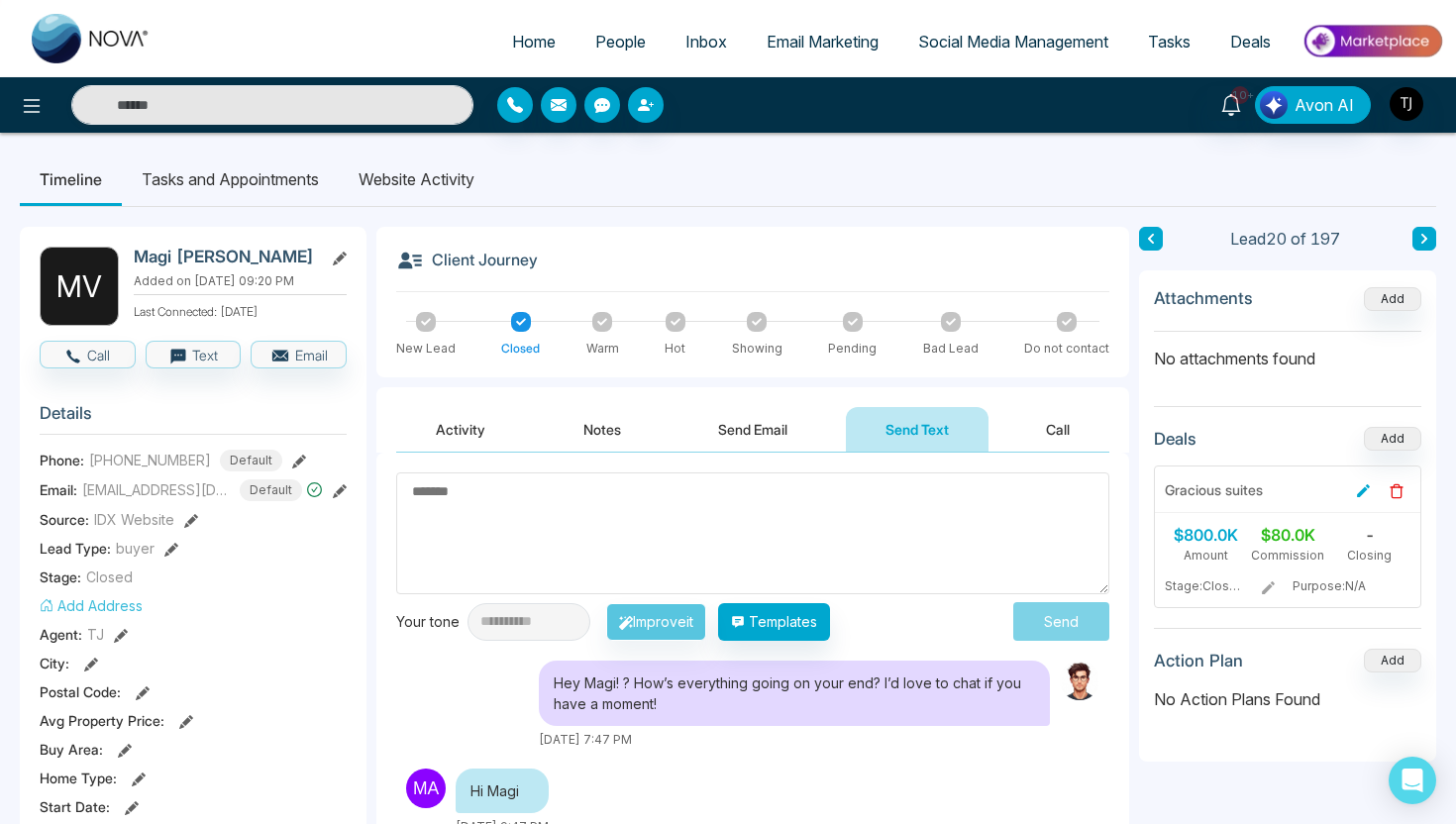 click on "Activity" at bounding box center (461, 429) 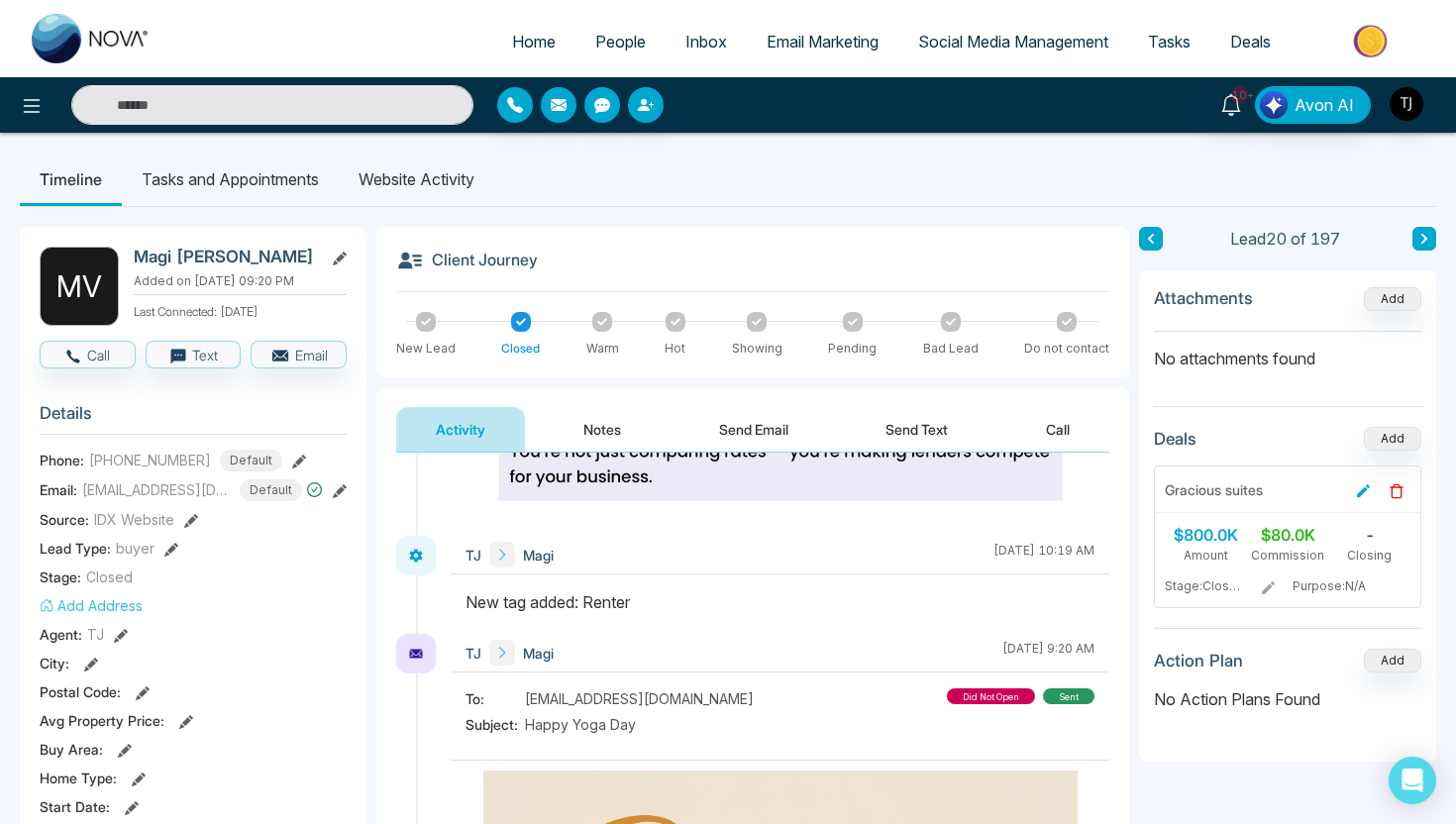 scroll, scrollTop: 1217, scrollLeft: 0, axis: vertical 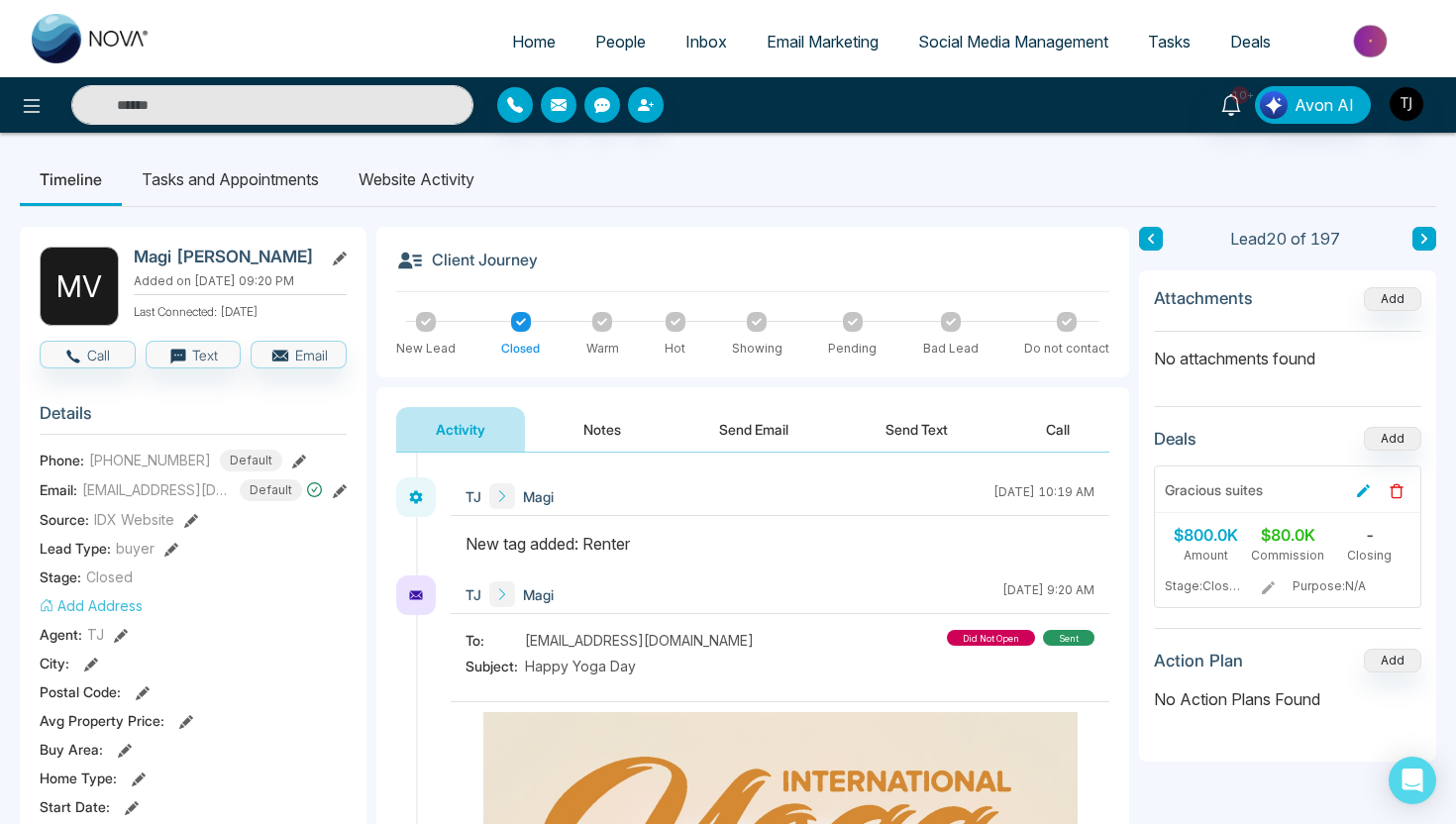 click on "Email Marketing" at bounding box center [822, 42] 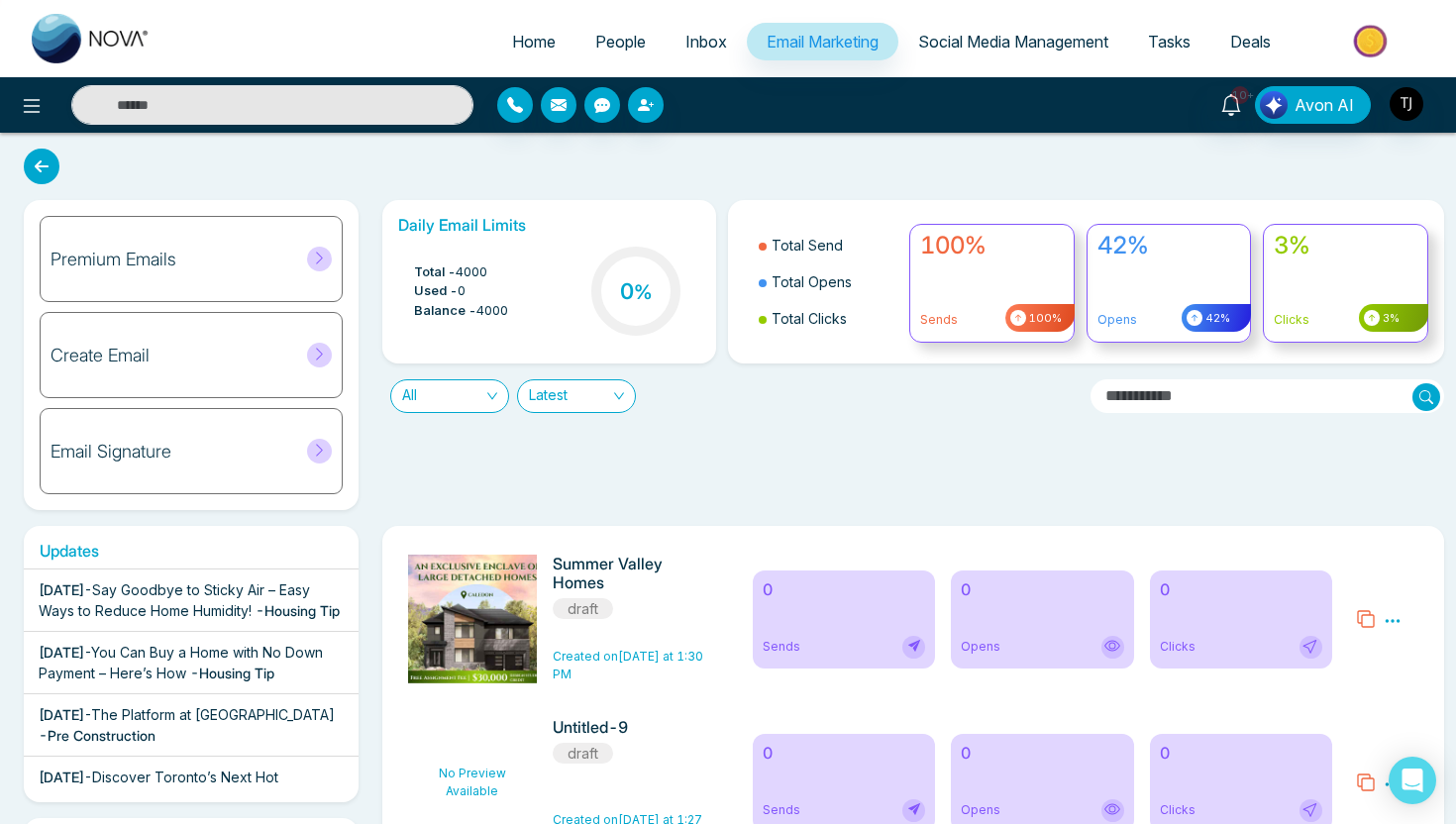 click on "Premium Emails" at bounding box center [191, 258] 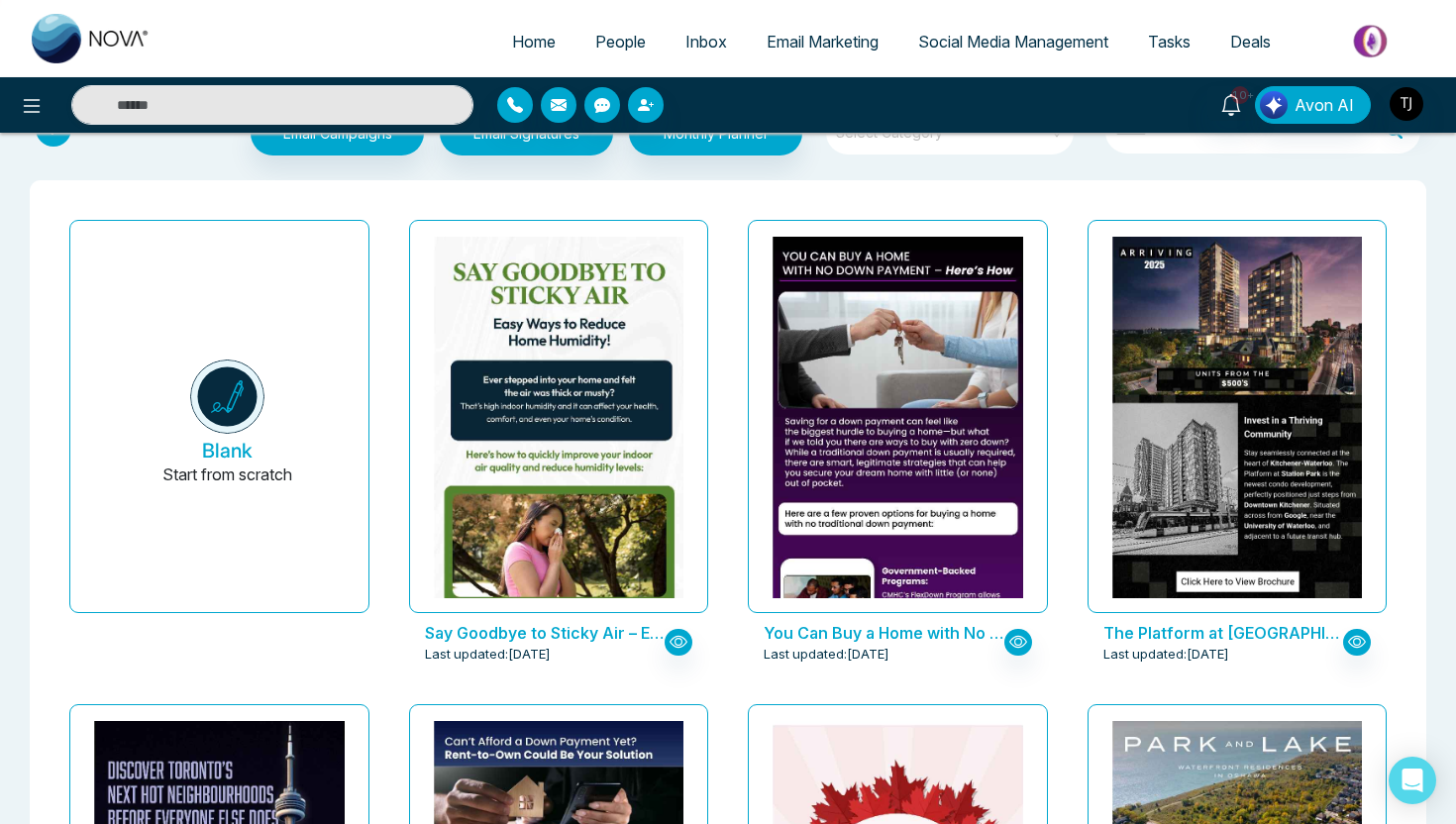 scroll, scrollTop: 0, scrollLeft: 0, axis: both 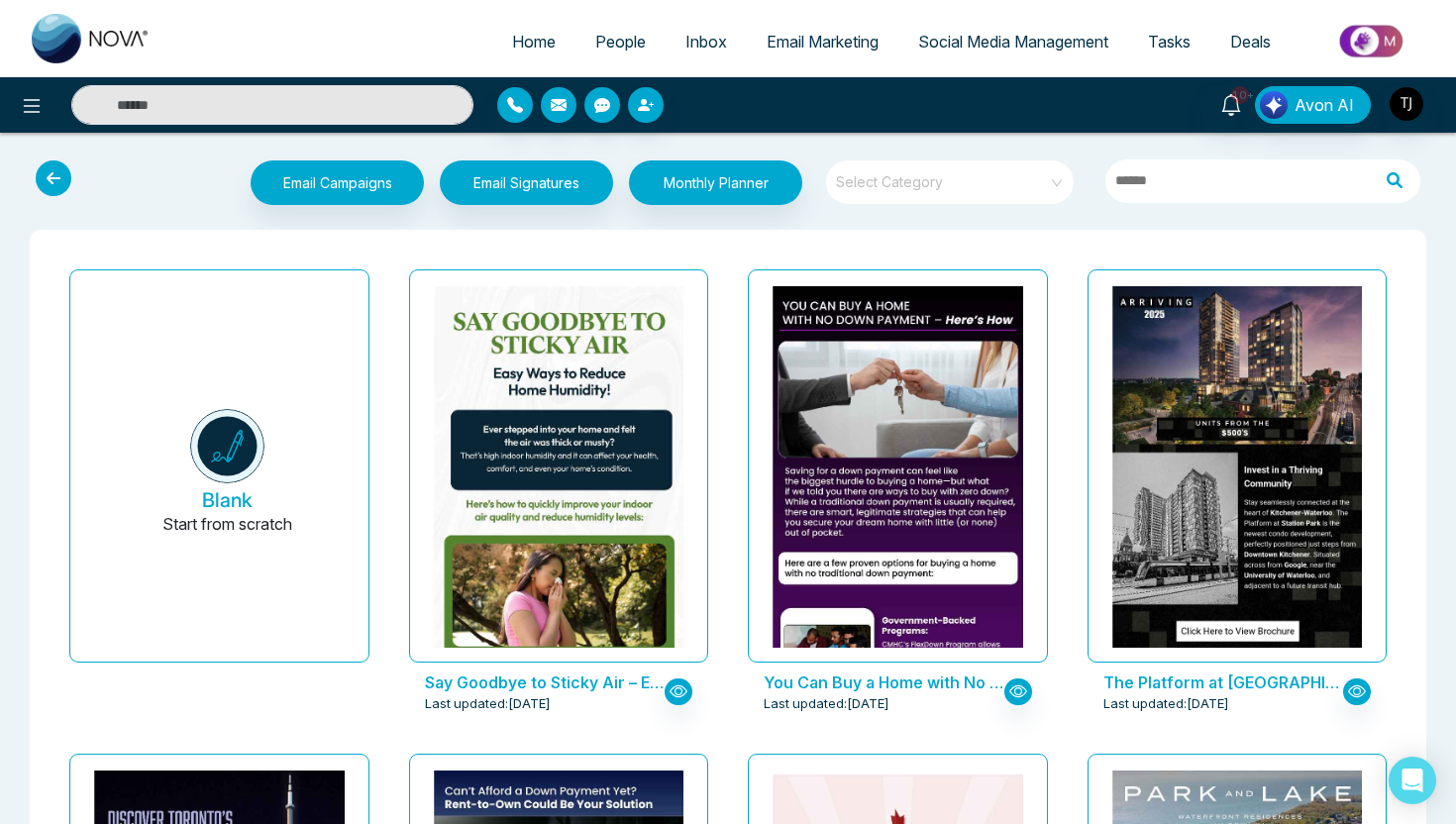 click at bounding box center (943, 182) 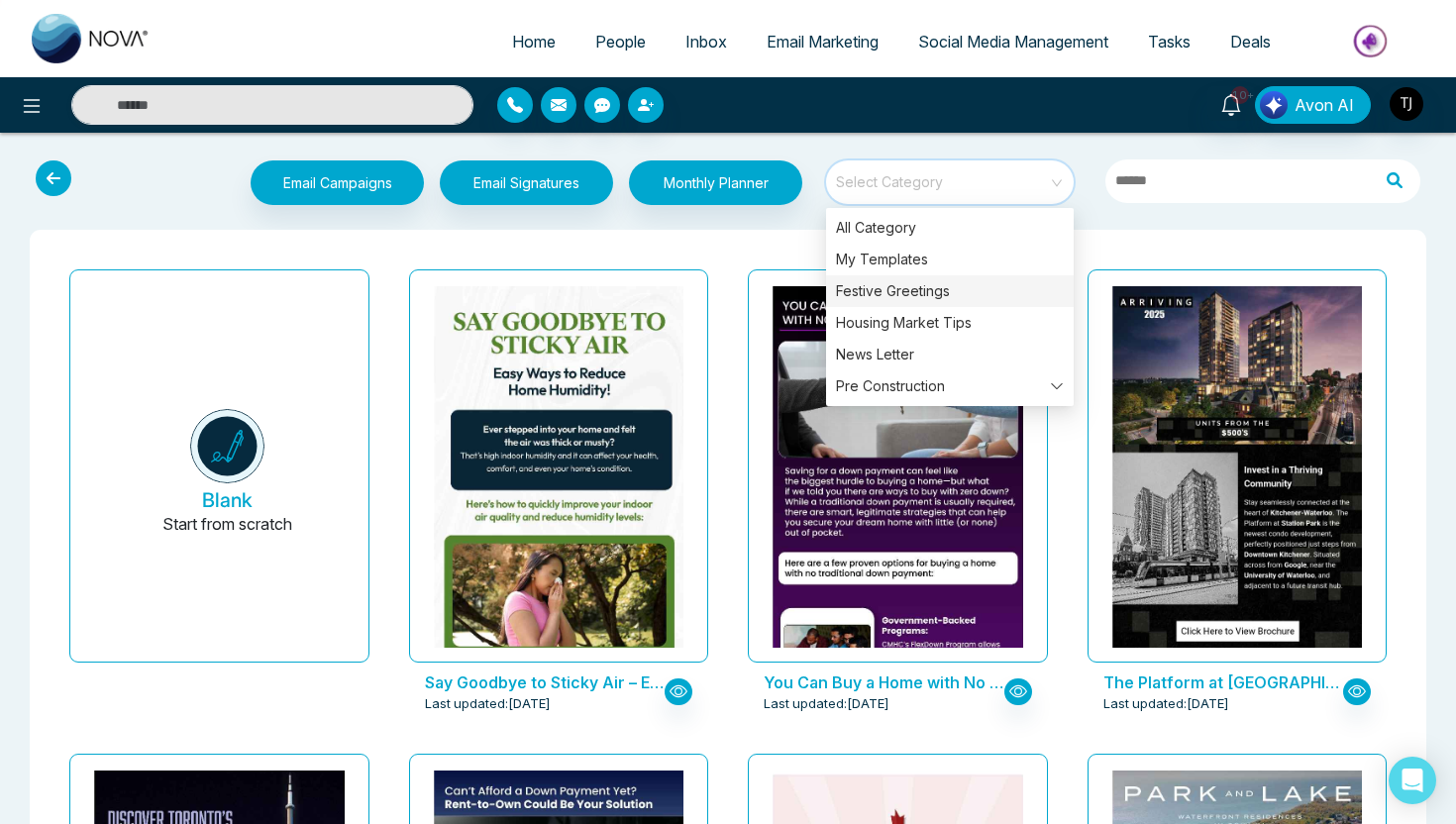 click on "Festive Greetings" at bounding box center (950, 291) 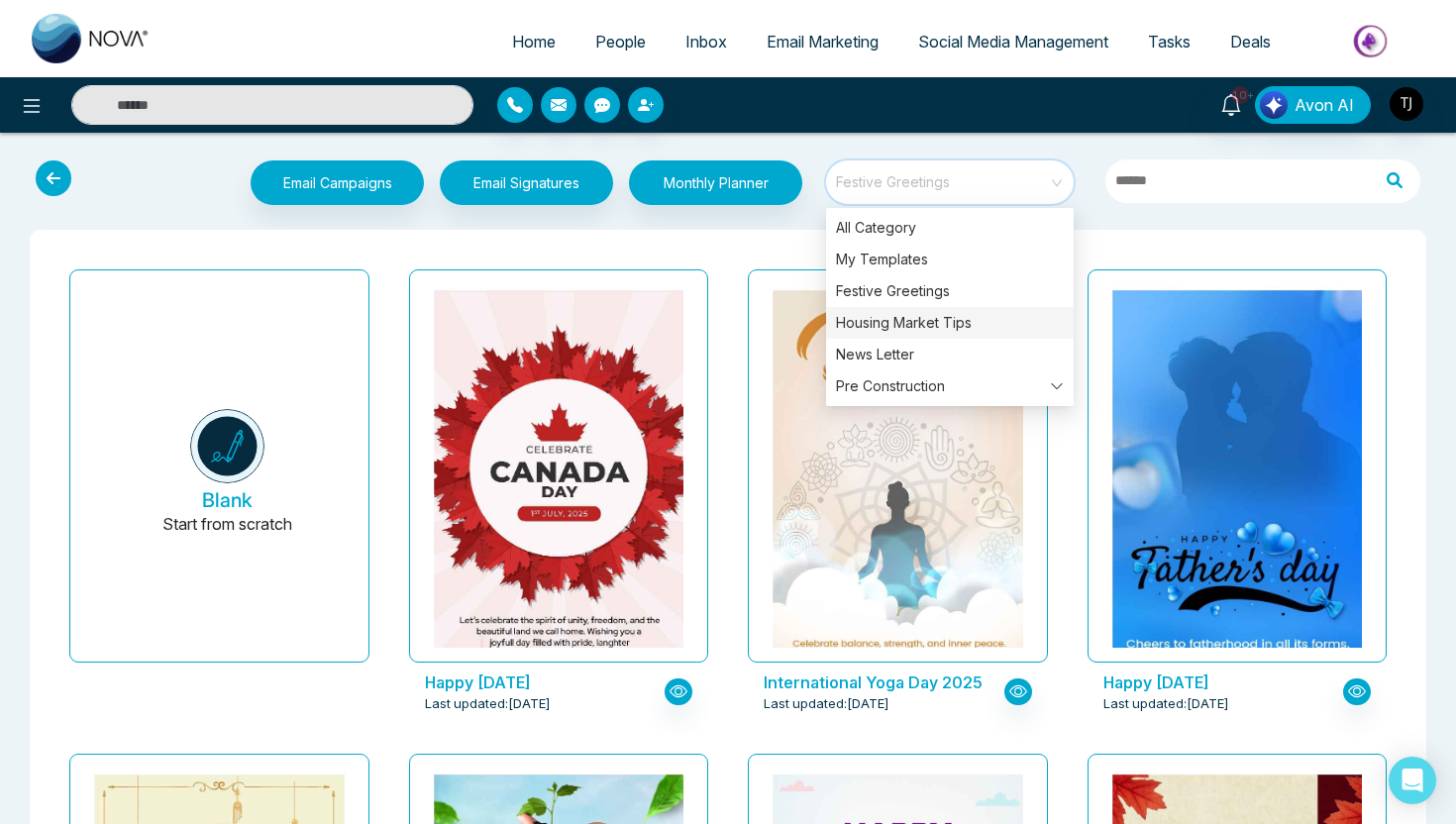 click on "Housing Market Tips" at bounding box center (950, 323) 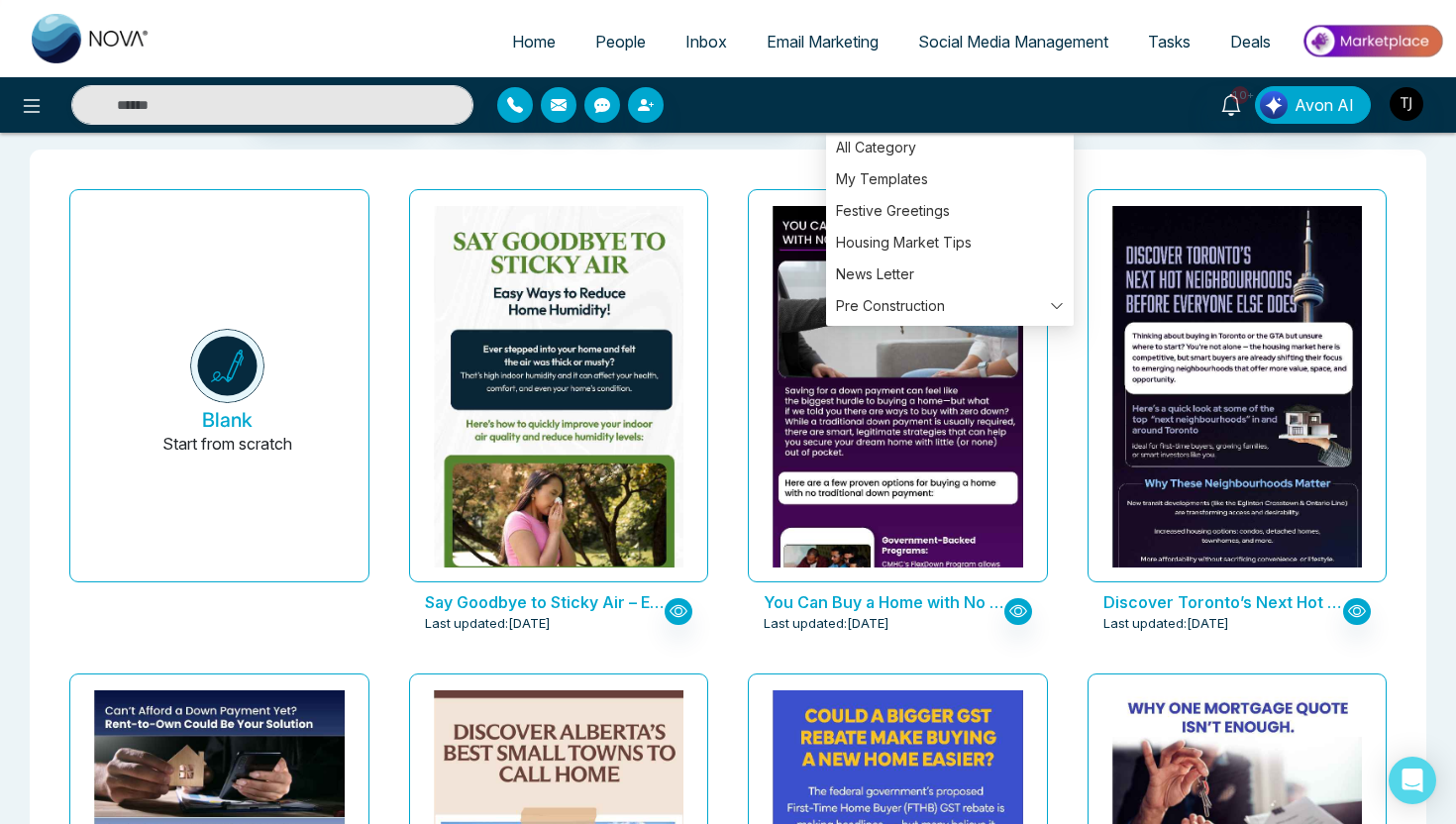 scroll, scrollTop: 0, scrollLeft: 0, axis: both 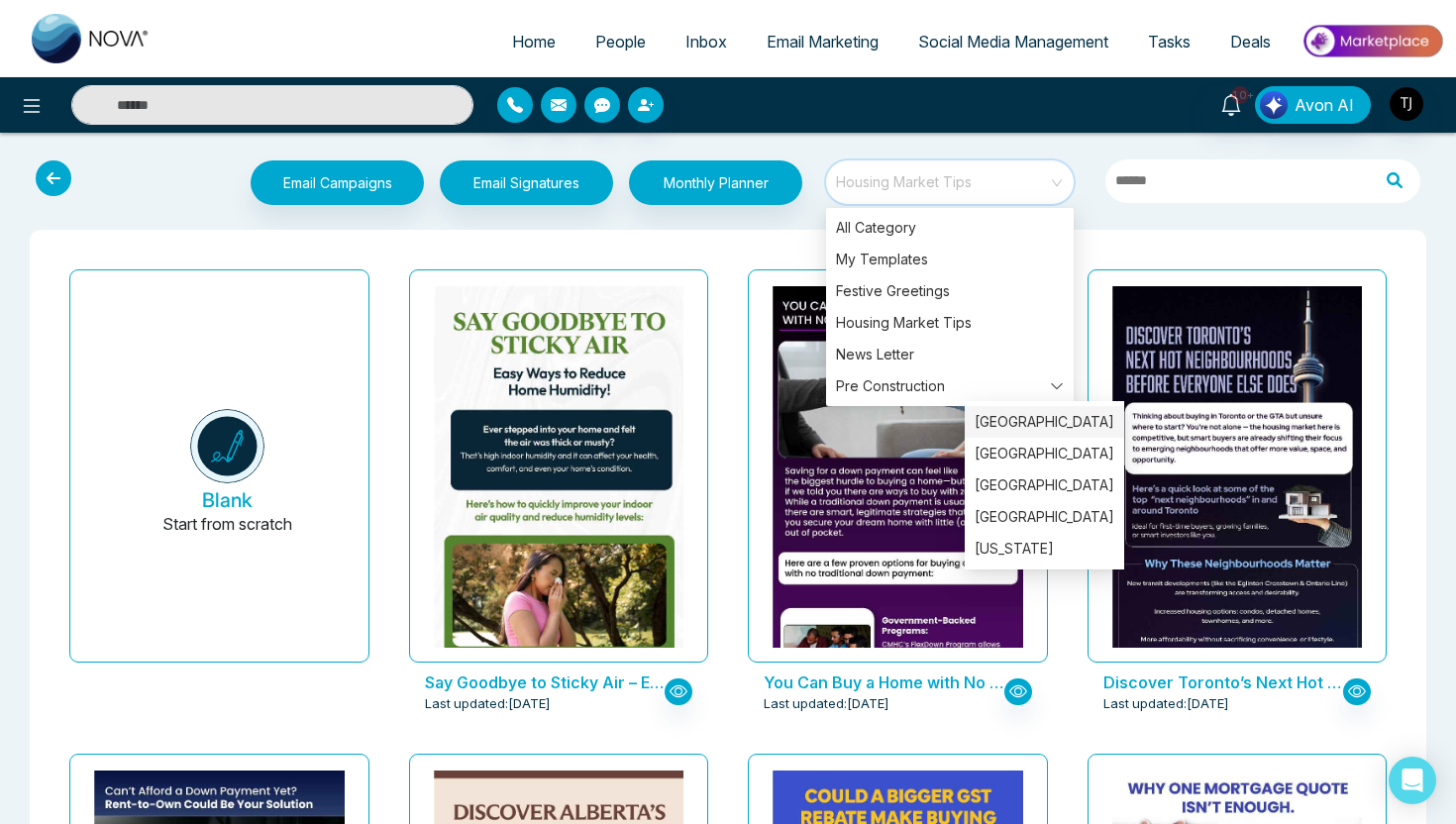 click on "[GEOGRAPHIC_DATA]" at bounding box center [1044, 422] 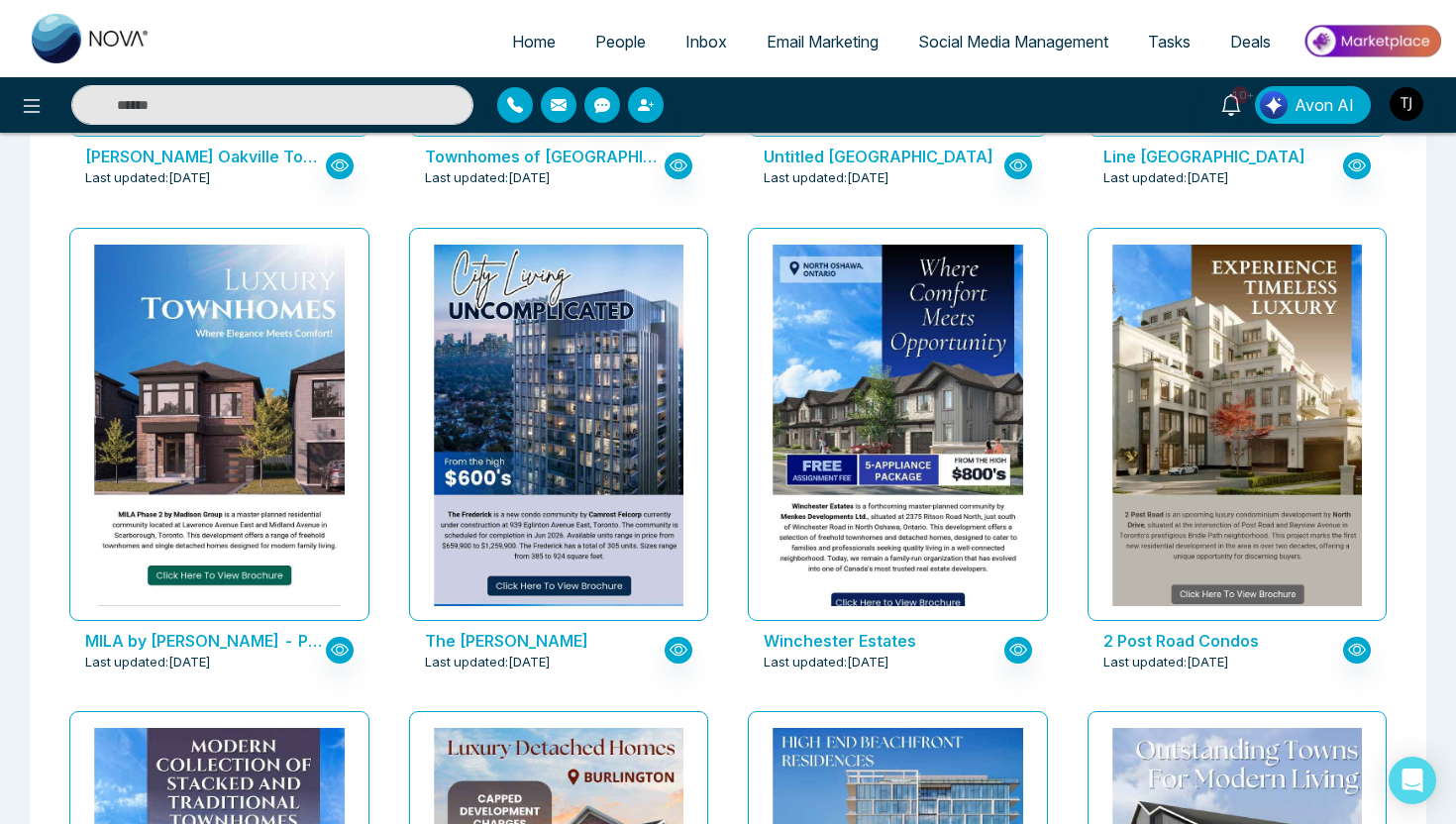 scroll, scrollTop: 2462, scrollLeft: 0, axis: vertical 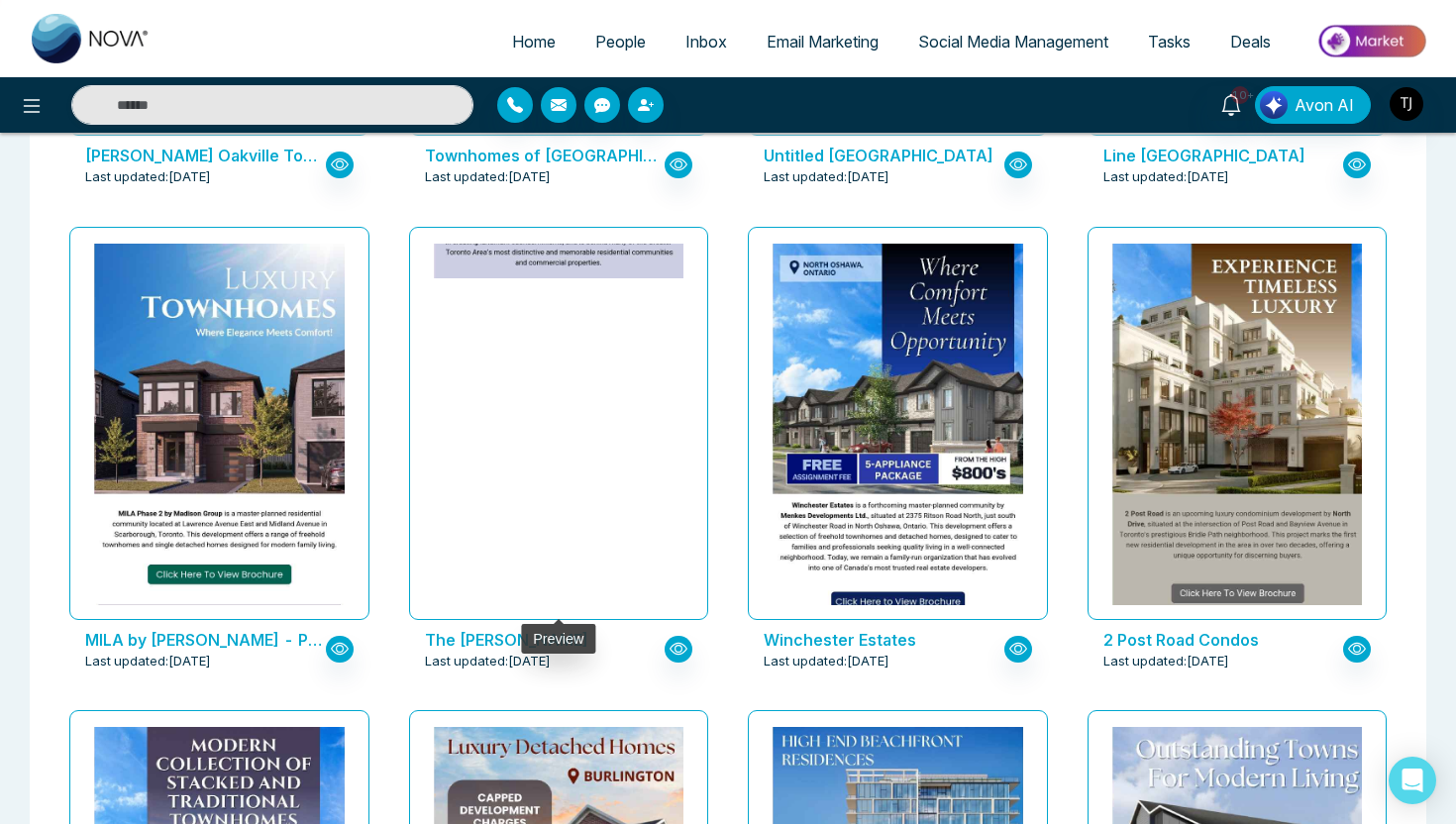 click at bounding box center (558, -845) 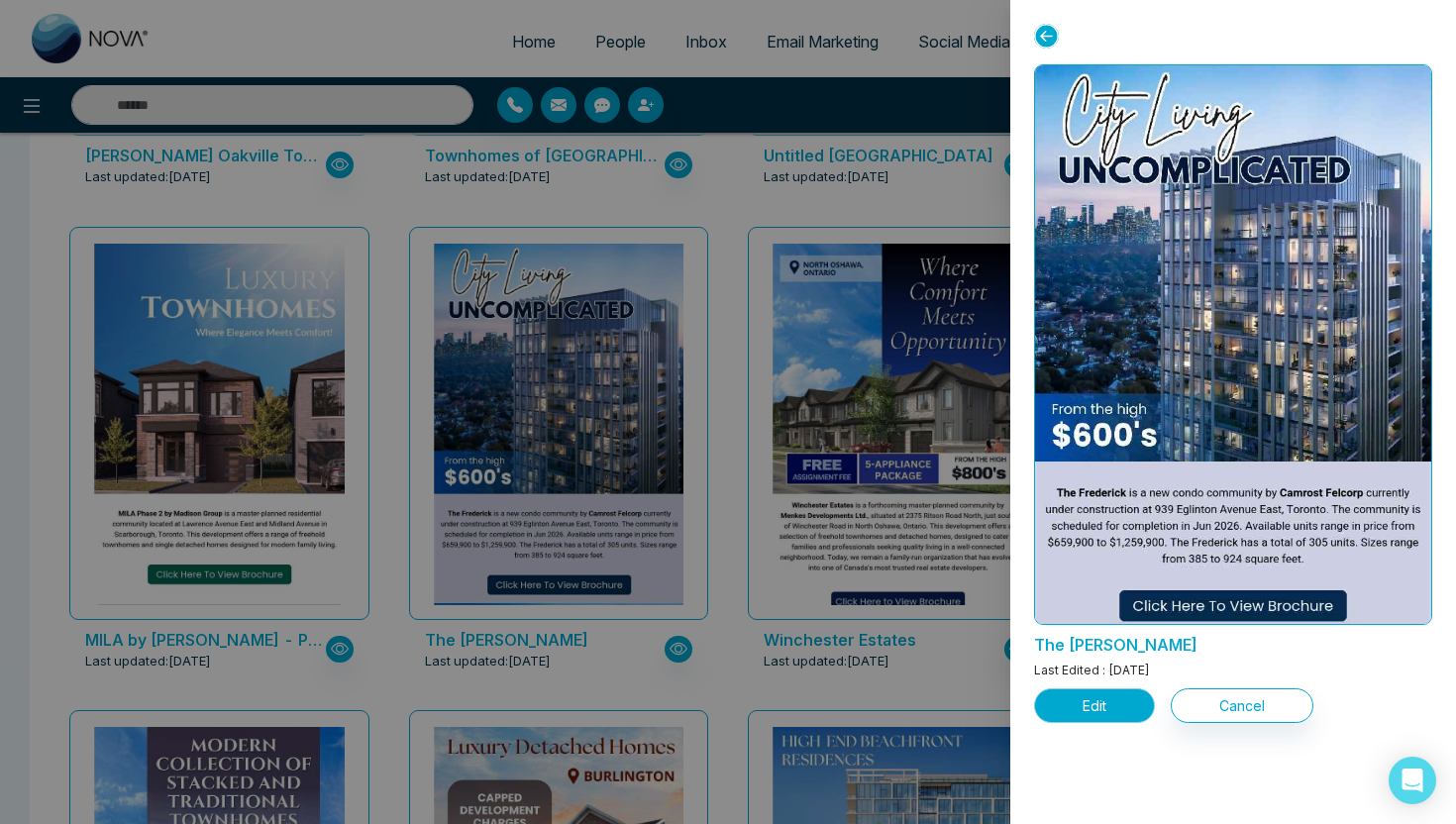 click on "Edit" at bounding box center (1094, 705) 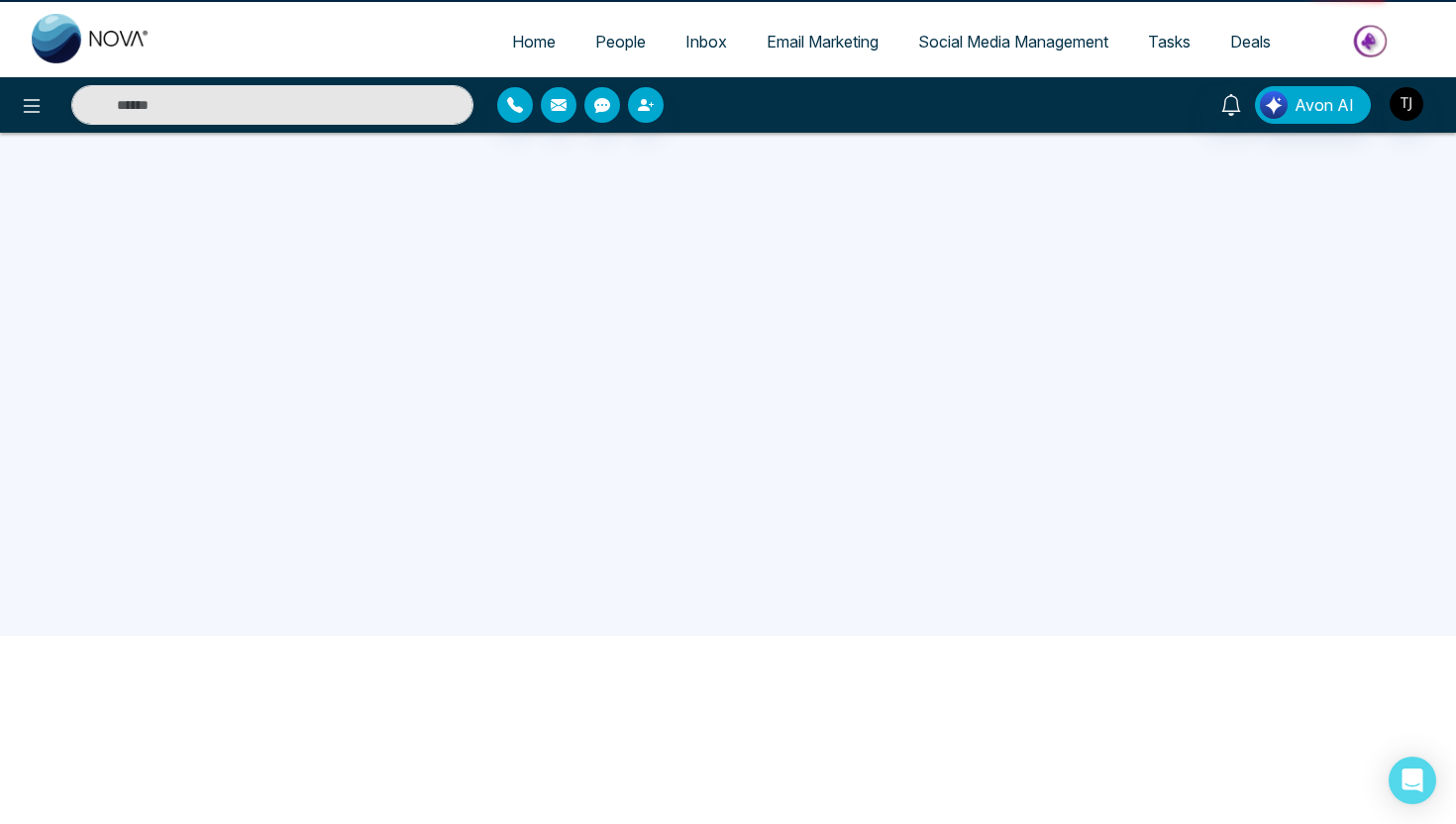 scroll, scrollTop: 0, scrollLeft: 0, axis: both 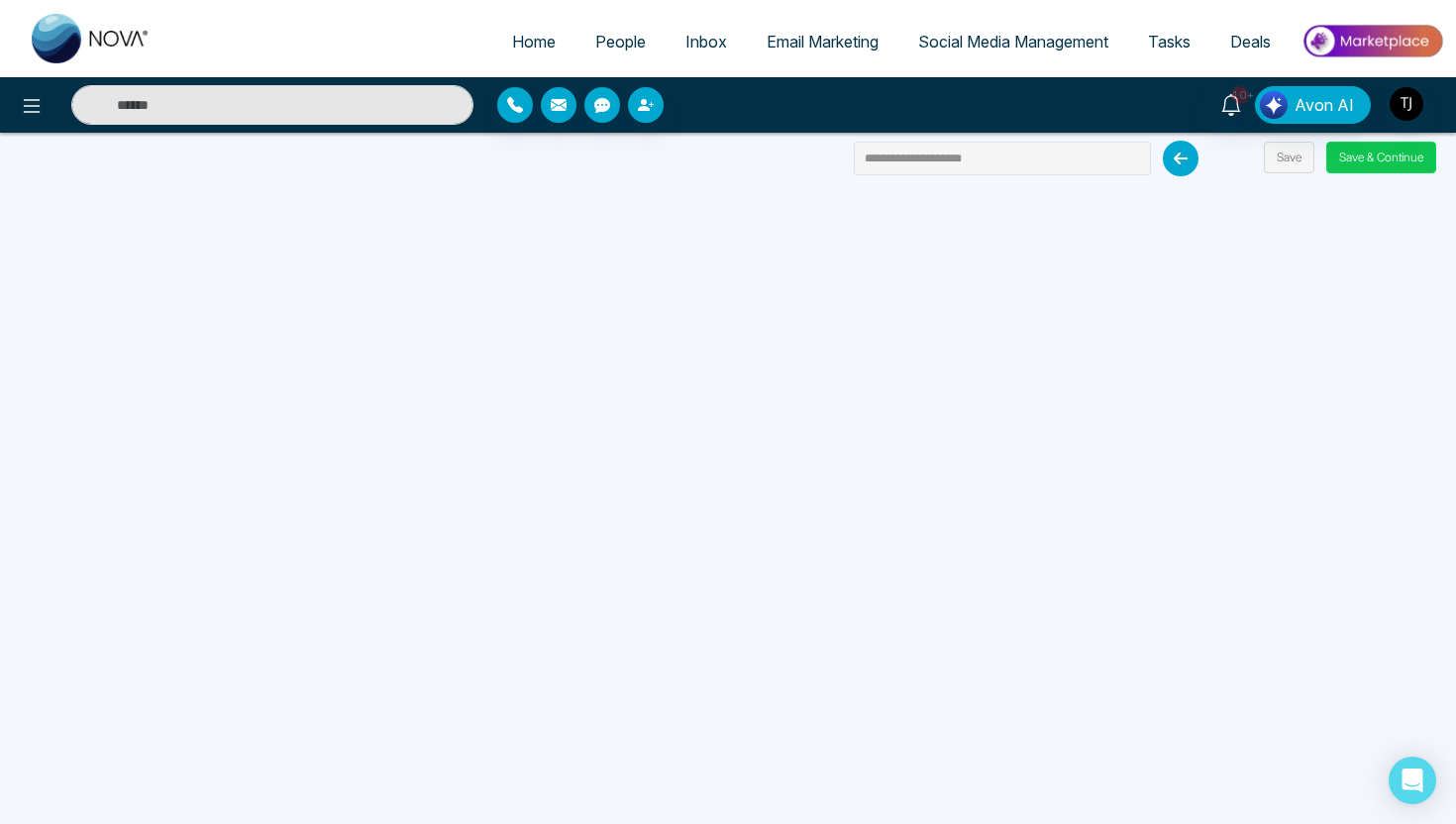 click on "Save & Continue" at bounding box center (1381, 157) 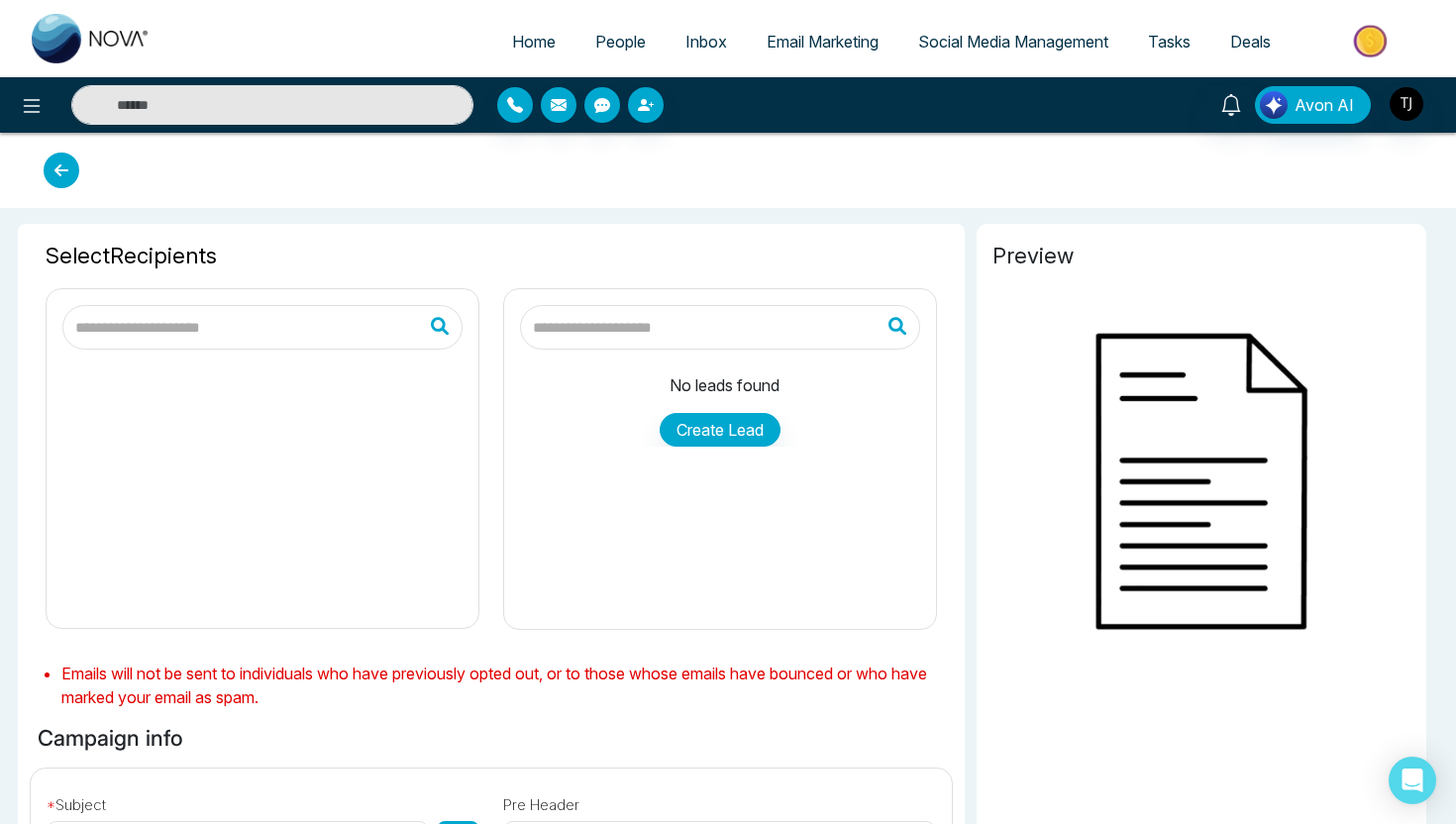 type on "**********" 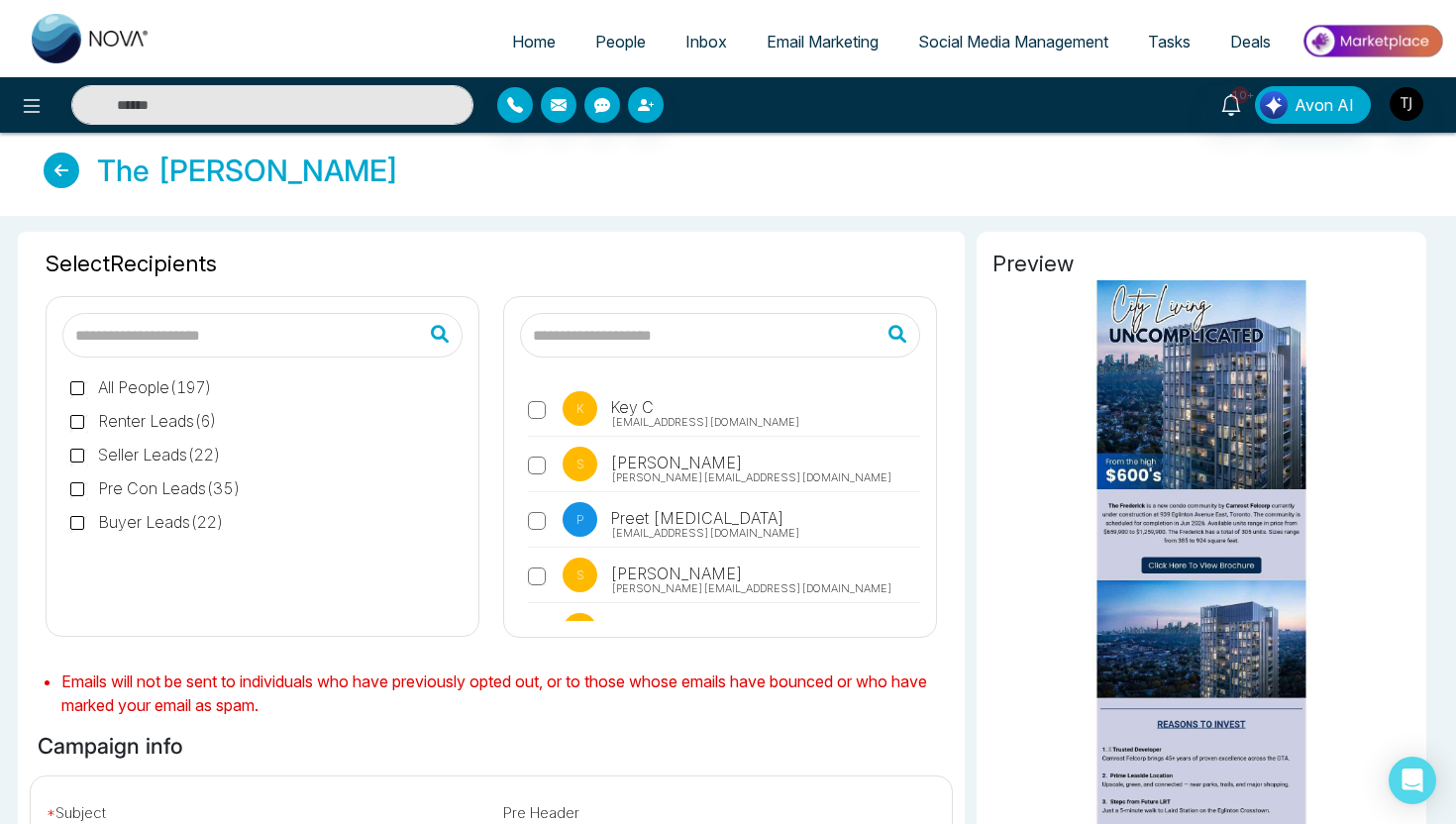click on "All People  ( 197 ) Renter Leads  ( 6 ) Seller Leads  ( 22 ) Pre Con Leads  ( 35 ) Buyer Leads  ( 22 )" at bounding box center [262, 488] 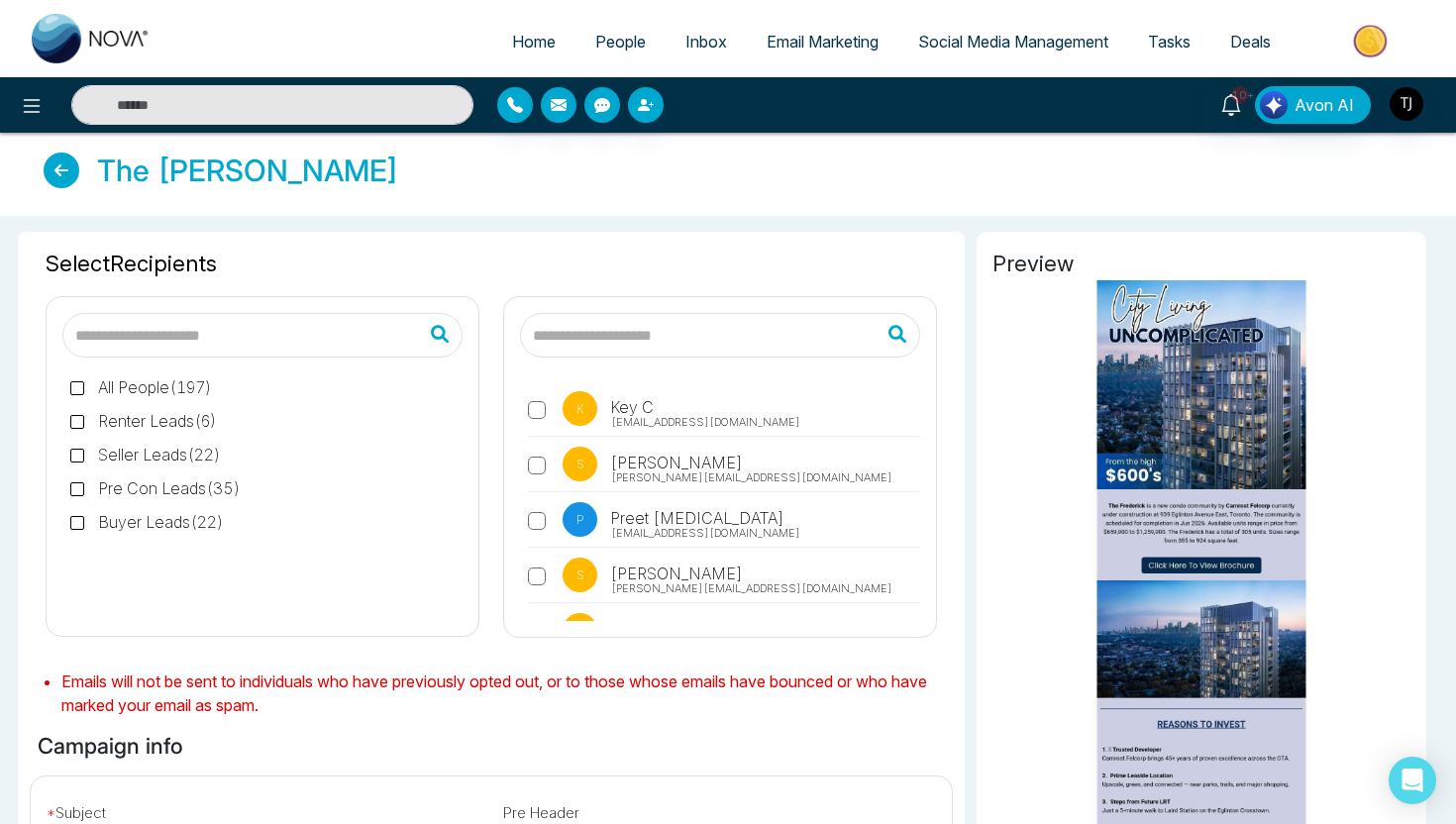 click on "Buyer Leads  ( 22 )" at bounding box center (147, 522) 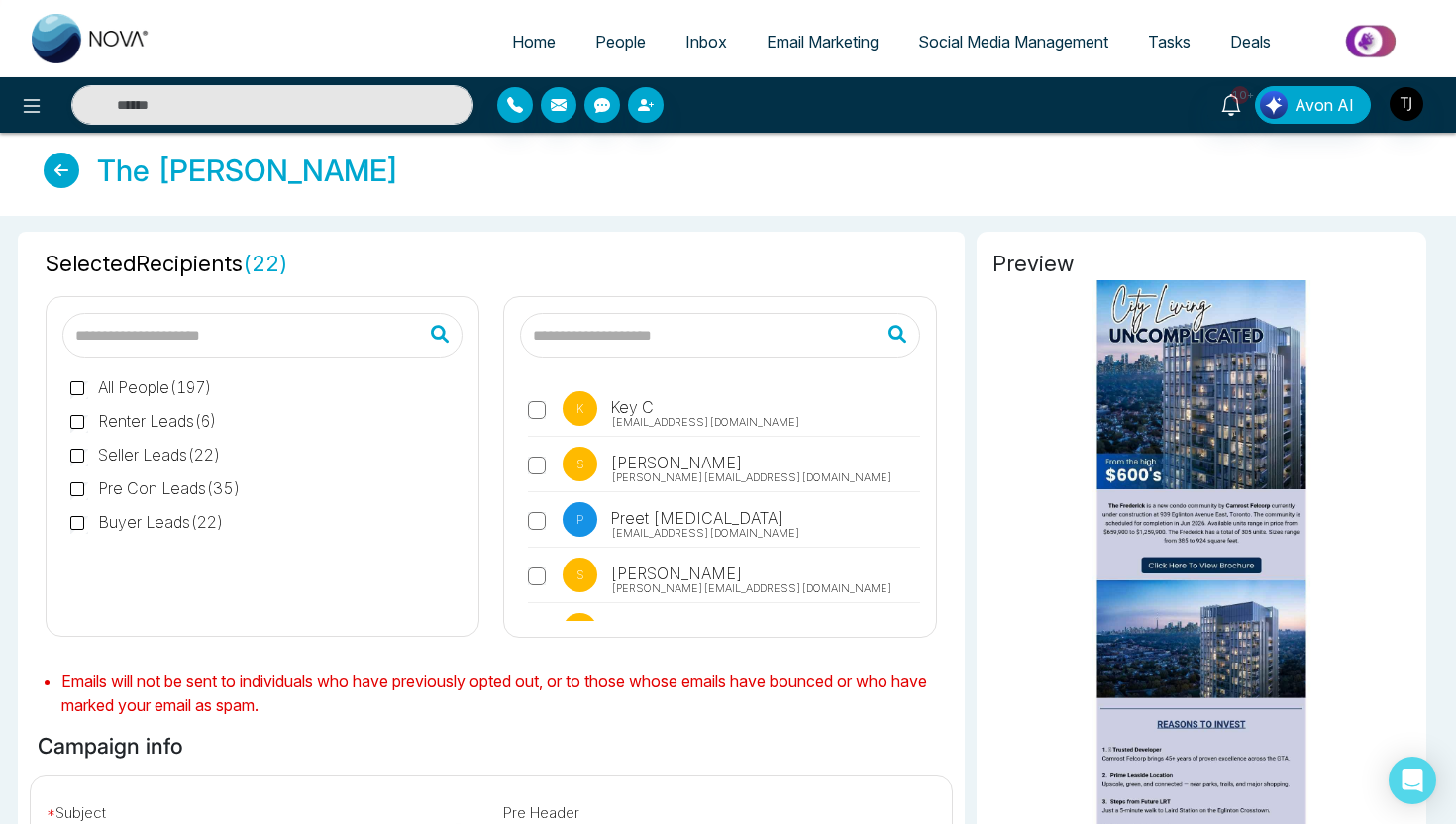 click on "Pre Con Leads  ( 35 )" at bounding box center [156, 488] 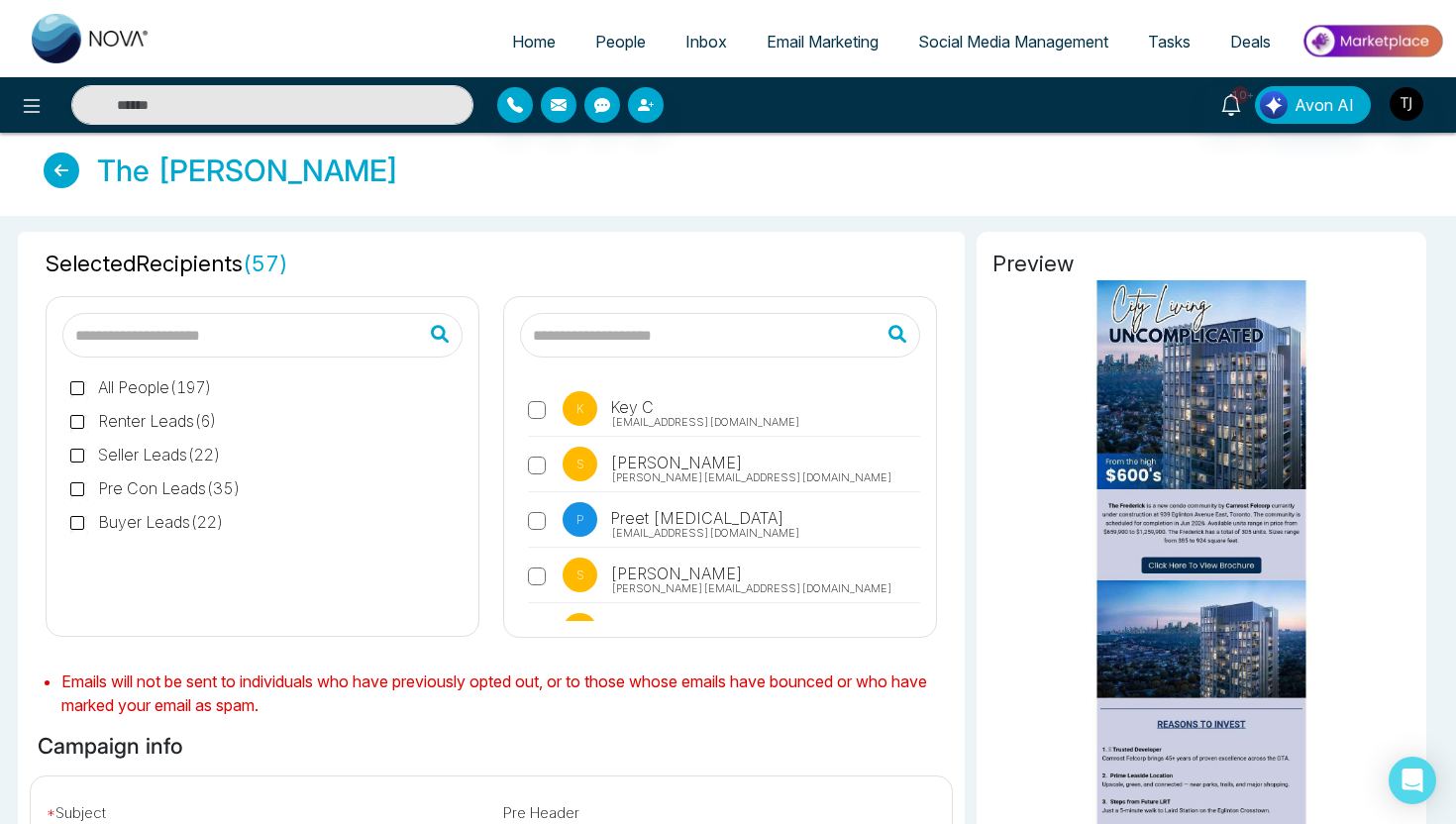 click on "Seller Leads  ( 22 )" at bounding box center (146, 455) 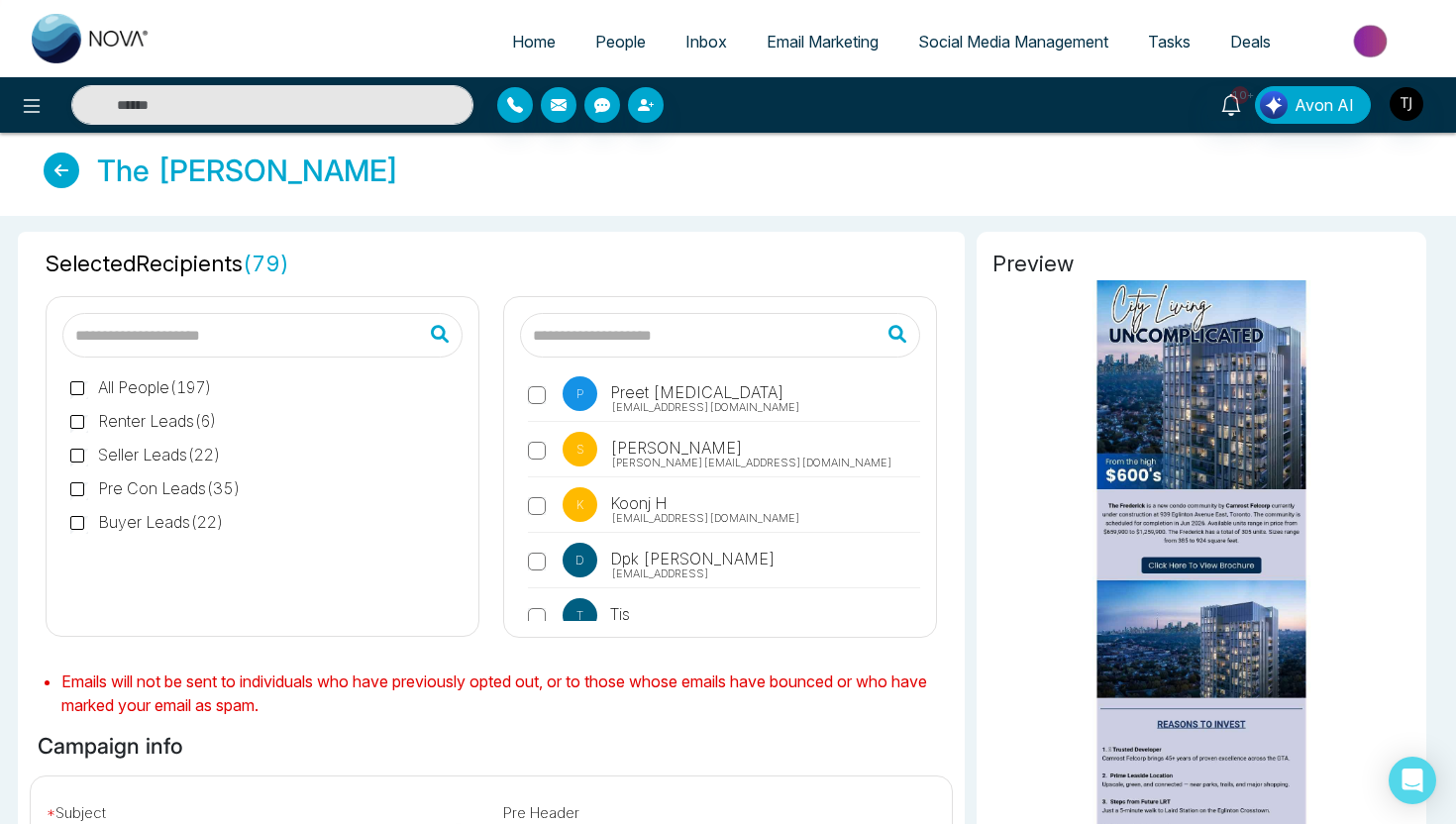 scroll, scrollTop: 195, scrollLeft: 0, axis: vertical 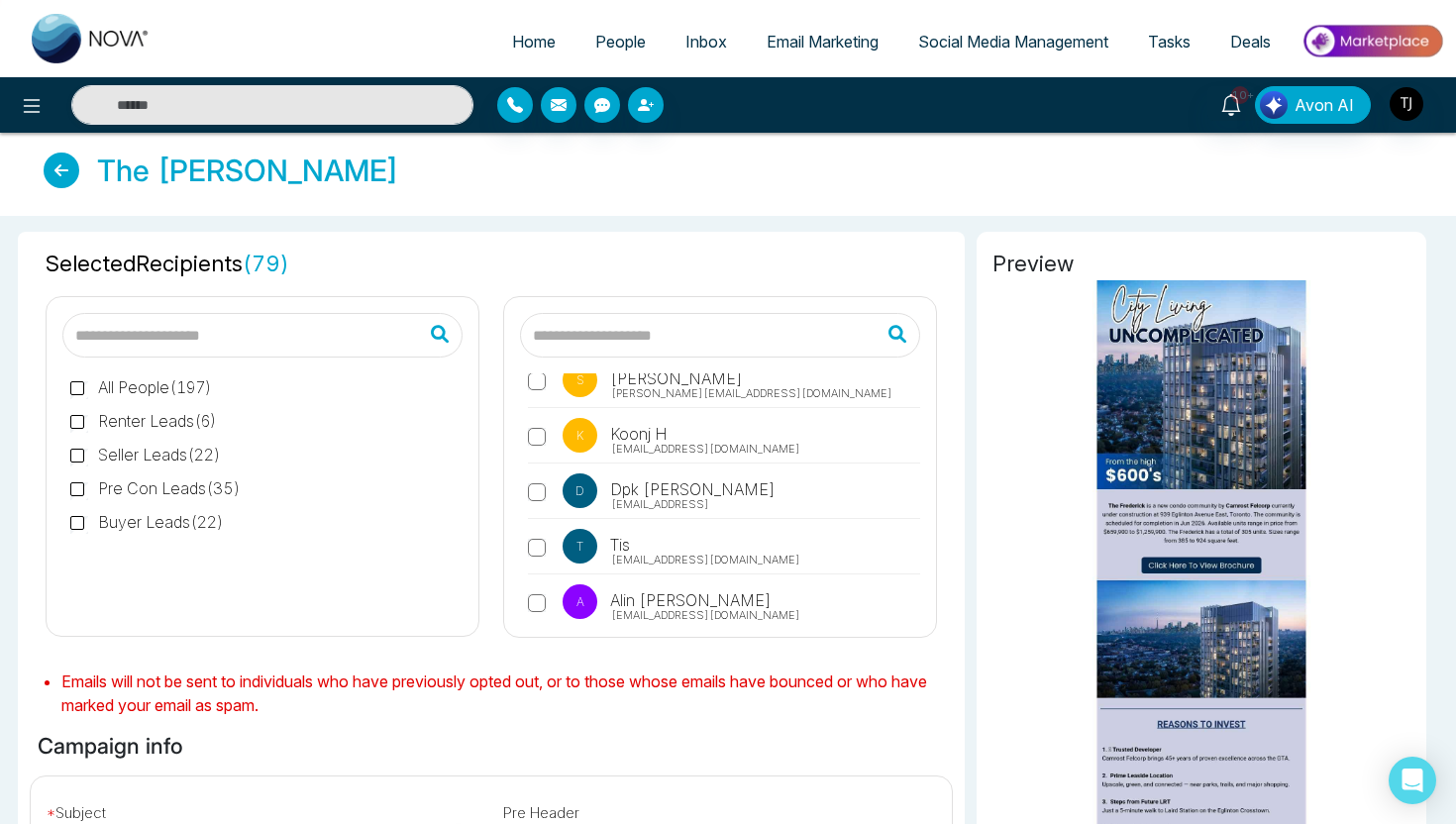 click on "K   Key   C   [EMAIL_ADDRESS][DOMAIN_NAME] s   [PERSON_NAME]     [PERSON_NAME][EMAIL_ADDRESS][DOMAIN_NAME] P   Preet   [MEDICAL_DATA]   [EMAIL_ADDRESS][DOMAIN_NAME] s   [PERSON_NAME]     [PERSON_NAME][EMAIL_ADDRESS][DOMAIN_NAME] K   Koonj   H   [EMAIL_ADDRESS][DOMAIN_NAME] D   Dpk   Raj   [EMAIL_ADDRESS] T   Tis     [EMAIL_ADDRESS][DOMAIN_NAME] A   [PERSON_NAME]   [PERSON_NAME][EMAIL_ADDRESS][DOMAIN_NAME] S   [PERSON_NAME]   [EMAIL_ADDRESS][DOMAIN_NAME] M   Michael     [EMAIL_ADDRESS][DOMAIN_NAME] S   [PERSON_NAME]   [PERSON_NAME][EMAIL_ADDRESS][DOMAIN_NAME] A   [PERSON_NAME]     [PERSON_NAME][EMAIL_ADDRESS][DOMAIN_NAME] S   [PERSON_NAME]     [PERSON_NAME][EMAIL_ADDRESS][DOMAIN_NAME] R   [PERSON_NAME]   [EMAIL_ADDRESS][DOMAIN_NAME] T   Tia   G   [PERSON_NAME][EMAIL_ADDRESS] H   [PERSON_NAME]     [PERSON_NAME][EMAIL_ADDRESS][DOMAIN_NAME] M   Magi   [PERSON_NAME]   [PERSON_NAME][EMAIL_ADDRESS][DOMAIN_NAME] A   [PERSON_NAME]     [EMAIL_ADDRESS][DOMAIN_NAME] S   [PERSON_NAME]   [PERSON_NAME][EMAIL_ADDRESS] V   [PERSON_NAME]   Bari   [EMAIL_ADDRESS][DOMAIN_NAME]" at bounding box center (724, 741) 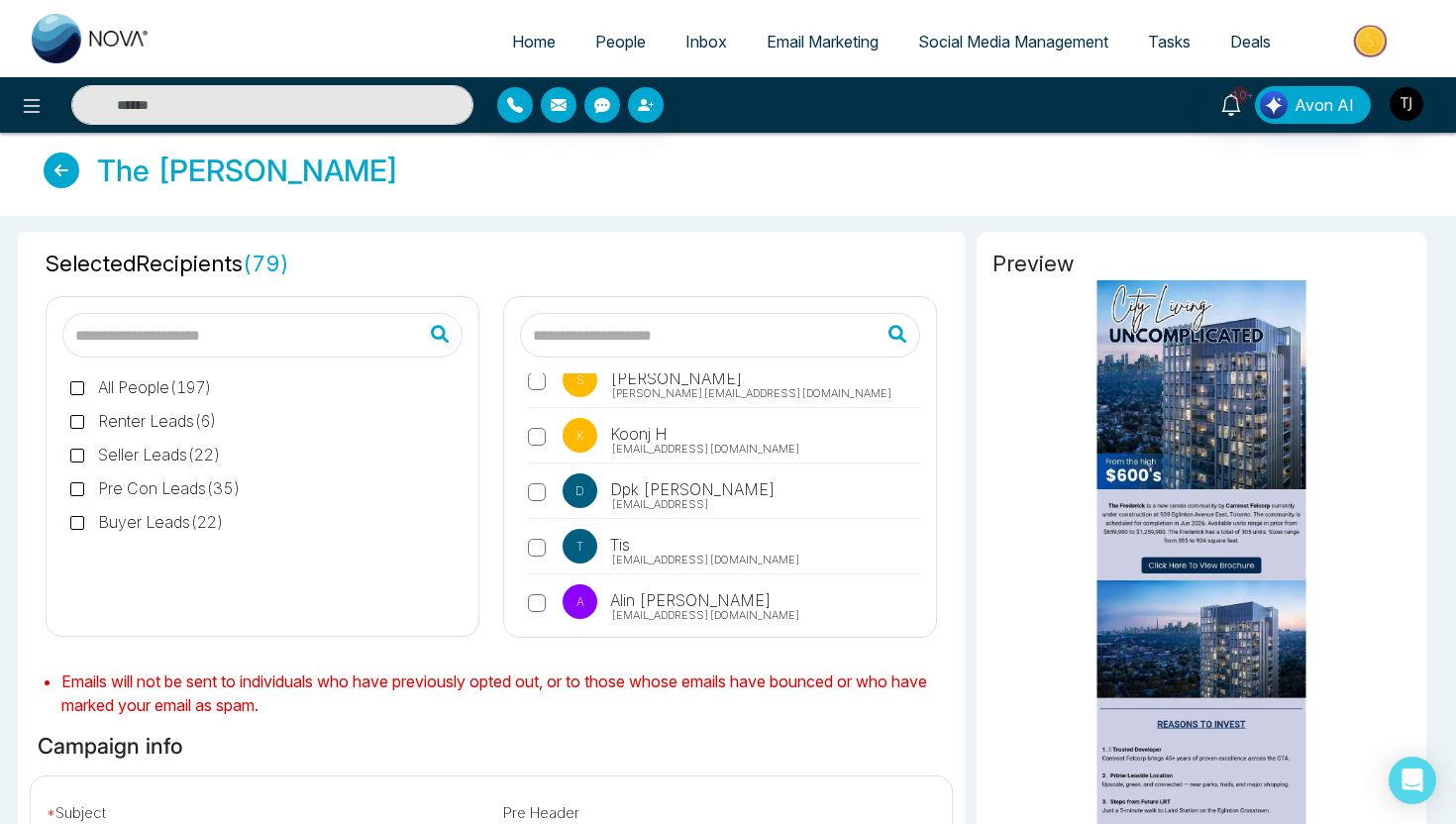 click on "K   Koonj   H   [EMAIL_ADDRESS][DOMAIN_NAME]" at bounding box center (724, 441) 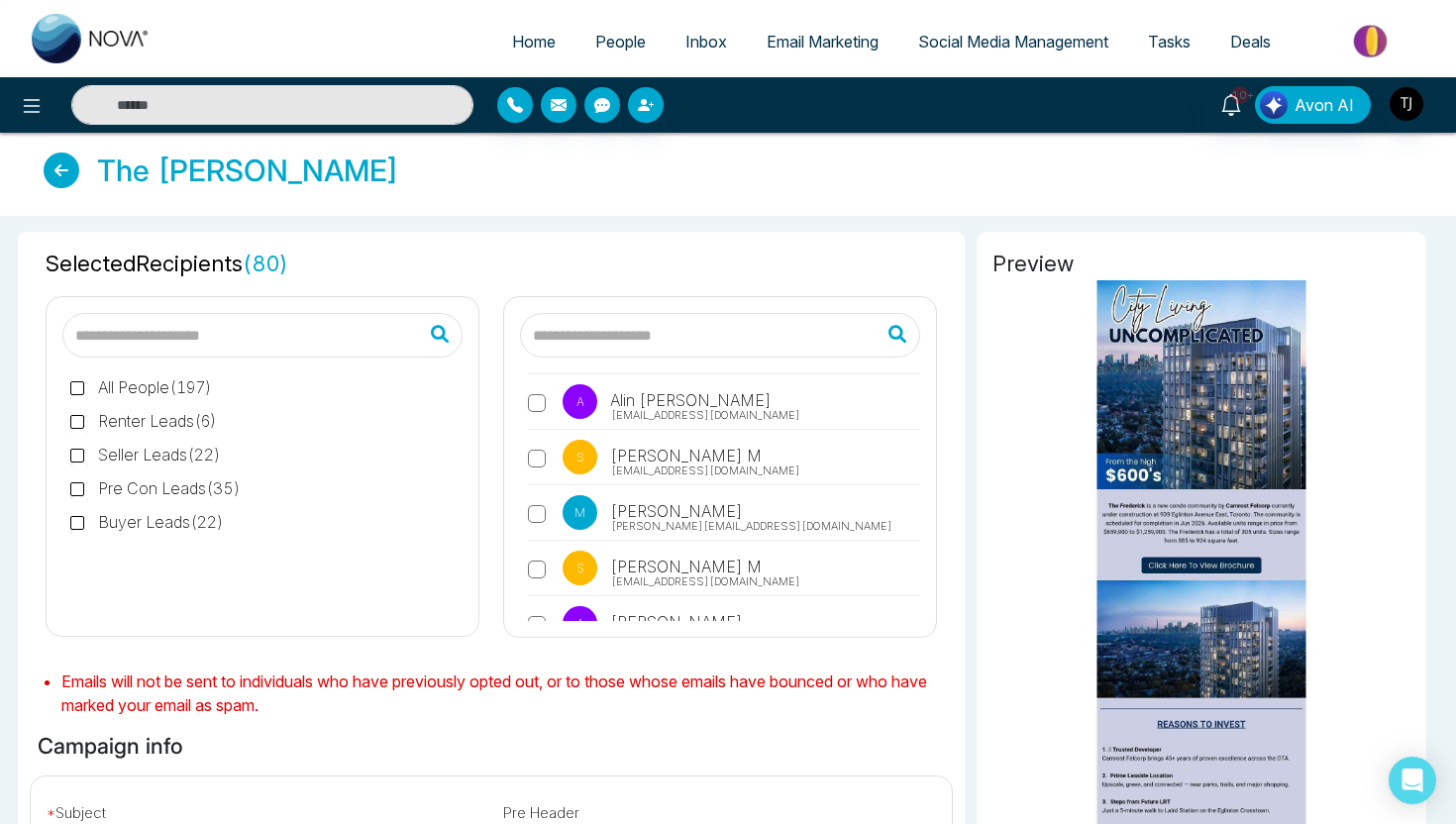 click on "S   [PERSON_NAME]   [EMAIL_ADDRESS][DOMAIN_NAME]" at bounding box center [724, 463] 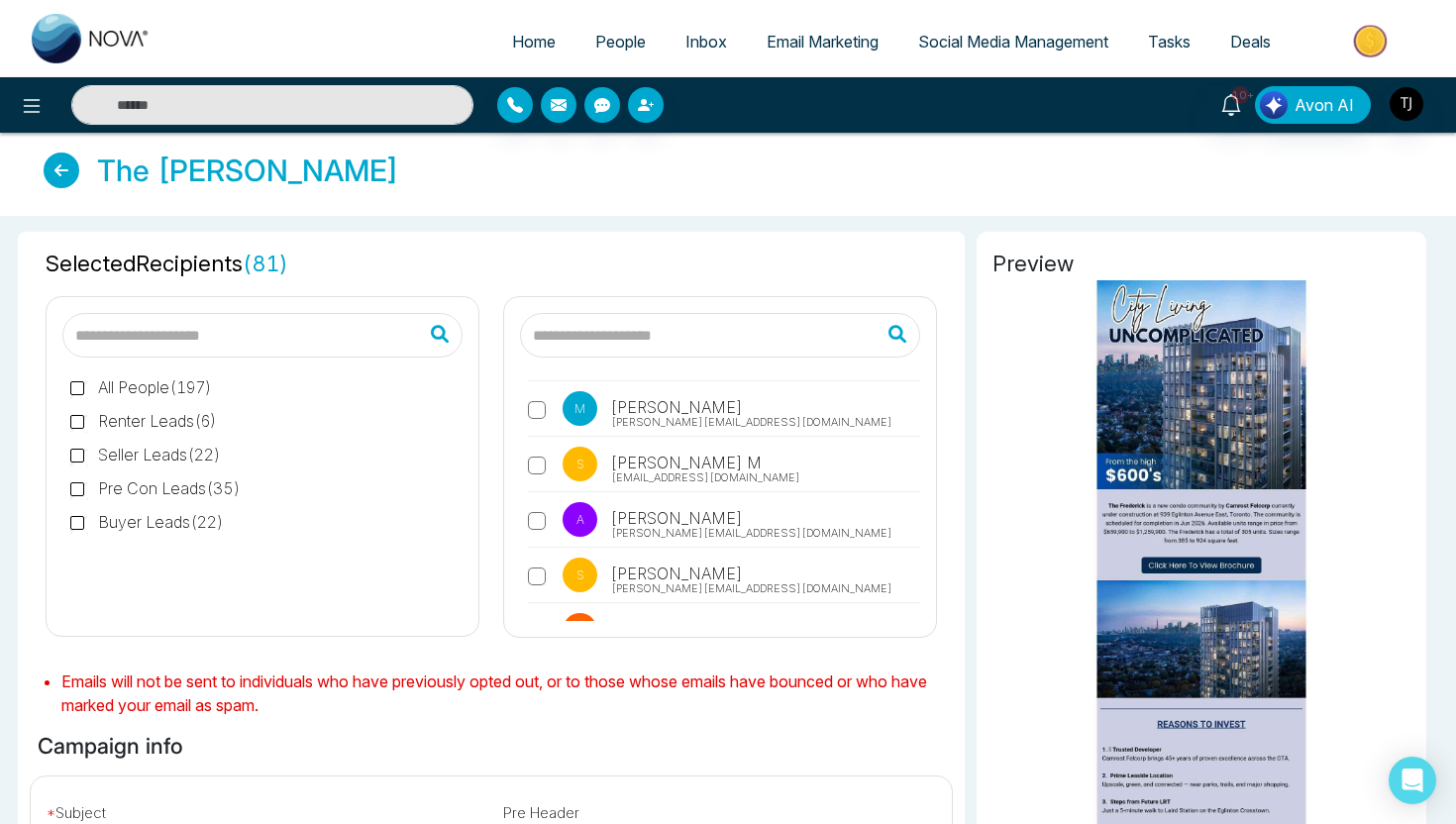 scroll, scrollTop: 602, scrollLeft: 0, axis: vertical 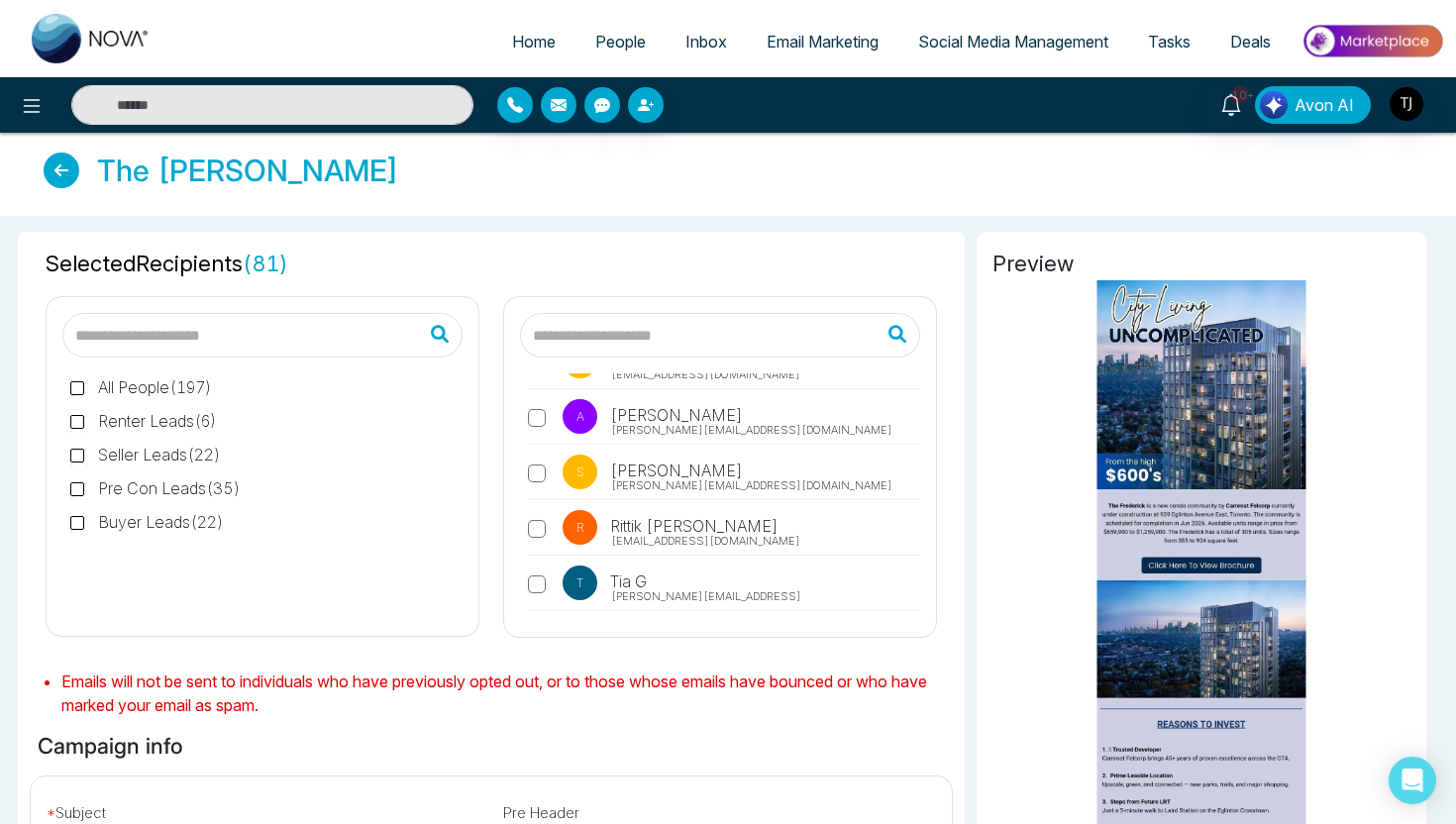 click on "A   [PERSON_NAME]     [PERSON_NAME][EMAIL_ADDRESS][DOMAIN_NAME]" at bounding box center [724, 422] 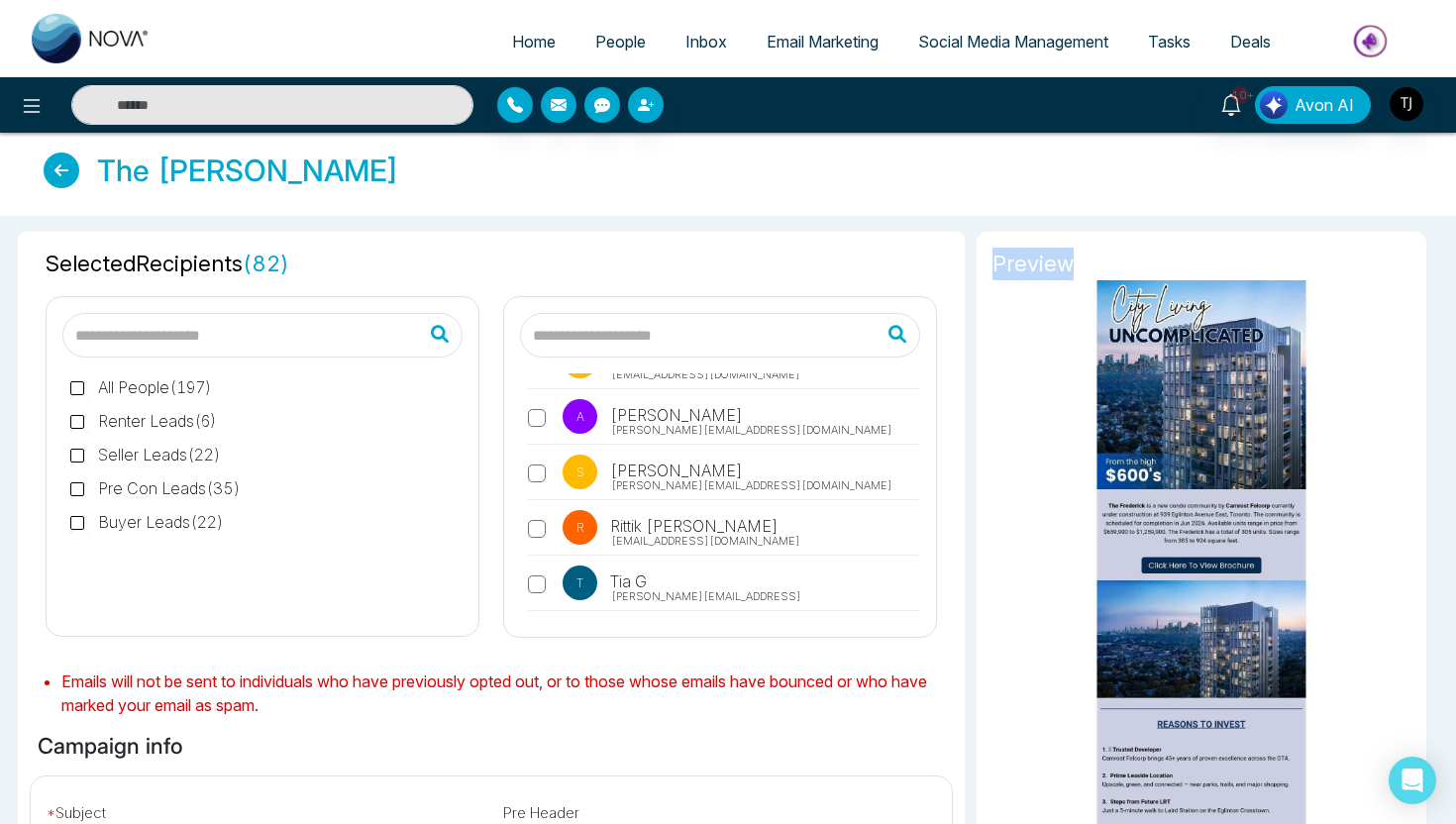drag, startPoint x: 991, startPoint y: 262, endPoint x: 1076, endPoint y: 262, distance: 85 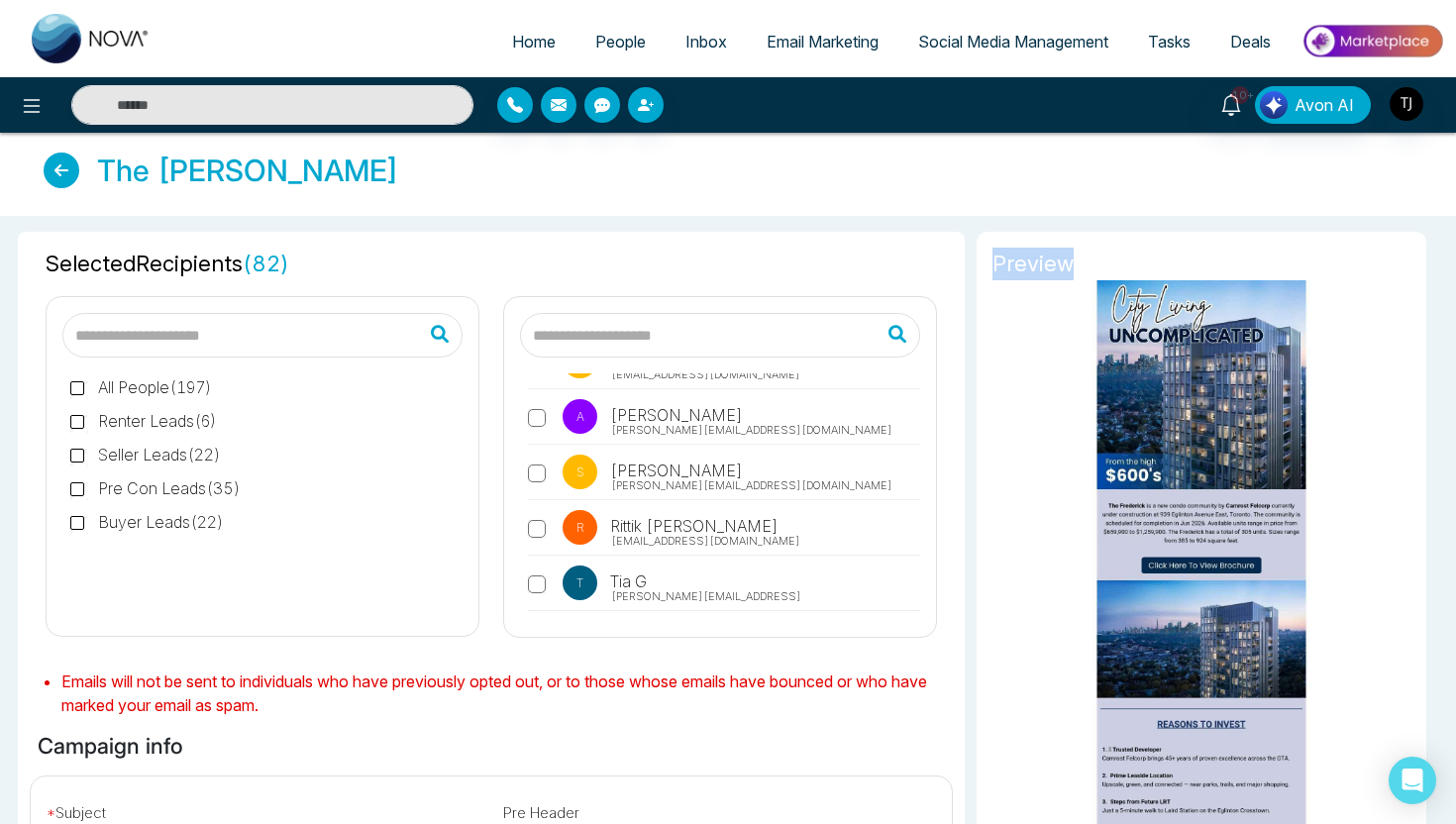 click on "Preview" at bounding box center [1201, 263] 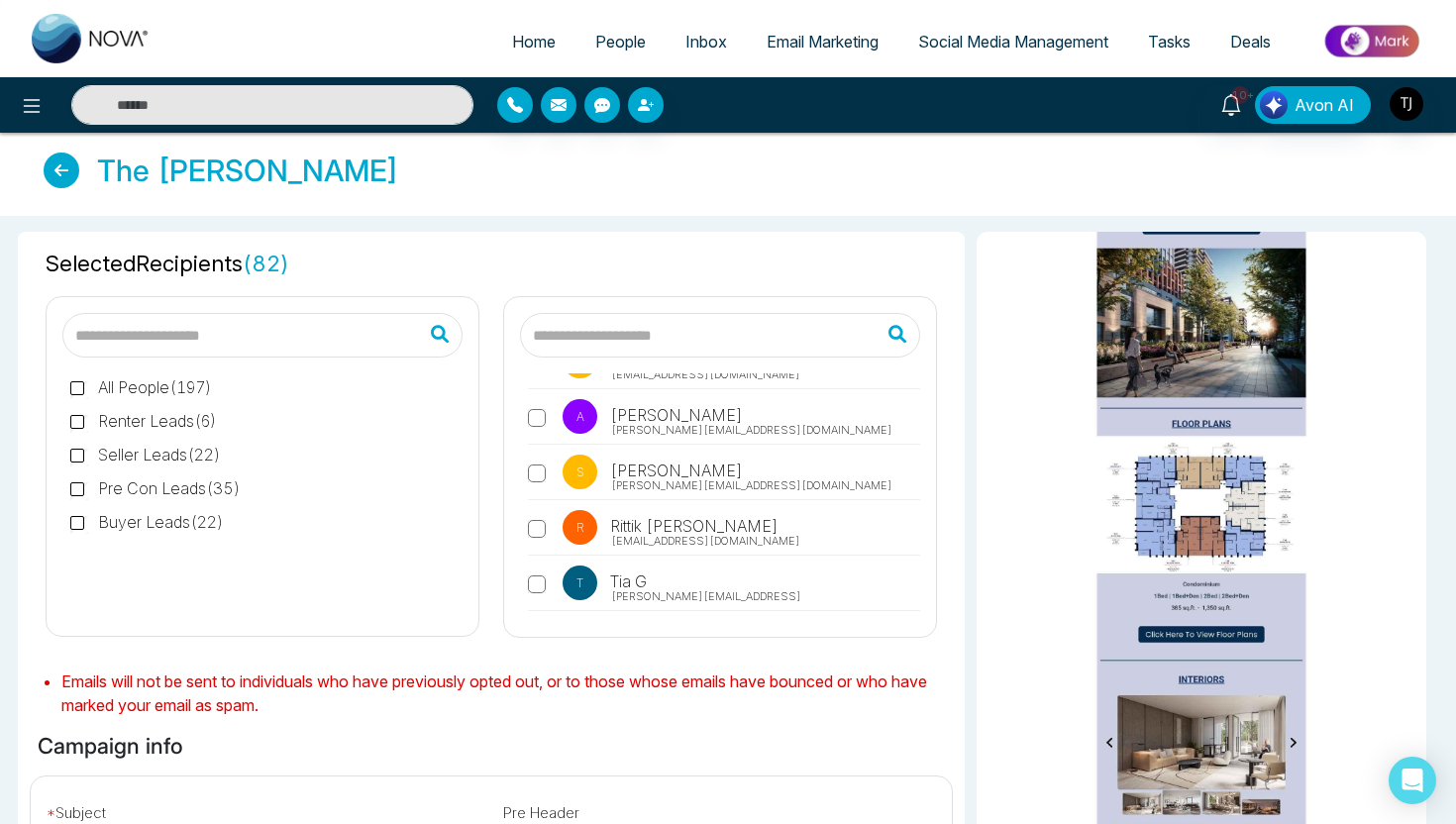 scroll, scrollTop: 1140, scrollLeft: 0, axis: vertical 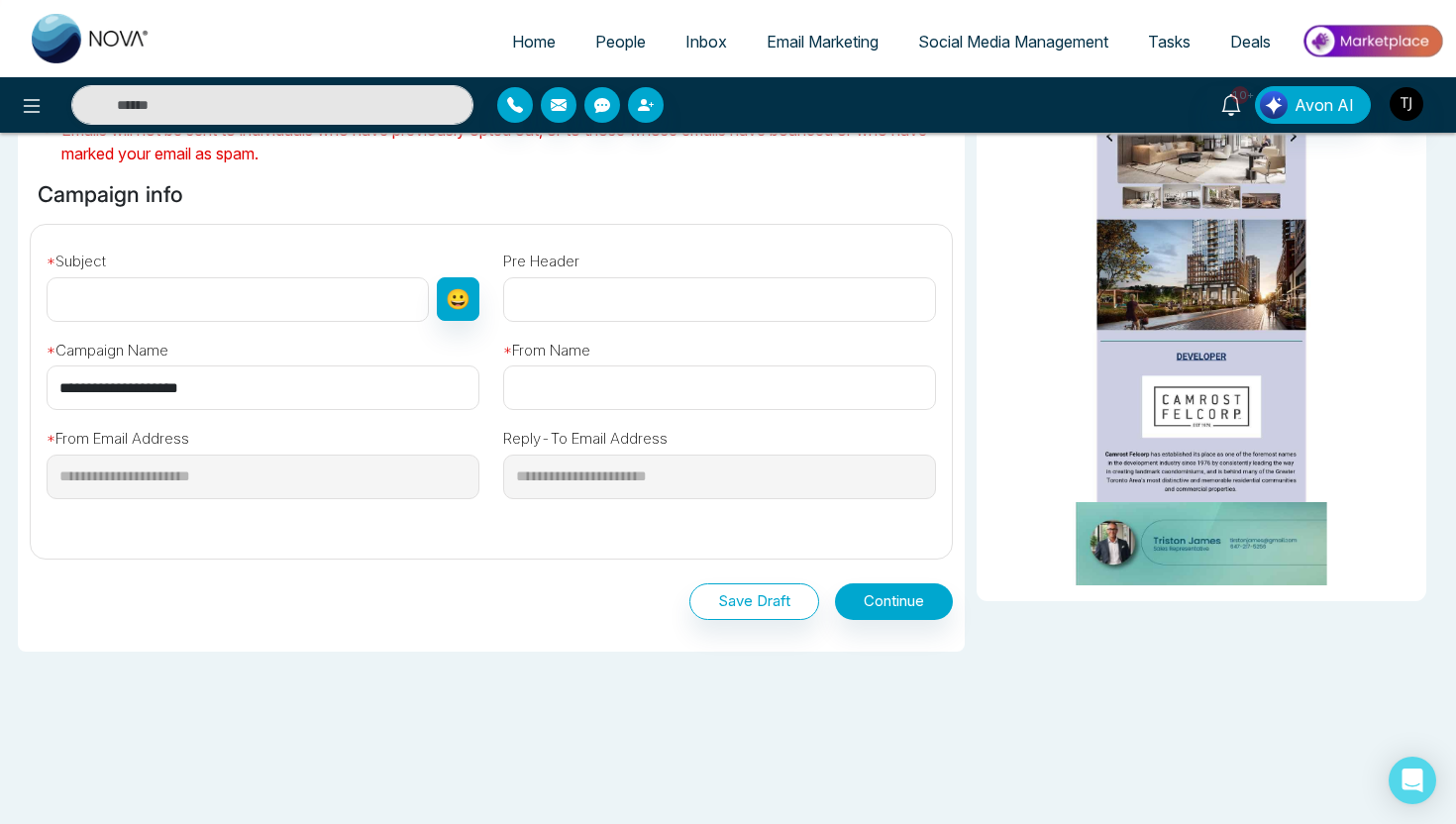 click at bounding box center (238, 299) 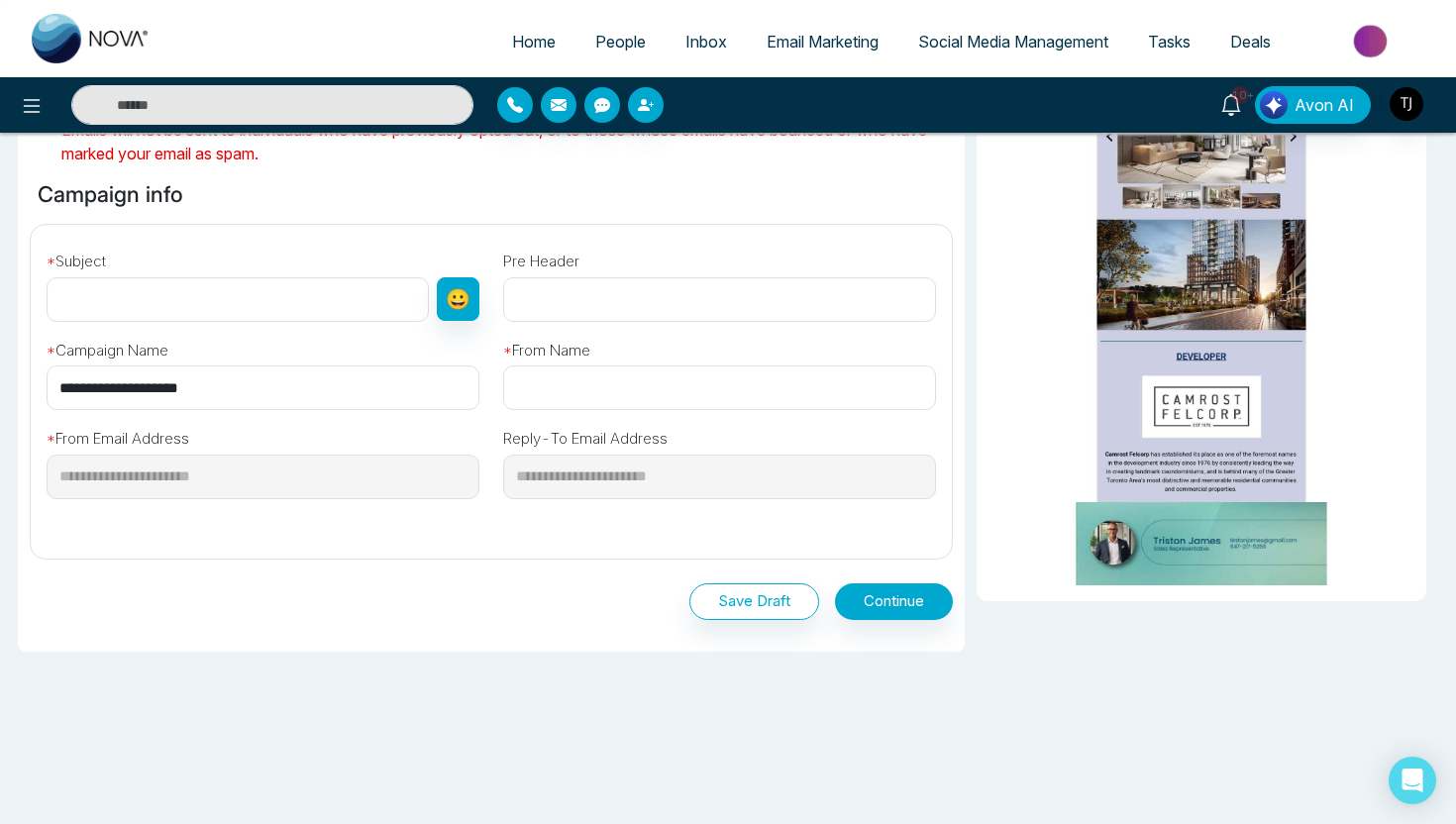 type on "*******" 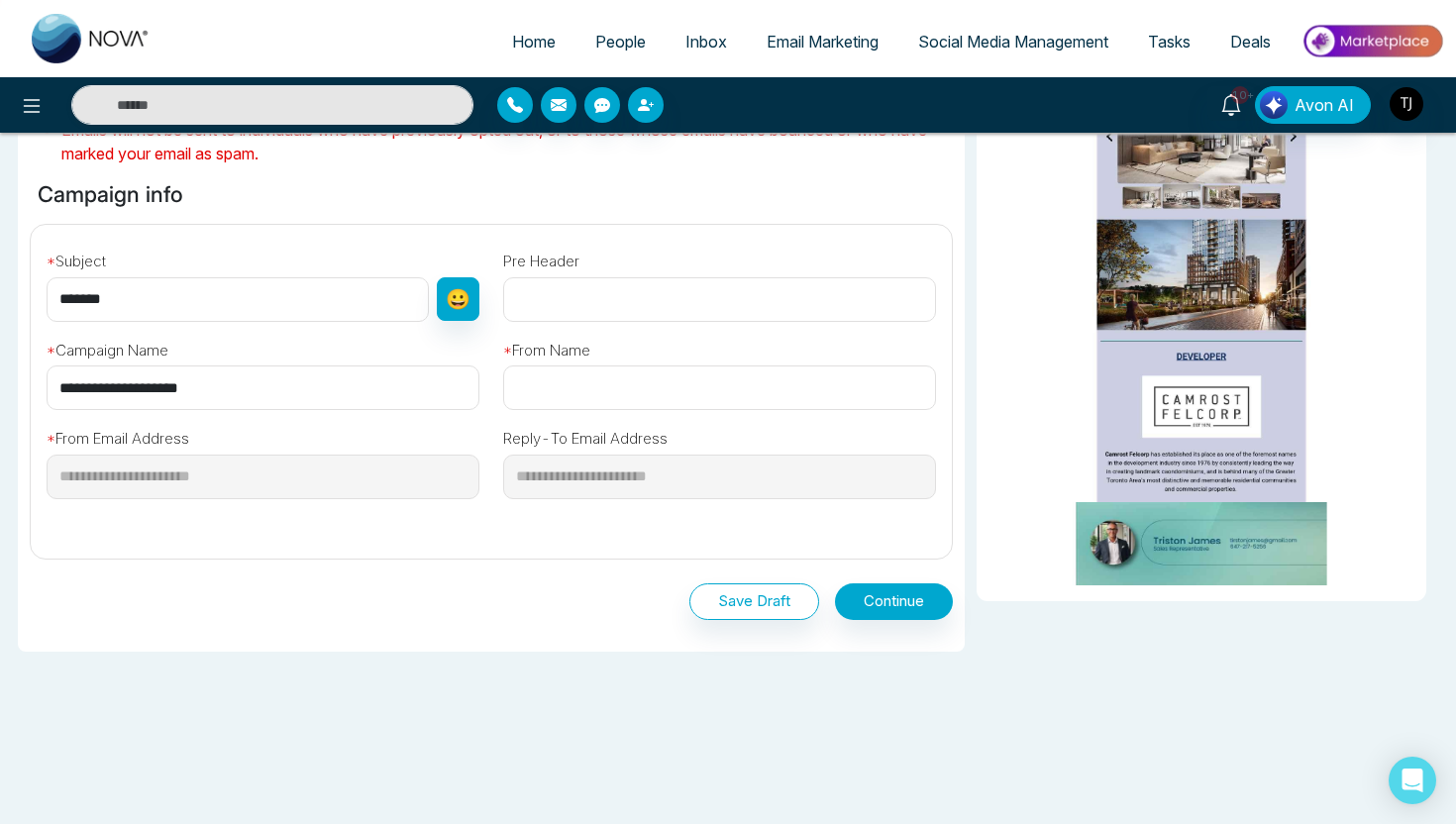 click at bounding box center (719, 387) 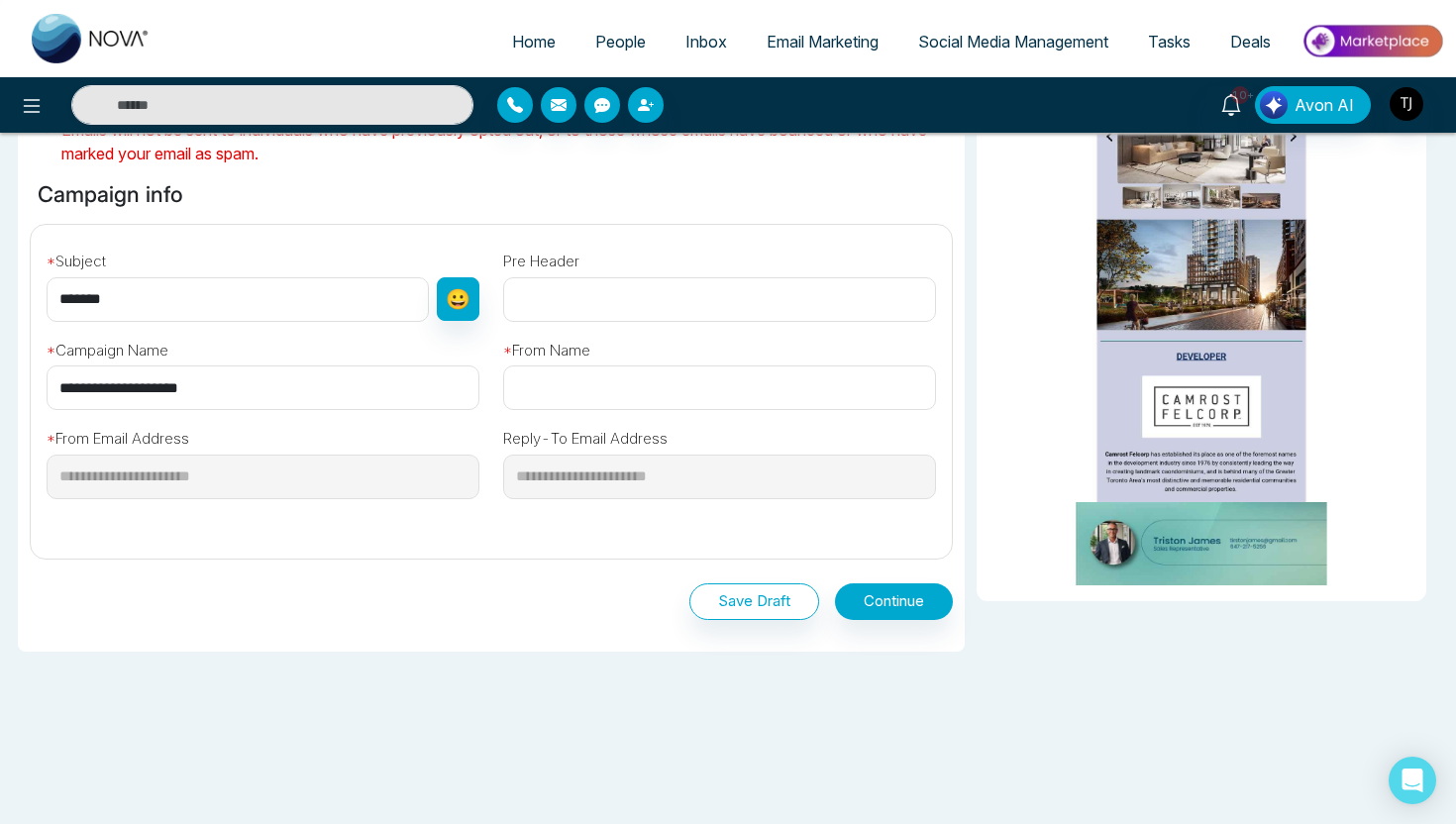 type on "*******" 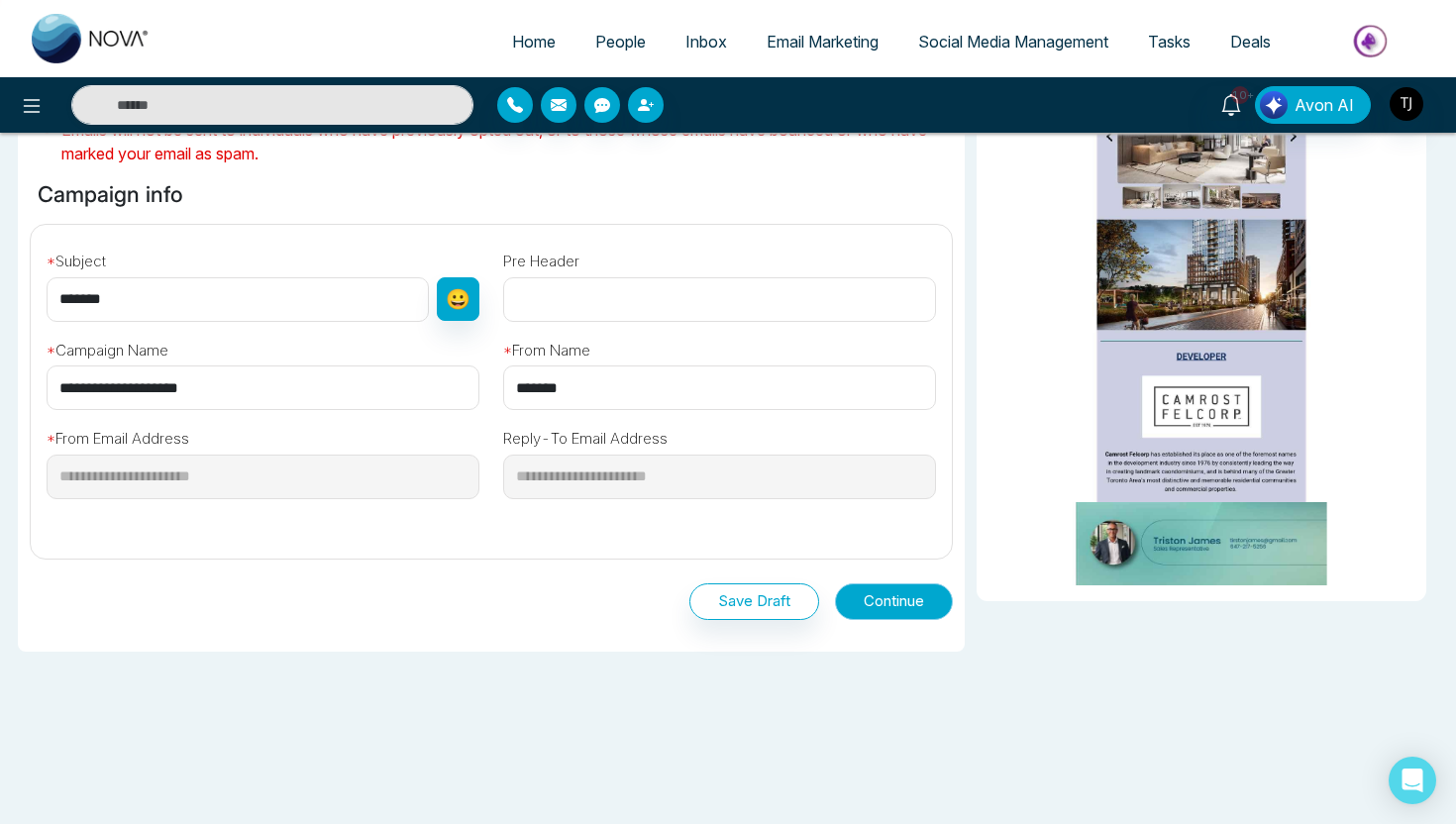 click on "Continue" at bounding box center [893, 601] 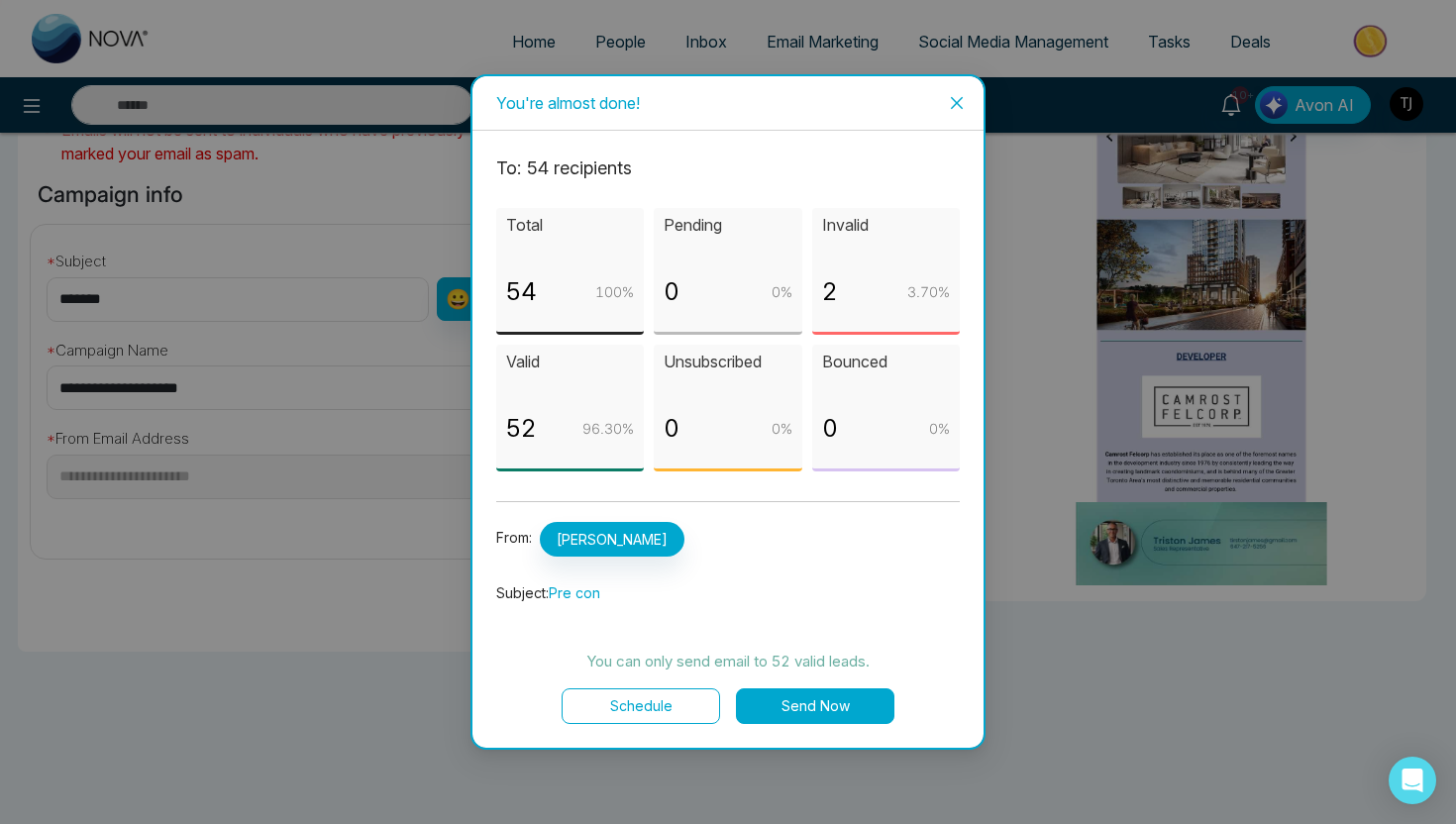 click at bounding box center (957, 103) 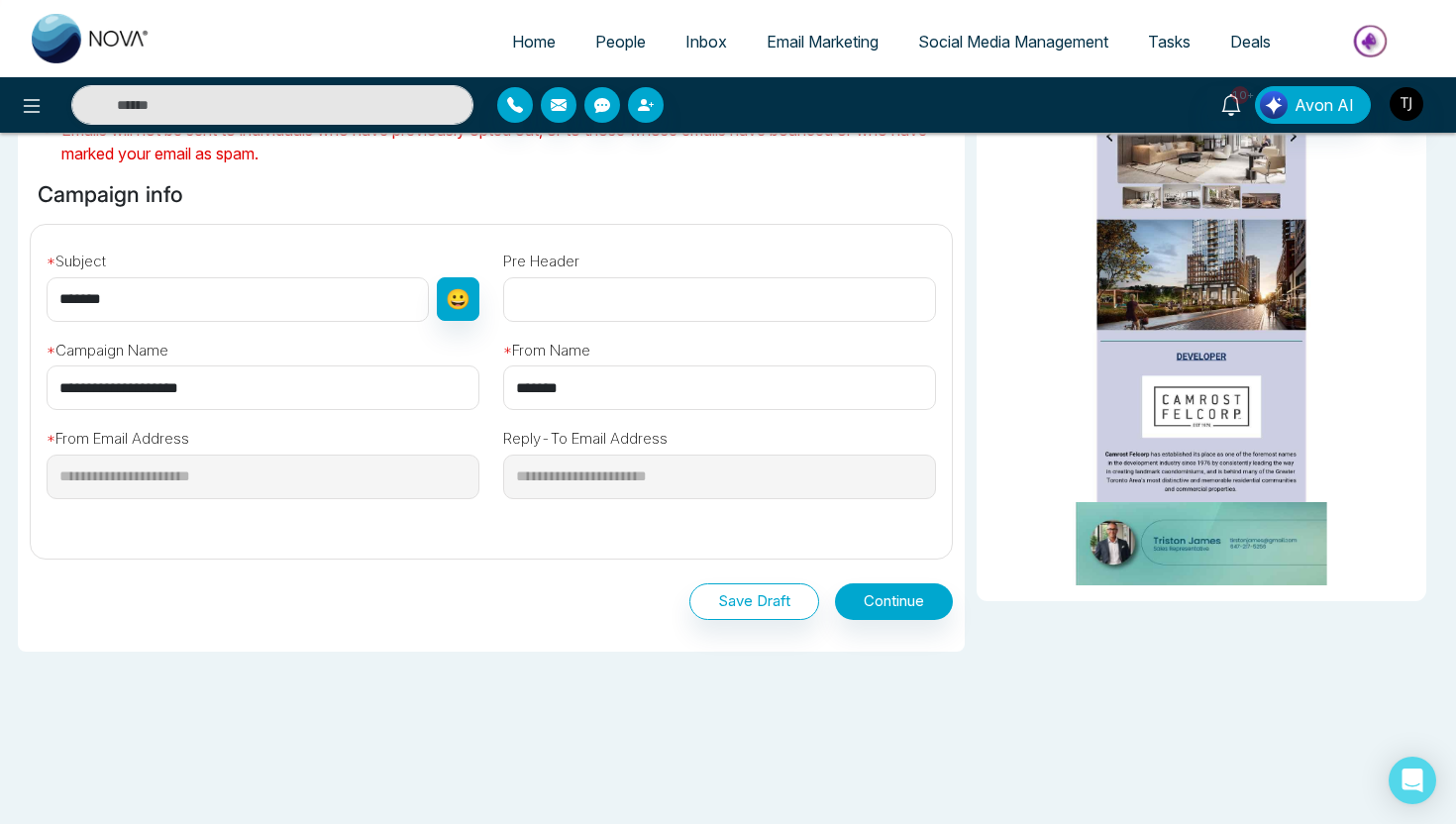 scroll, scrollTop: 0, scrollLeft: 0, axis: both 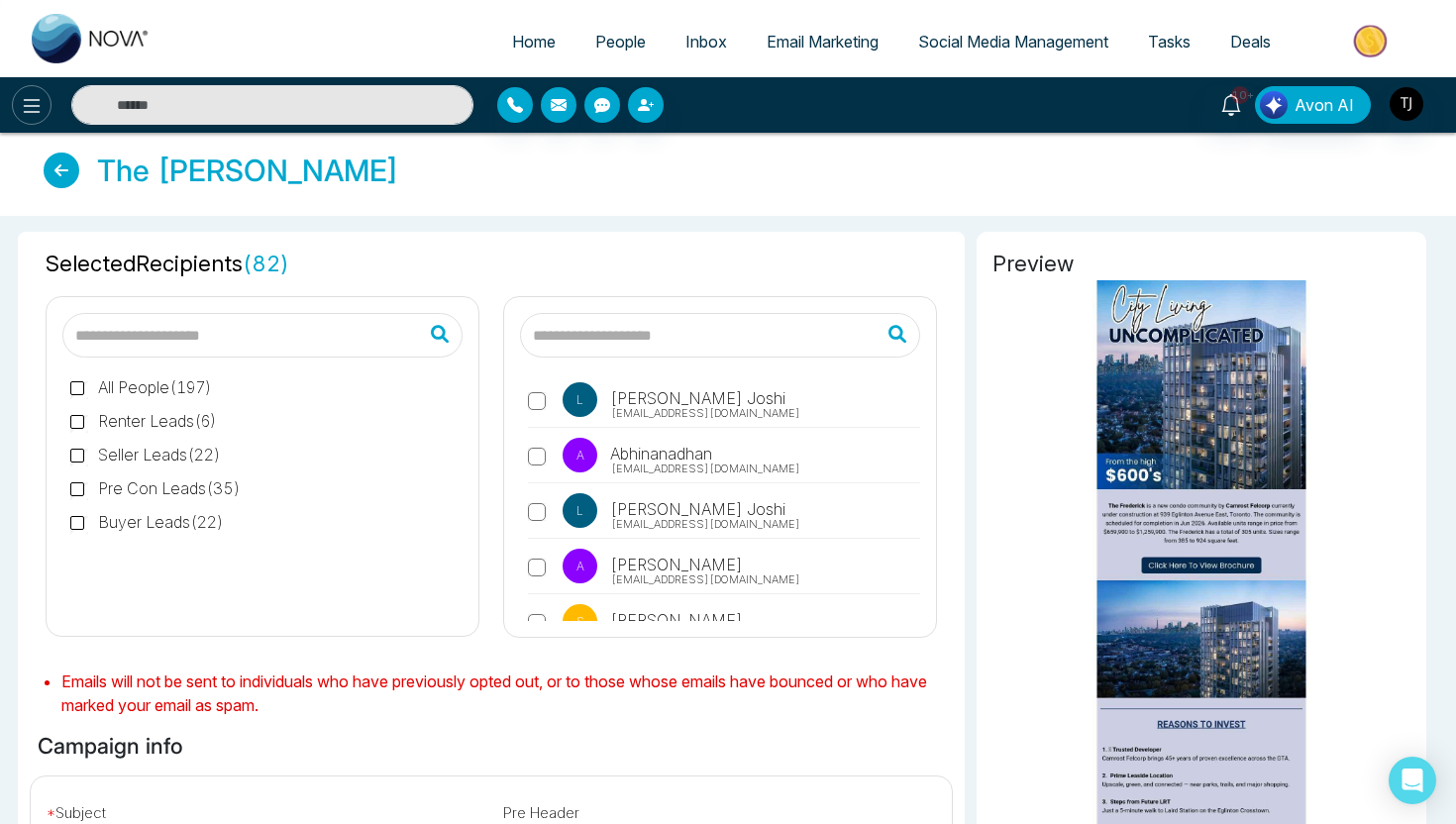 click 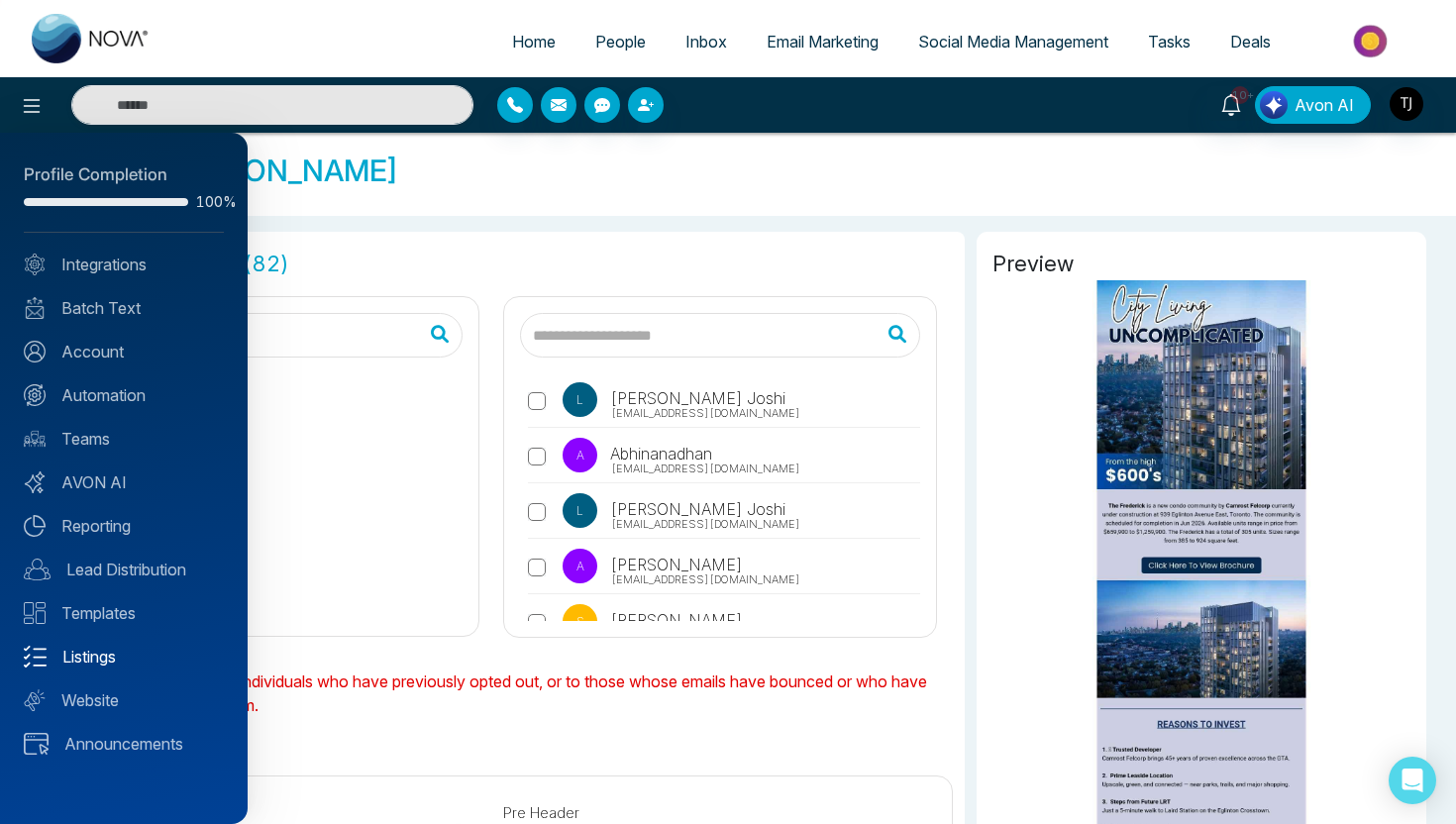 click on "Listings" at bounding box center (124, 657) 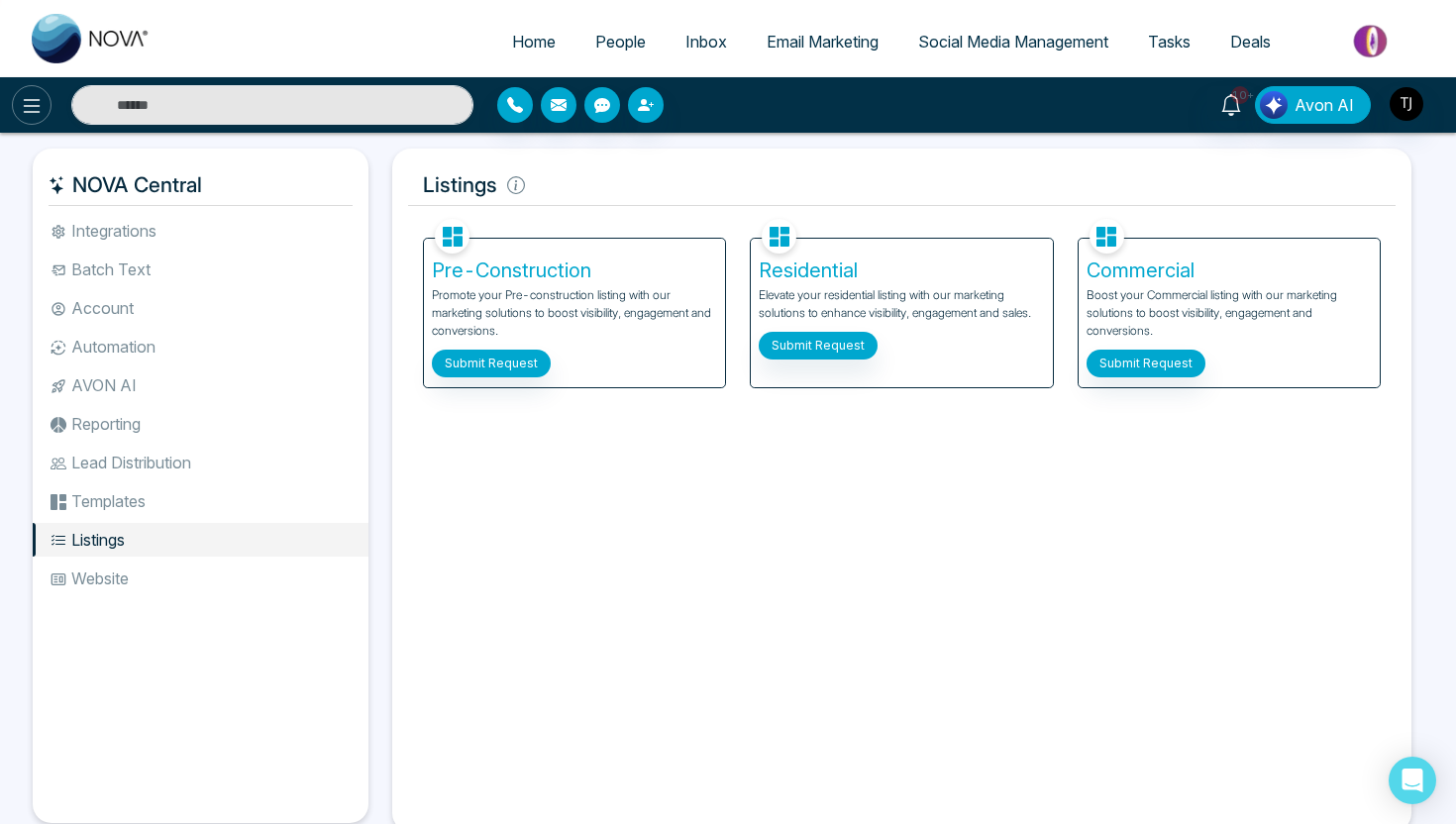 click 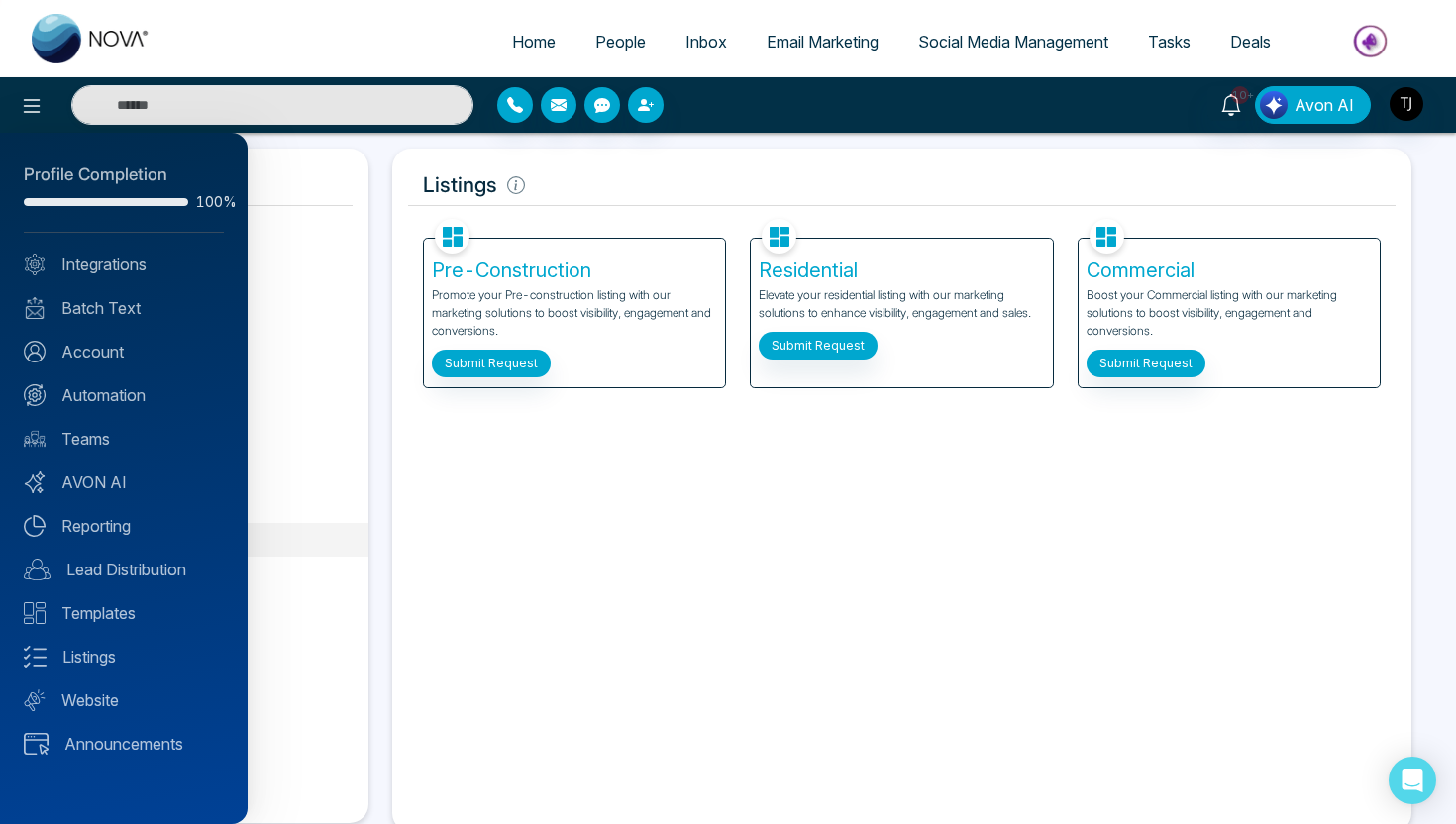 click at bounding box center (728, 412) 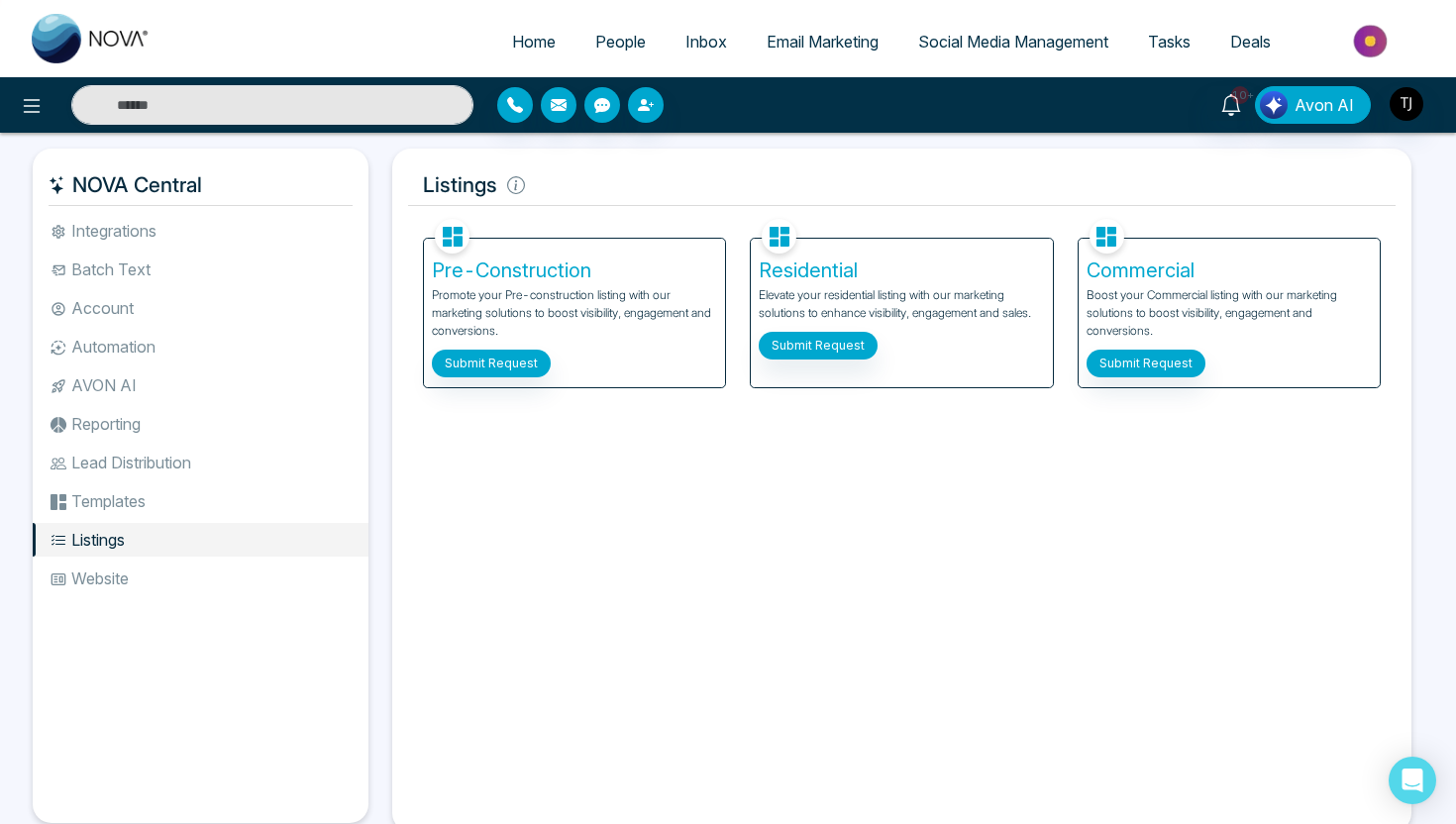 click on "Residential Elevate your residential listing with our marketing solutions to enhance visibility, engagement and sales. Submit Request" at bounding box center [901, 313] 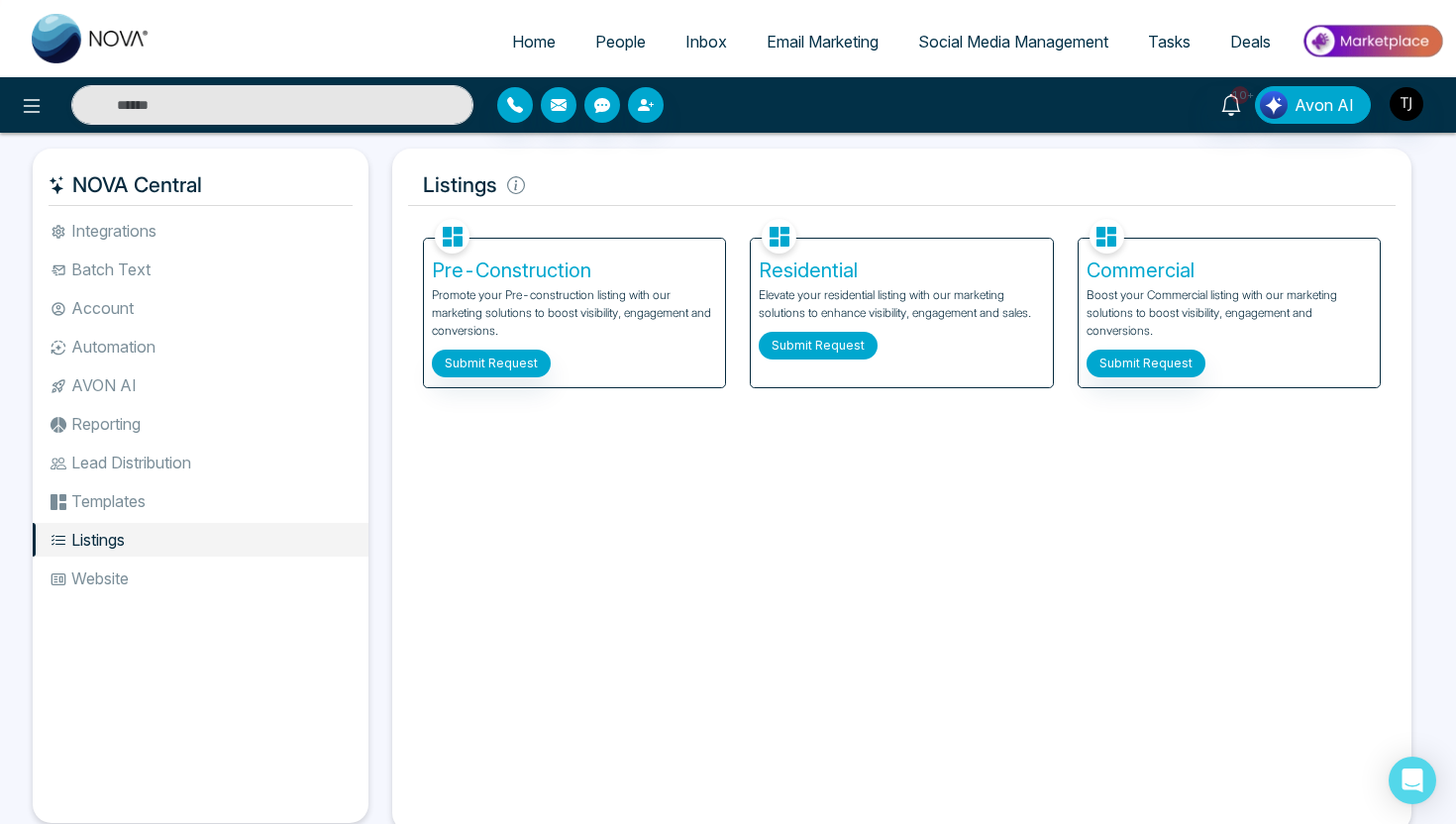 click on "Submit Request" at bounding box center [818, 346] 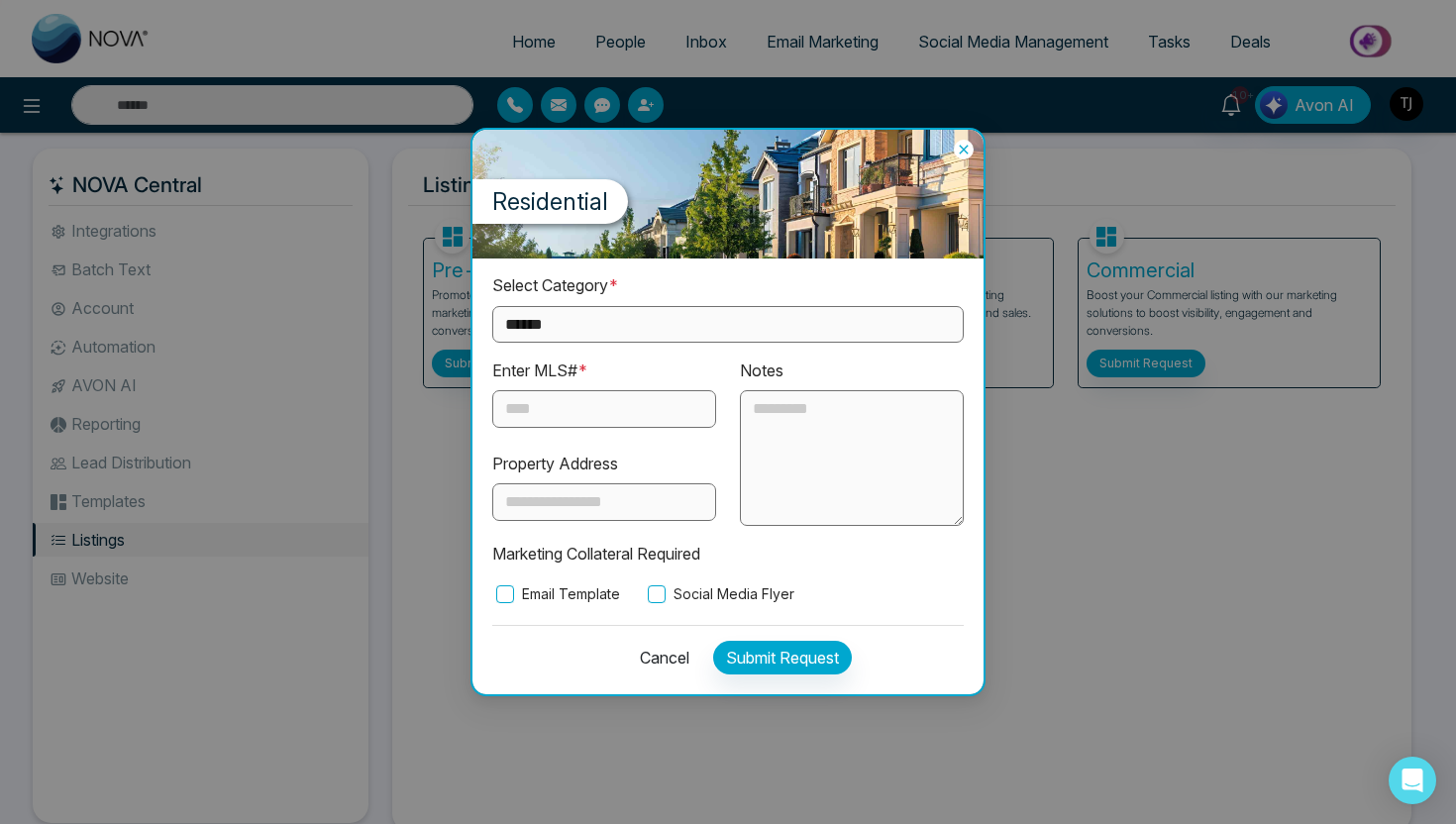 click on "**********" at bounding box center [728, 324] 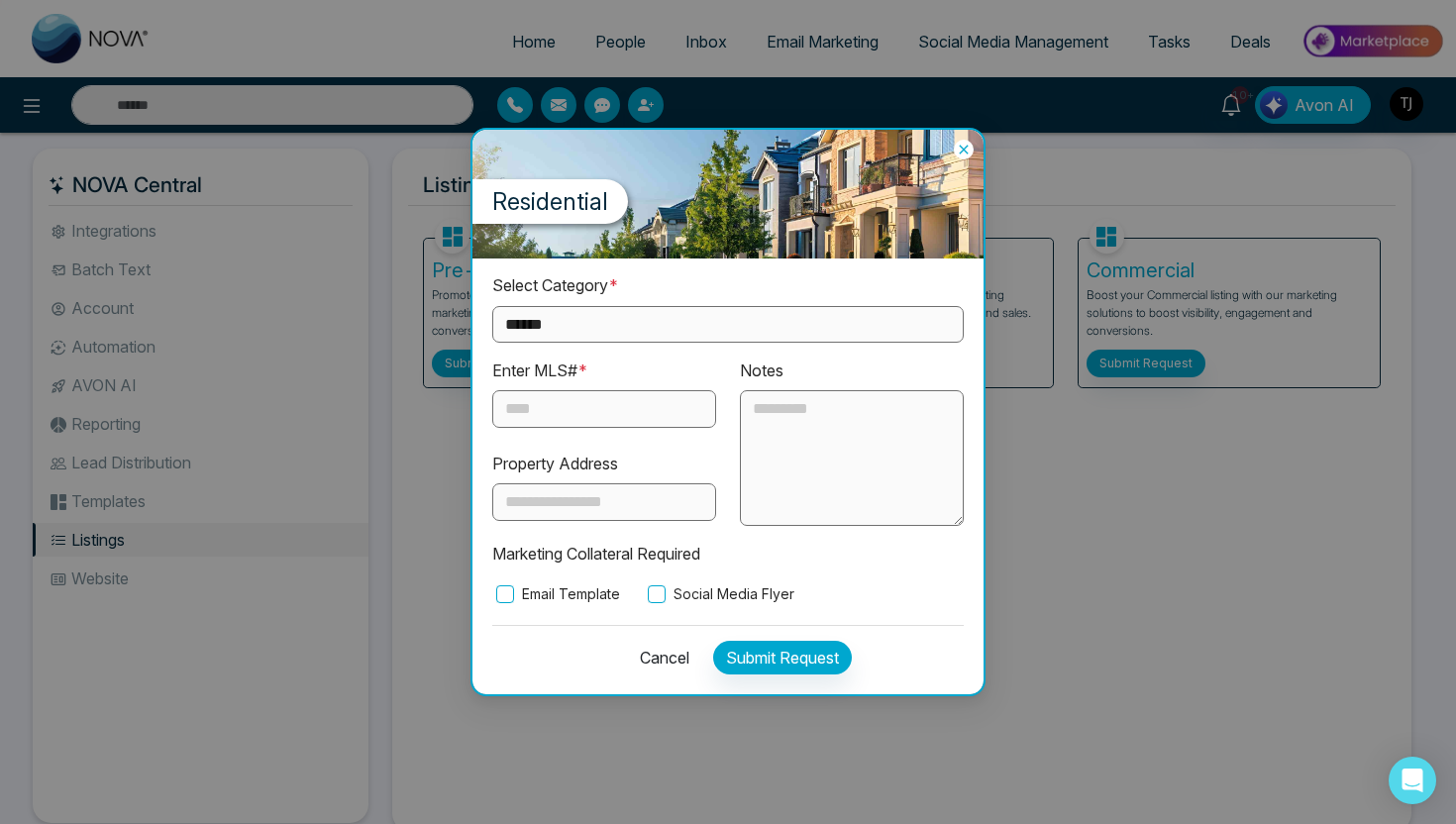 select on "*********" 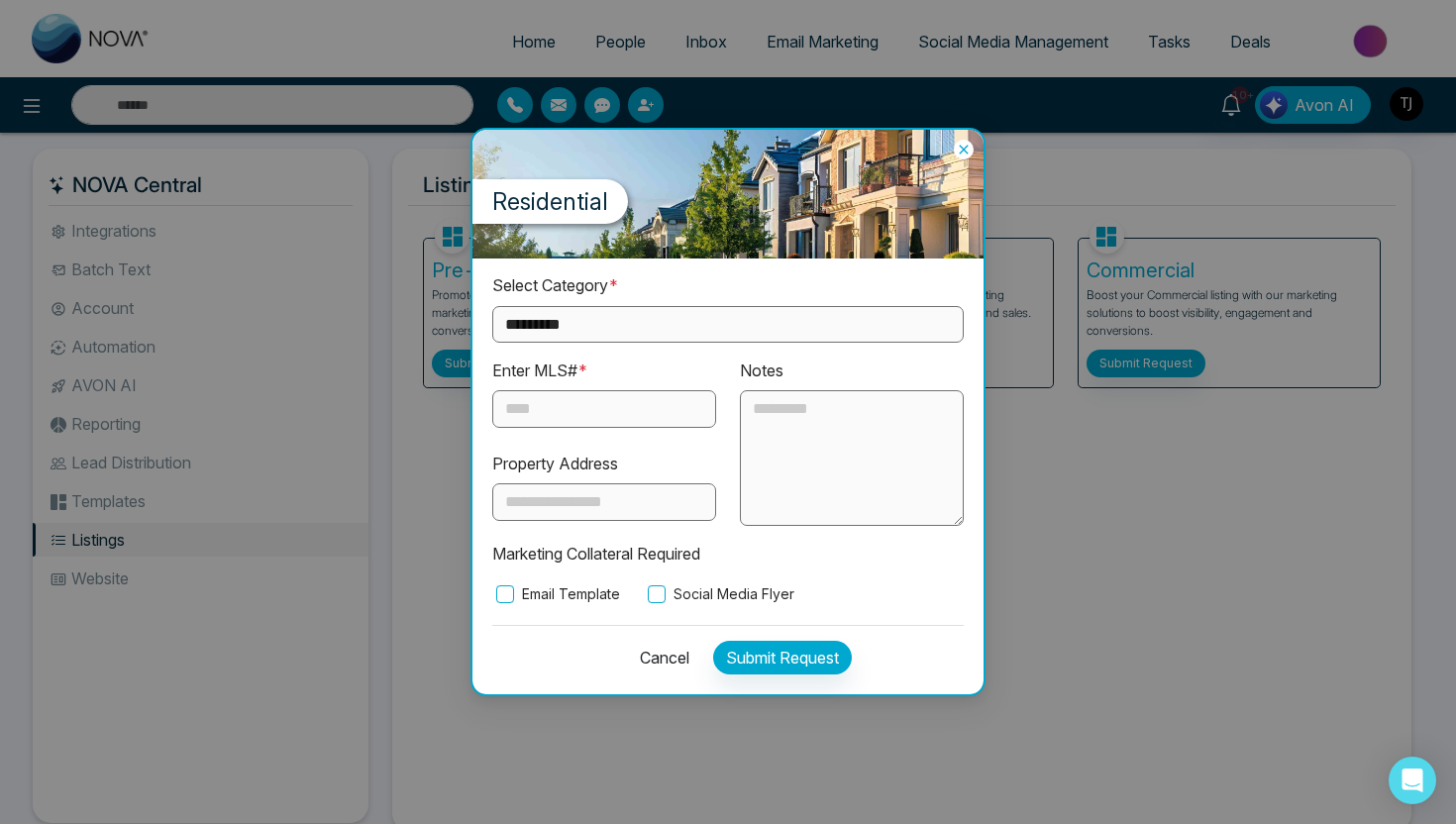 click at bounding box center [604, 409] 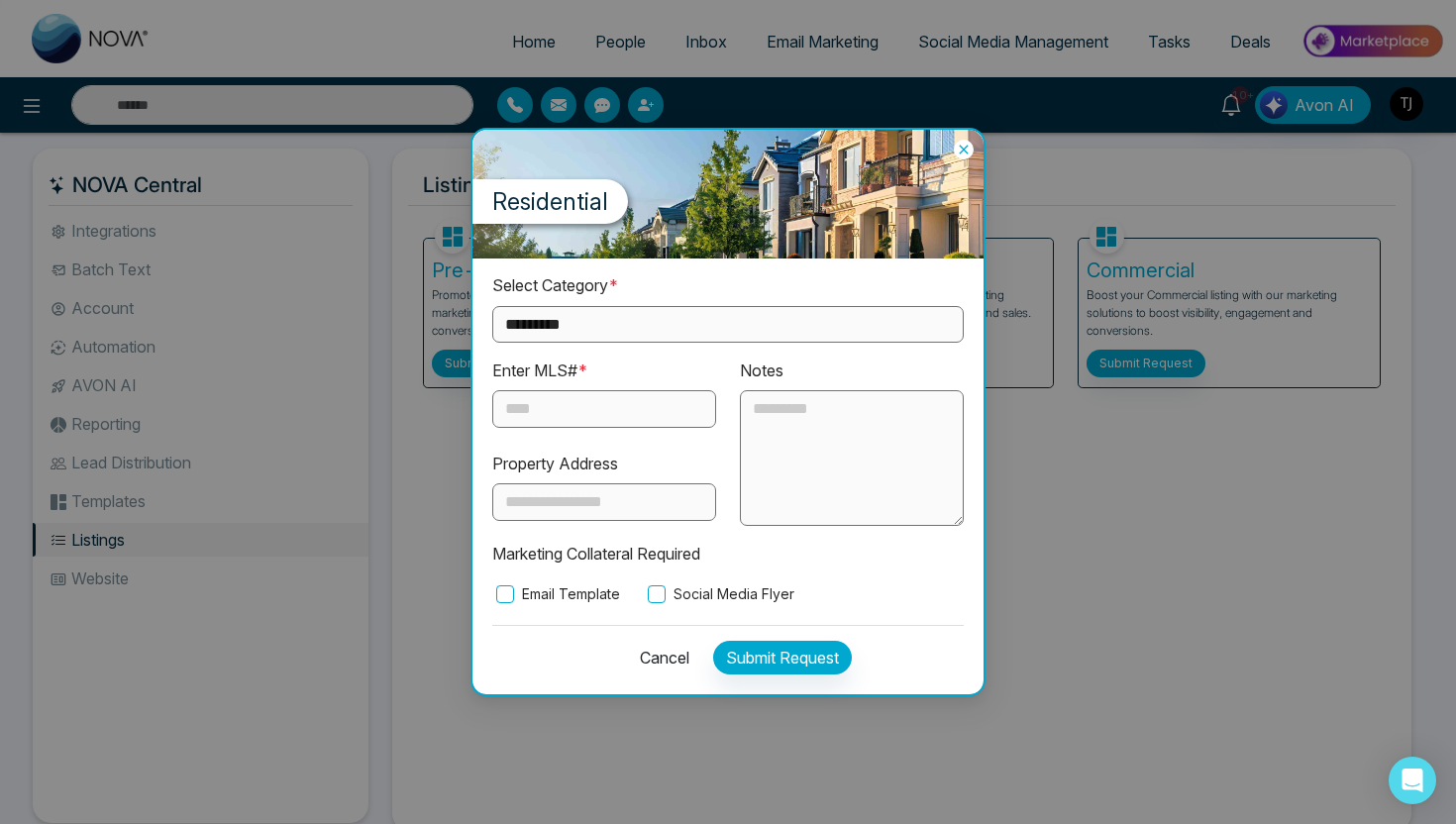 click at bounding box center [852, 459] 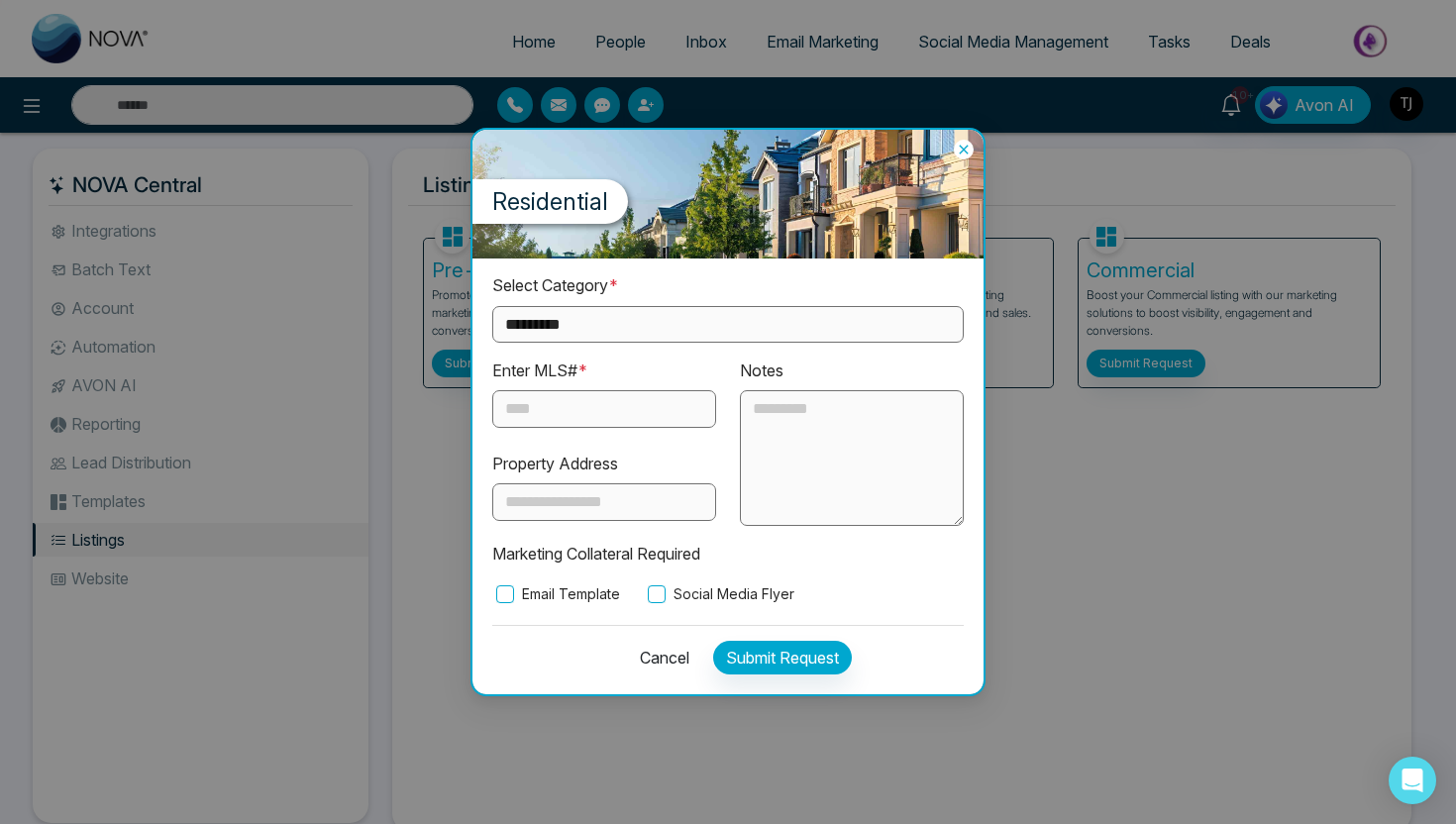 click on "Email Template" at bounding box center [556, 594] 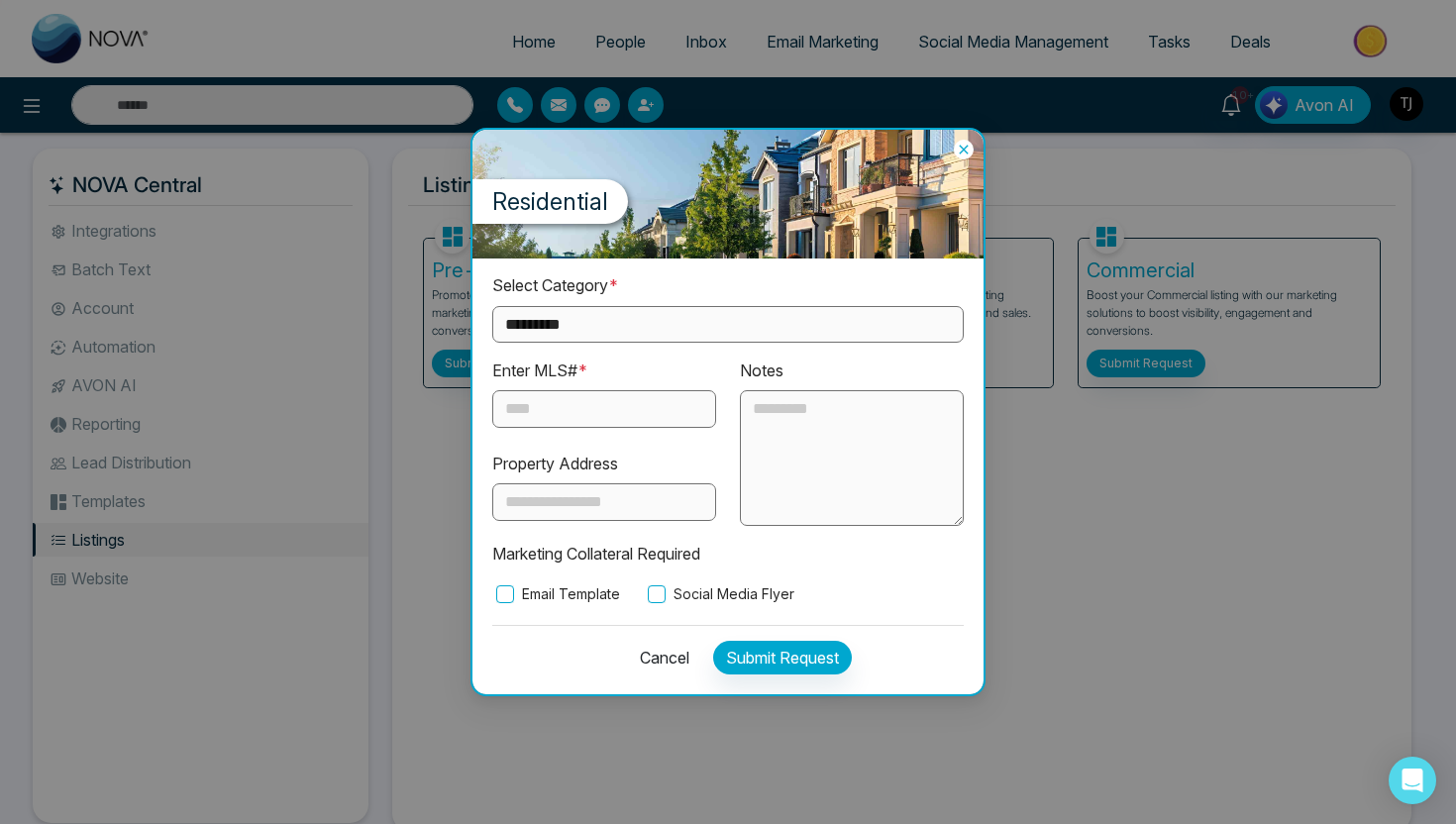 click on "Social Media Flyer" at bounding box center [719, 594] 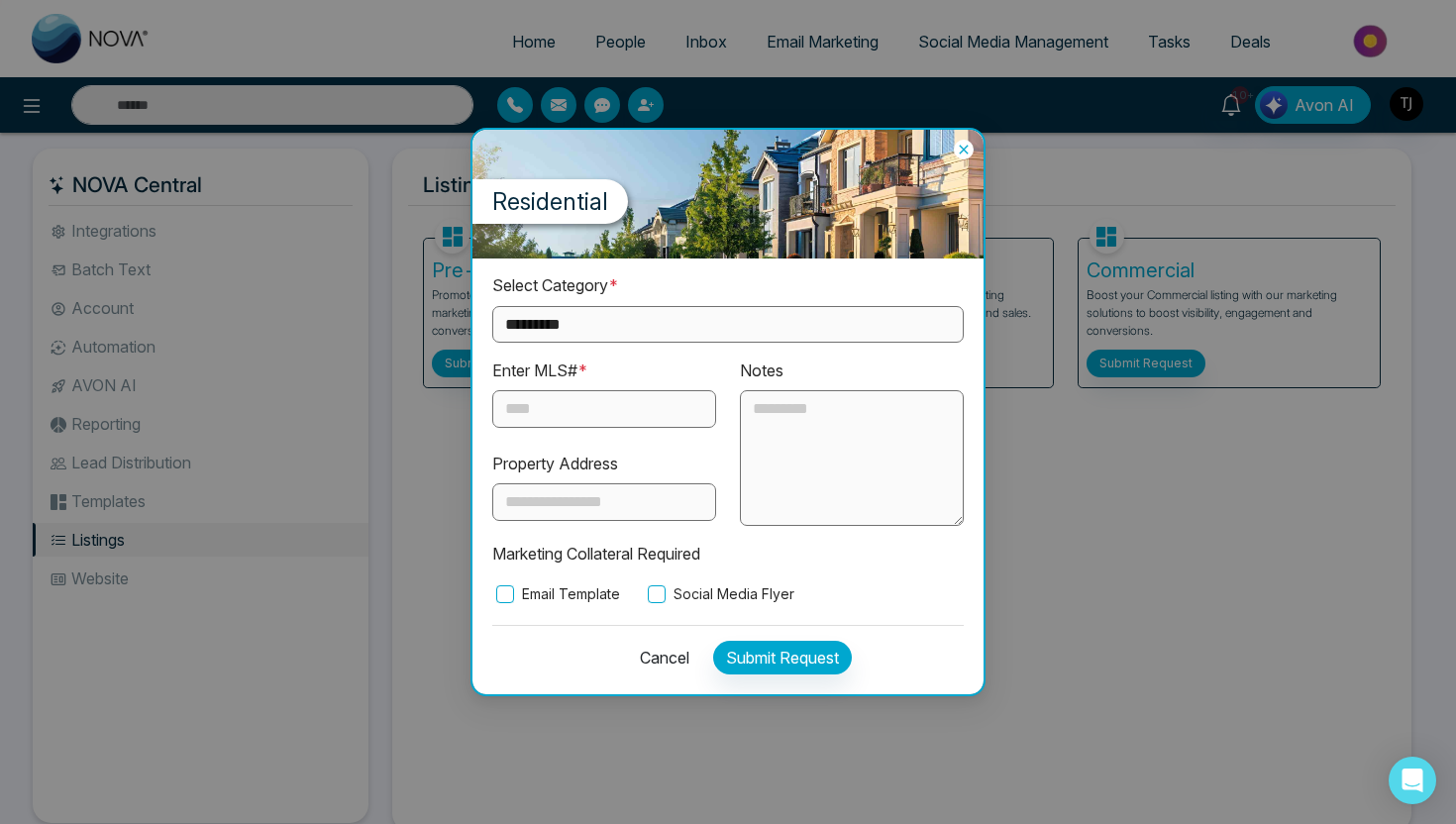 click 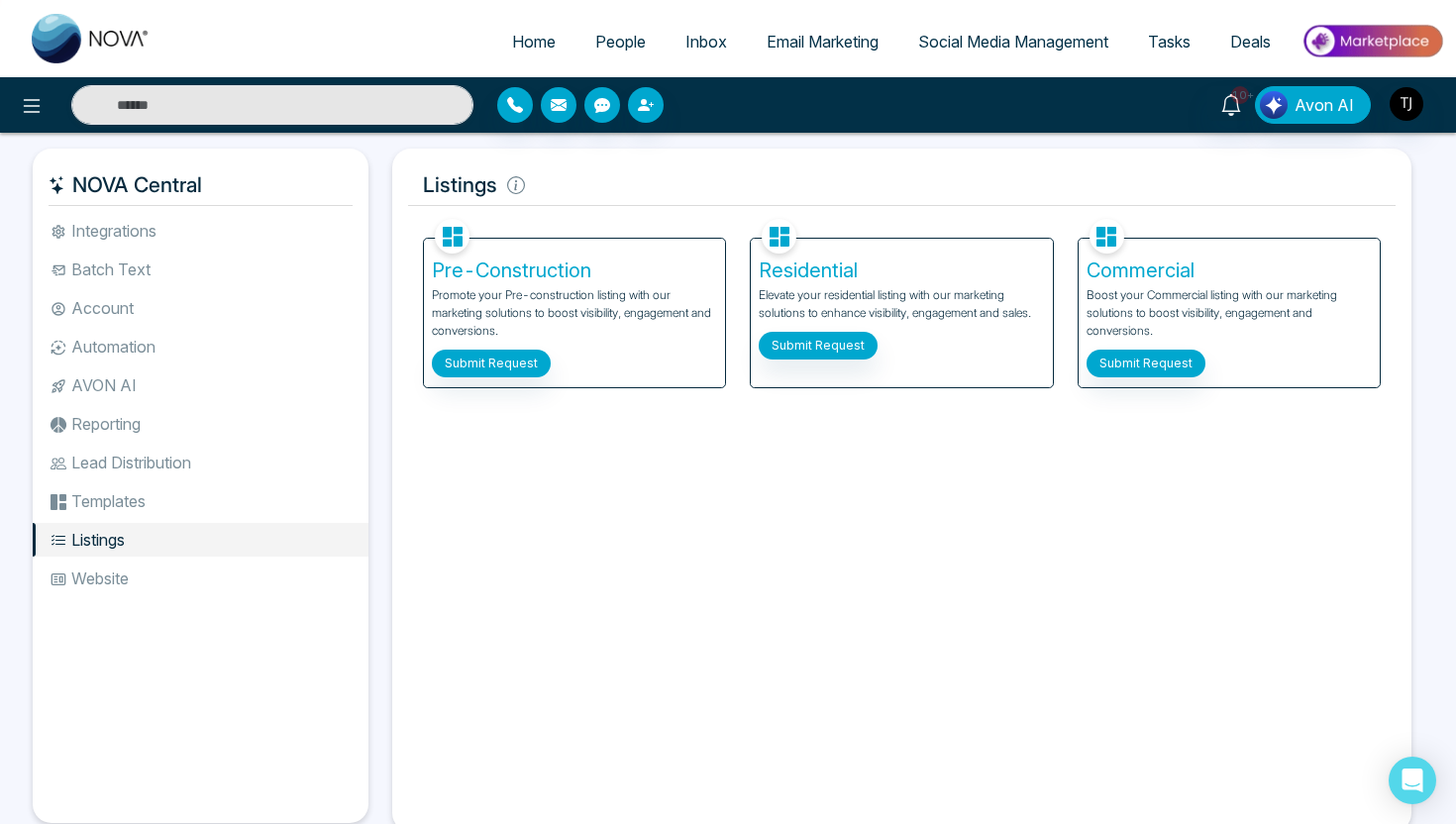 click on "Email Marketing" at bounding box center [822, 42] 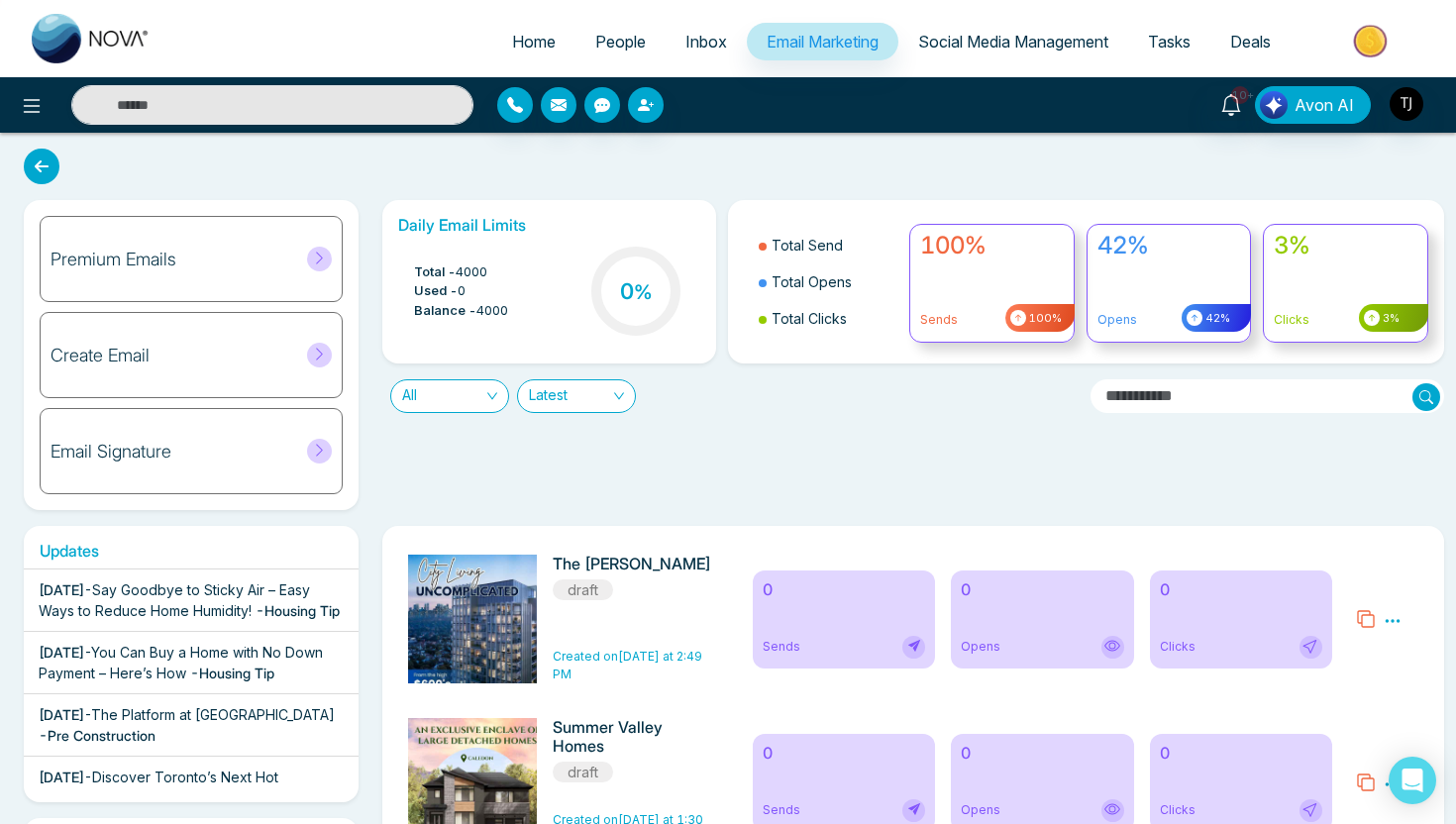 click on "Social Media Management" at bounding box center (1013, 42) 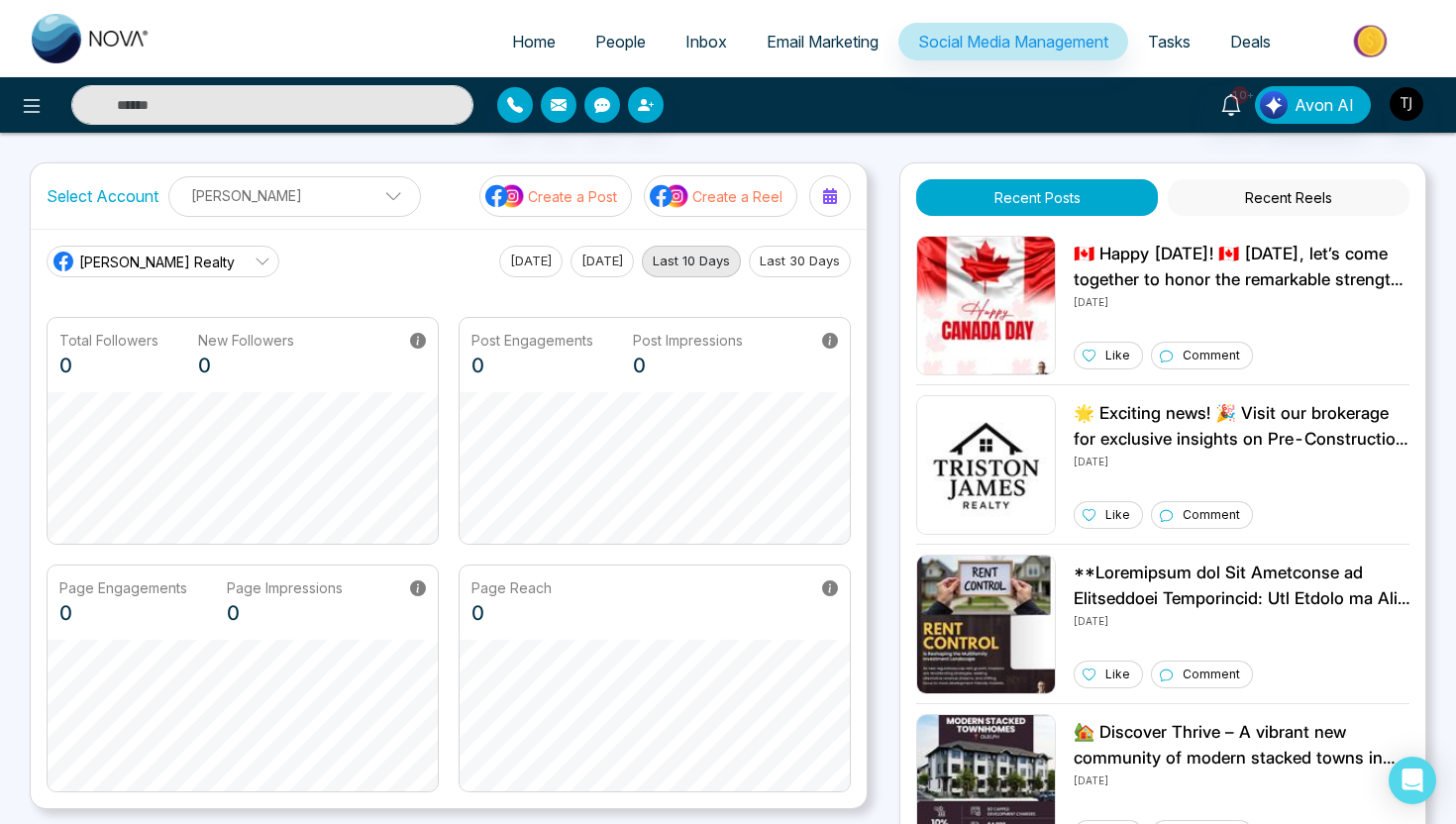 click on "Last 30 Days" at bounding box center (799, 261) 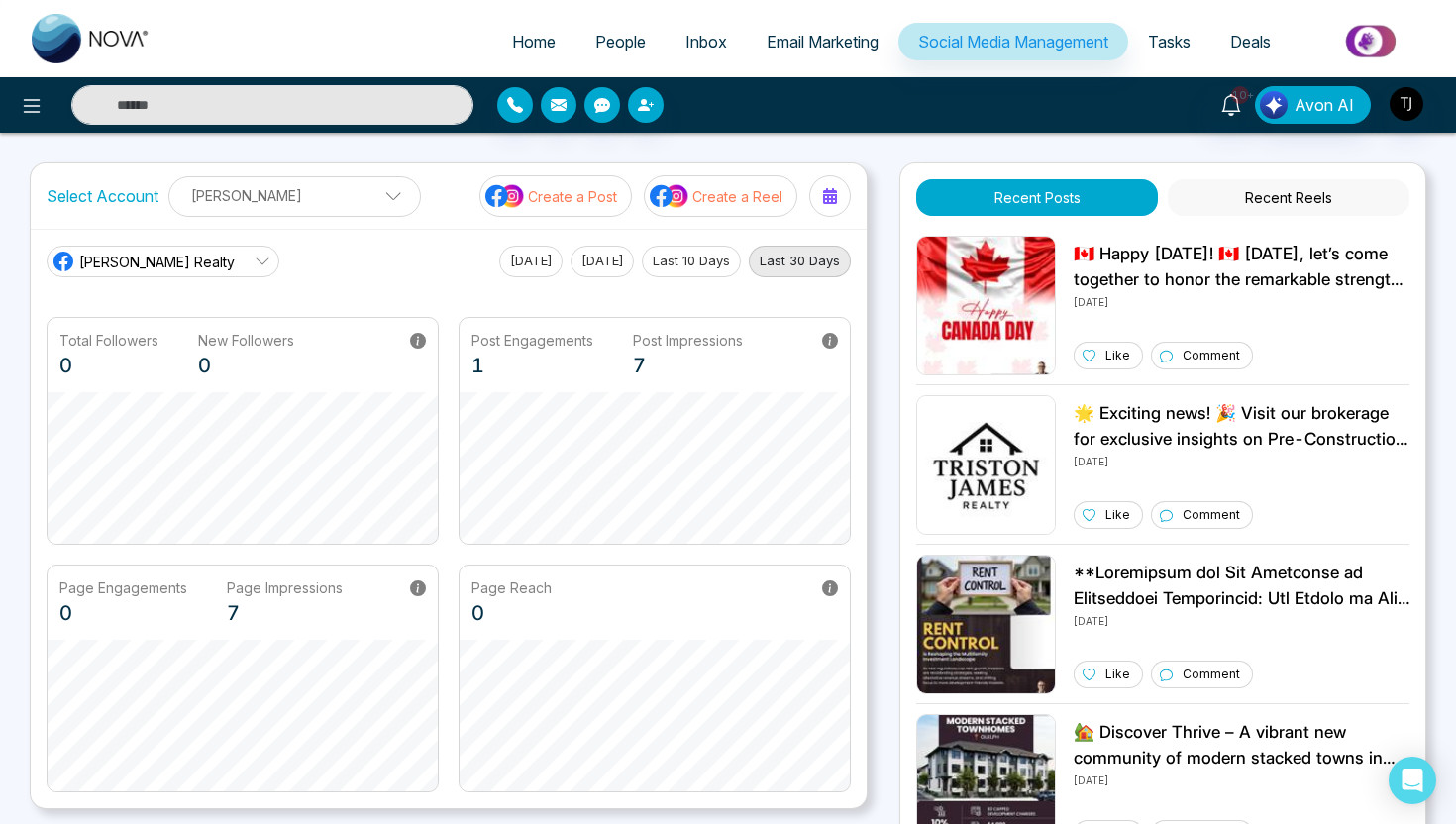 click on "Create a Post" at bounding box center [572, 196] 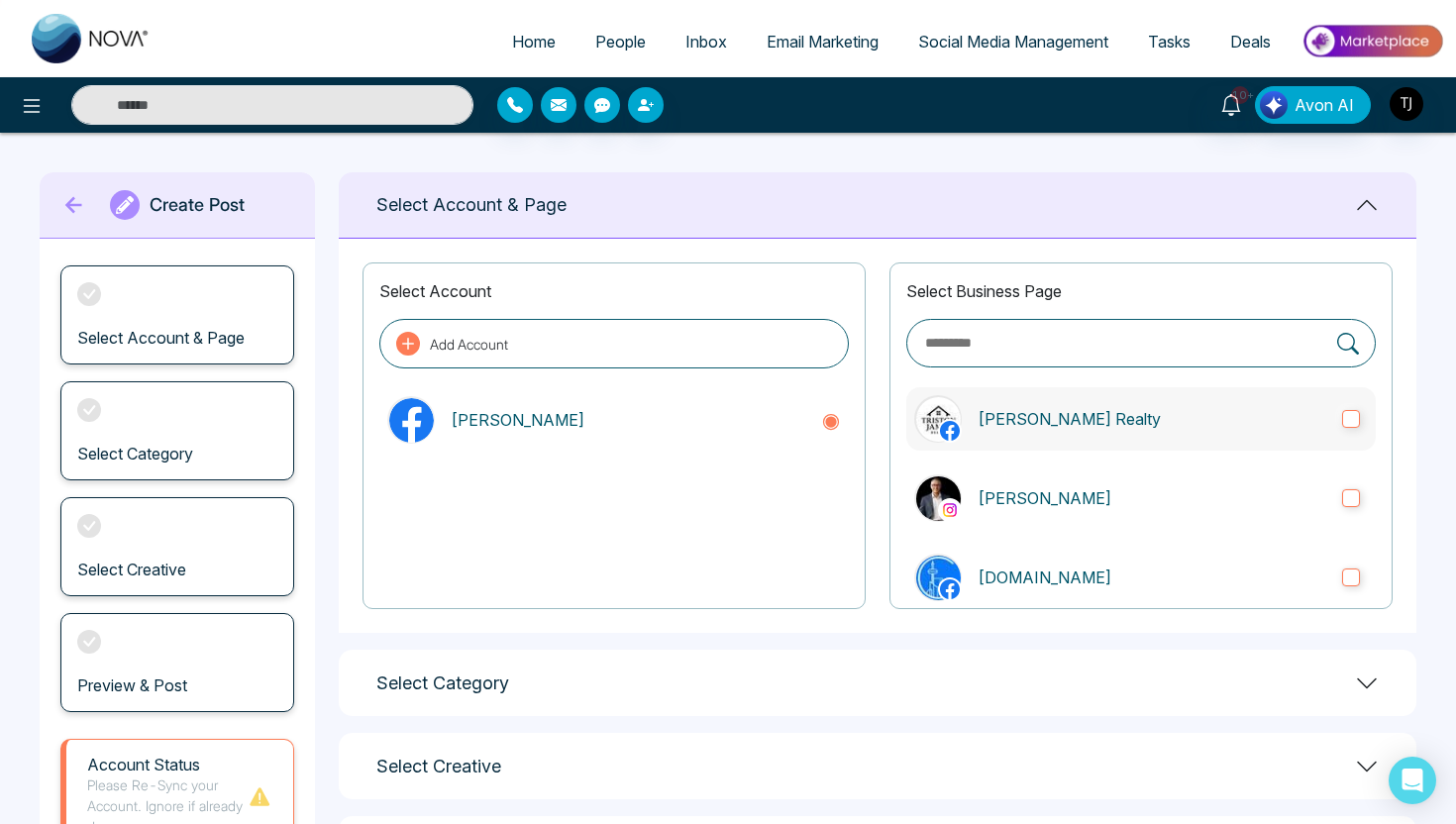 click on "[PERSON_NAME] Realty" at bounding box center (1152, 419) 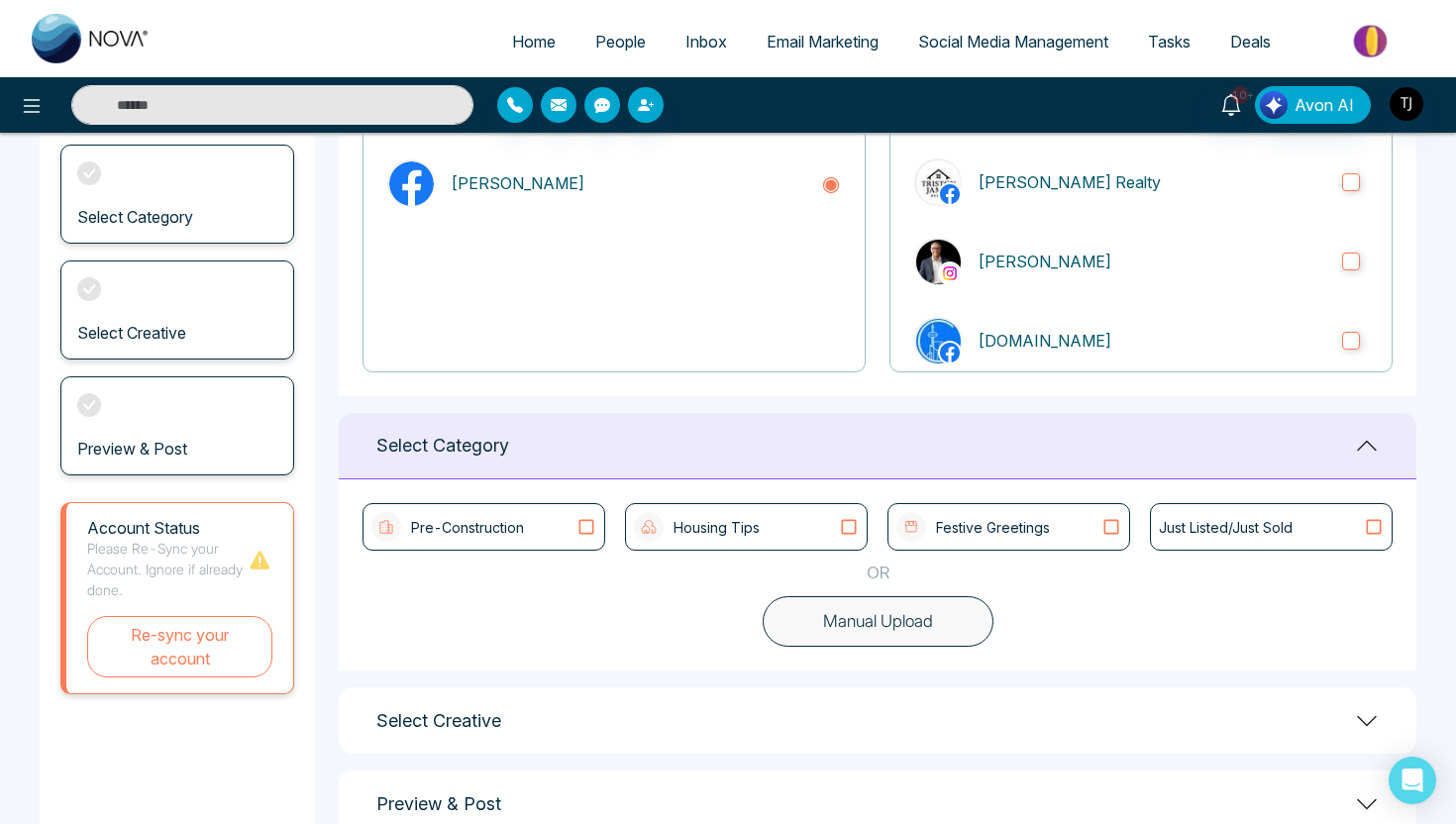 scroll, scrollTop: 287, scrollLeft: 0, axis: vertical 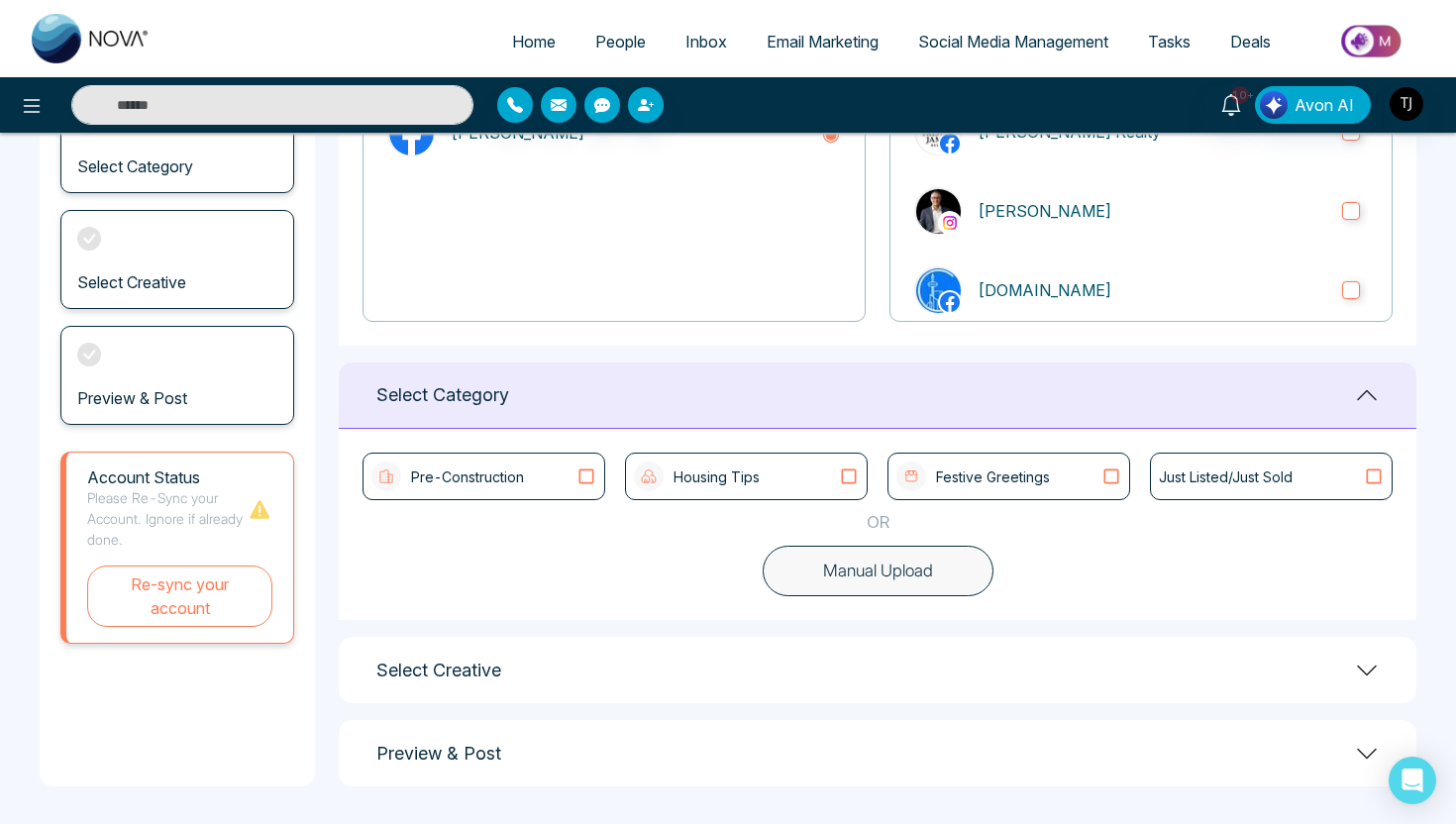 click on "Pre-Construction" at bounding box center (483, 476) 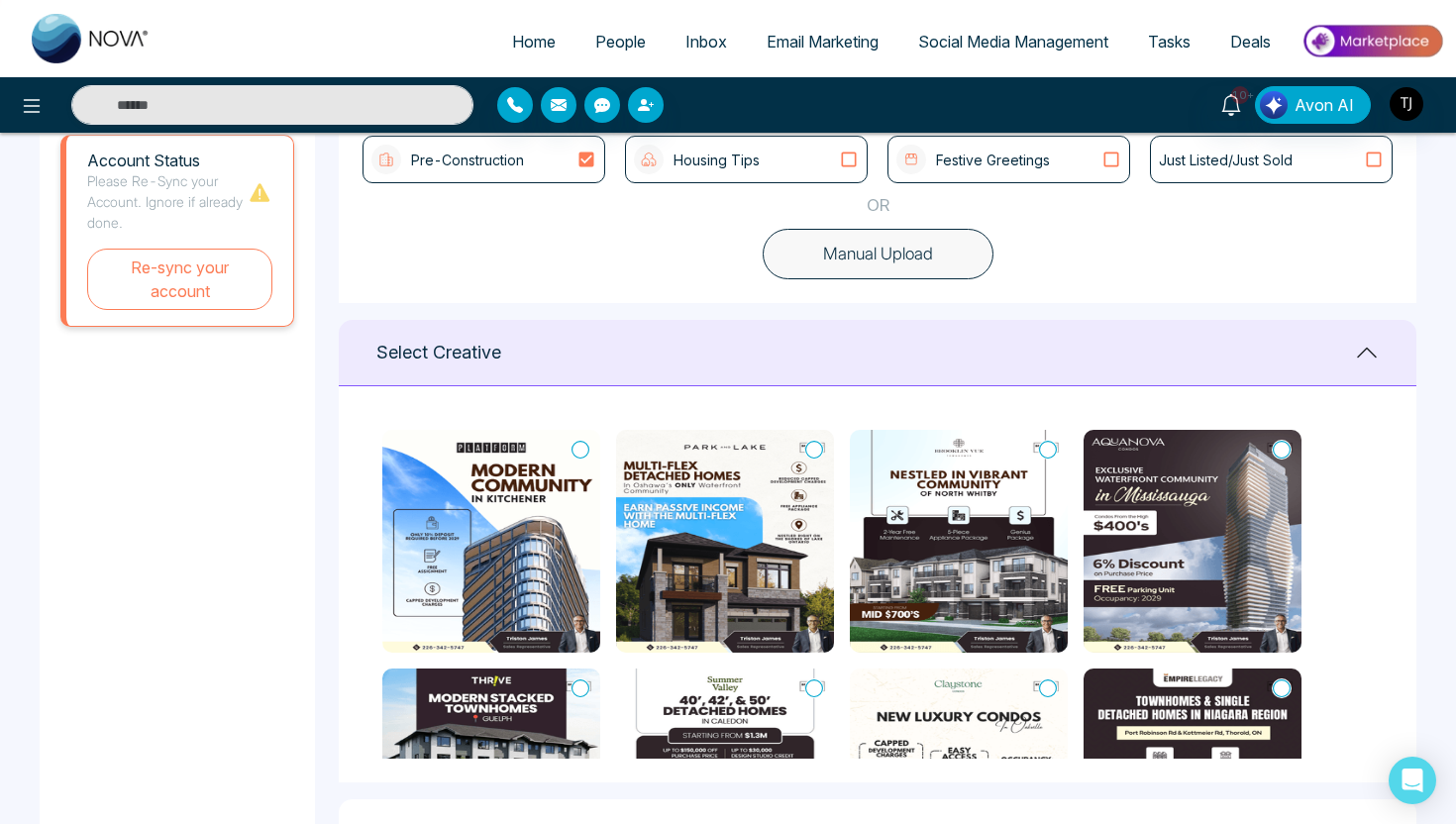 scroll, scrollTop: 612, scrollLeft: 0, axis: vertical 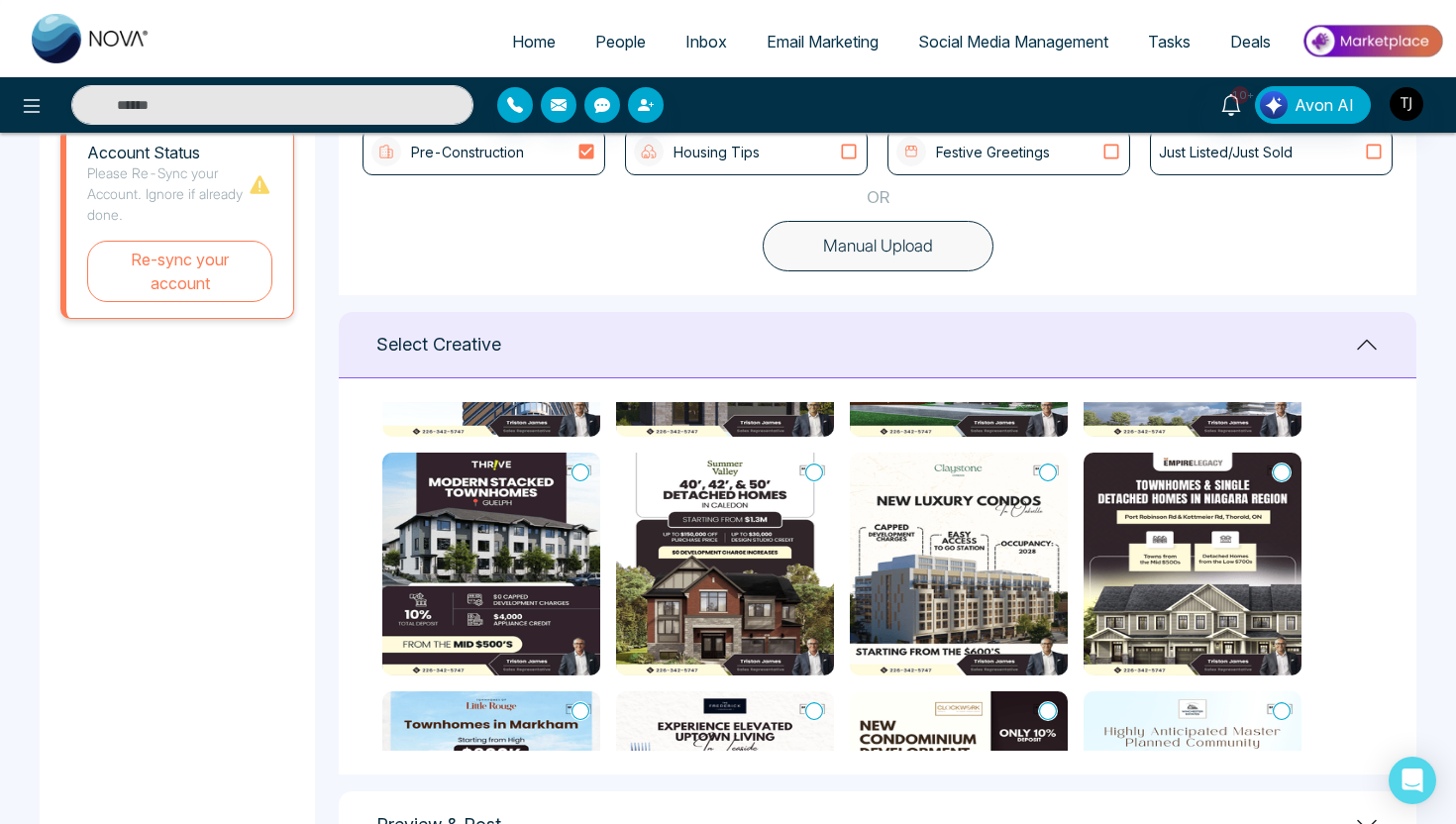 click 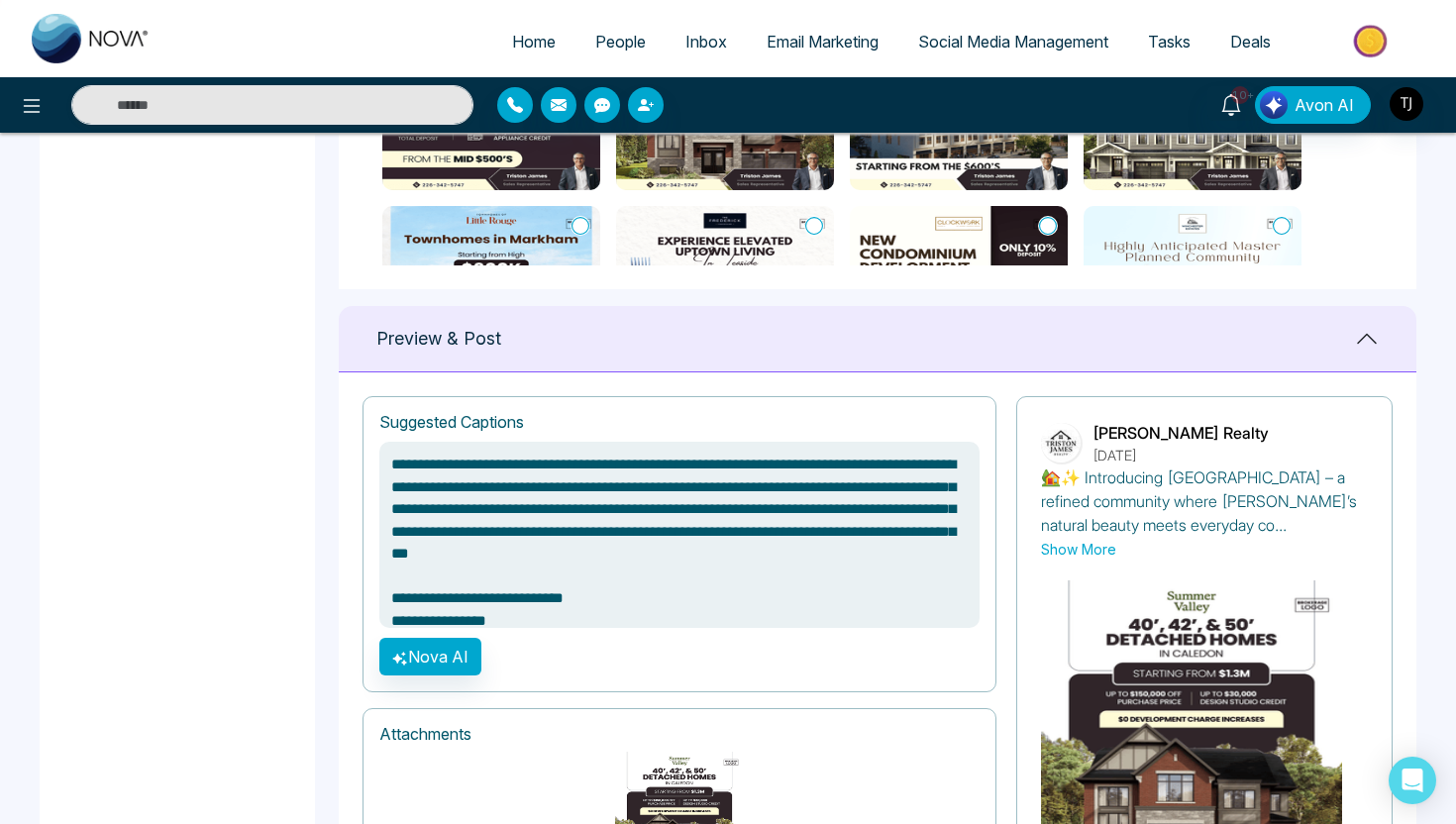 scroll, scrollTop: 1129, scrollLeft: 0, axis: vertical 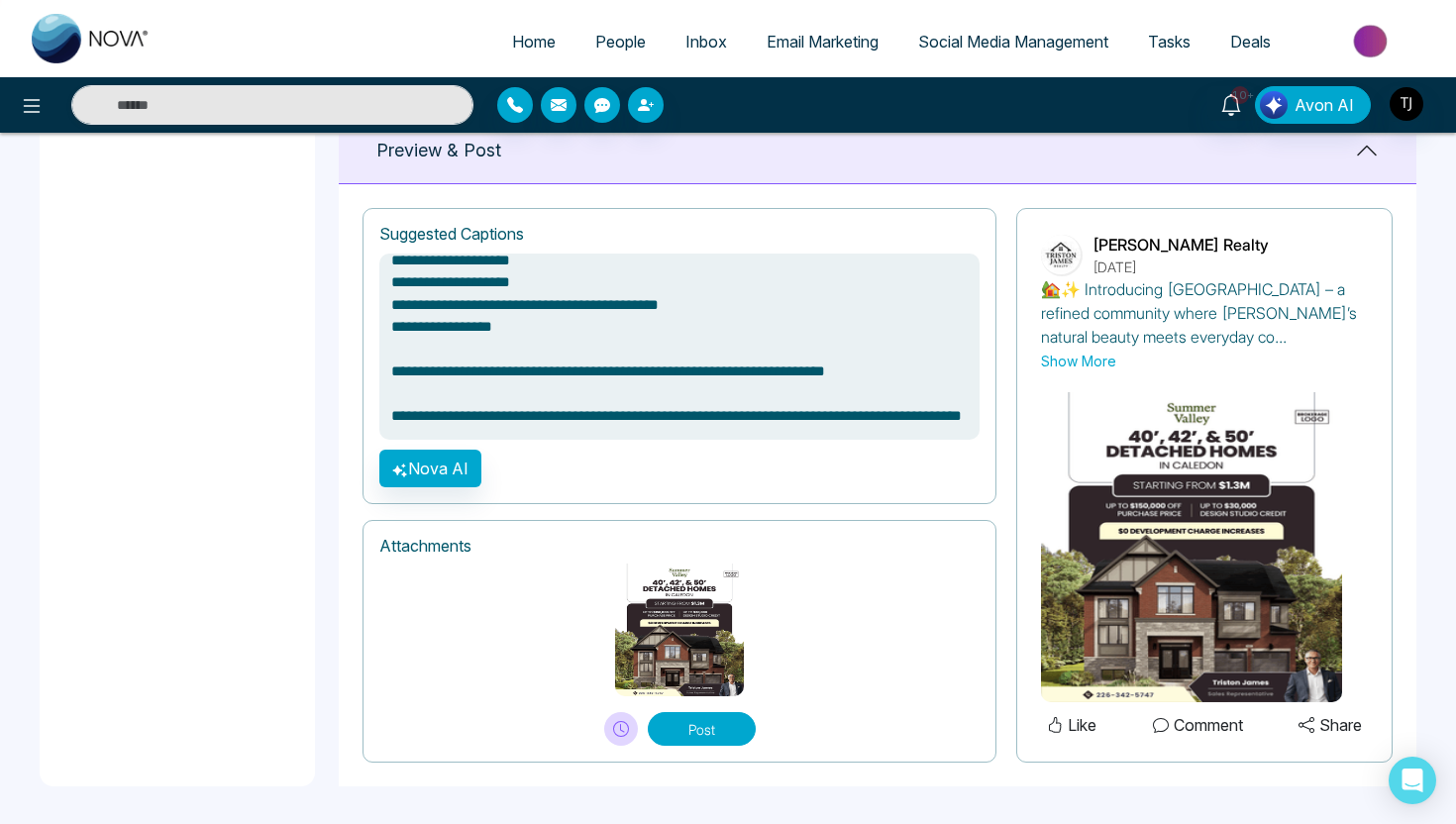 drag, startPoint x: 679, startPoint y: 412, endPoint x: 384, endPoint y: 388, distance: 295.97466 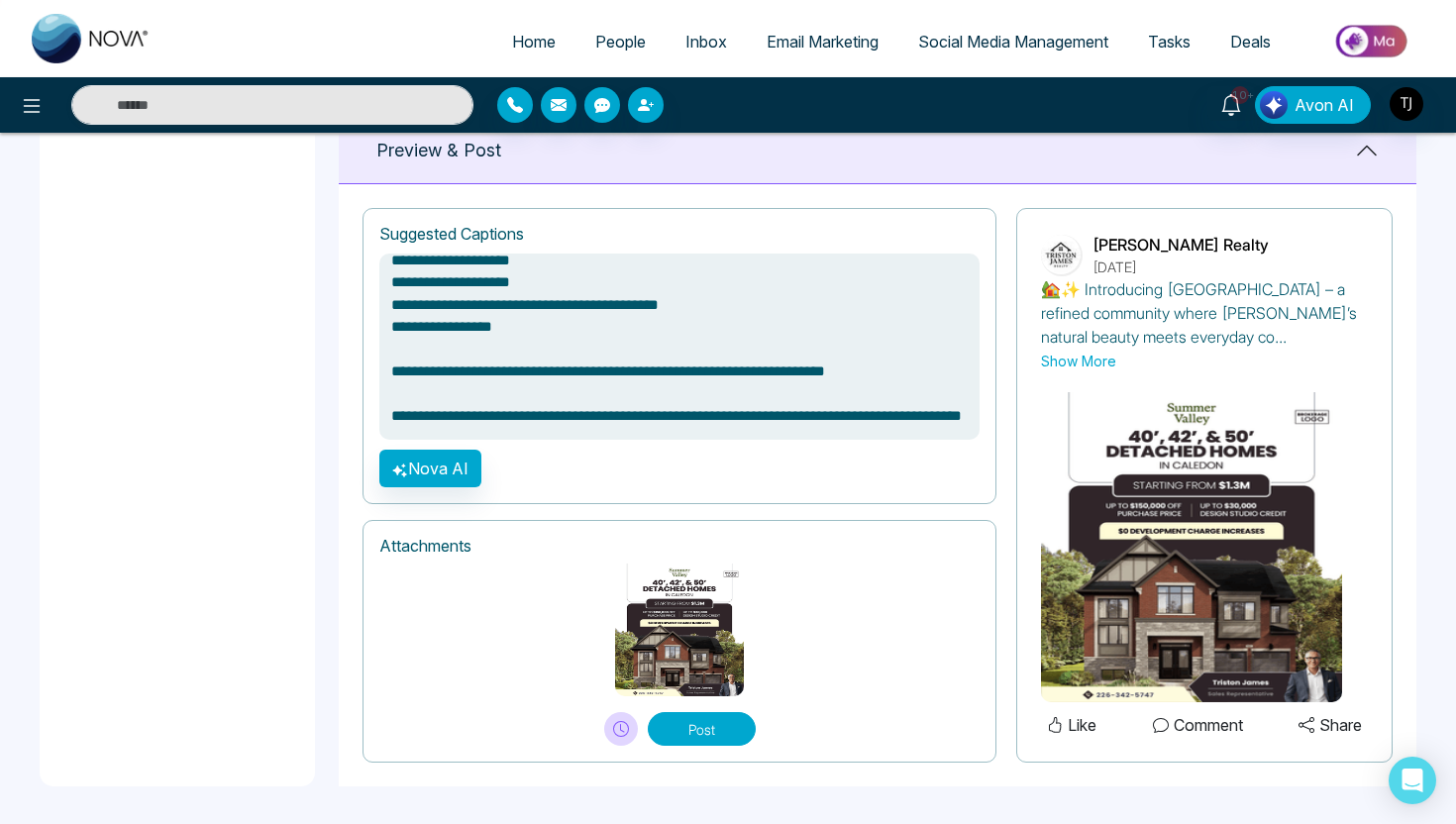 click on "**********" at bounding box center [679, 347] 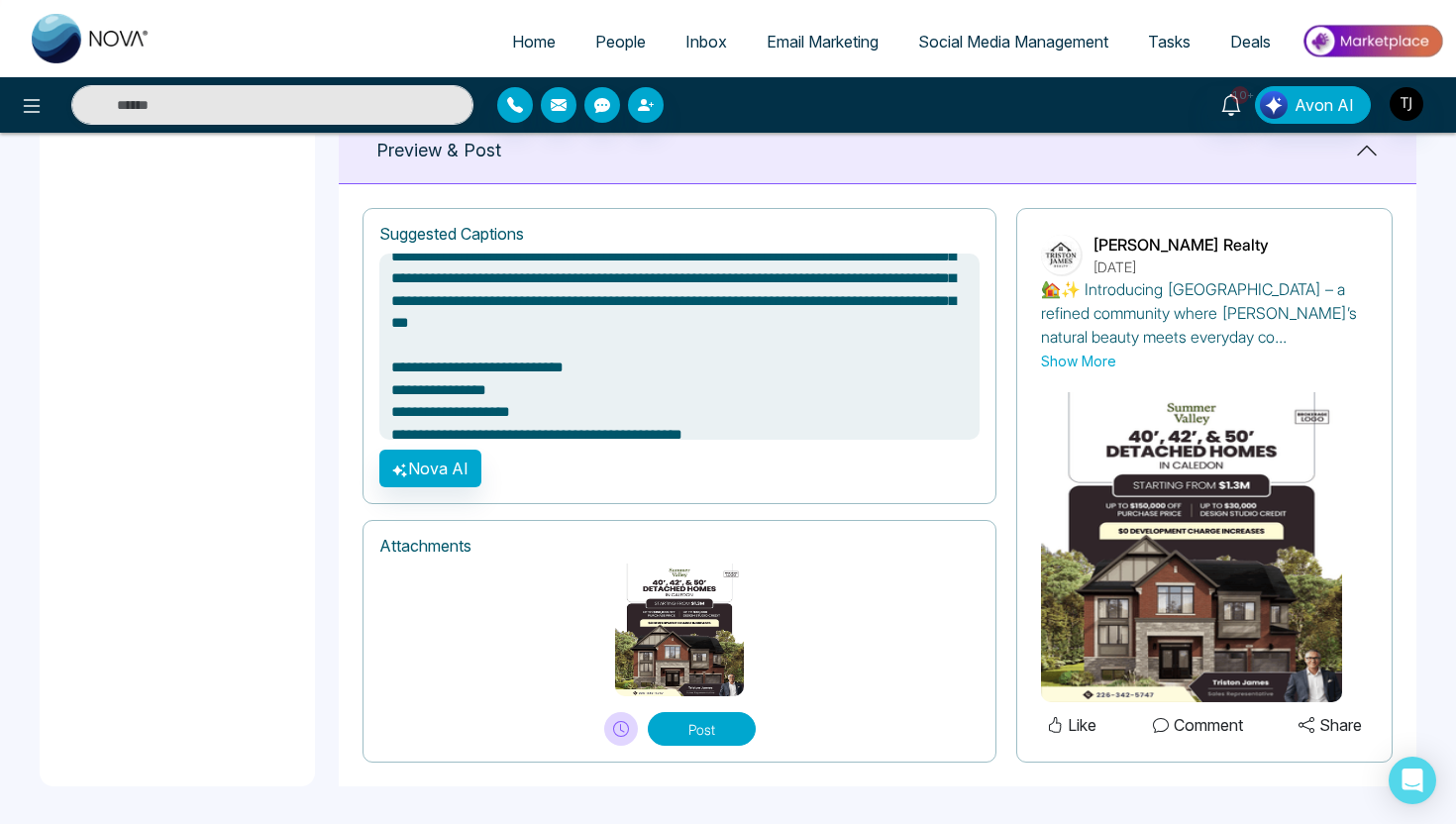 scroll, scrollTop: 0, scrollLeft: 0, axis: both 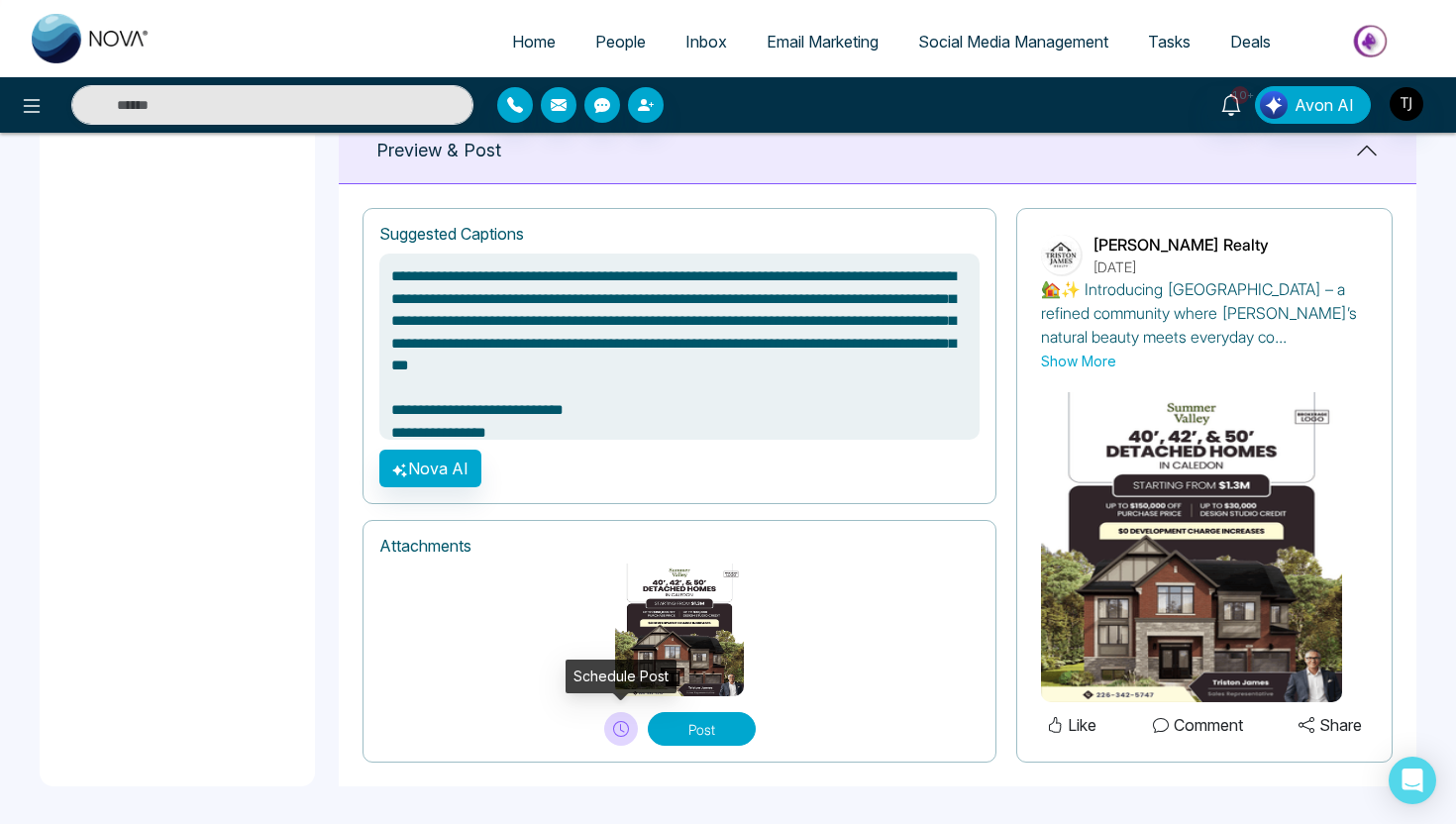 click at bounding box center (621, 729) 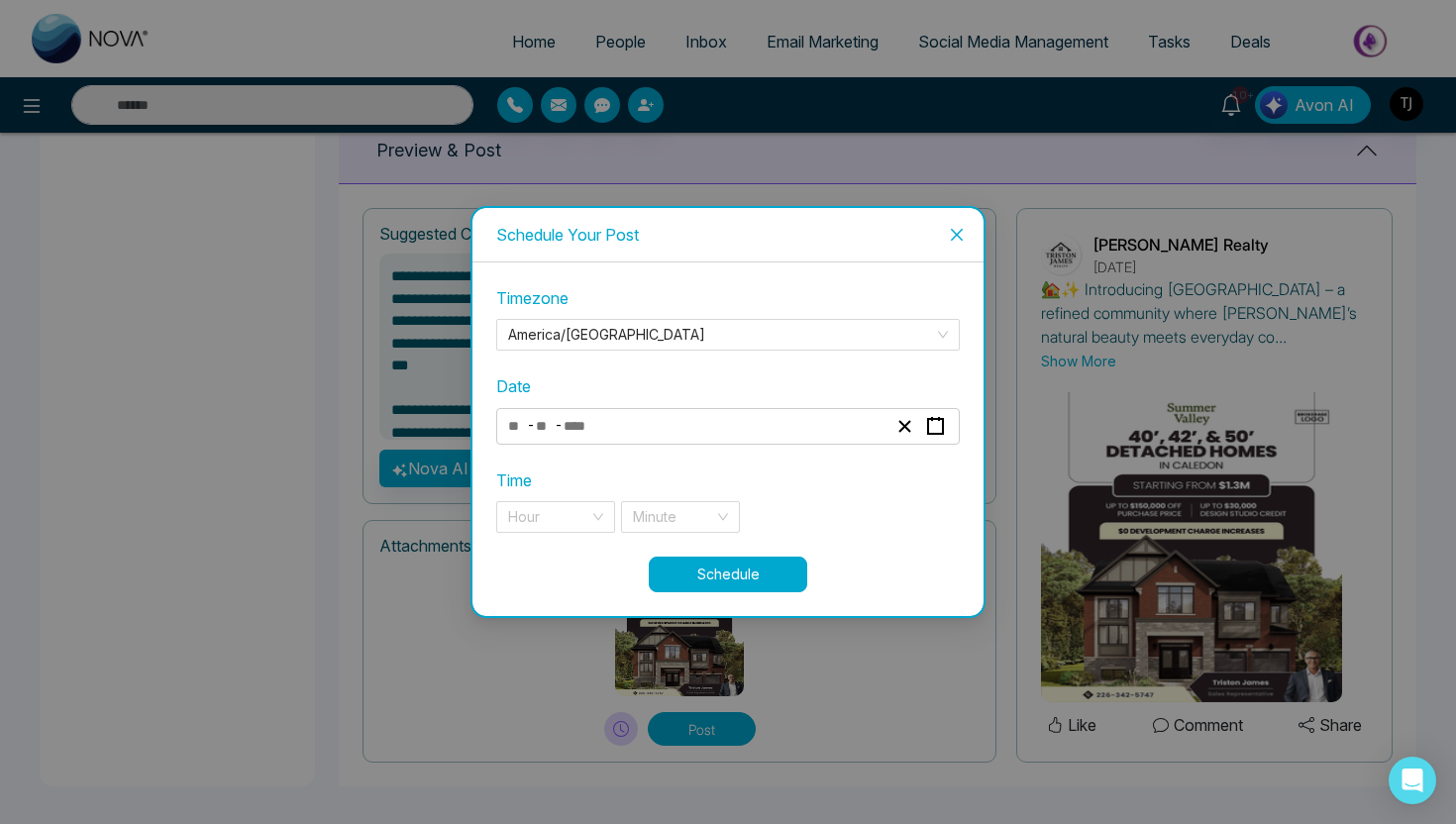 click at bounding box center [957, 235] 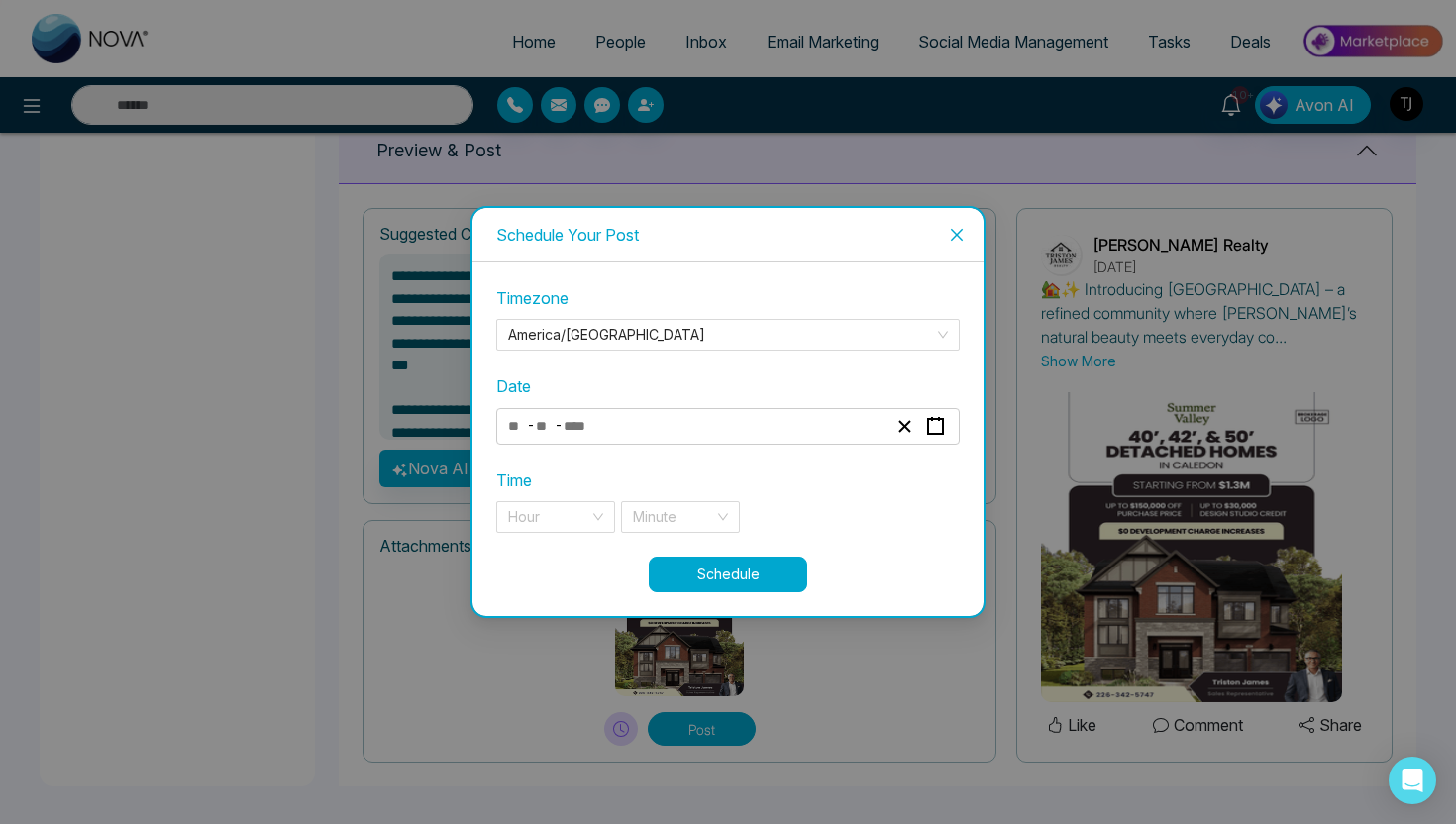type on "**********" 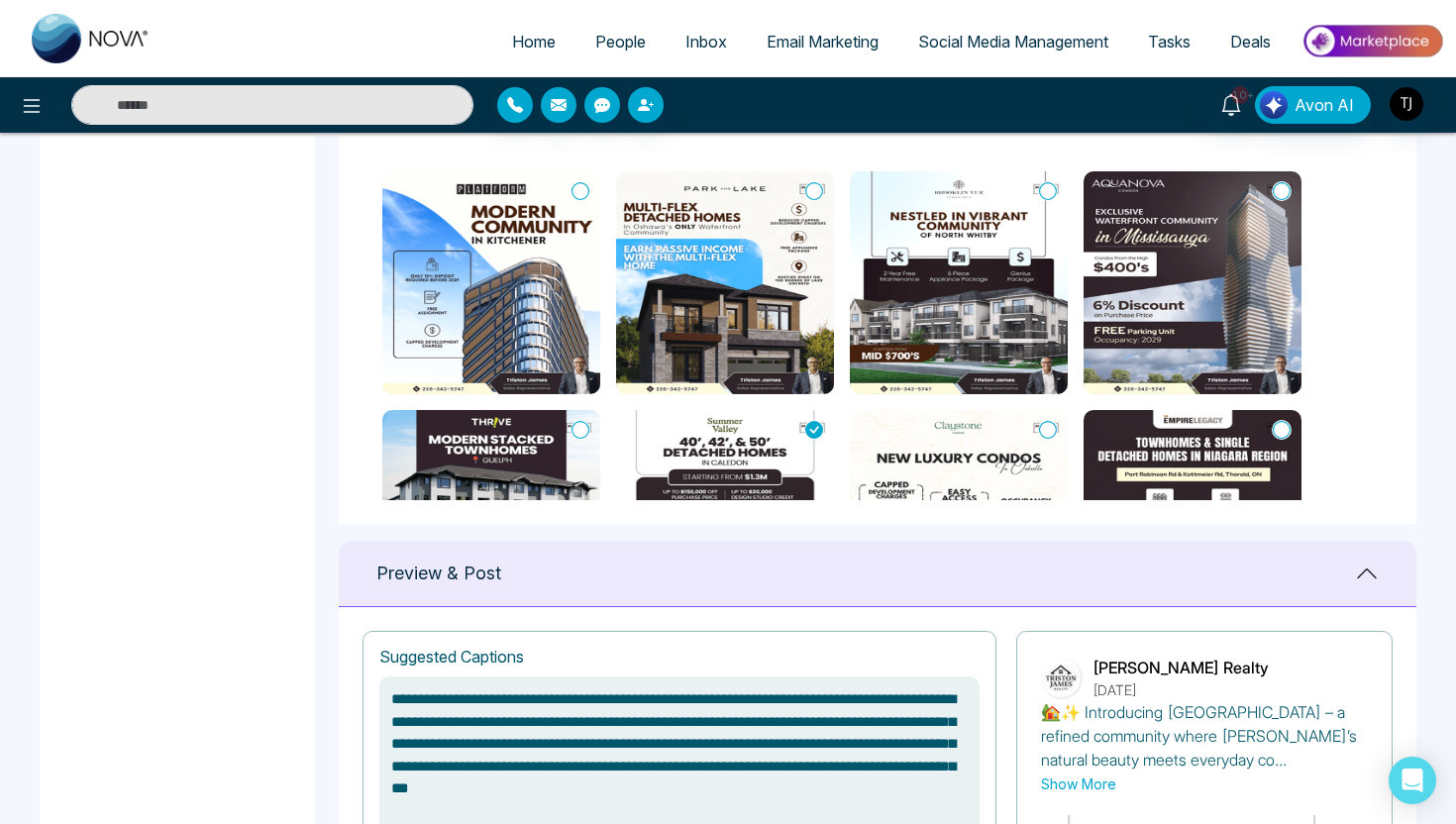 scroll, scrollTop: 871, scrollLeft: 0, axis: vertical 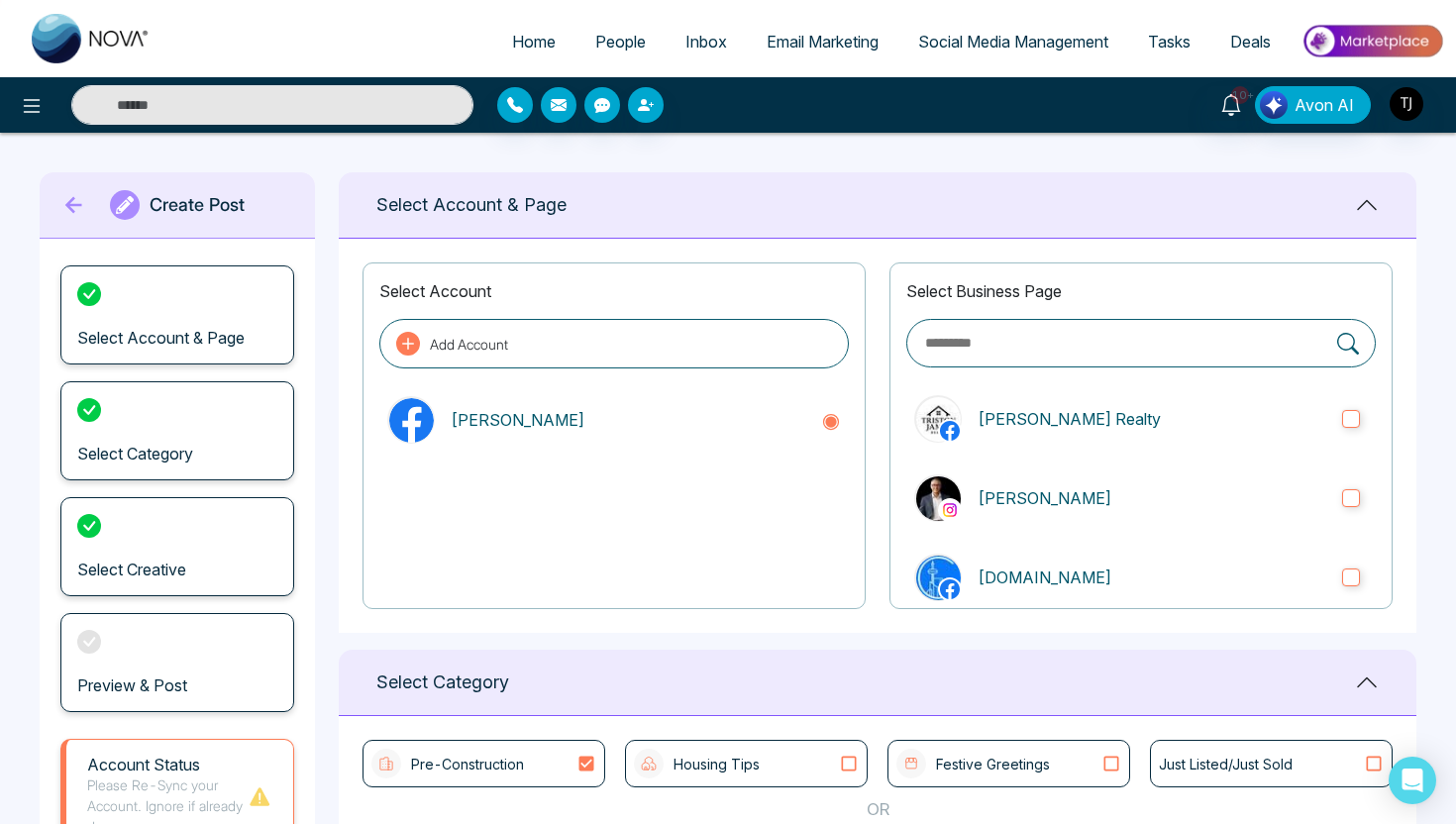 click 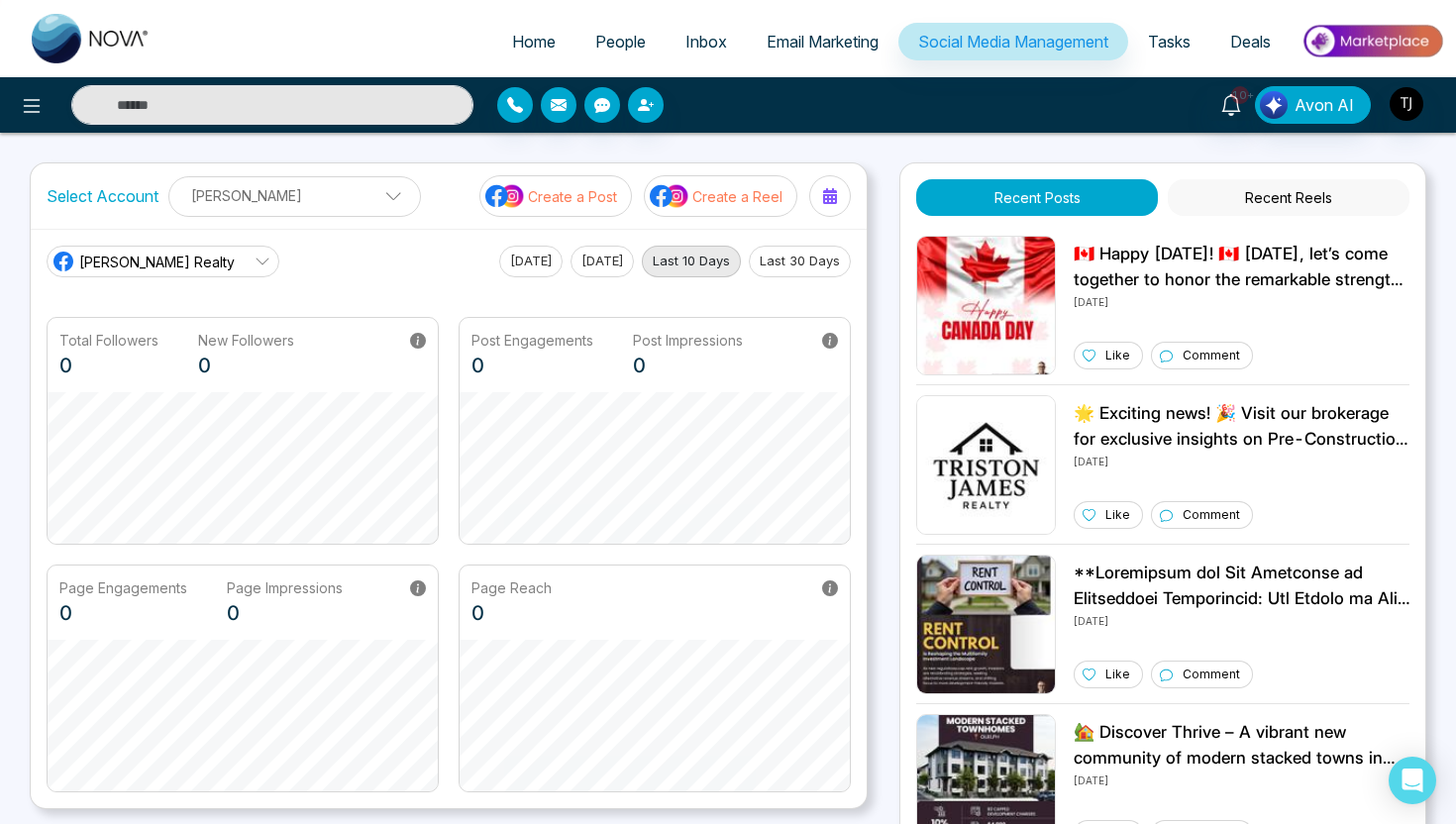 click on "Create a Reel" at bounding box center [737, 196] 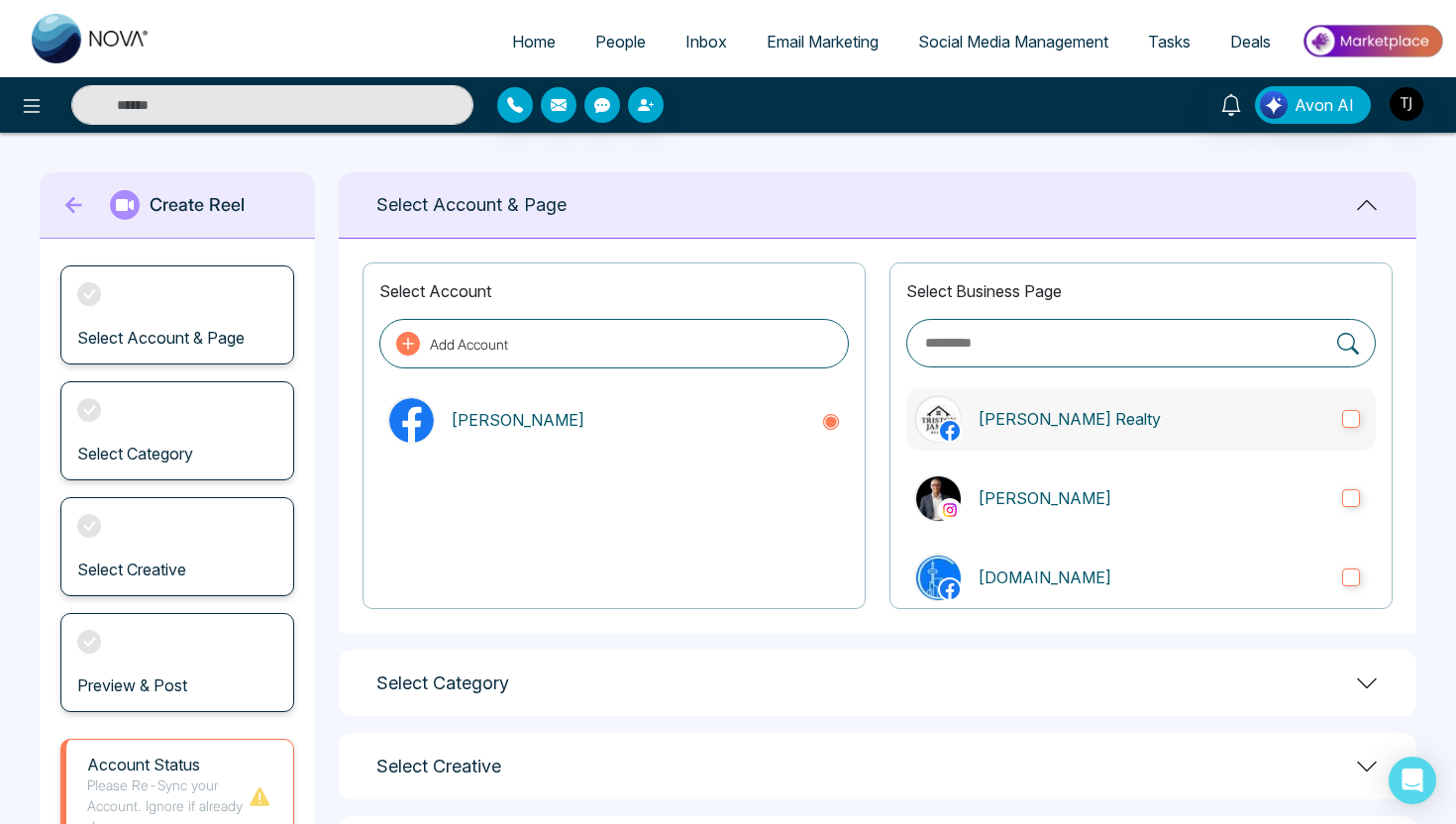 click on "[PERSON_NAME] Realty" at bounding box center (1152, 419) 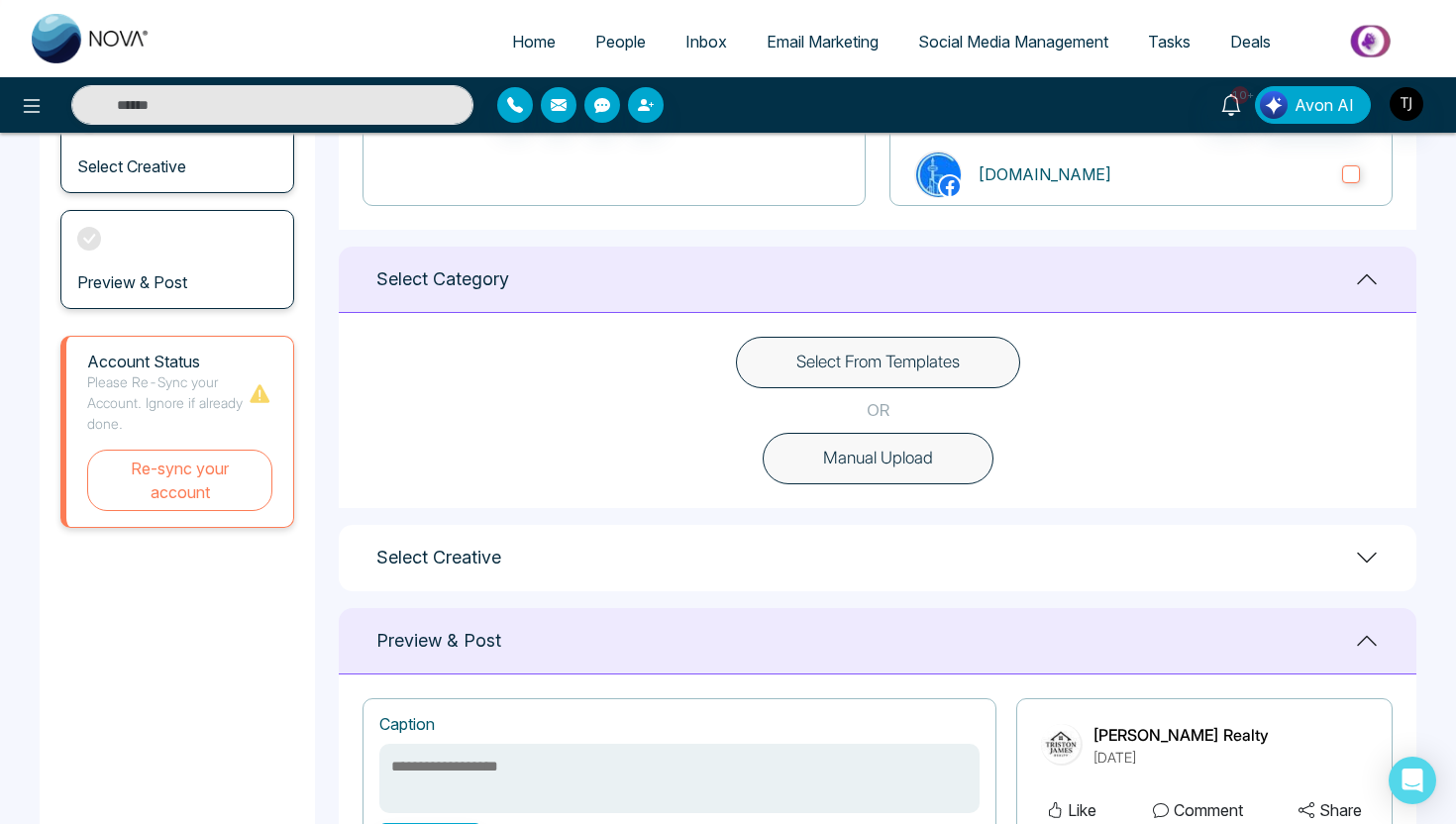 scroll, scrollTop: 420, scrollLeft: 0, axis: vertical 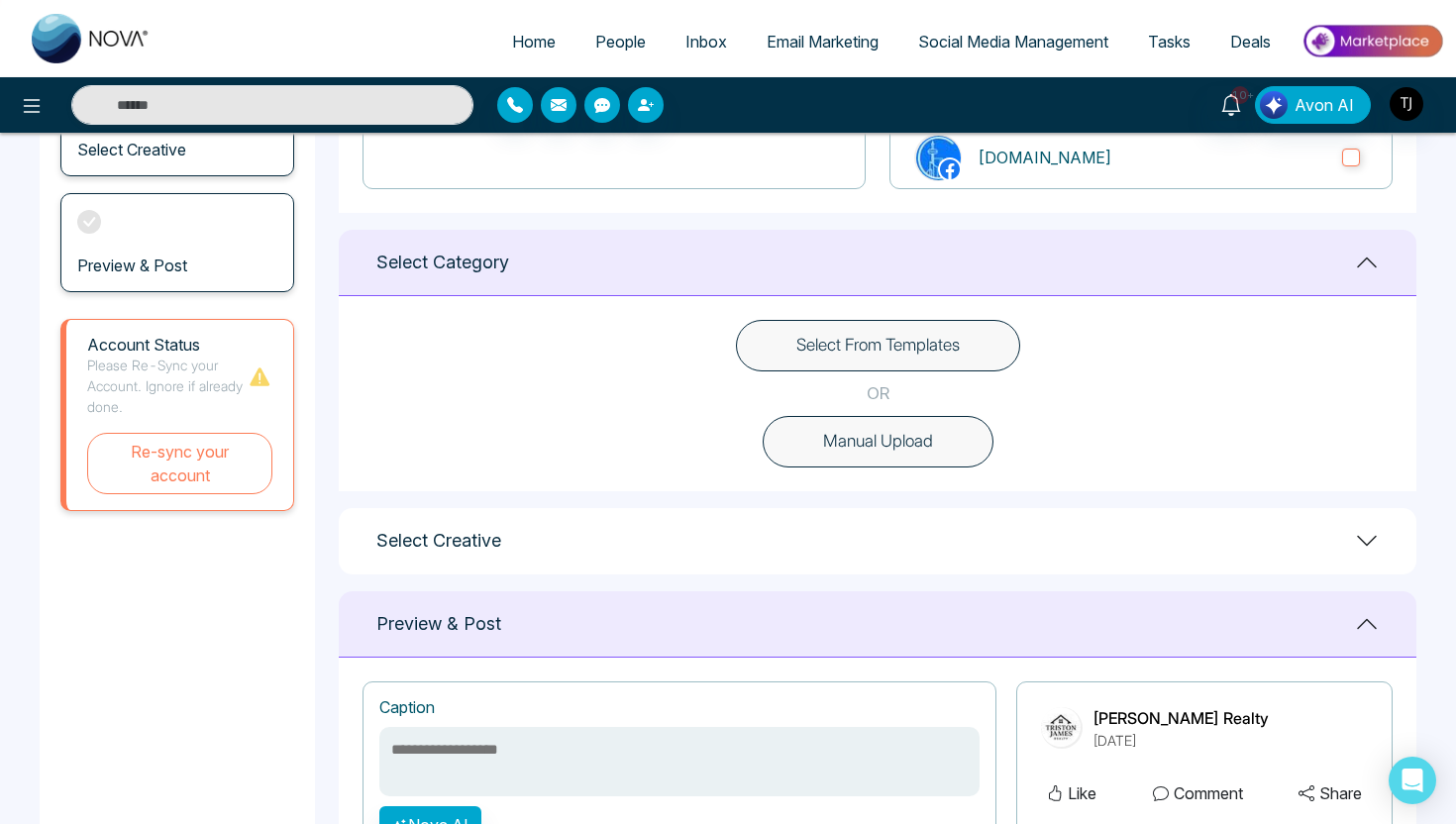 click on "Select From Templates" at bounding box center (878, 346) 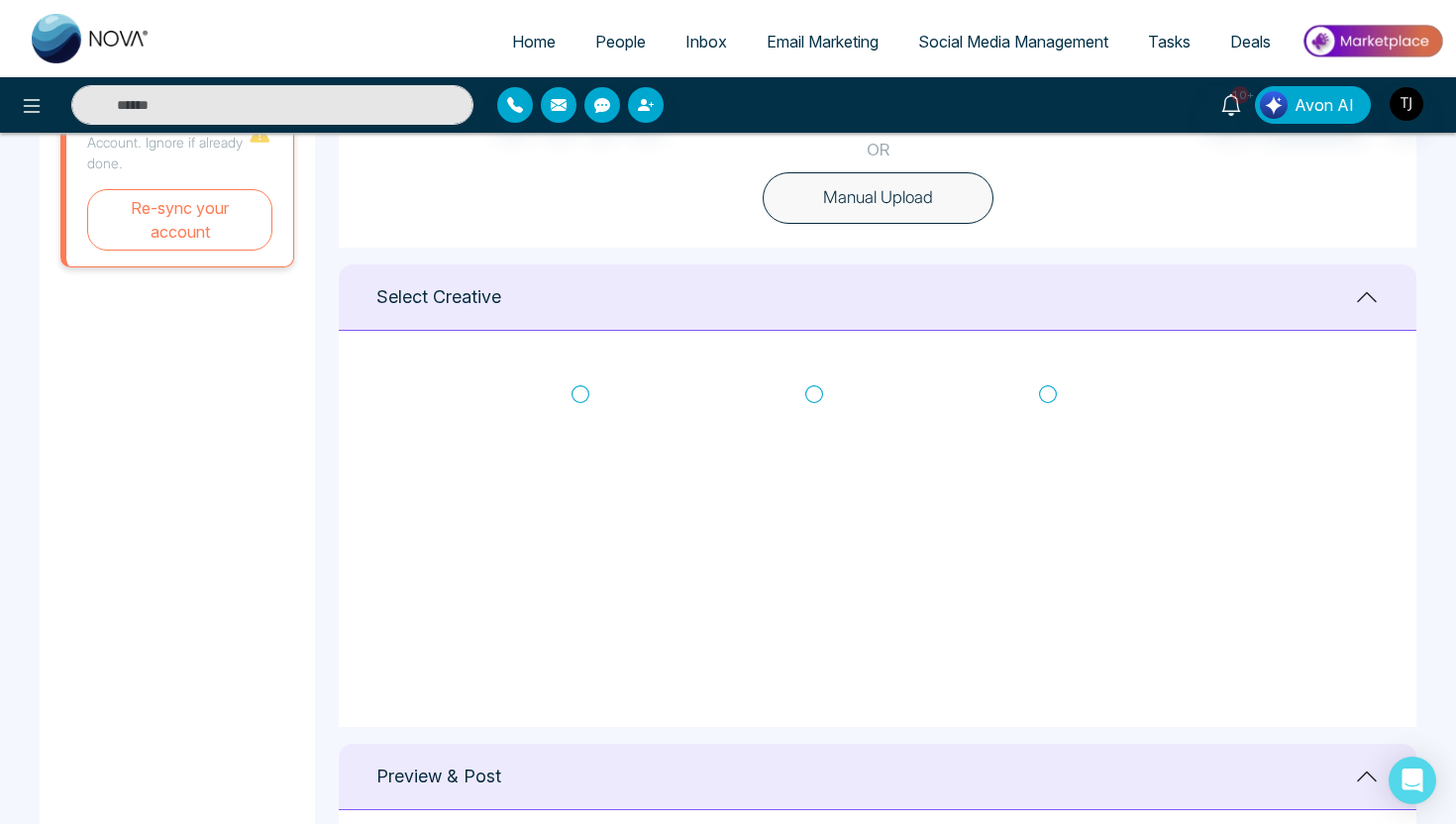 scroll, scrollTop: 680, scrollLeft: 0, axis: vertical 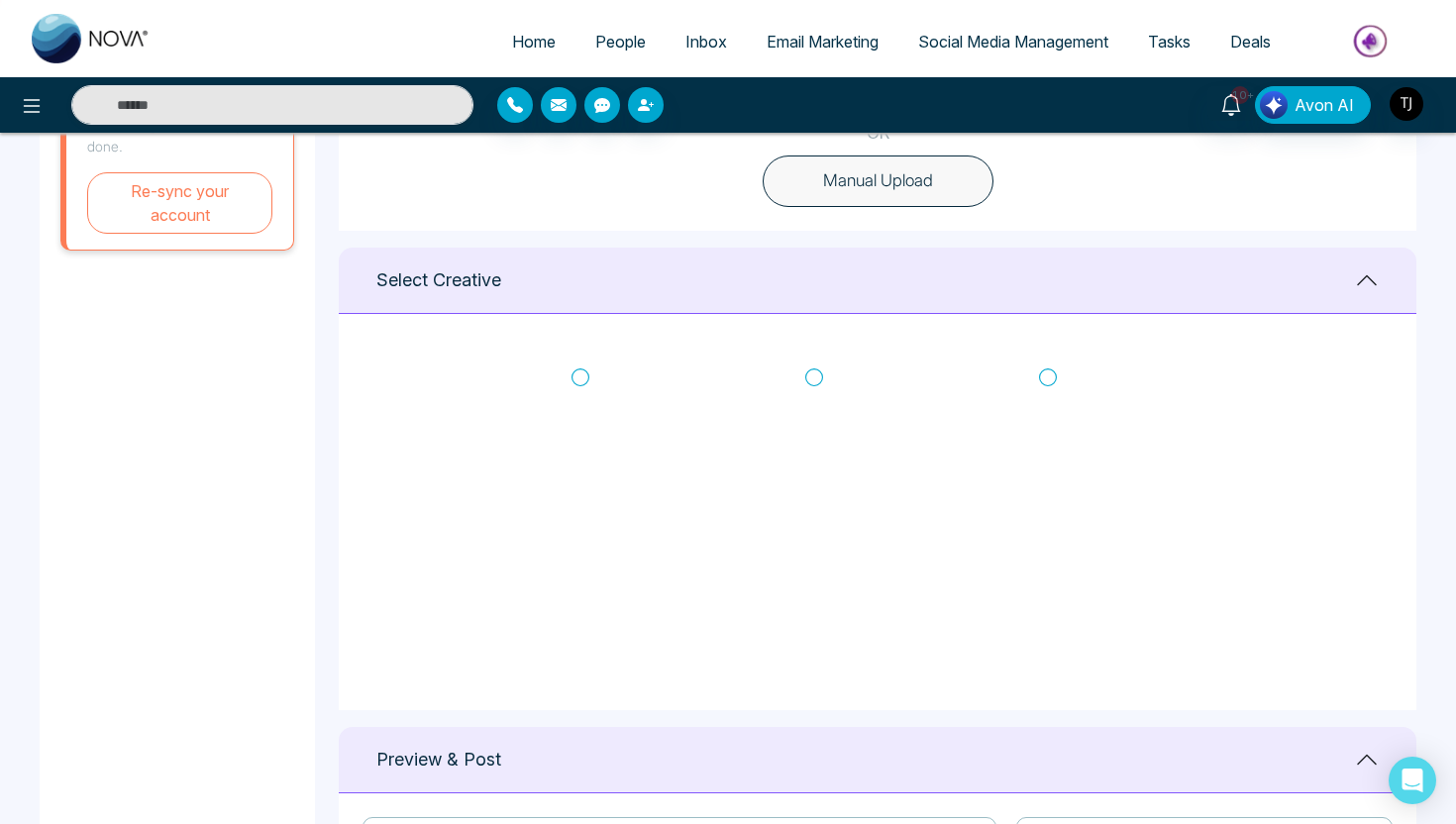 click 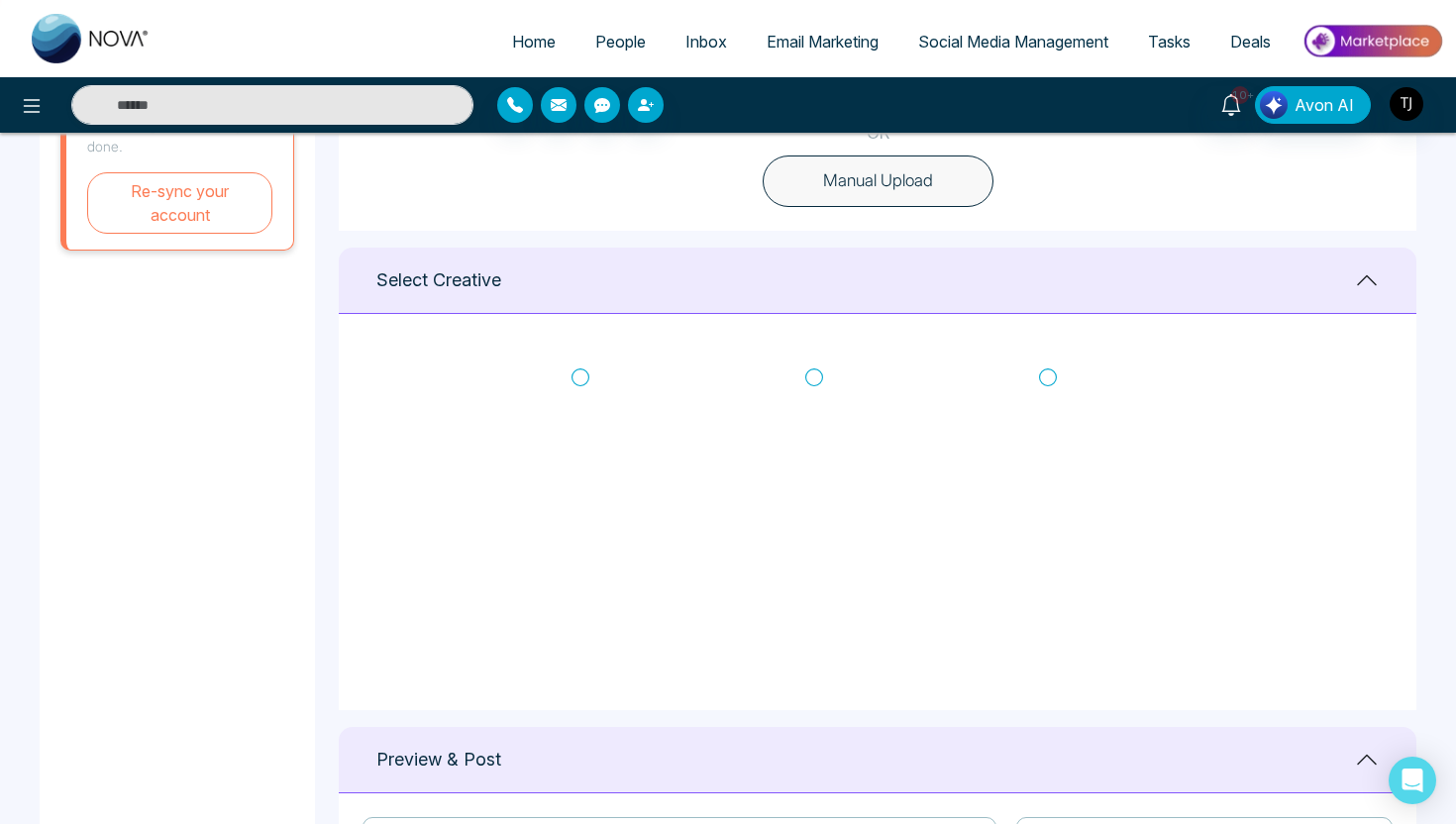 type on "**********" 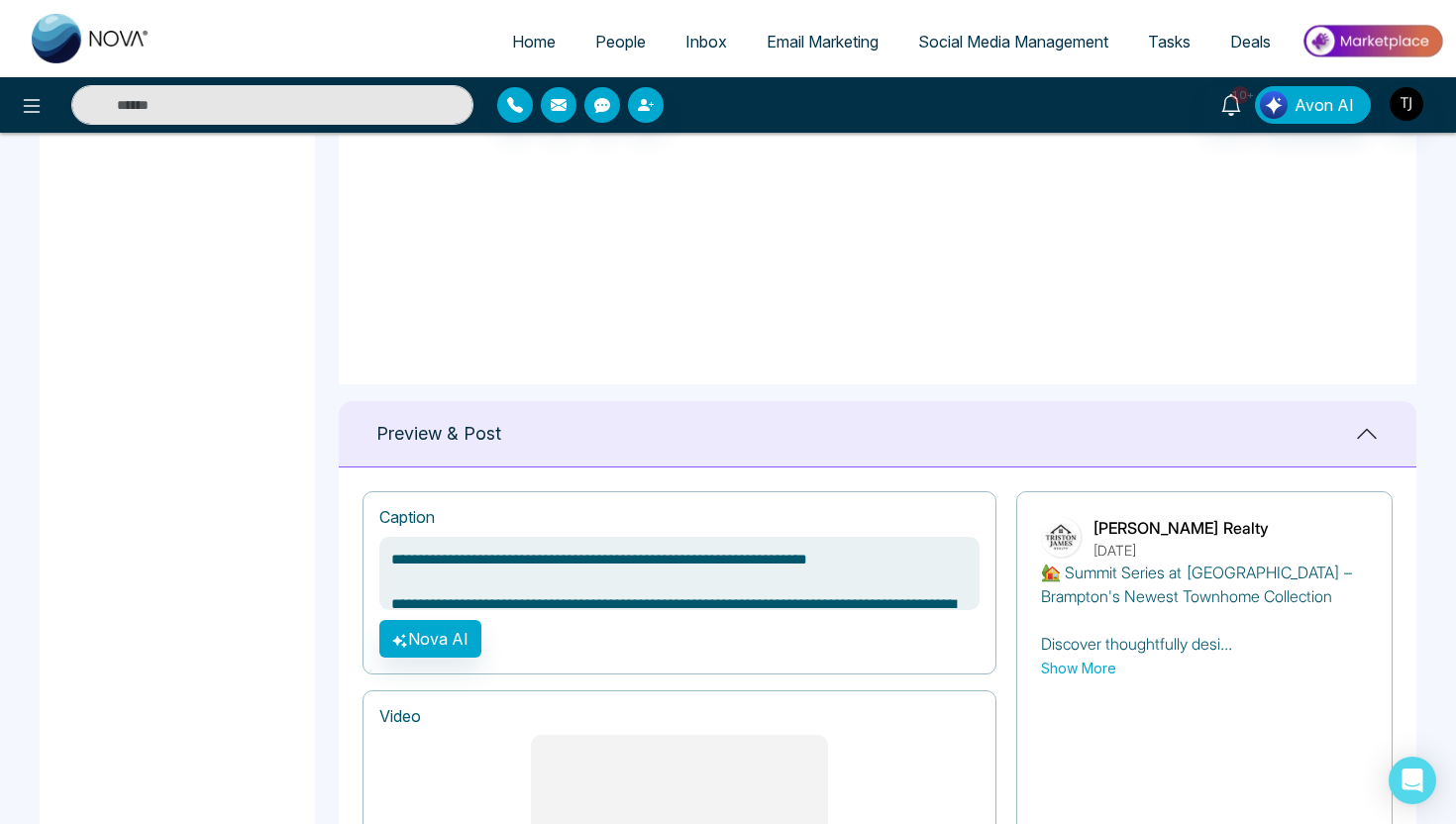 scroll, scrollTop: 1131, scrollLeft: 0, axis: vertical 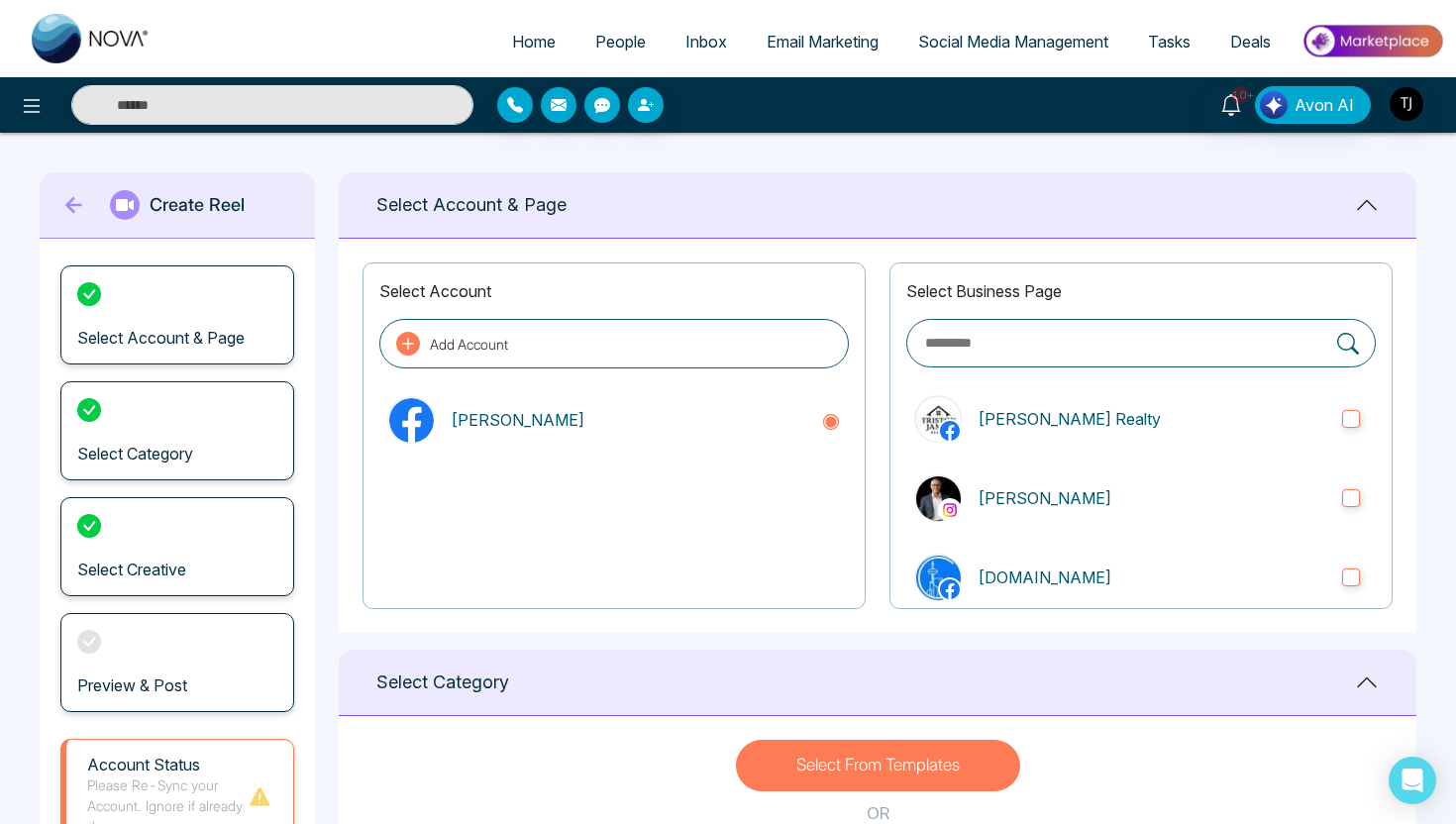 click 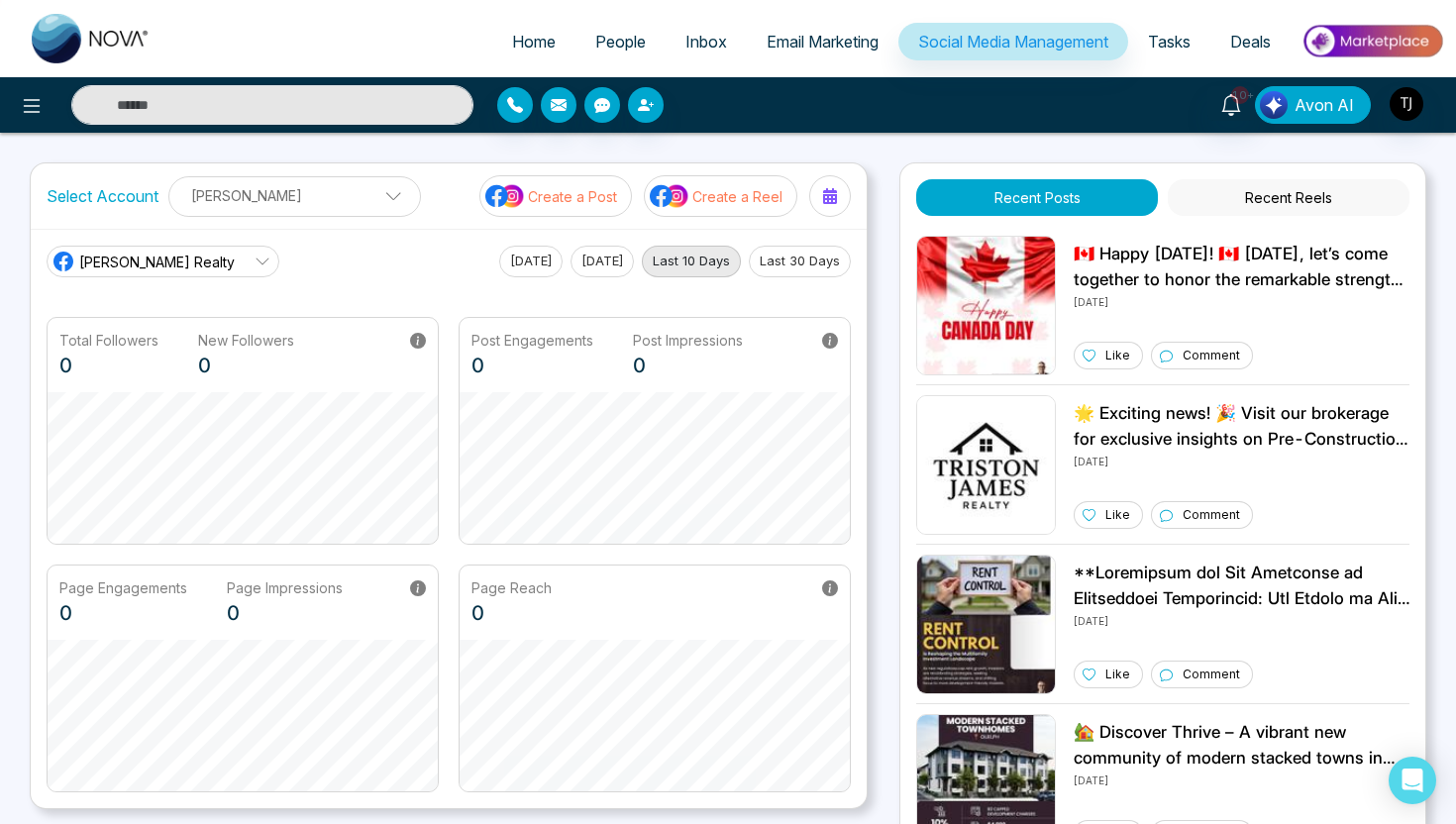 click on "Avon AI" at bounding box center [1324, 105] 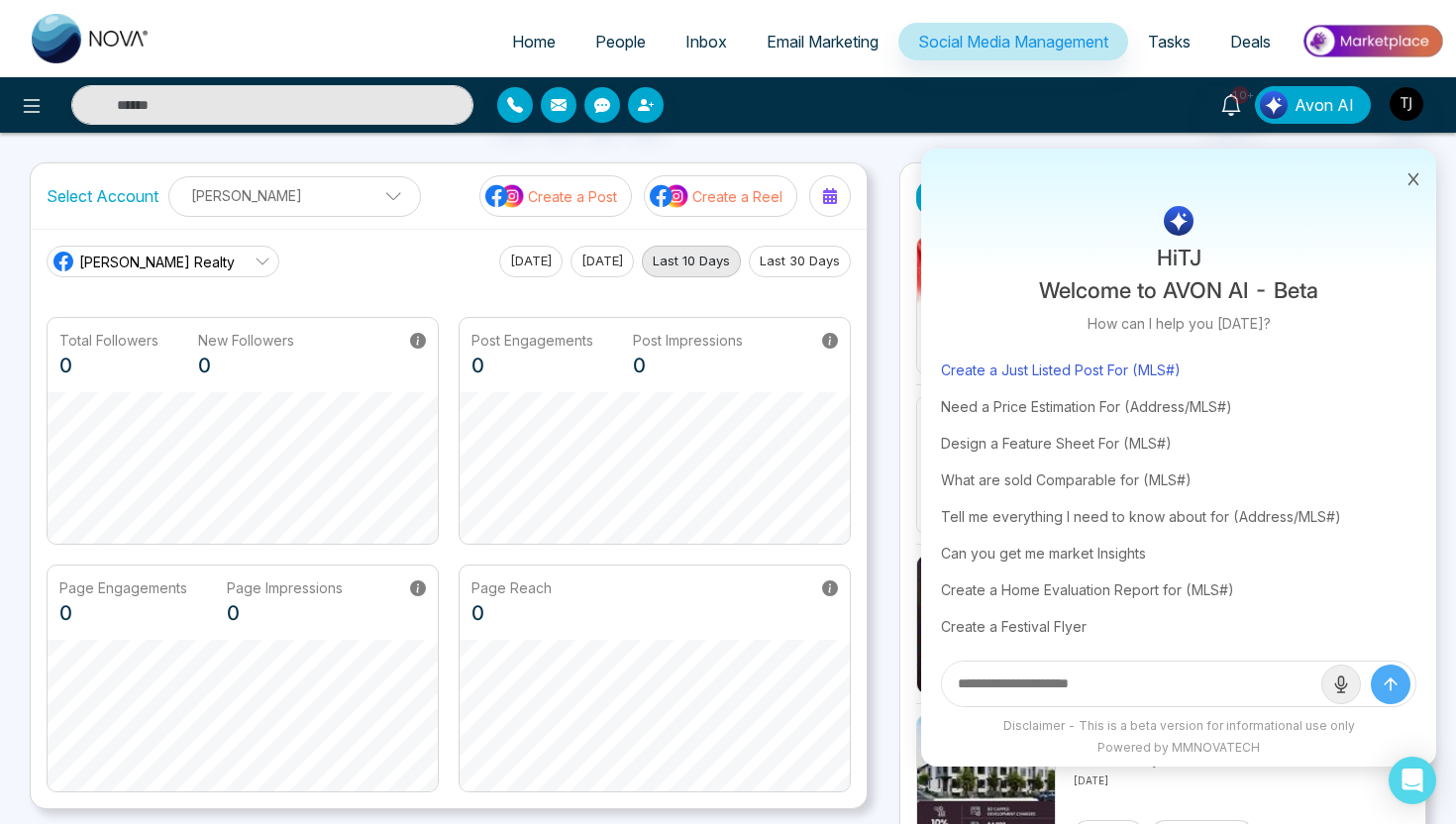 scroll, scrollTop: 45, scrollLeft: 0, axis: vertical 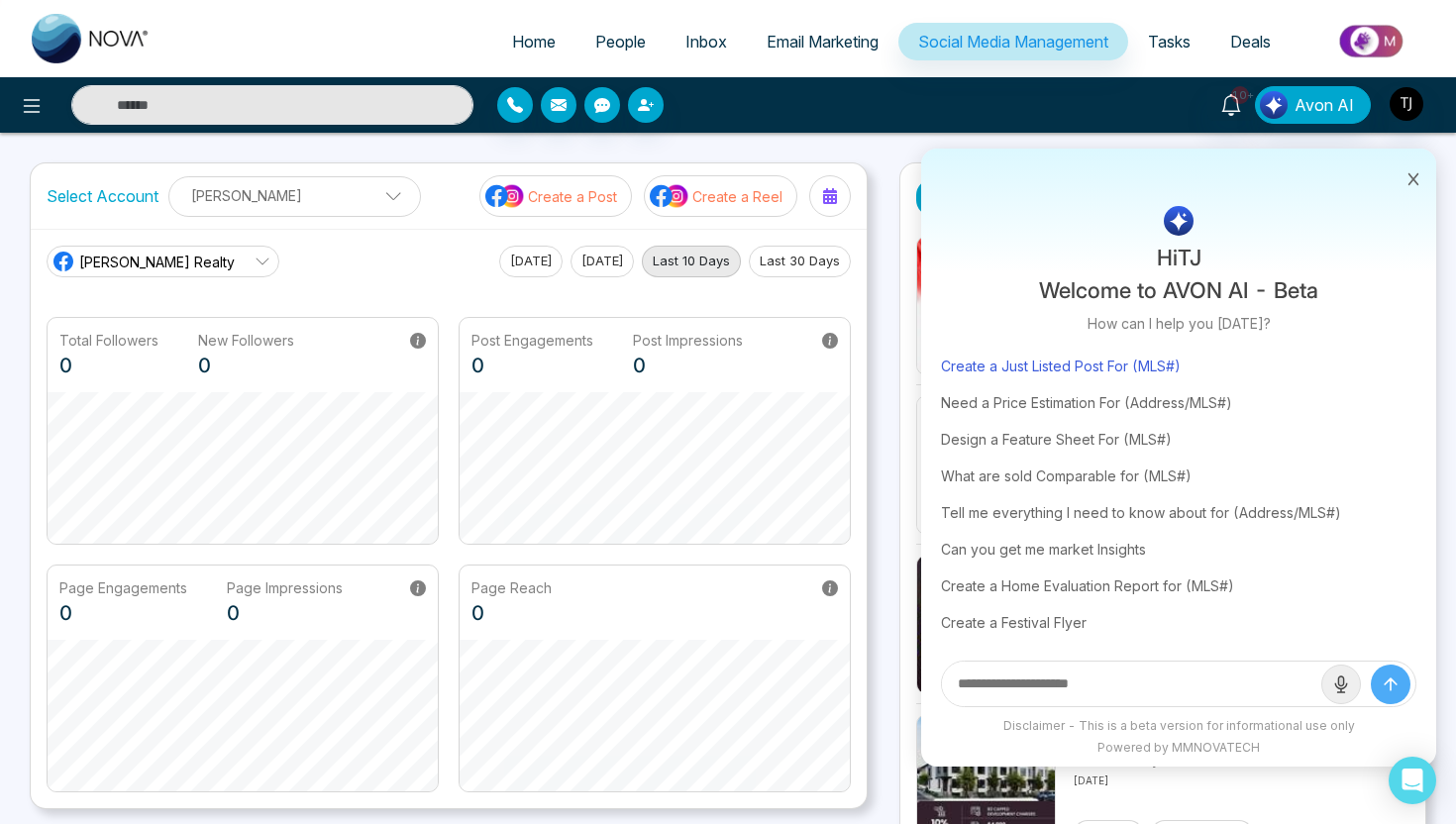 click on "Create a Just Listed Post For (MLS#)" at bounding box center [1179, 365] 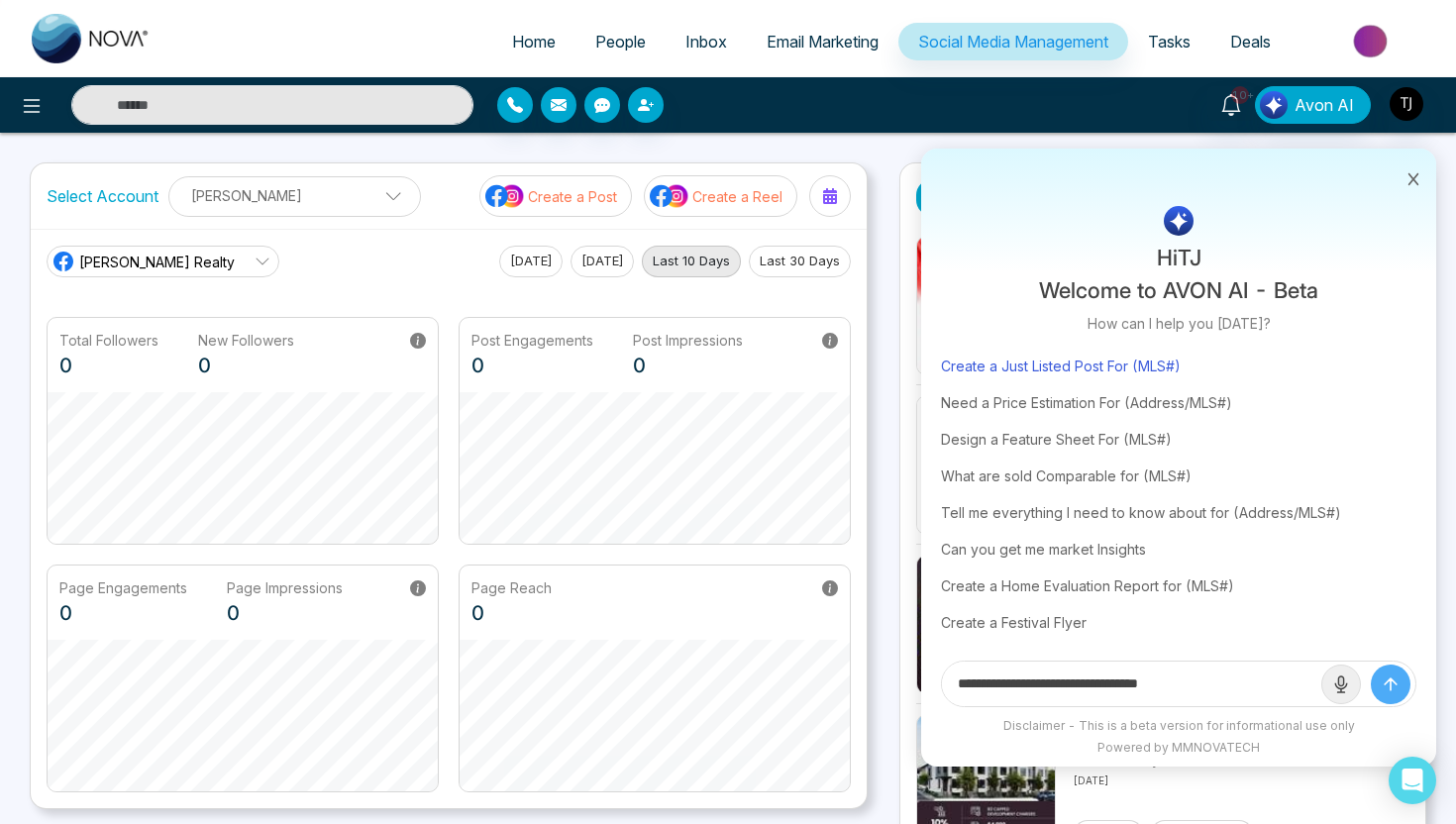 scroll, scrollTop: 0, scrollLeft: 0, axis: both 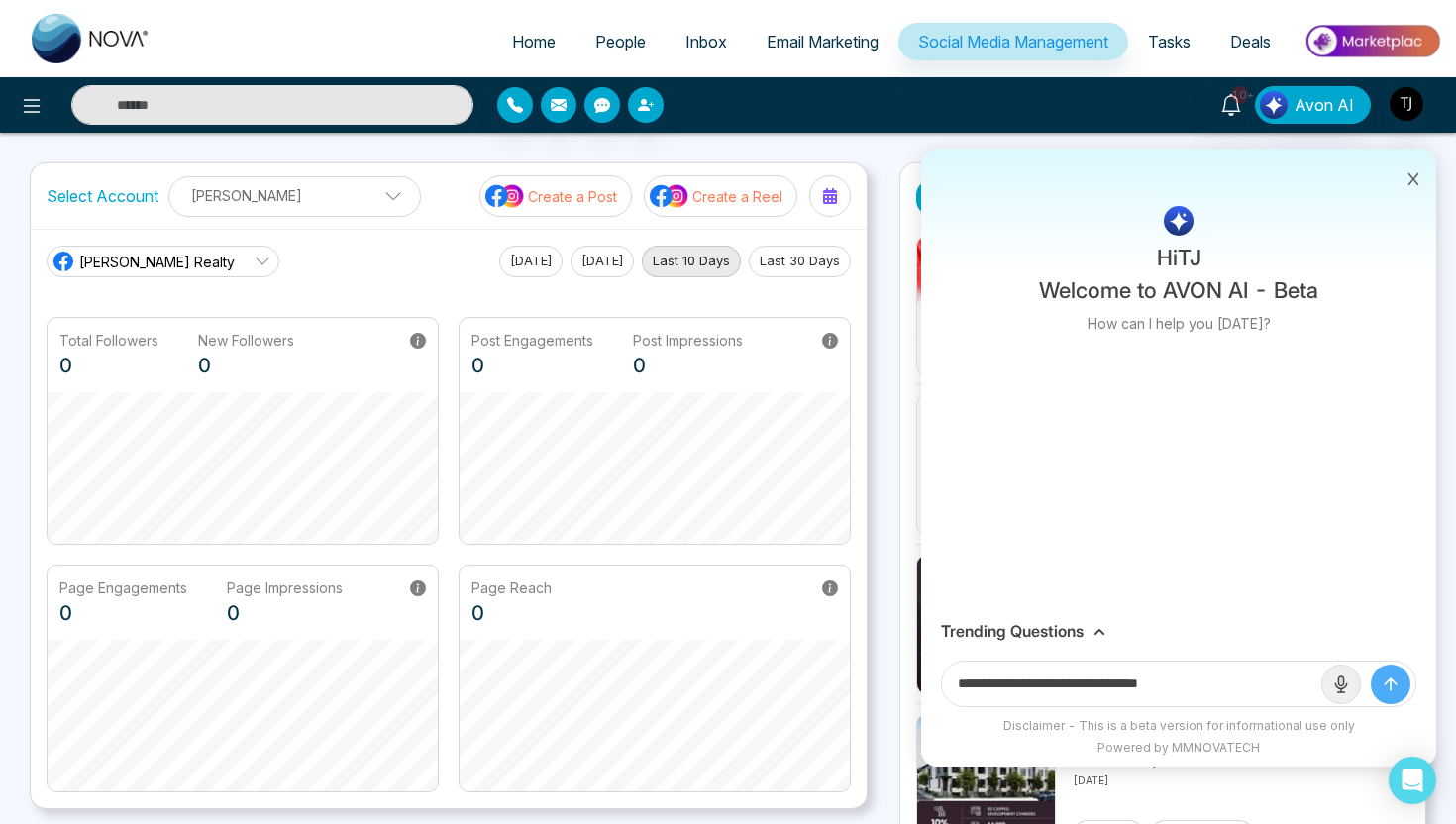 drag, startPoint x: 1149, startPoint y: 683, endPoint x: 1241, endPoint y: 683, distance: 92 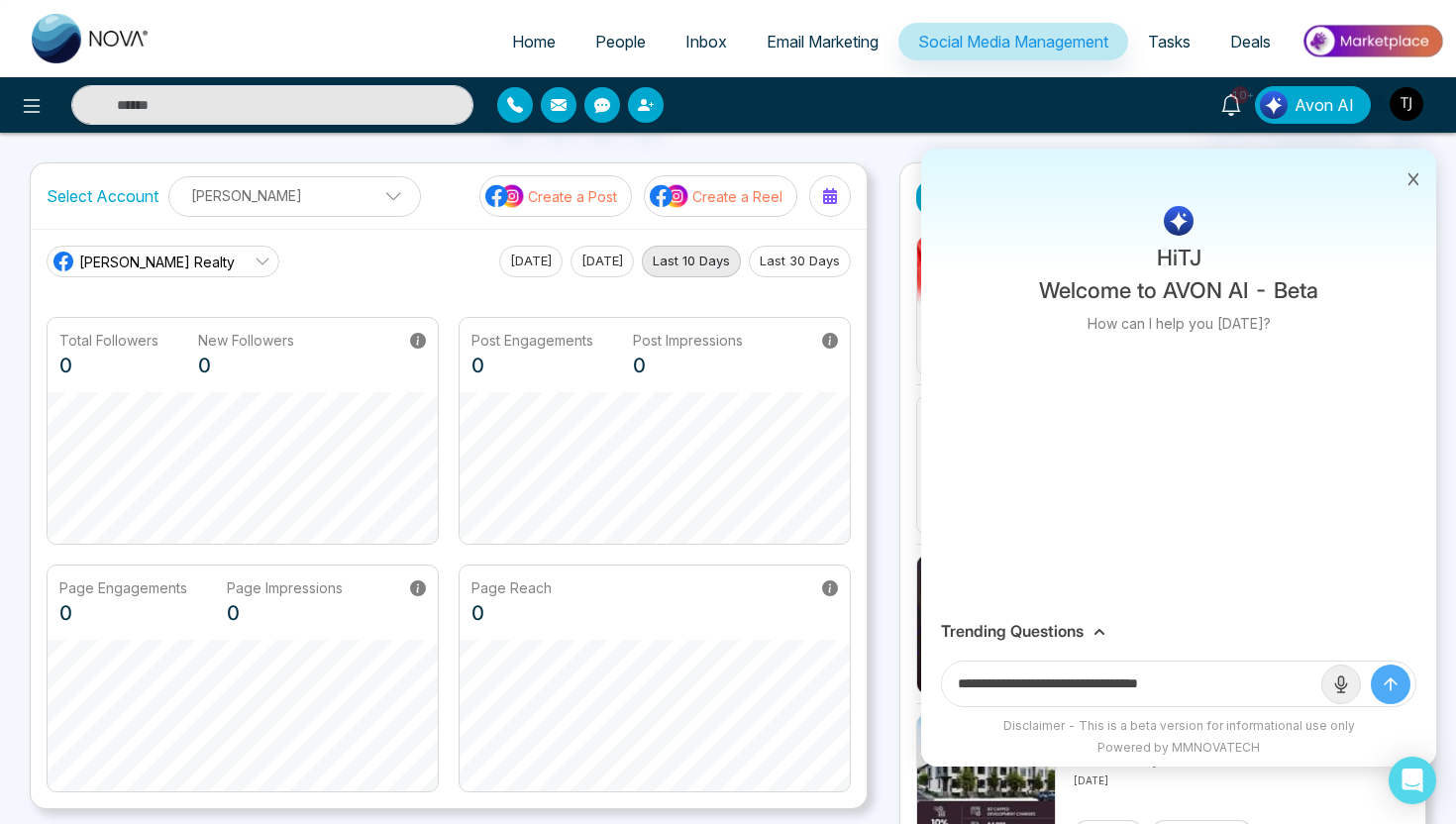 click on "**********" at bounding box center [1131, 683] 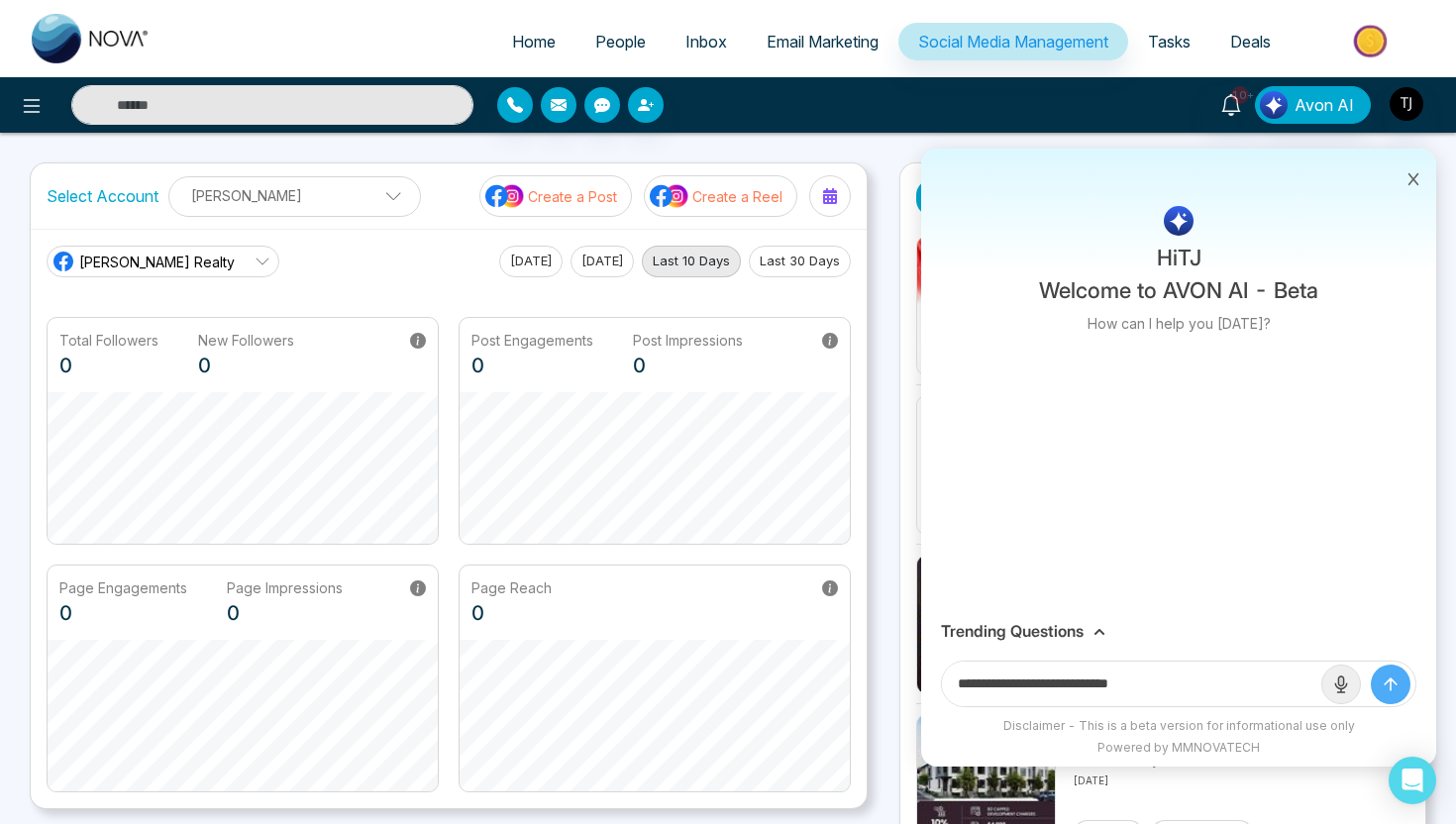 paste on "**********" 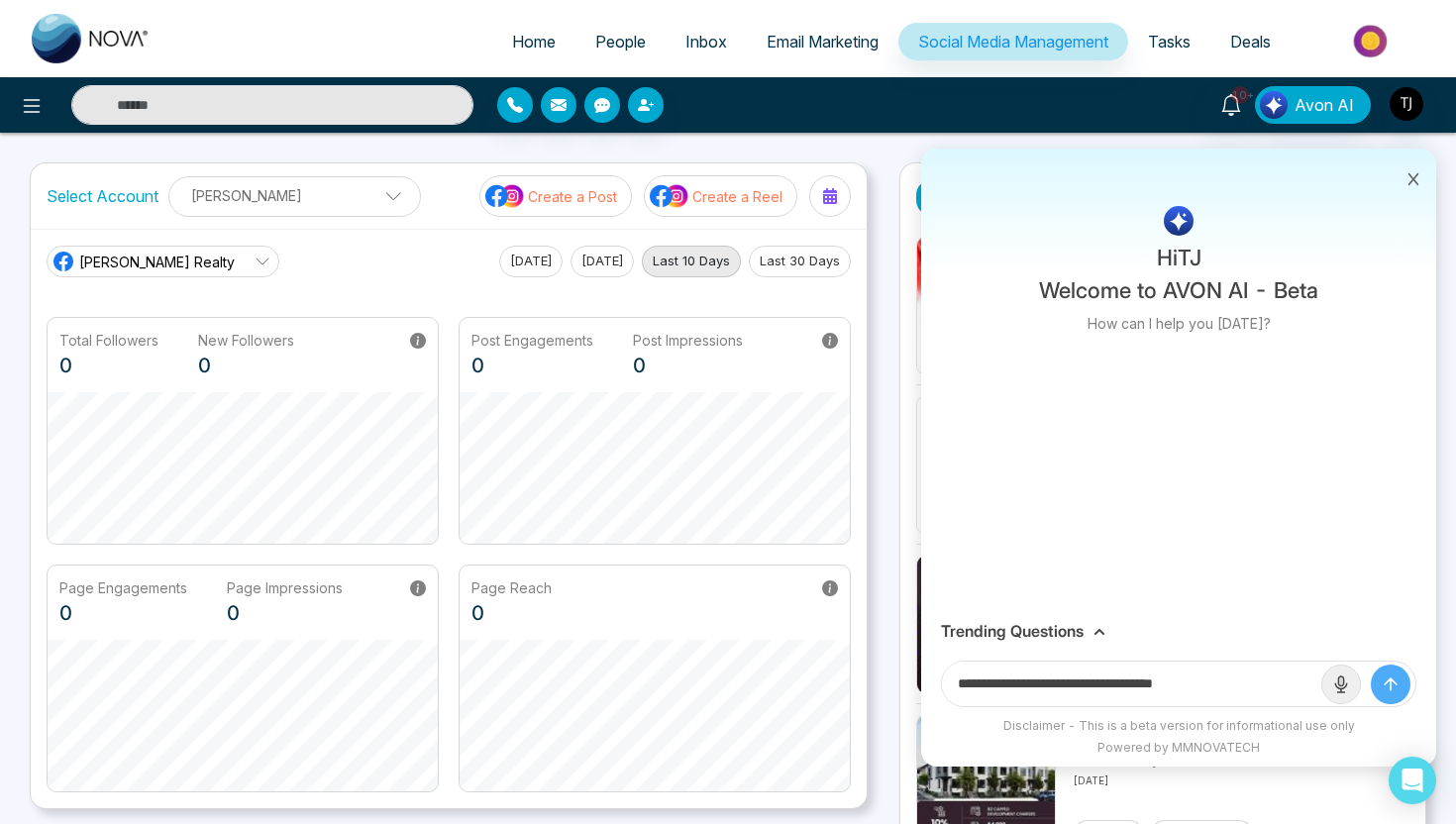 type on "**********" 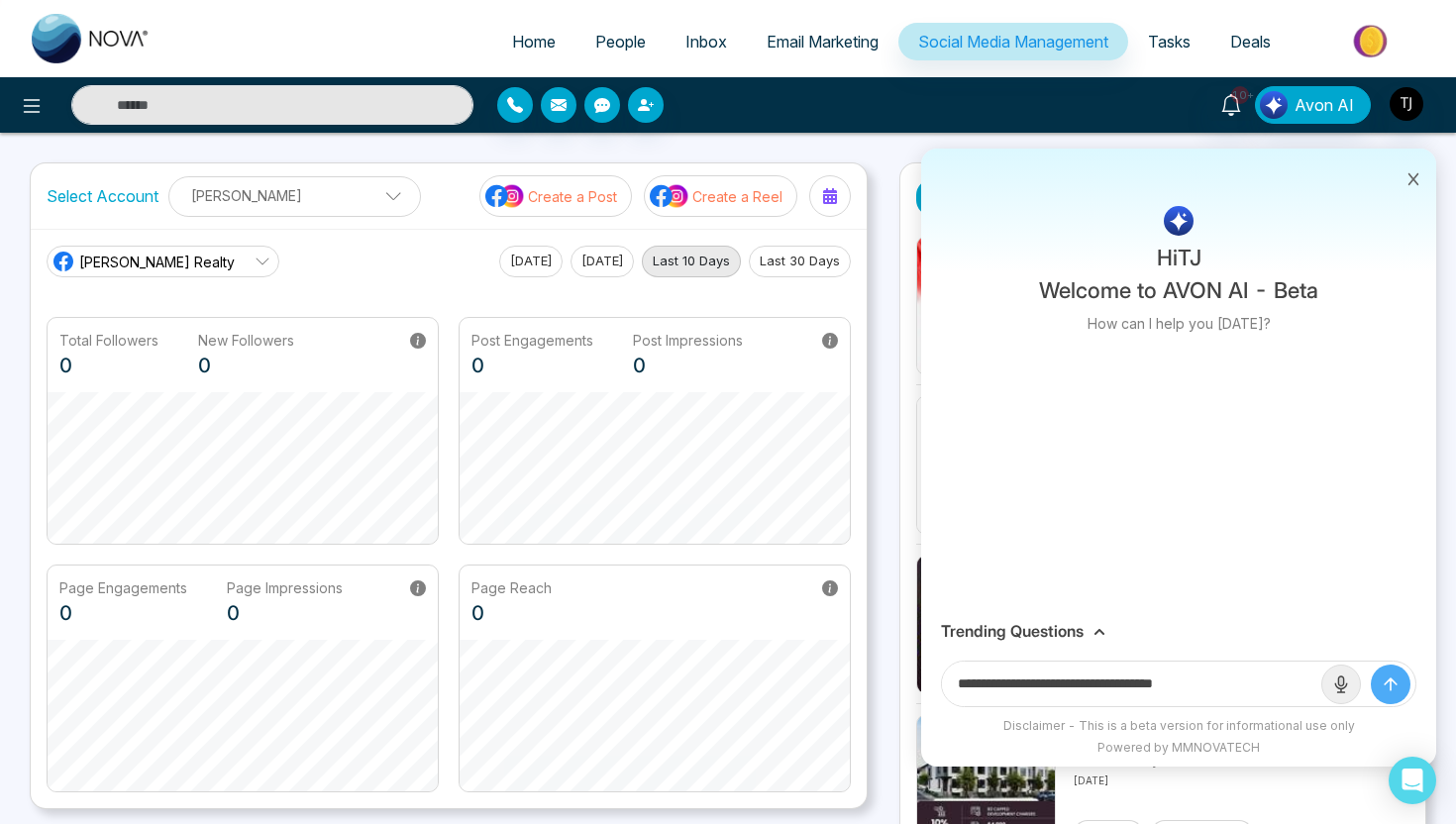 click at bounding box center (1391, 684) 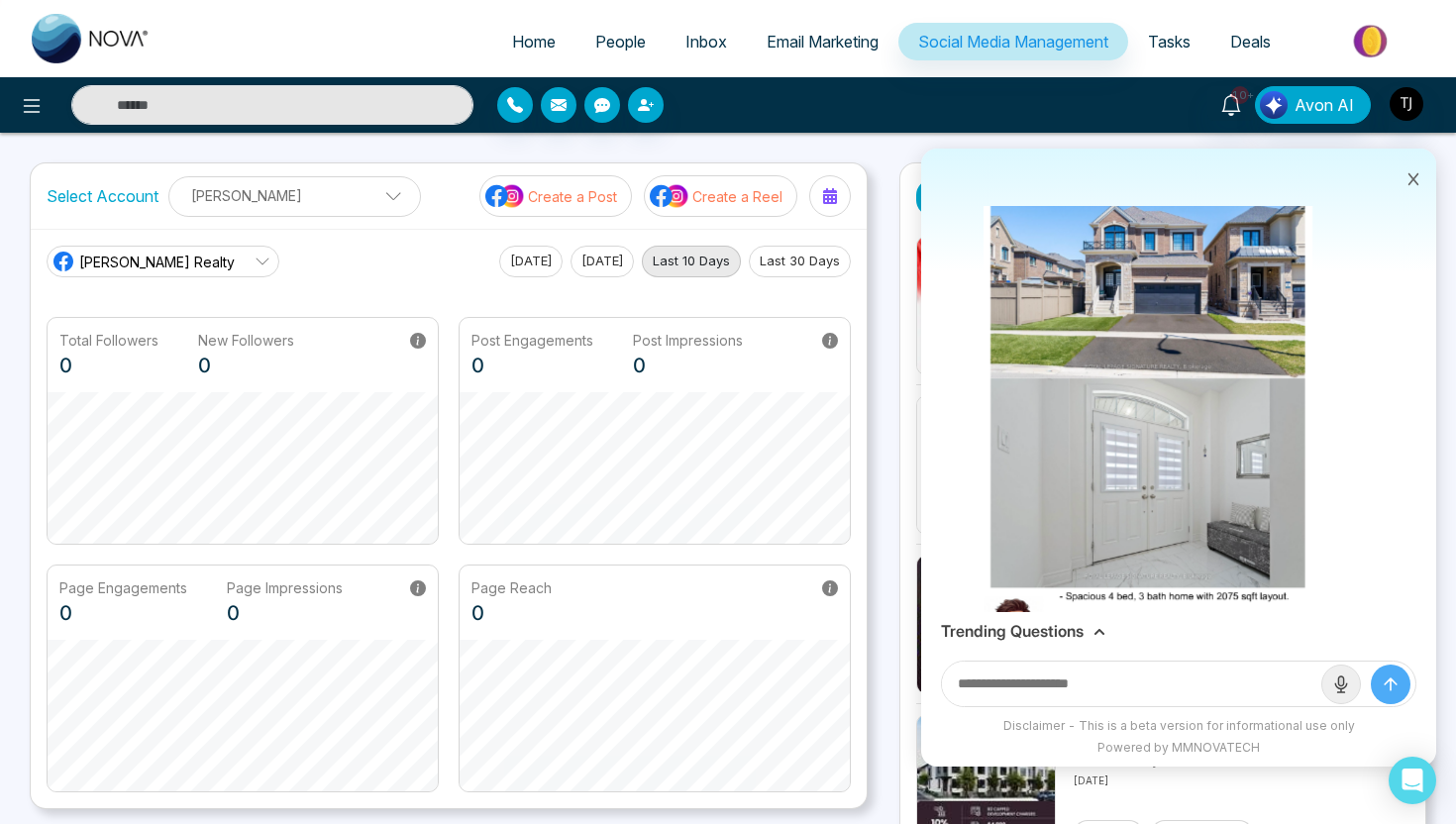 scroll, scrollTop: 348, scrollLeft: 0, axis: vertical 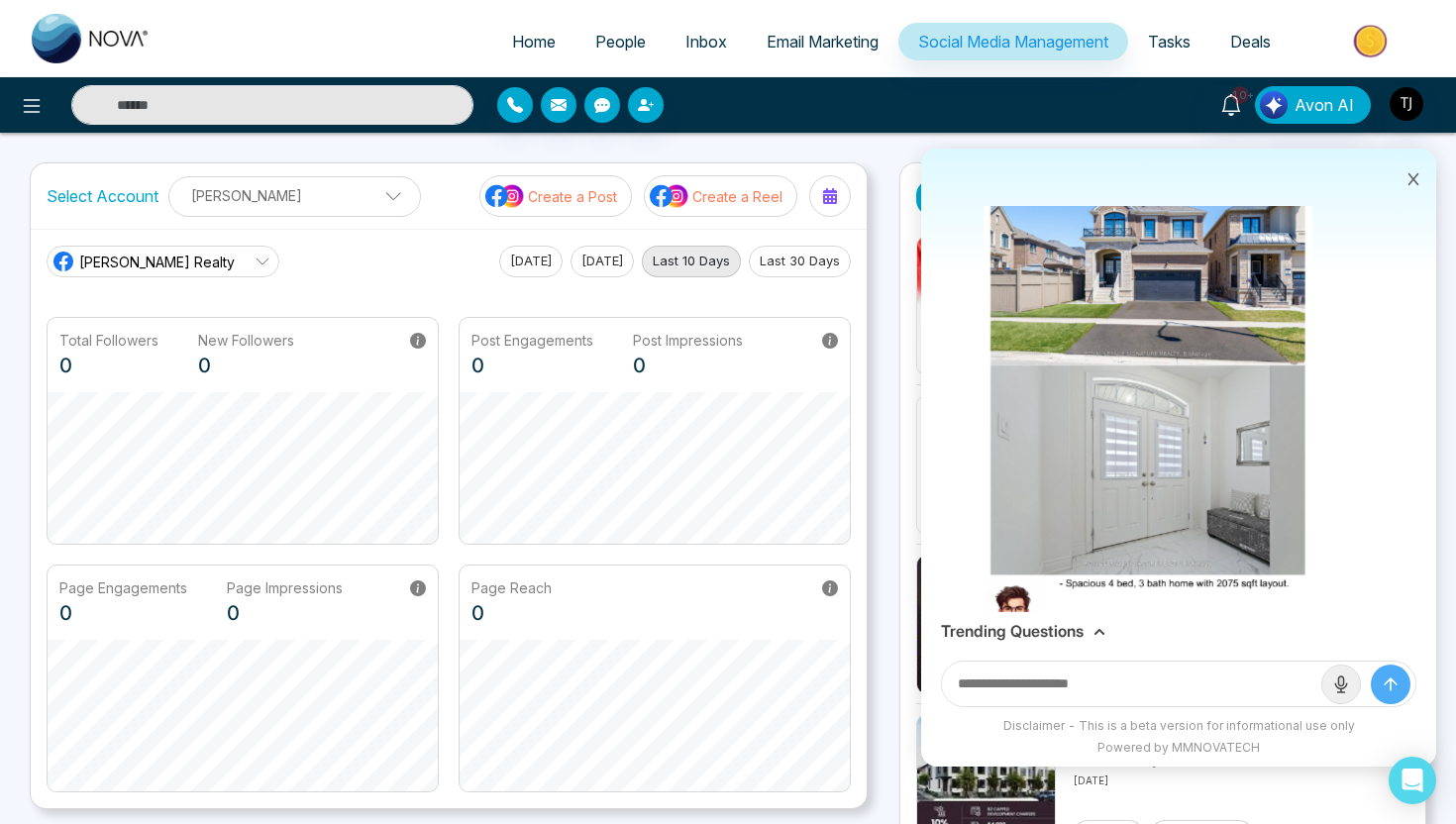 click at bounding box center (1148, 353) 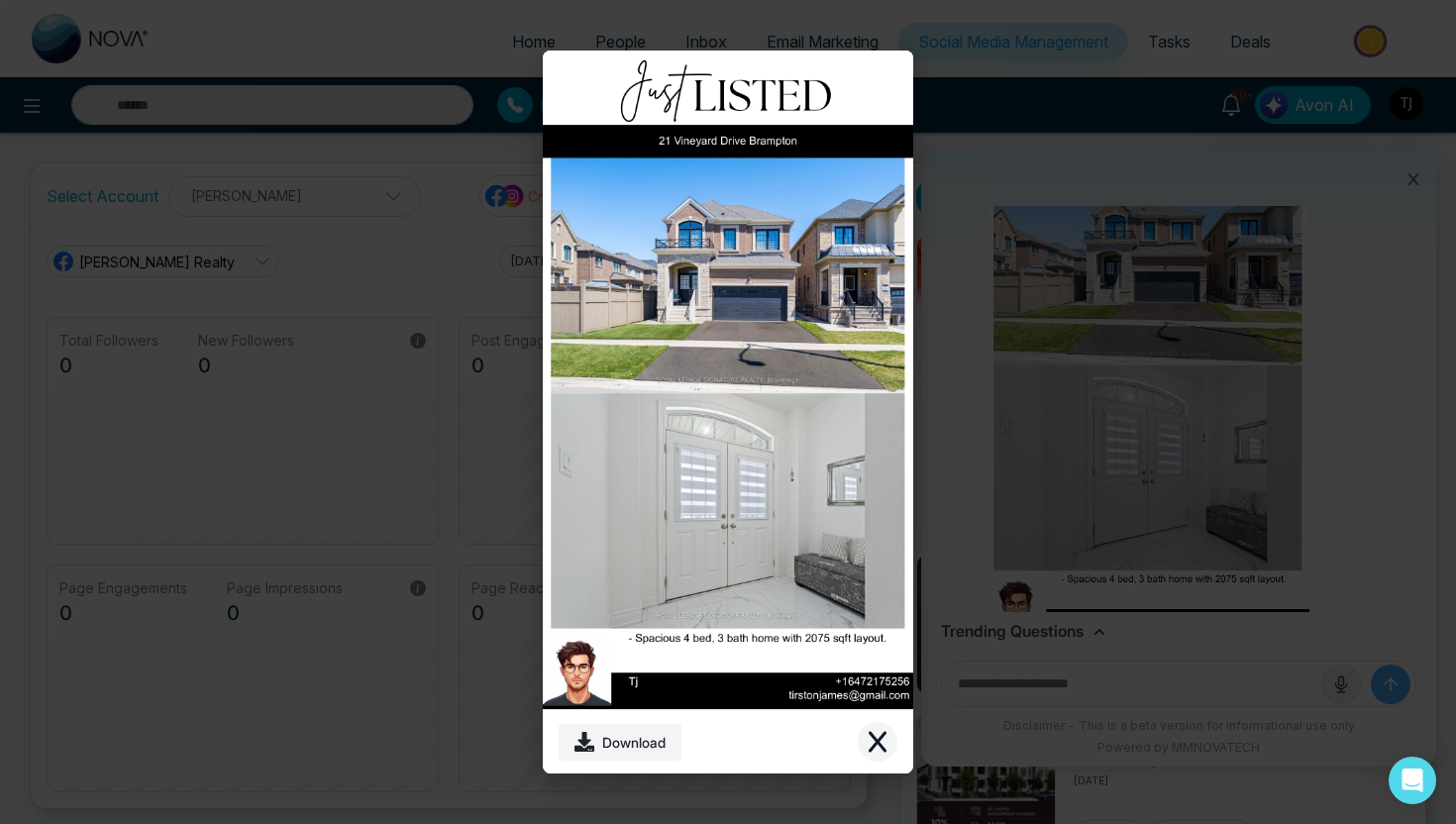 click 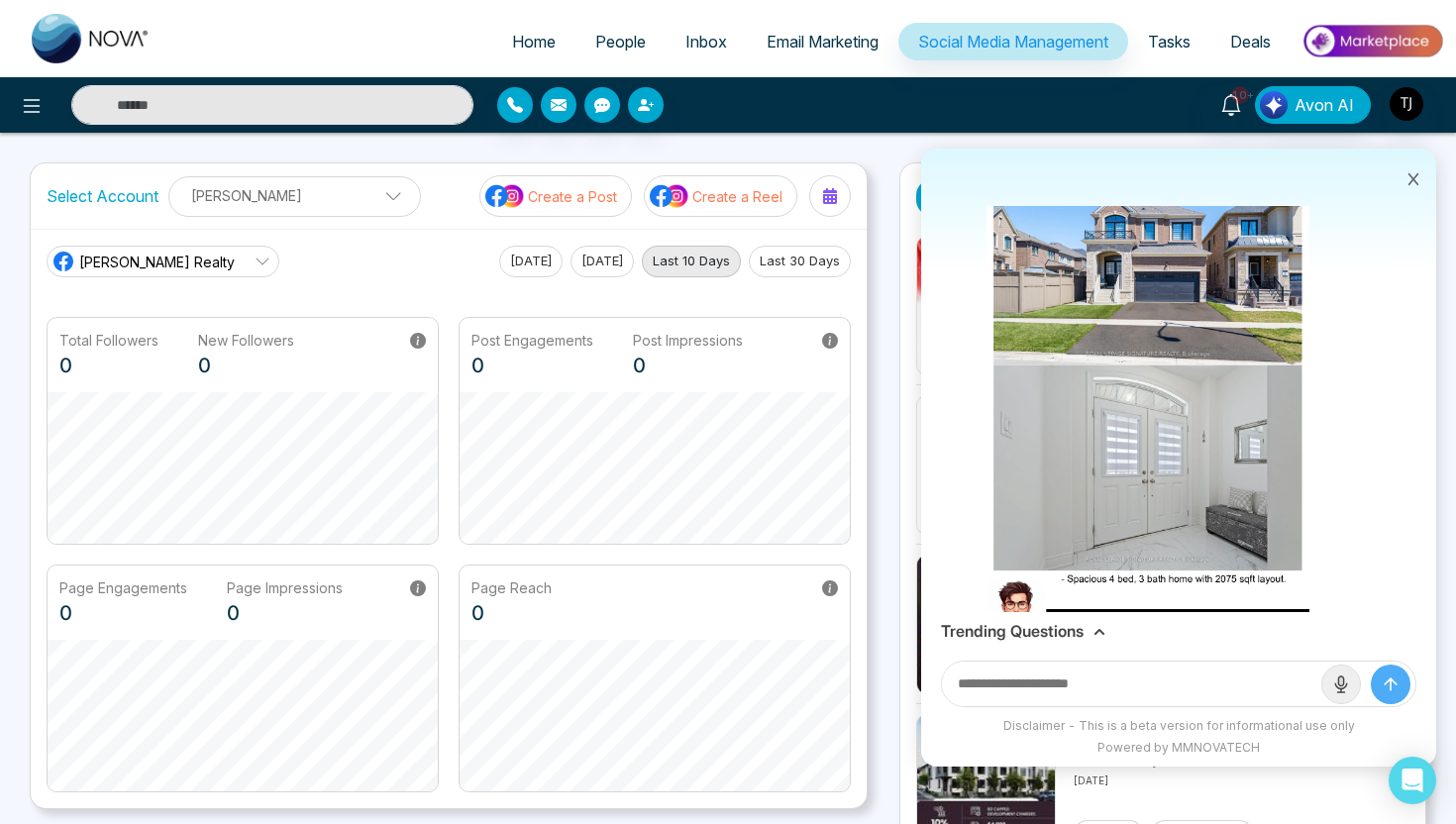 click on "Trending Questions" at bounding box center (1179, 631) 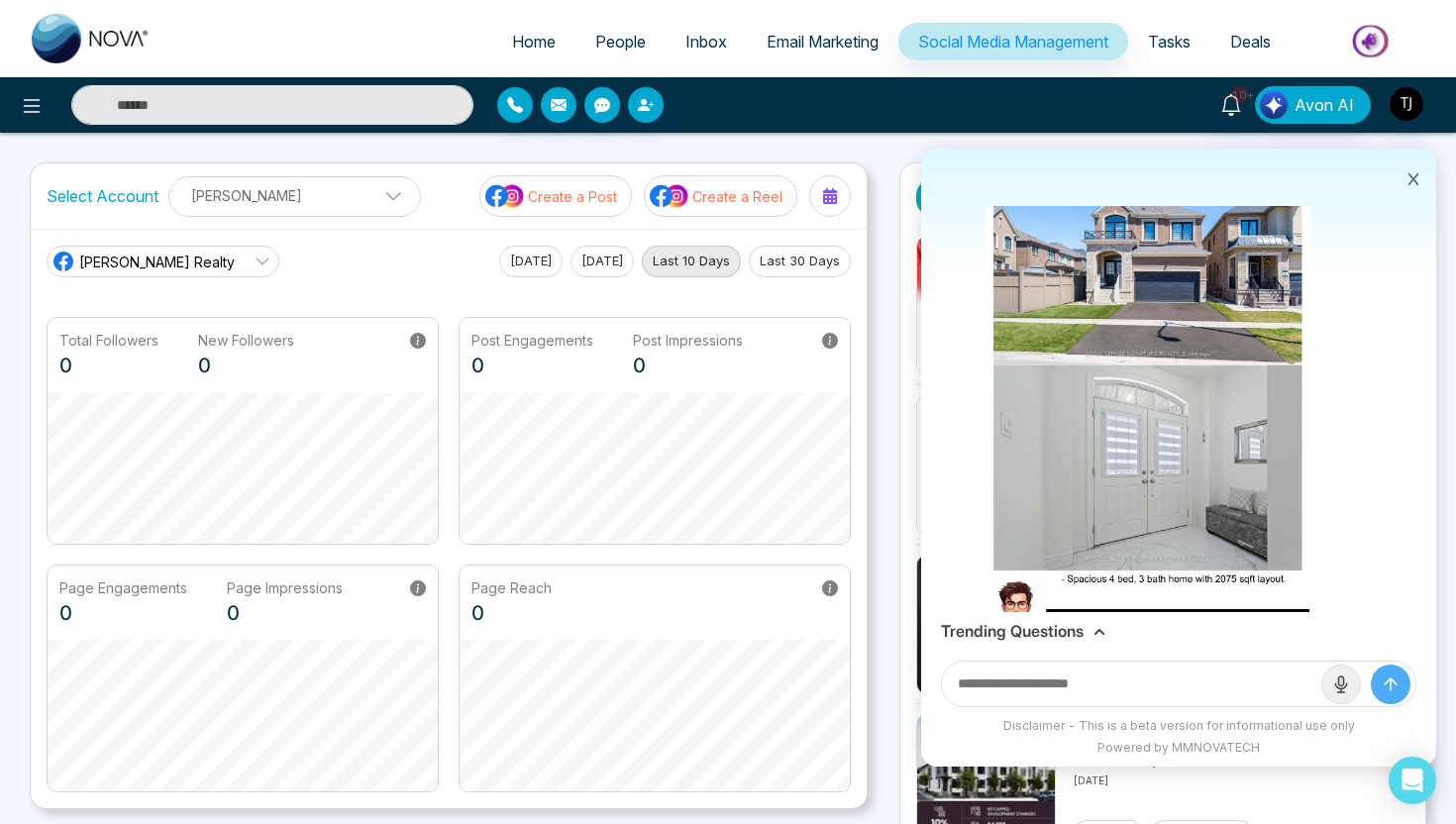click on "Trending Questions" at bounding box center [1012, 631] 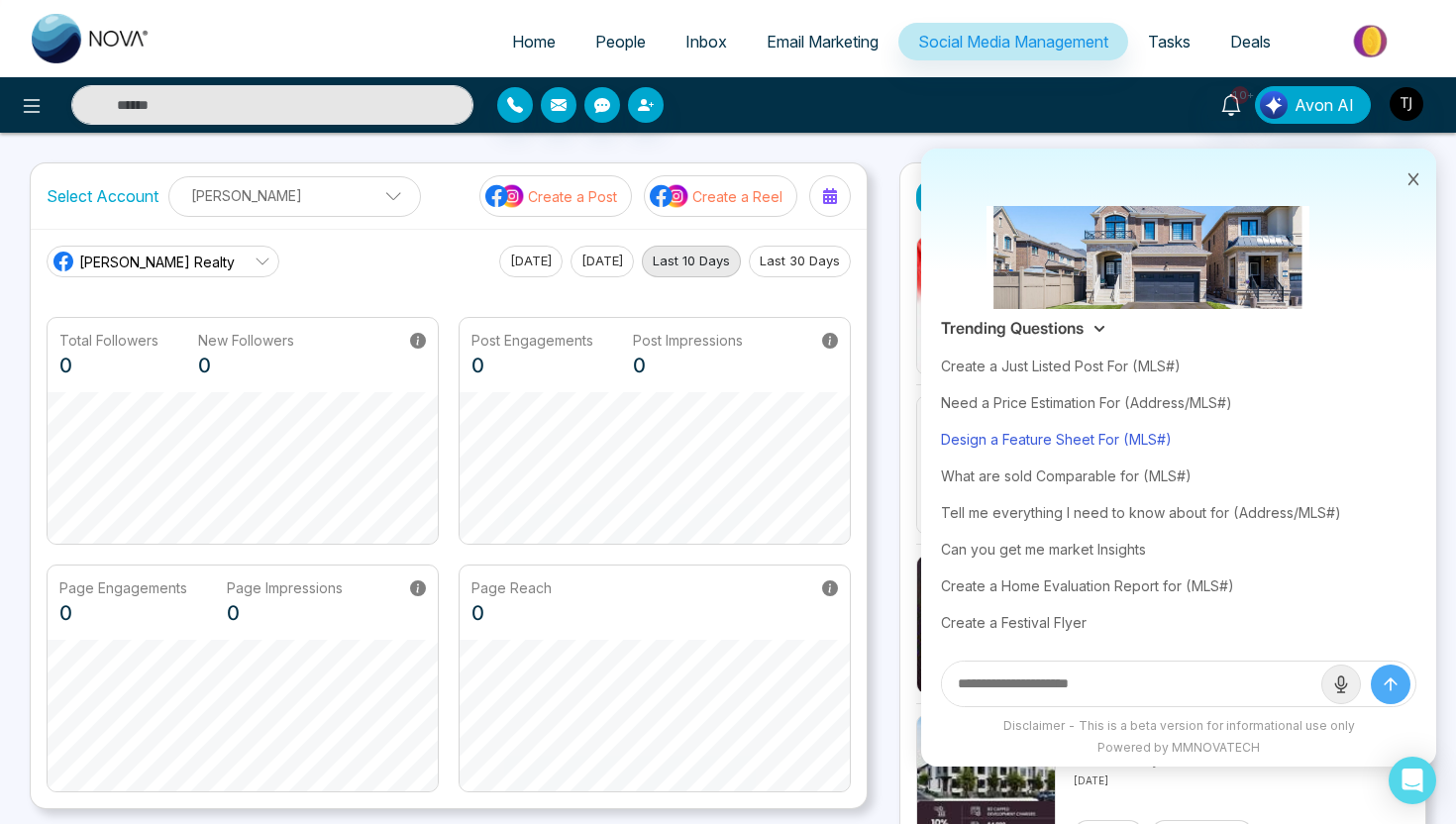 click on "Design a Feature Sheet For (MLS#)" at bounding box center [1179, 439] 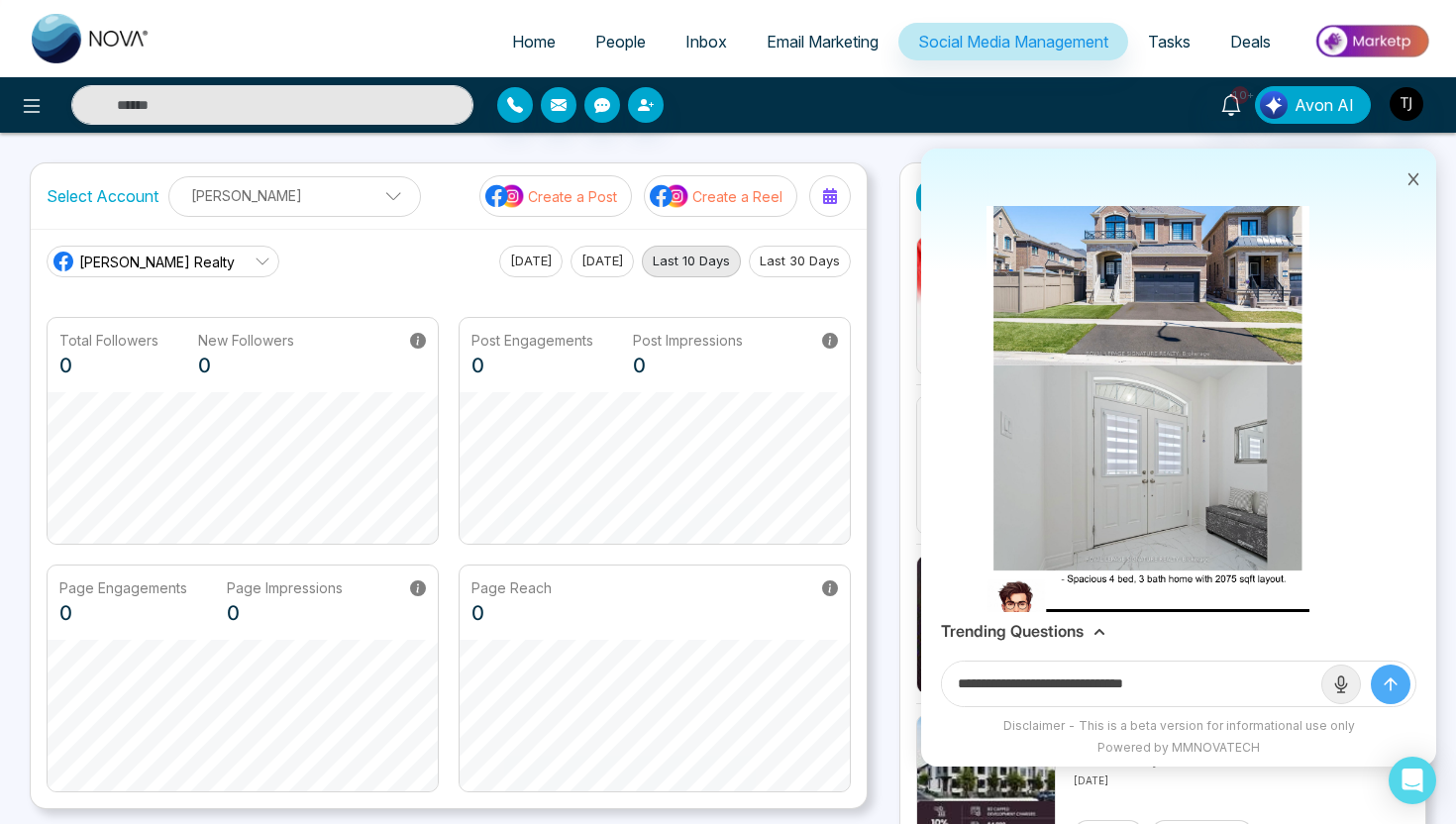 drag, startPoint x: 1138, startPoint y: 685, endPoint x: 1264, endPoint y: 689, distance: 126.06348 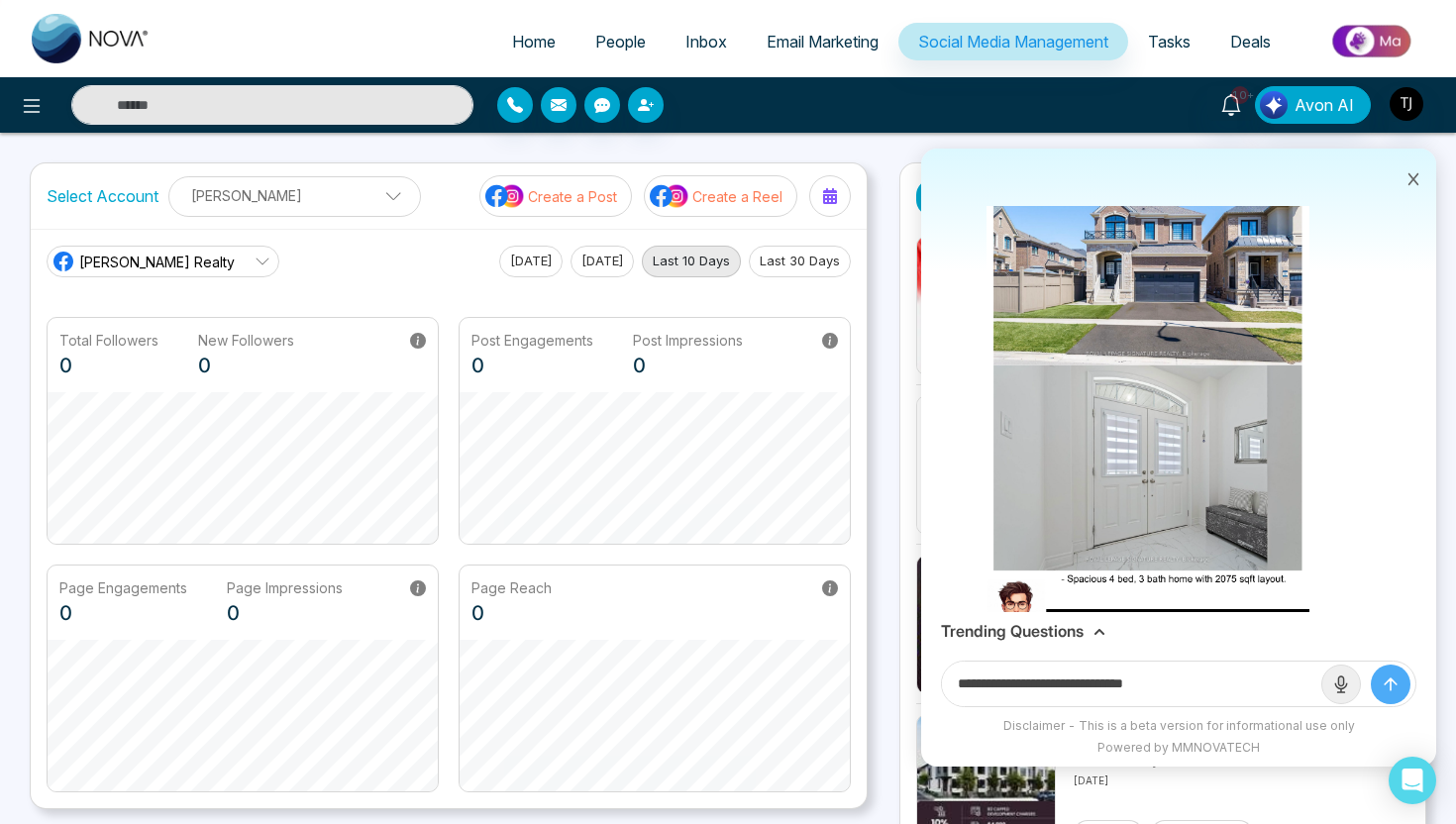 click on "**********" at bounding box center (1131, 683) 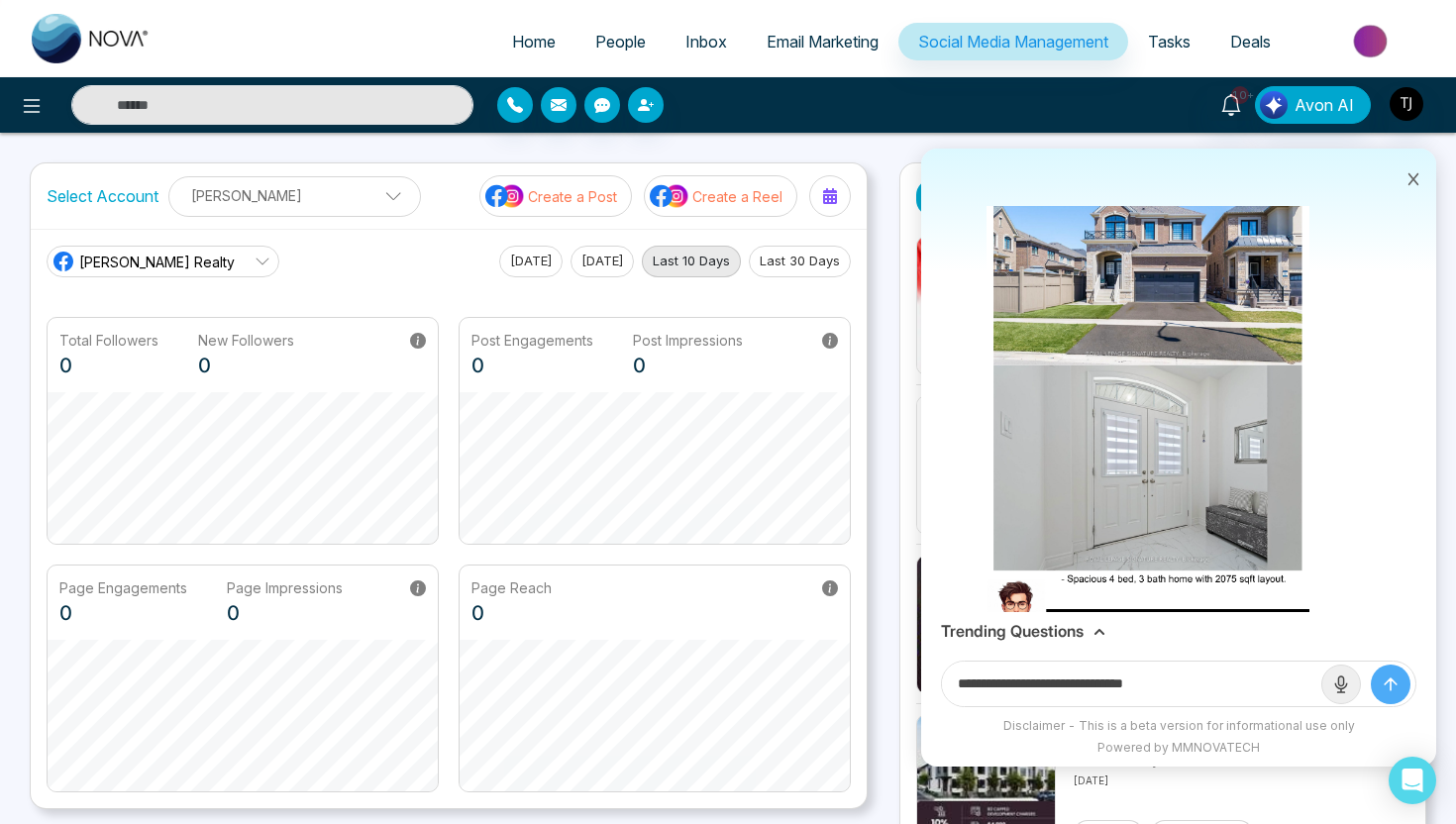 paste on "***" 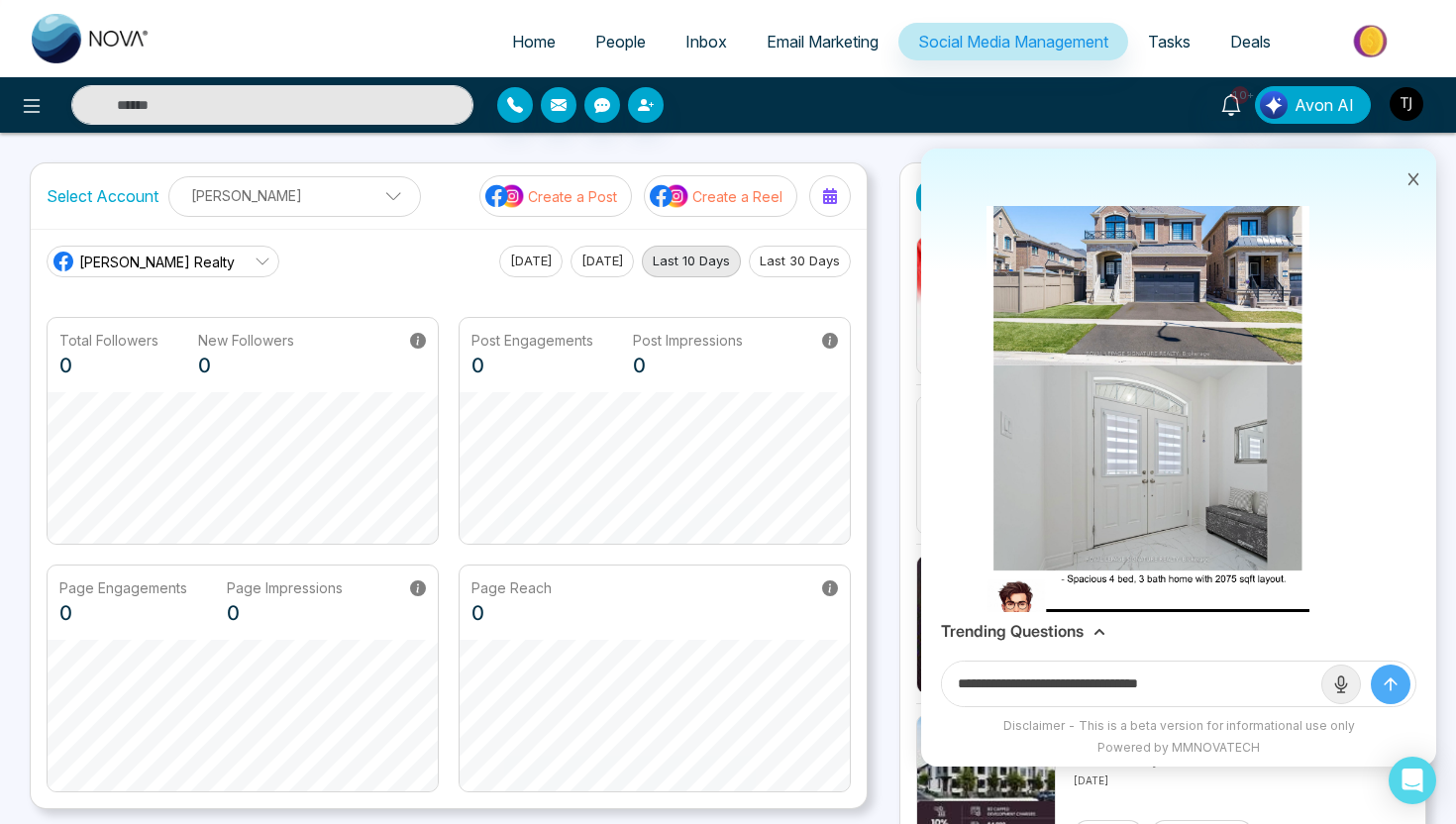 type on "**********" 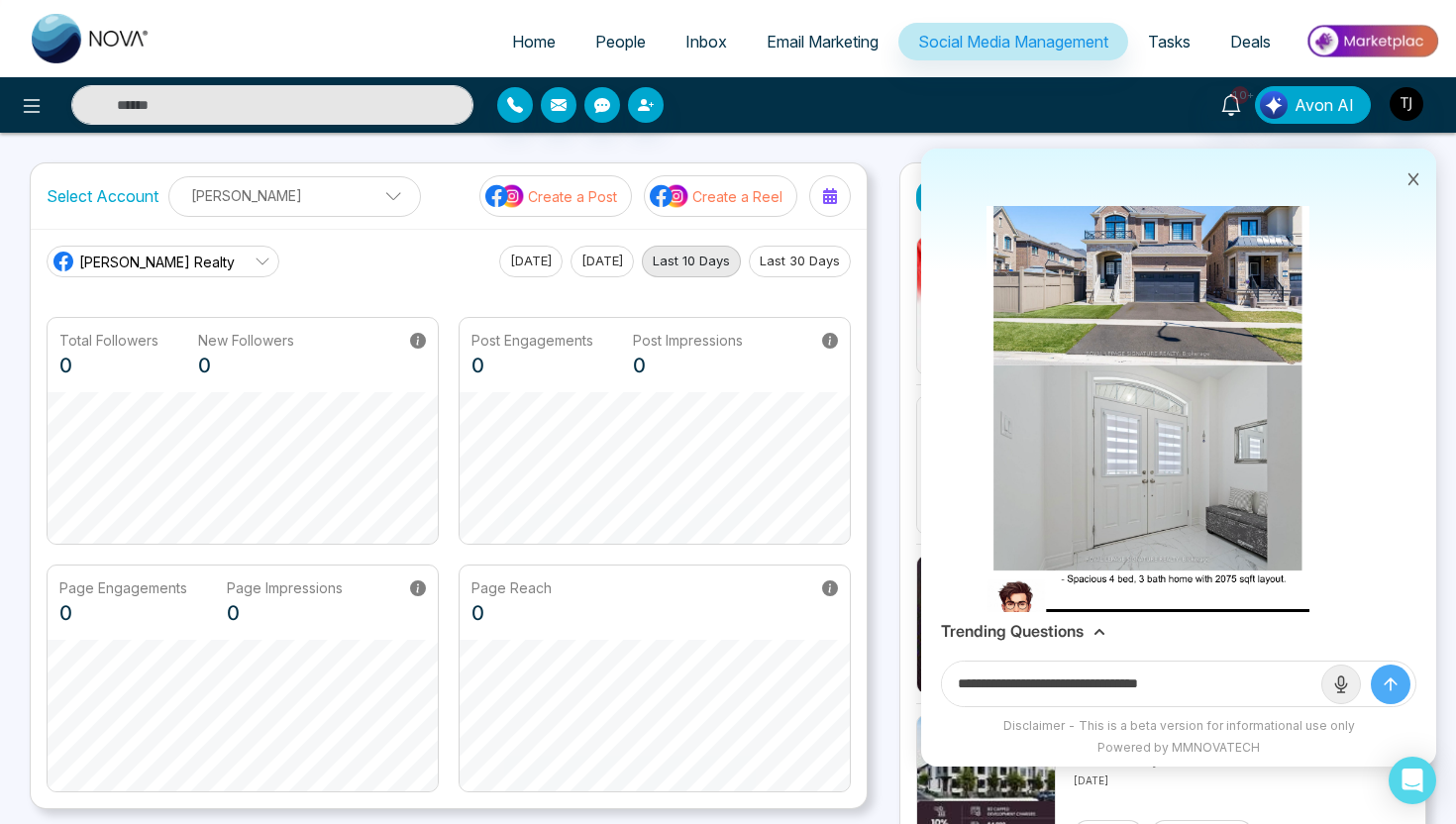 click at bounding box center (1391, 684) 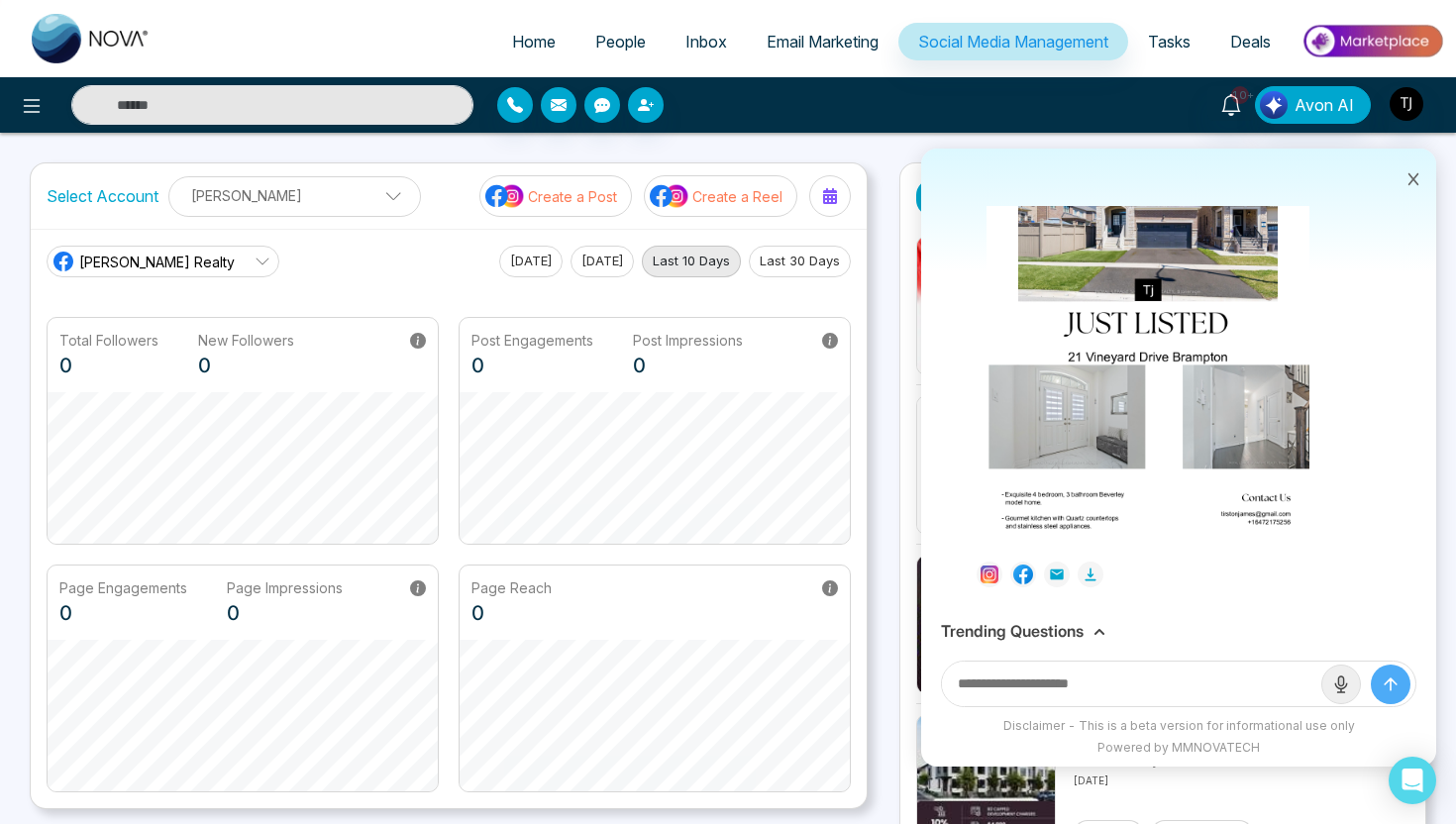 scroll, scrollTop: 1099, scrollLeft: 0, axis: vertical 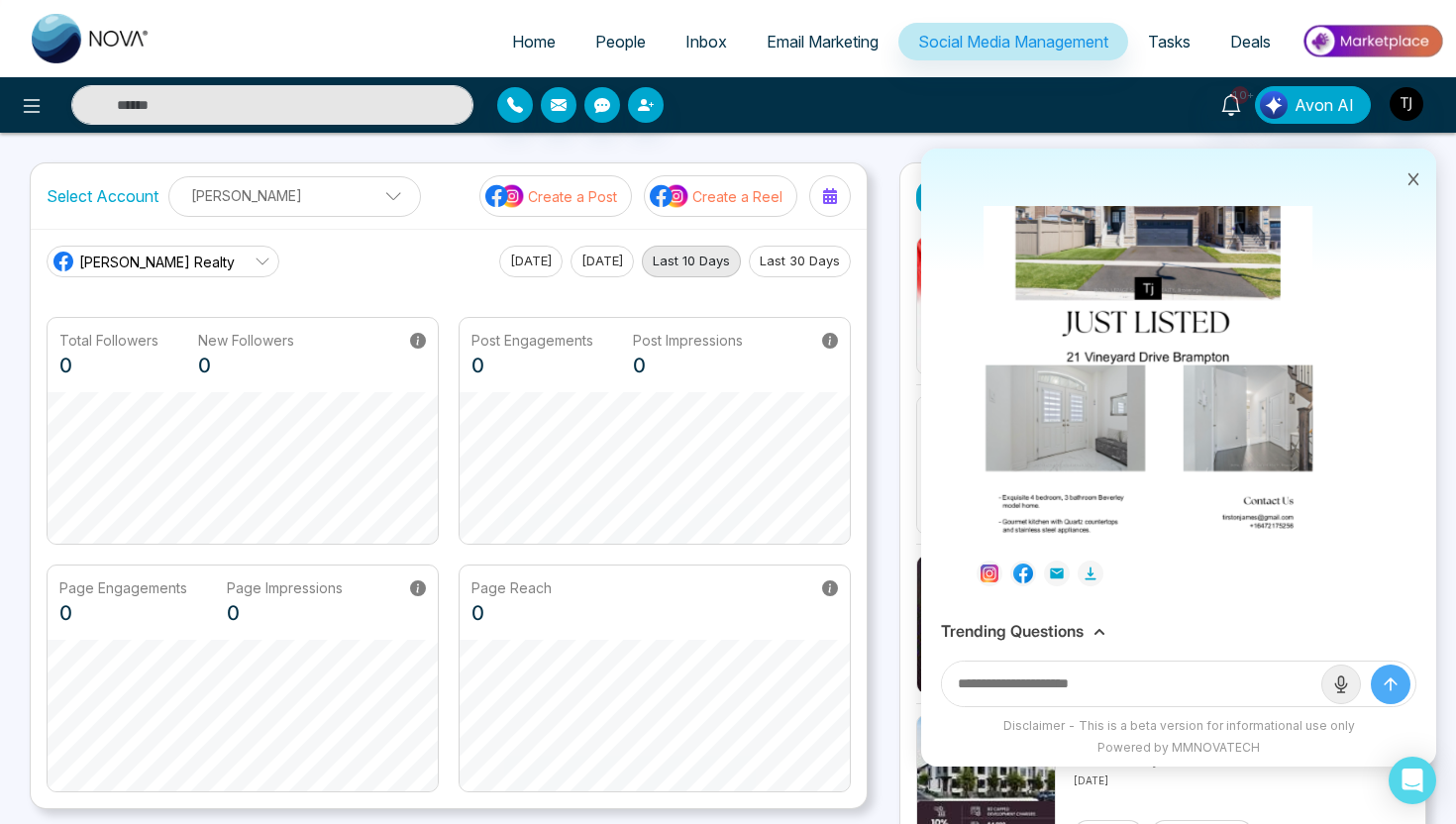 click at bounding box center (1148, 336) 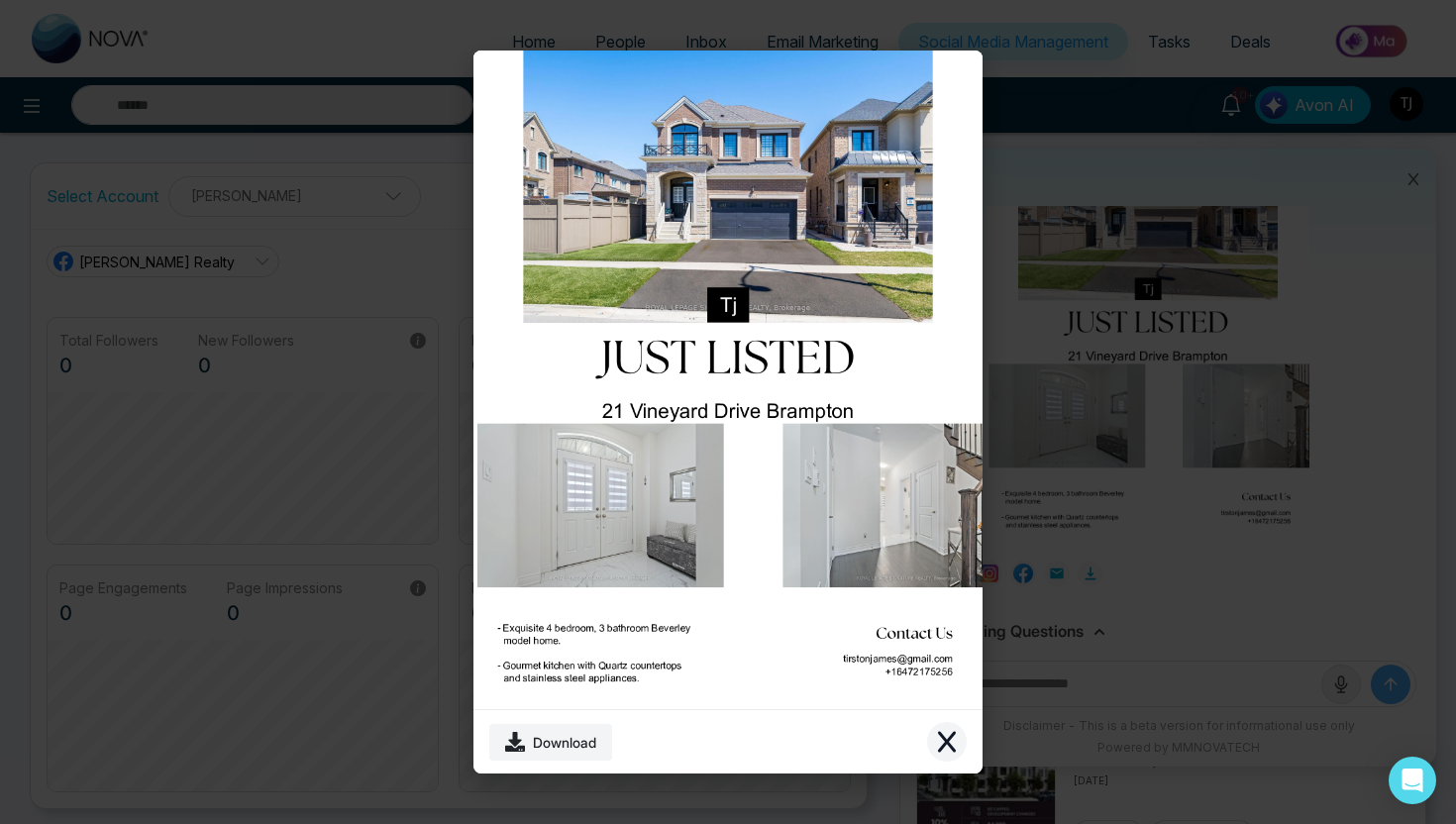 click 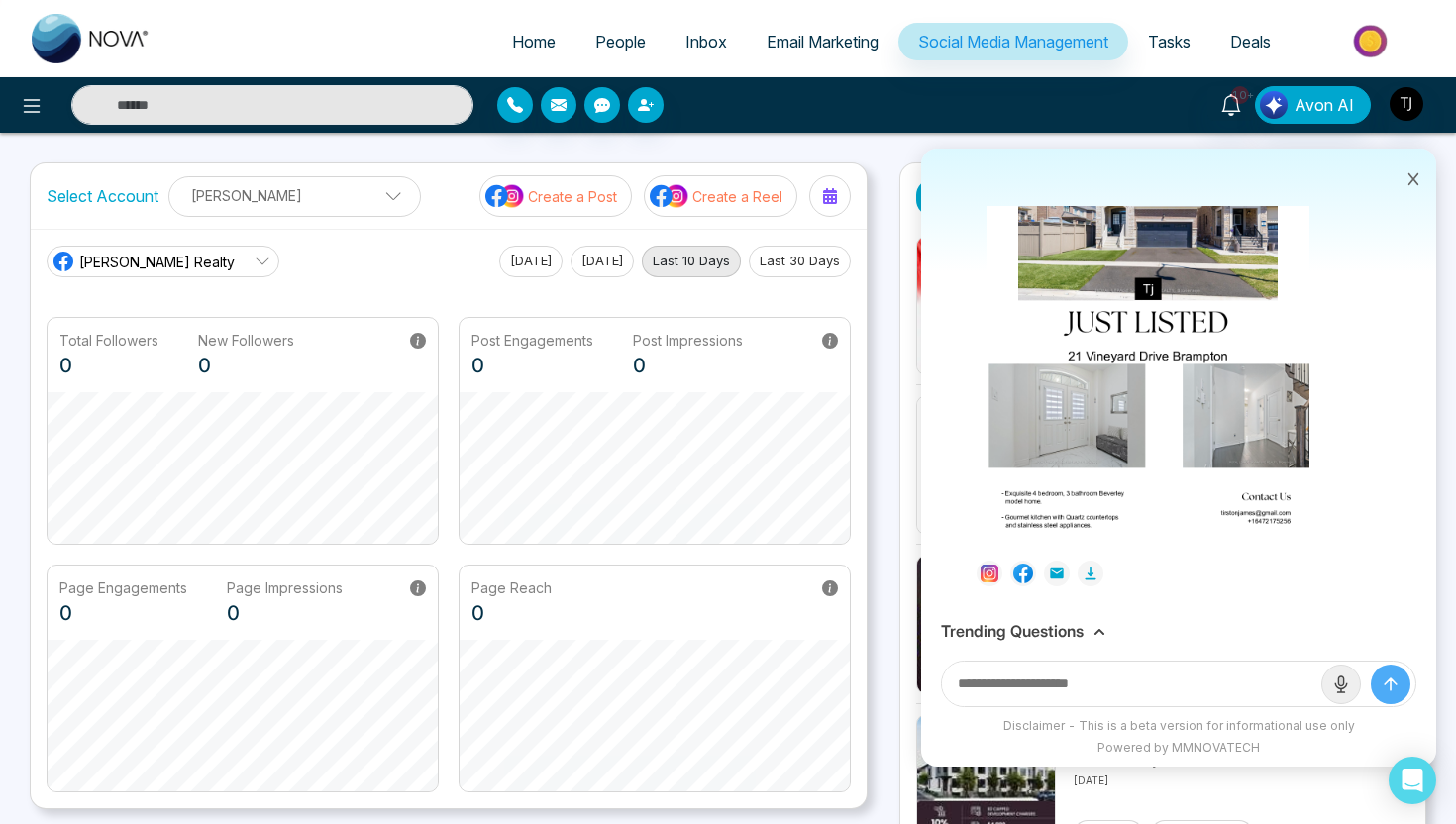 click 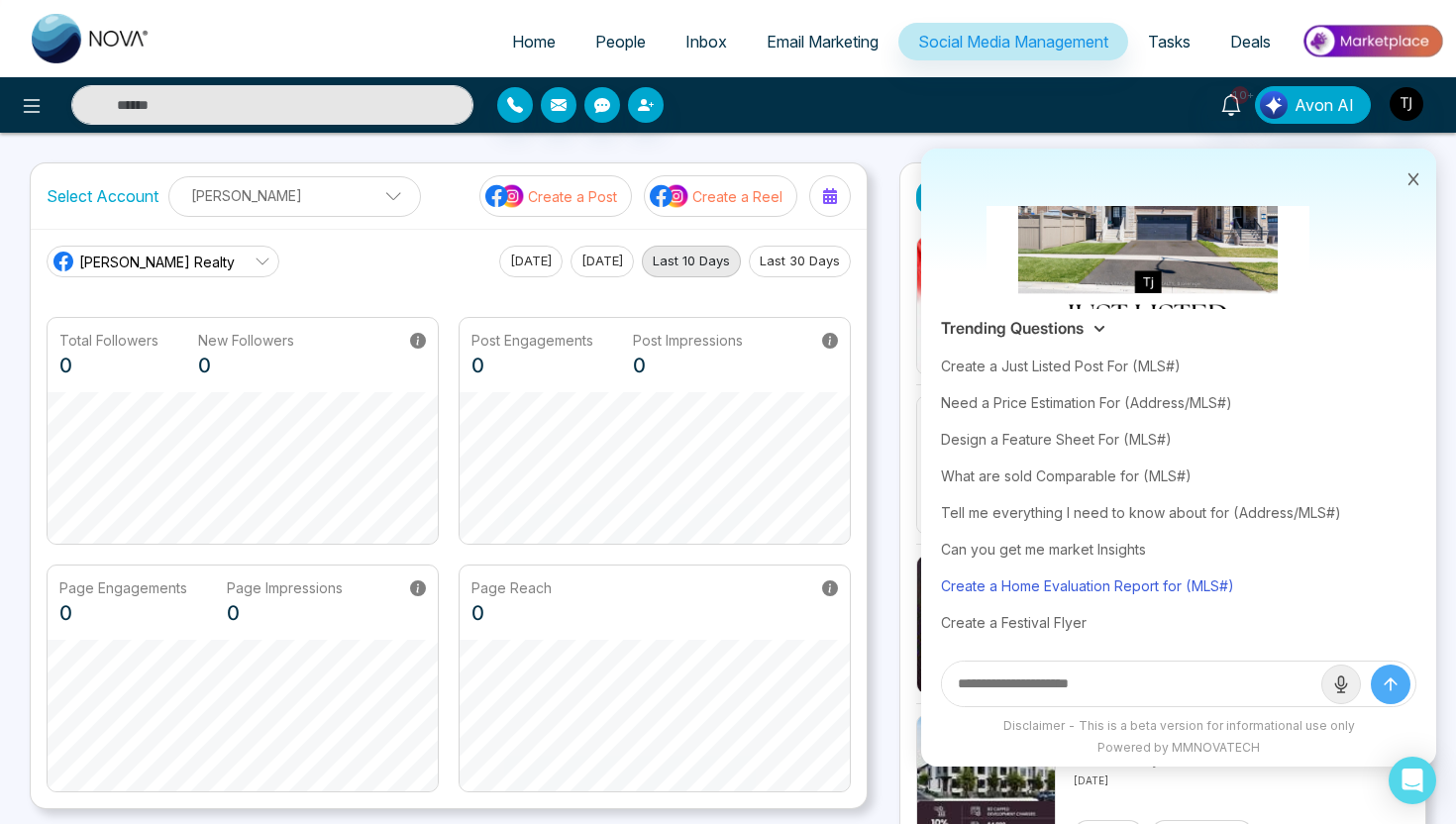 click on "Create a Home Evaluation Report for (MLS#)" at bounding box center (1179, 585) 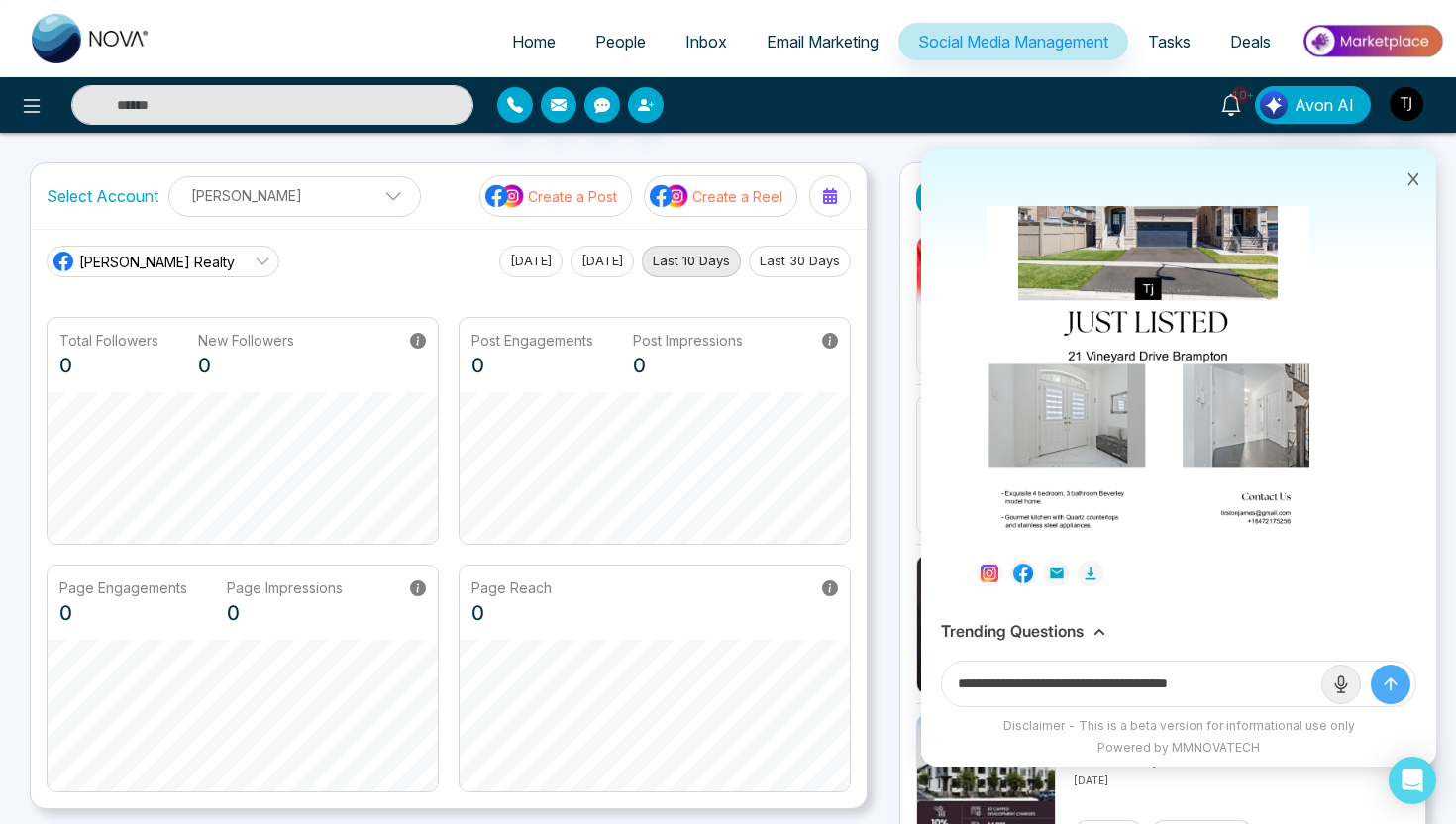 drag, startPoint x: 1200, startPoint y: 677, endPoint x: 1297, endPoint y: 693, distance: 98.31073 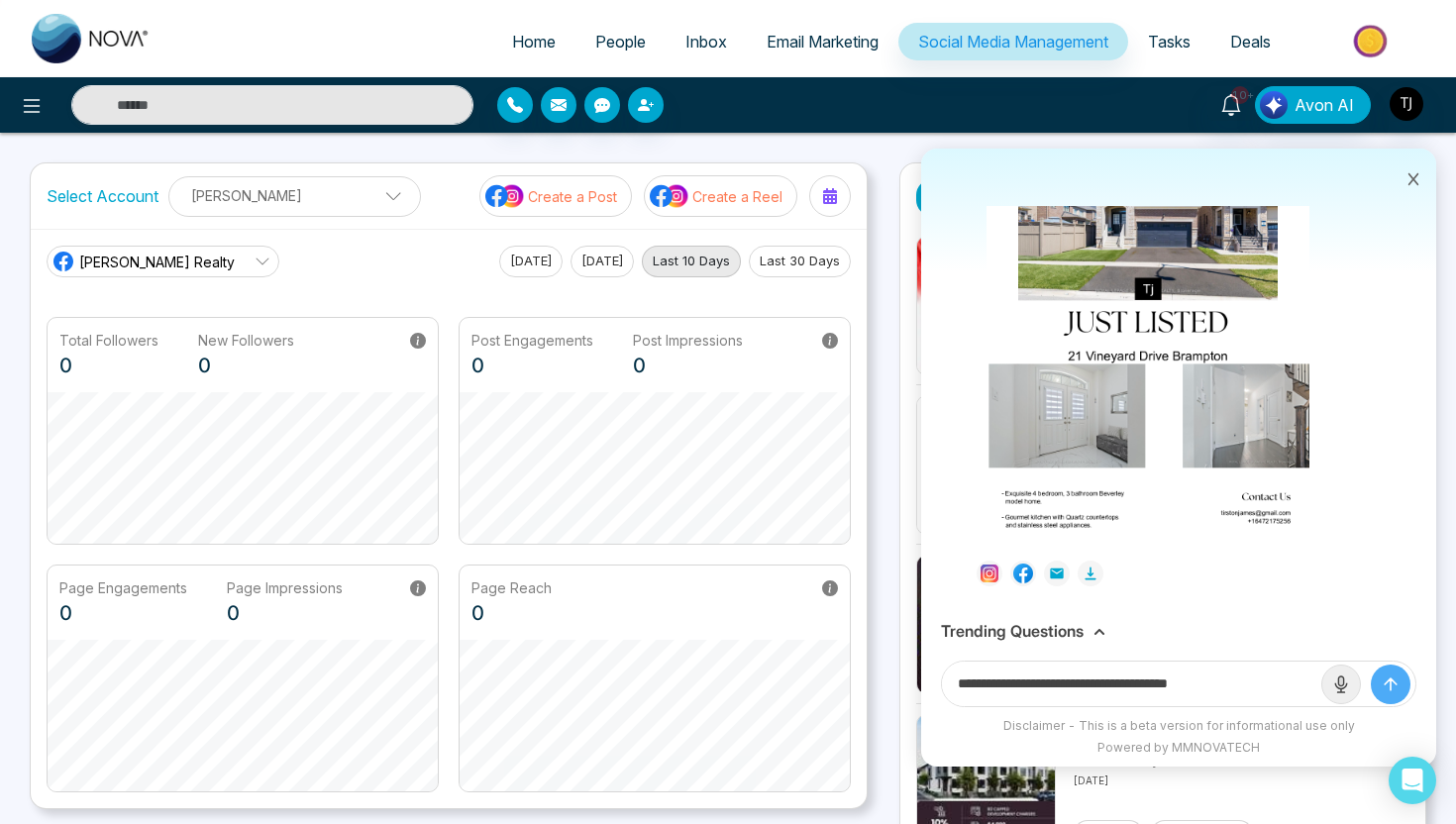 click on "**********" at bounding box center (1131, 683) 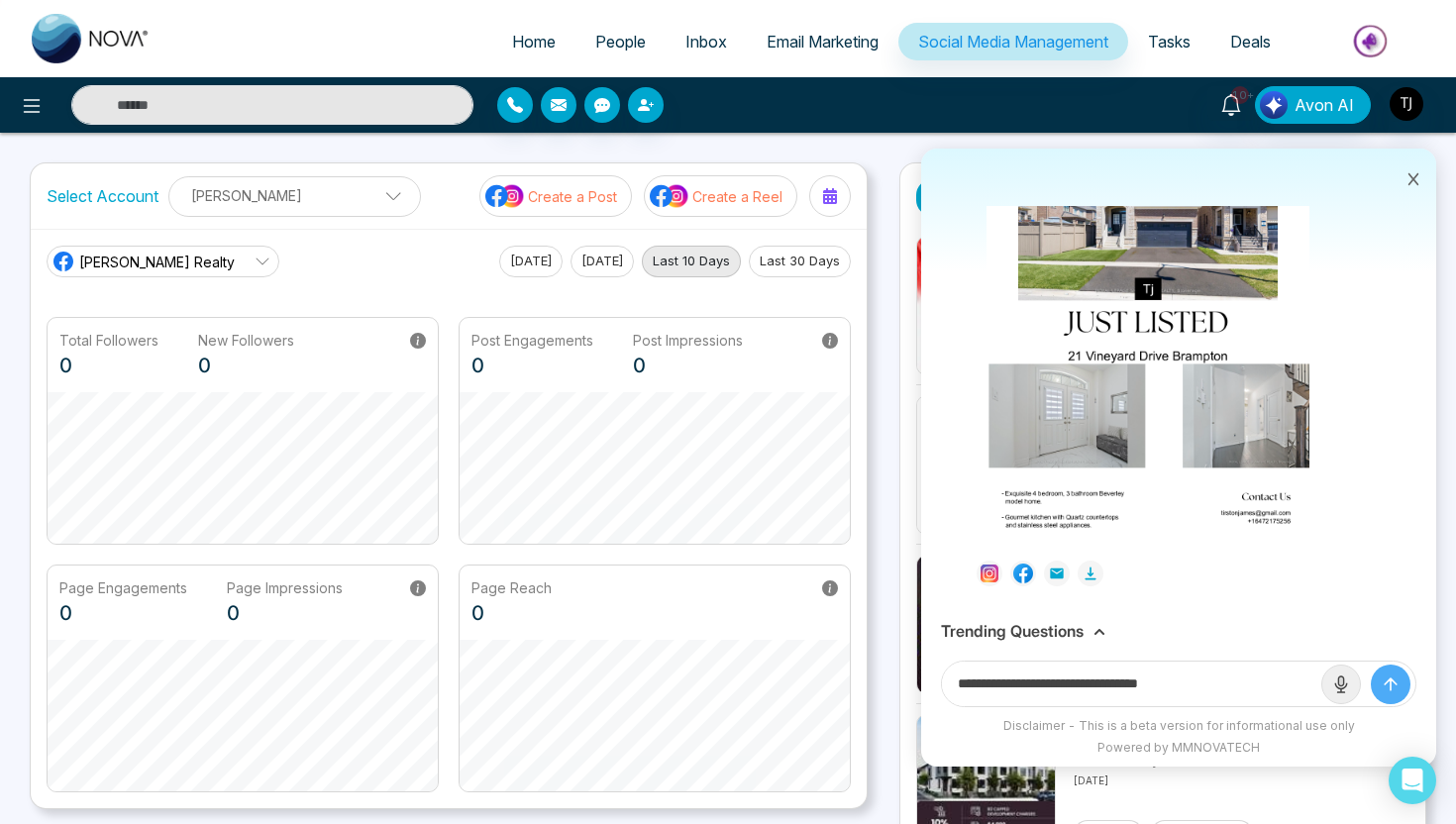 paste on "**********" 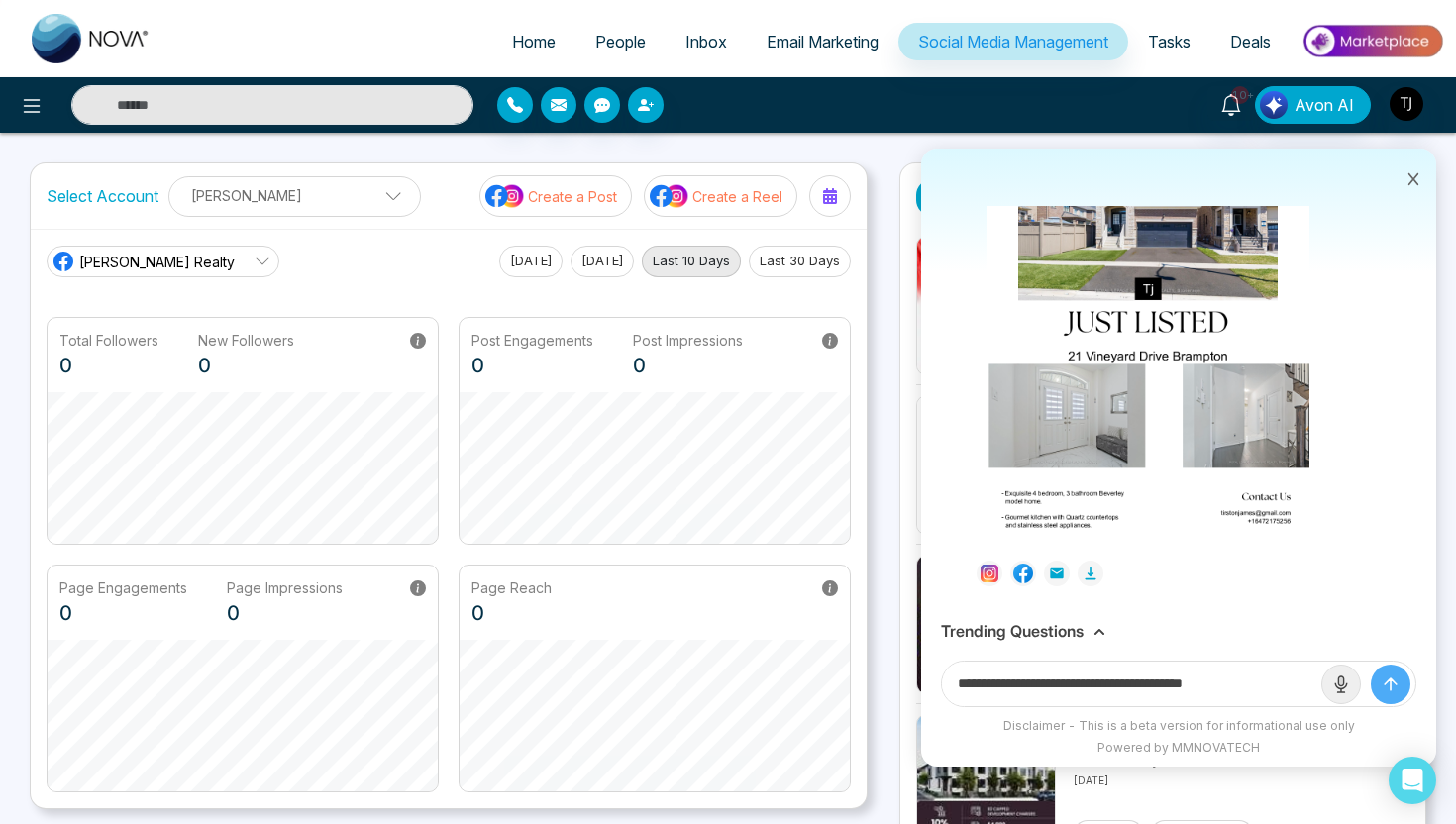type on "**********" 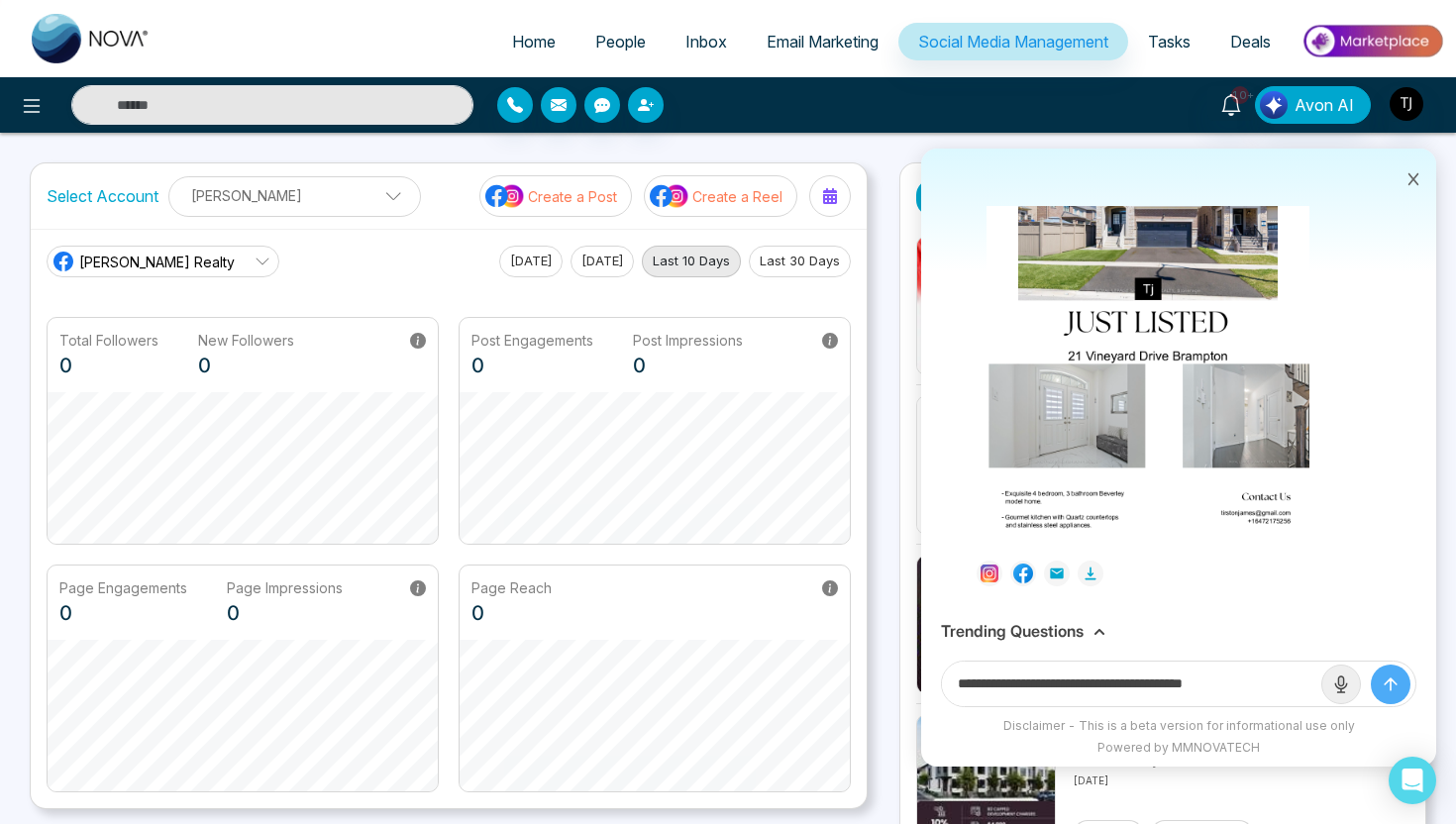 click at bounding box center [1391, 684] 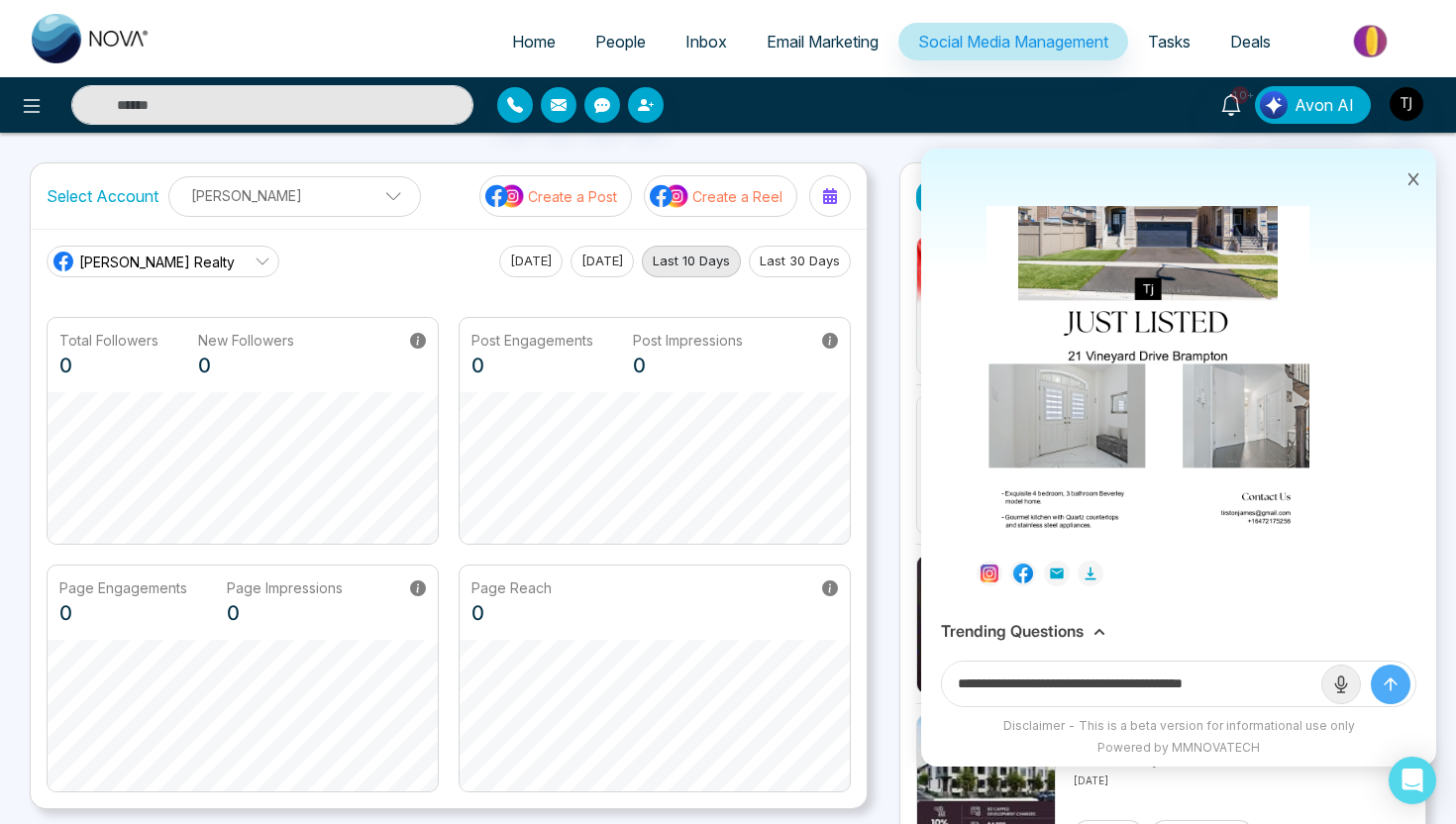 type 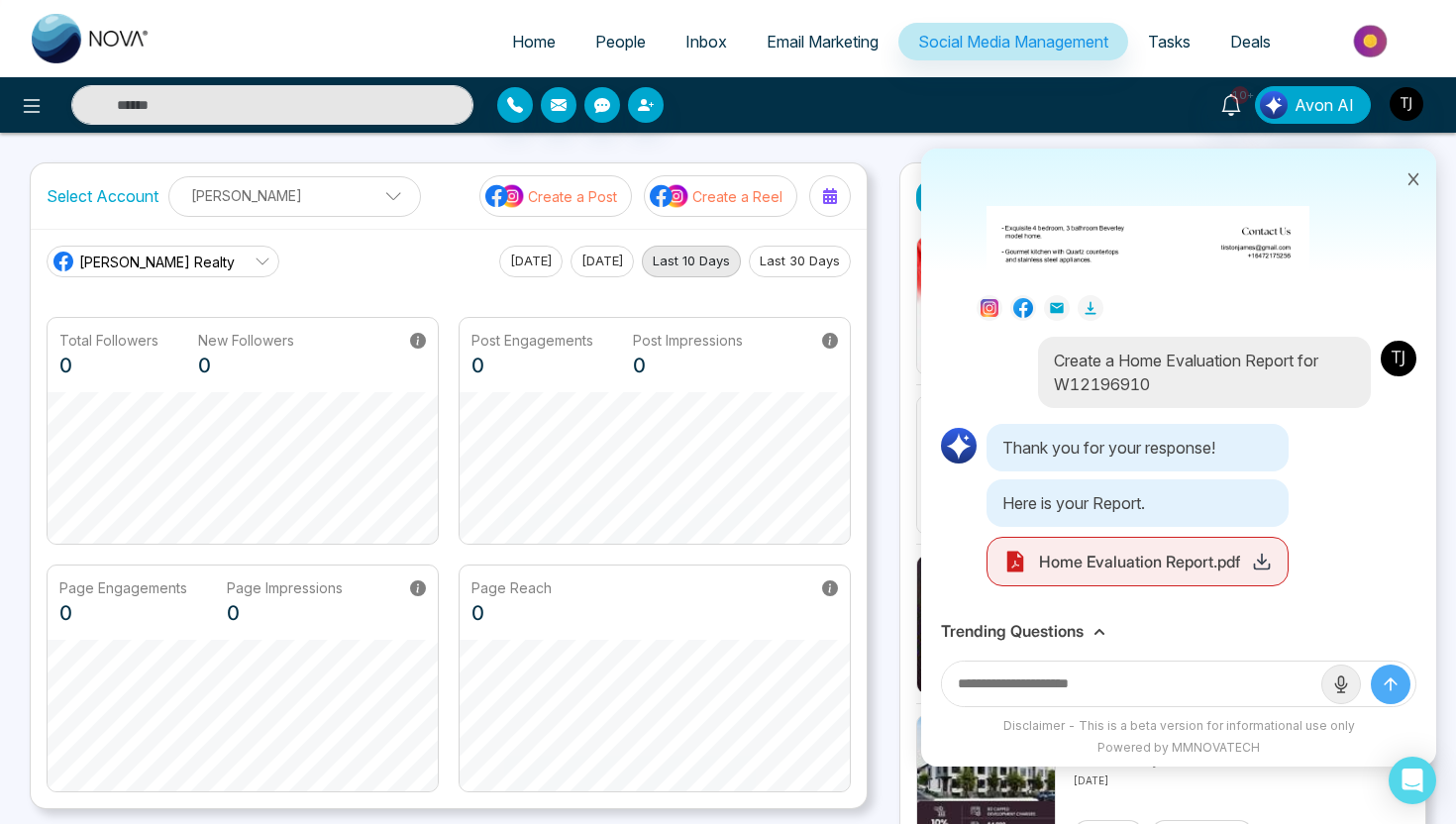 scroll, scrollTop: 1374, scrollLeft: 0, axis: vertical 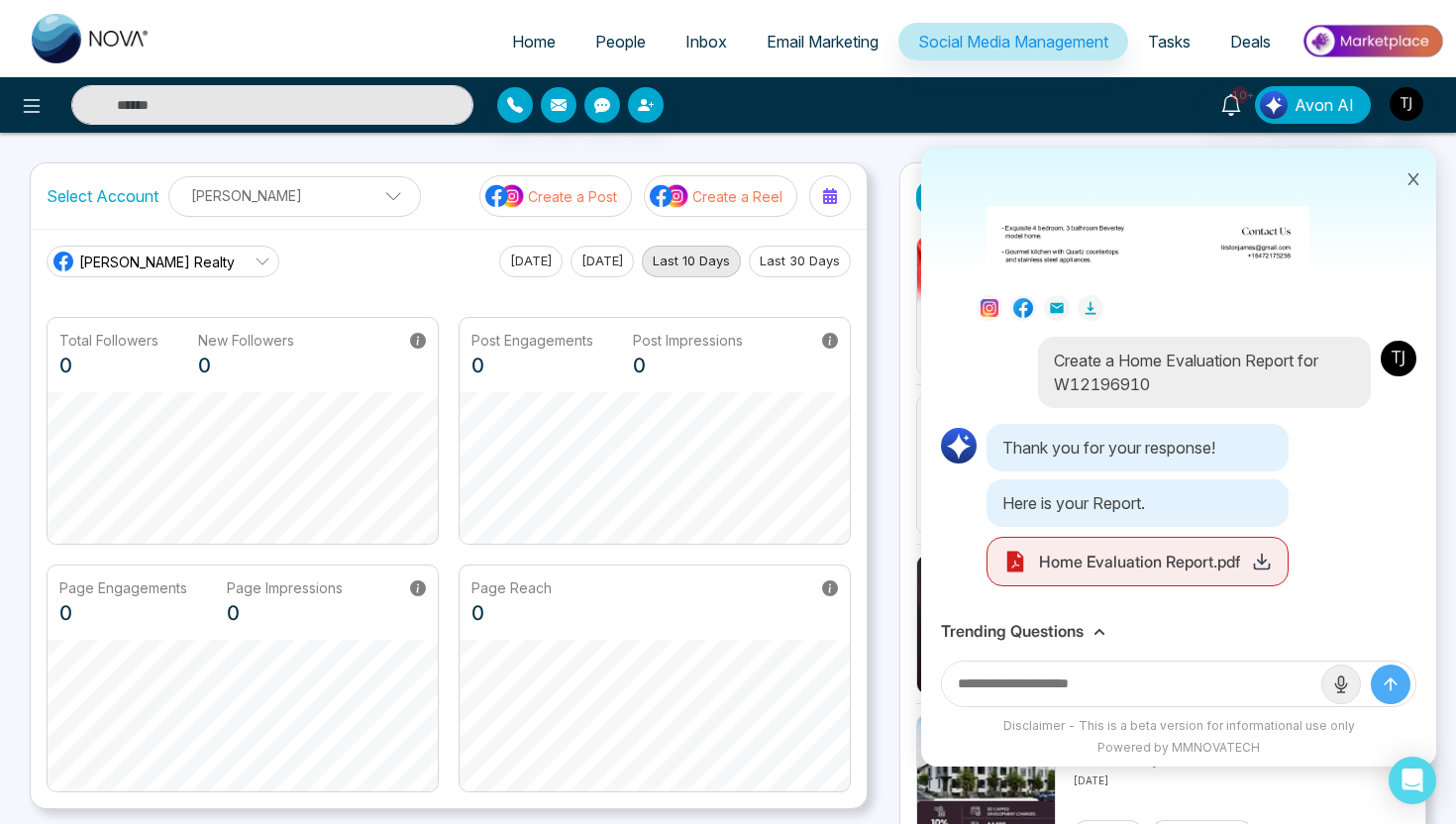 click 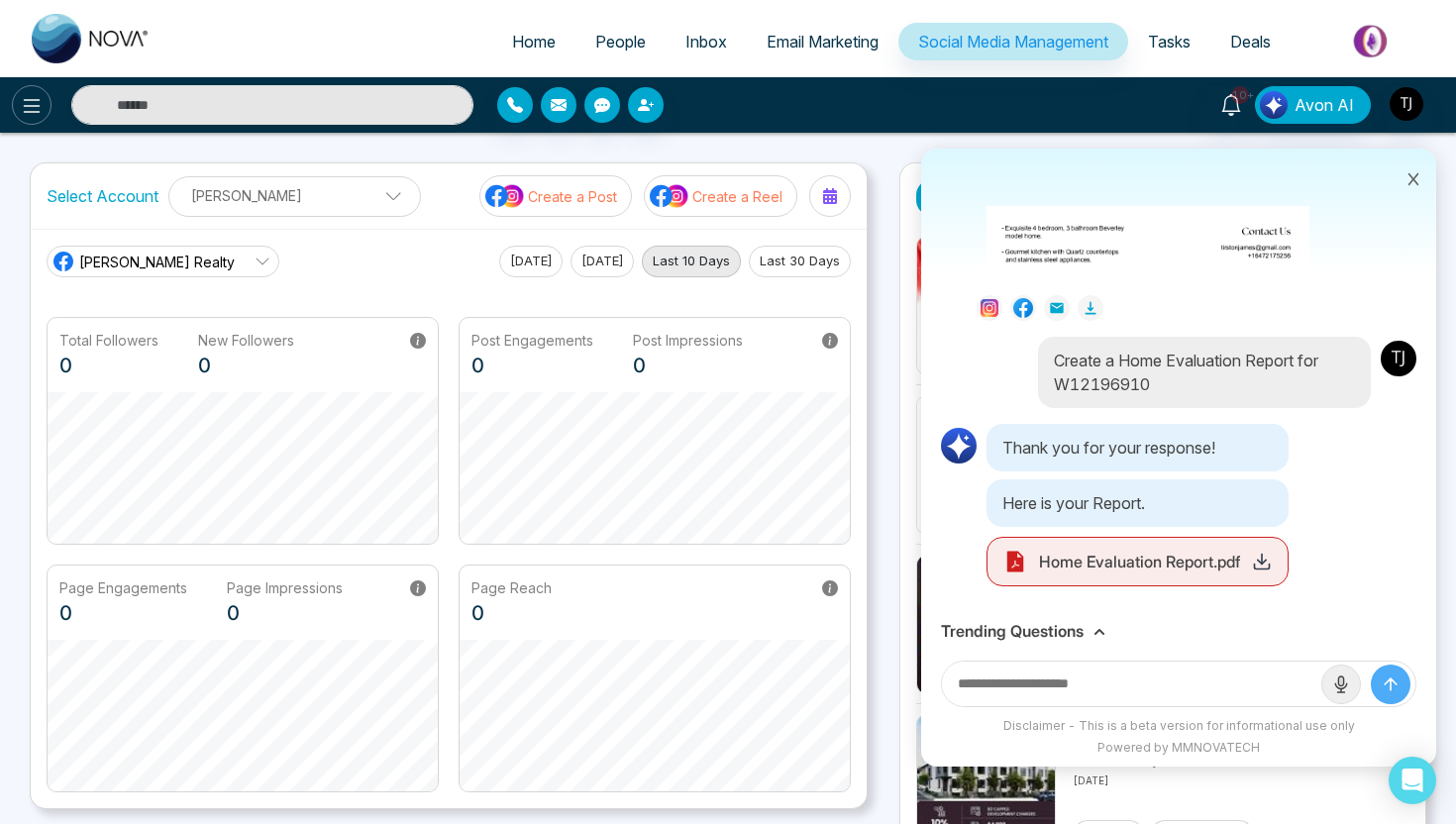 click 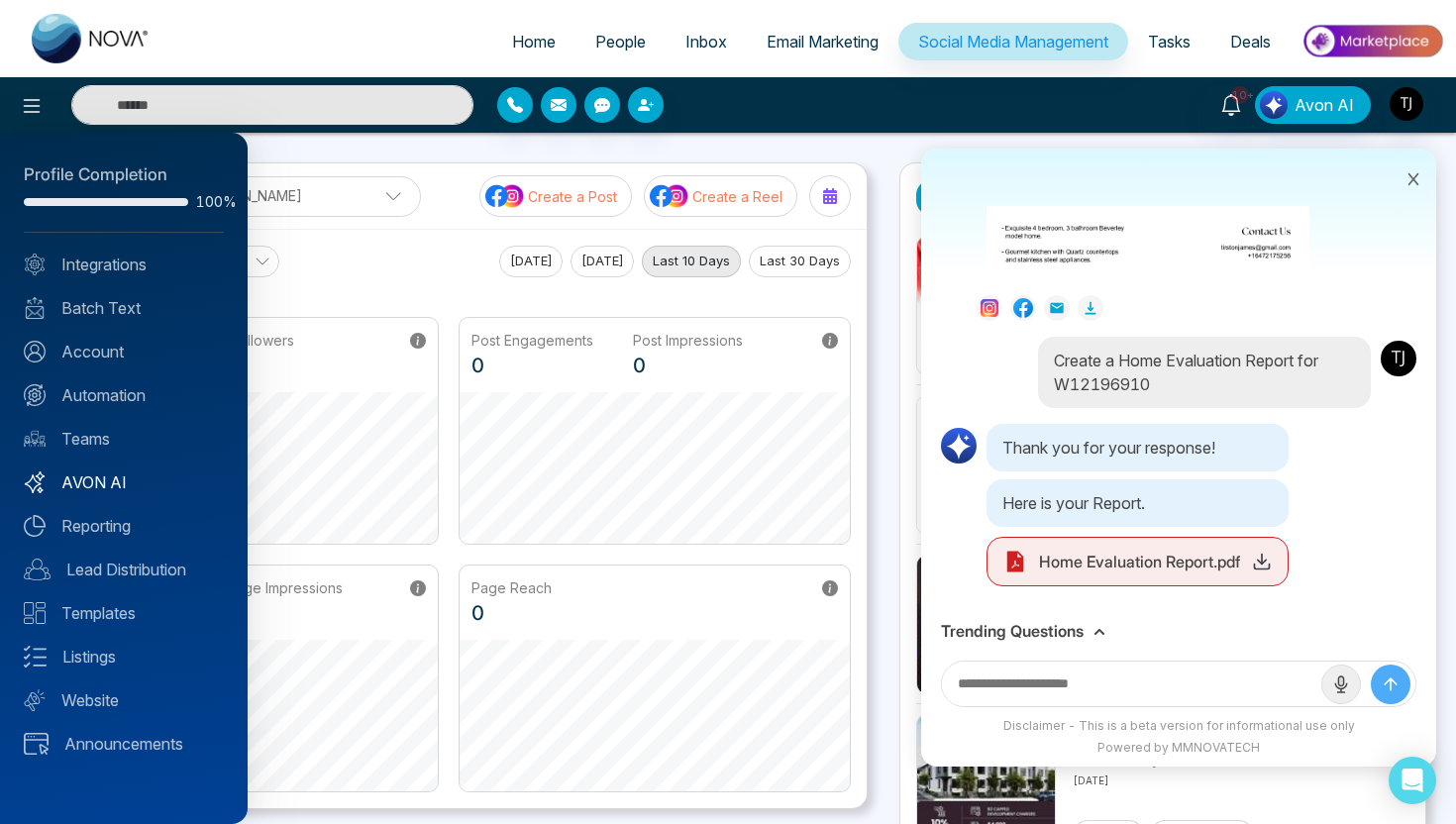click on "AVON AI" at bounding box center [124, 482] 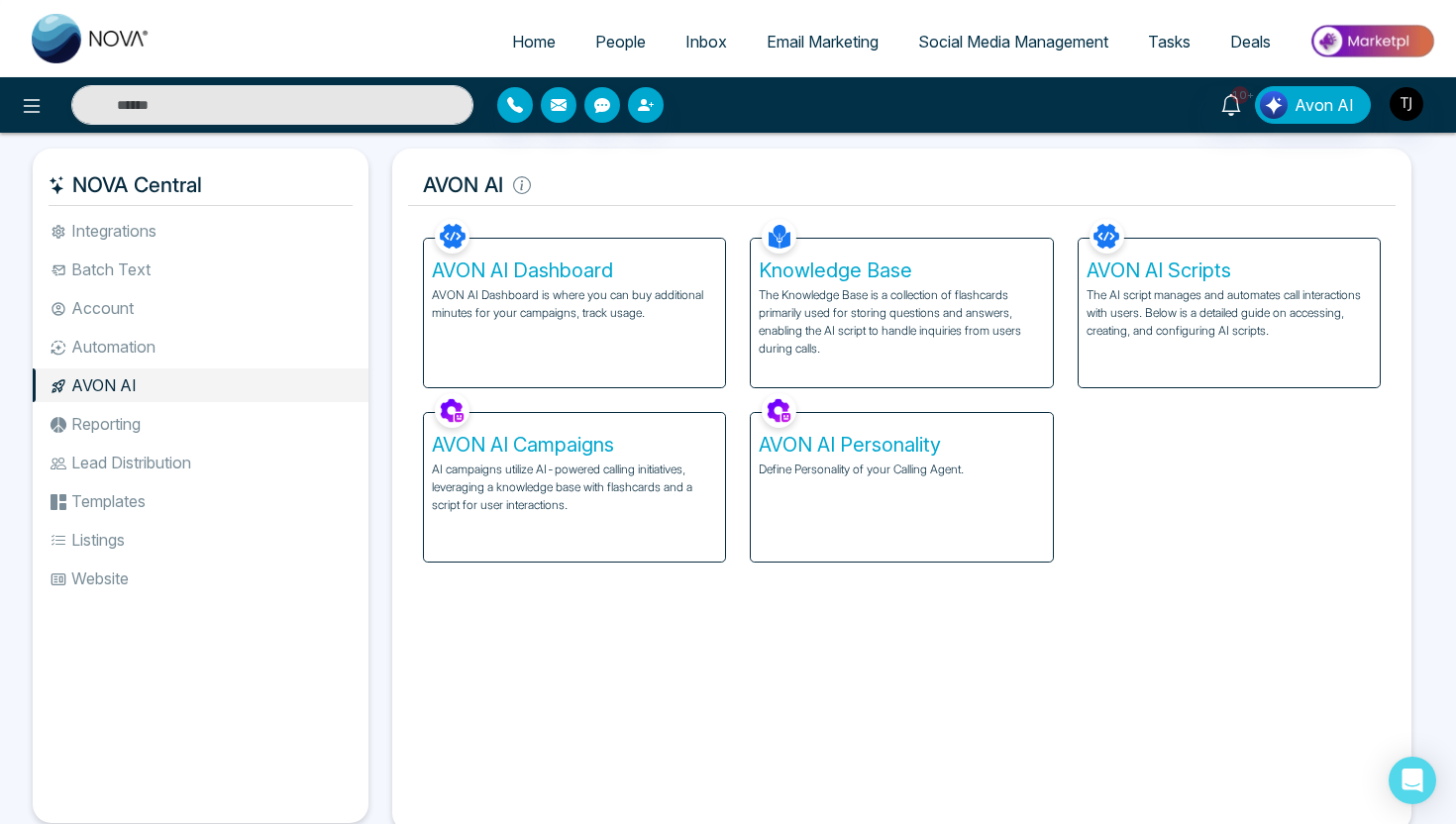 click on "The Knowledge Base is a collection of flashcards primarily used for storing questions and answers, enabling the AI script to handle inquiries from users during calls." at bounding box center [901, 322] 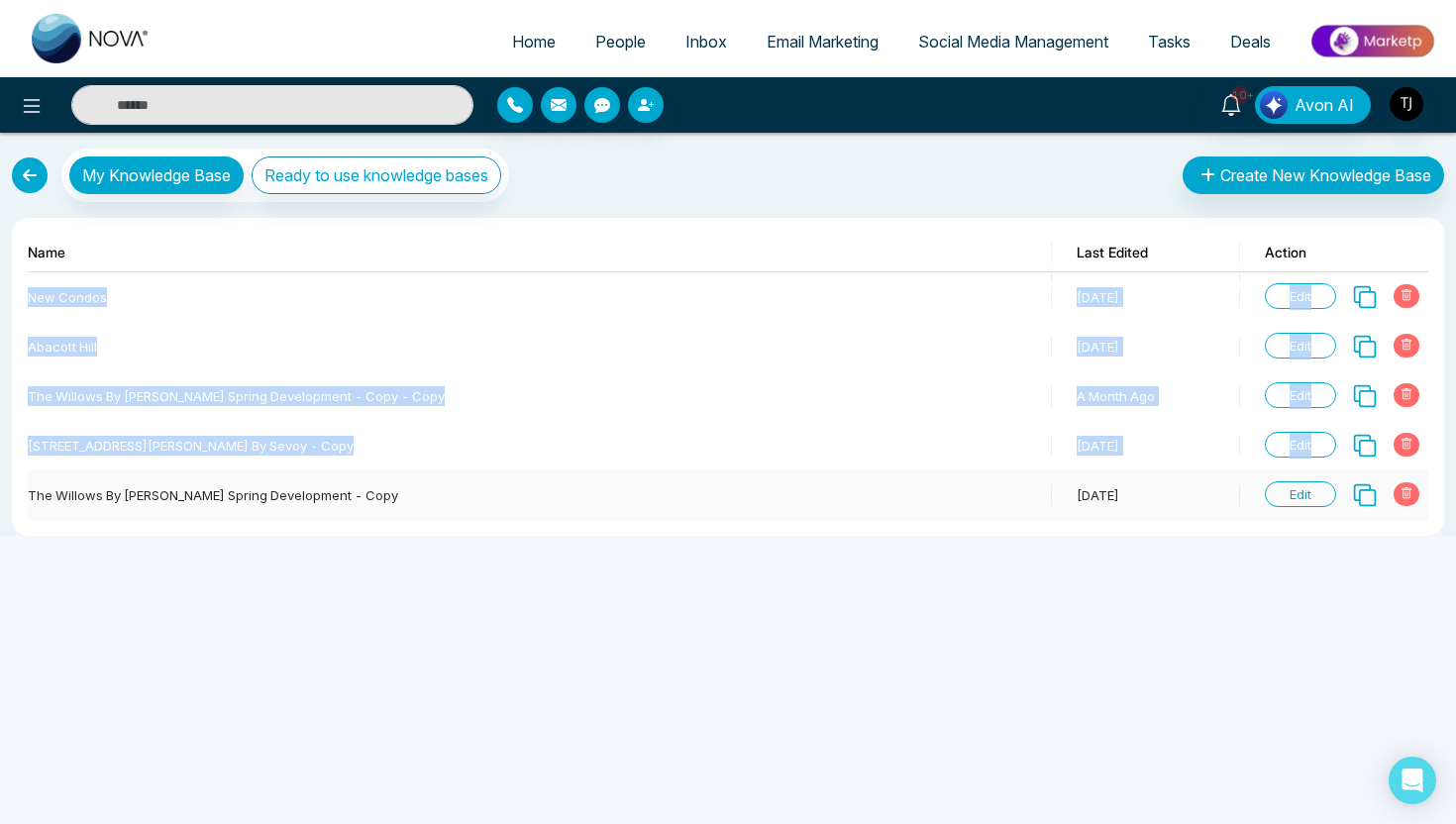 drag, startPoint x: 24, startPoint y: 444, endPoint x: 336, endPoint y: 473, distance: 313.34486 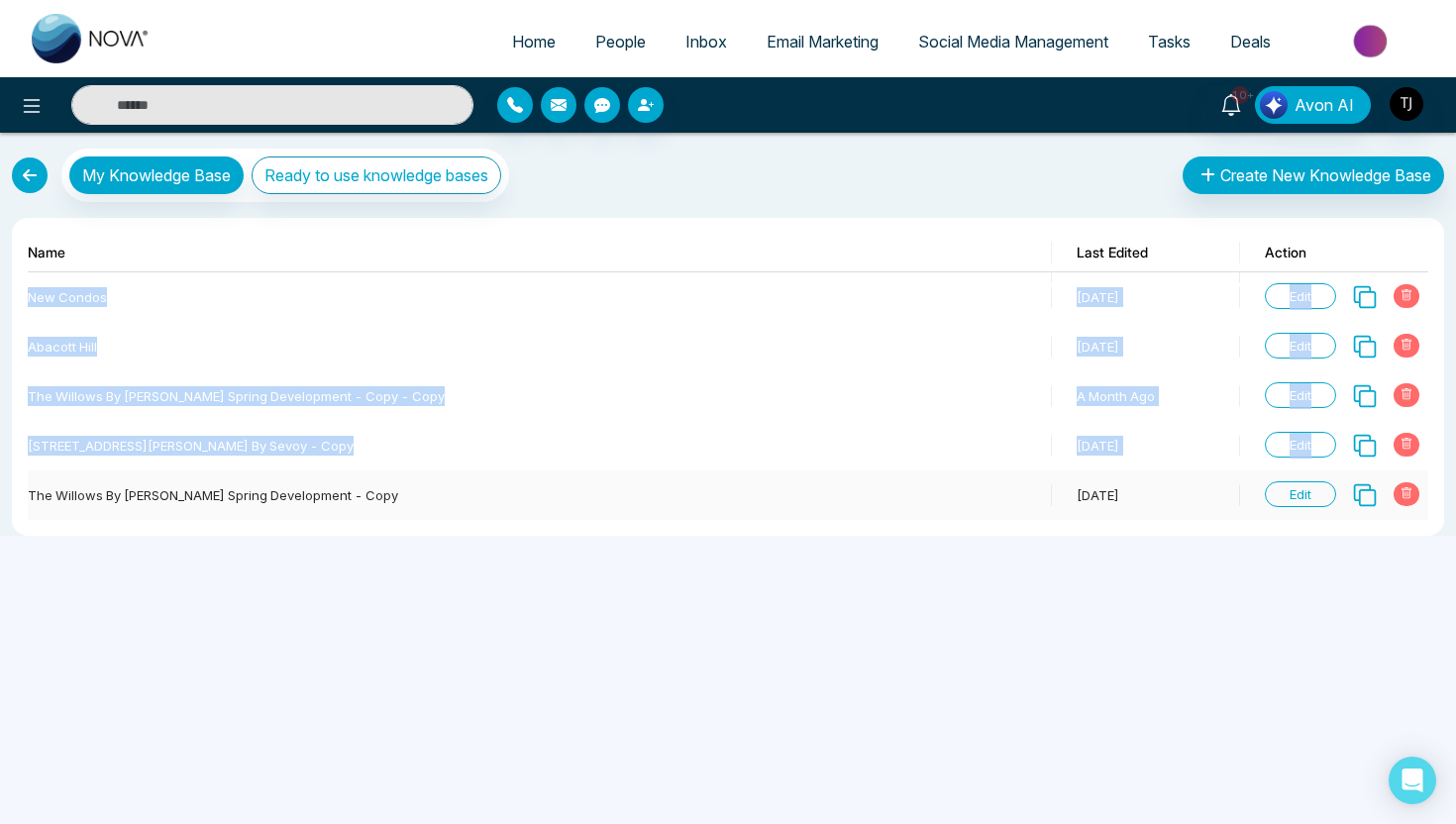 click on "Name Last Edited Action       New Condos [DATE] Edit Abacott Hill [DATE] Edit The Willows by [PERSON_NAME] Spring Development - copy - copy a month ago Edit [STREET_ADDRESS][PERSON_NAME]  by Sevoy - copy [DATE] Edit The Willows by [PERSON_NAME] Spring Development - copy [DATE] Edit" at bounding box center [728, 376] 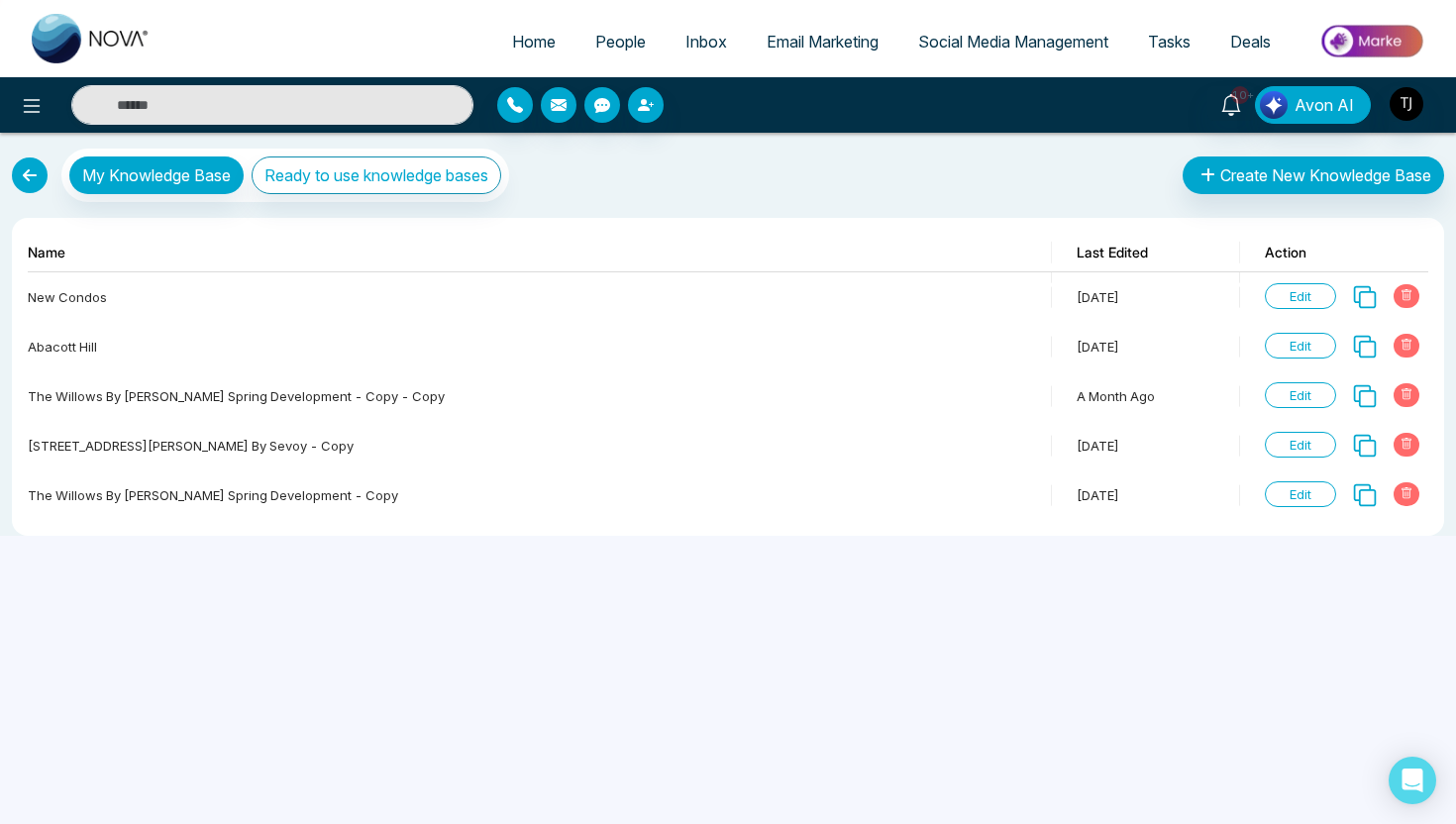 click on "Name Last Edited Action       New Condos [DATE] Edit Abacott Hill [DATE] Edit The Willows by [PERSON_NAME] Spring Development - copy - copy a month ago Edit [STREET_ADDRESS][PERSON_NAME]  by Sevoy - copy [DATE] Edit The Willows by [PERSON_NAME] Spring Development - copy [DATE] Edit" at bounding box center [728, 376] 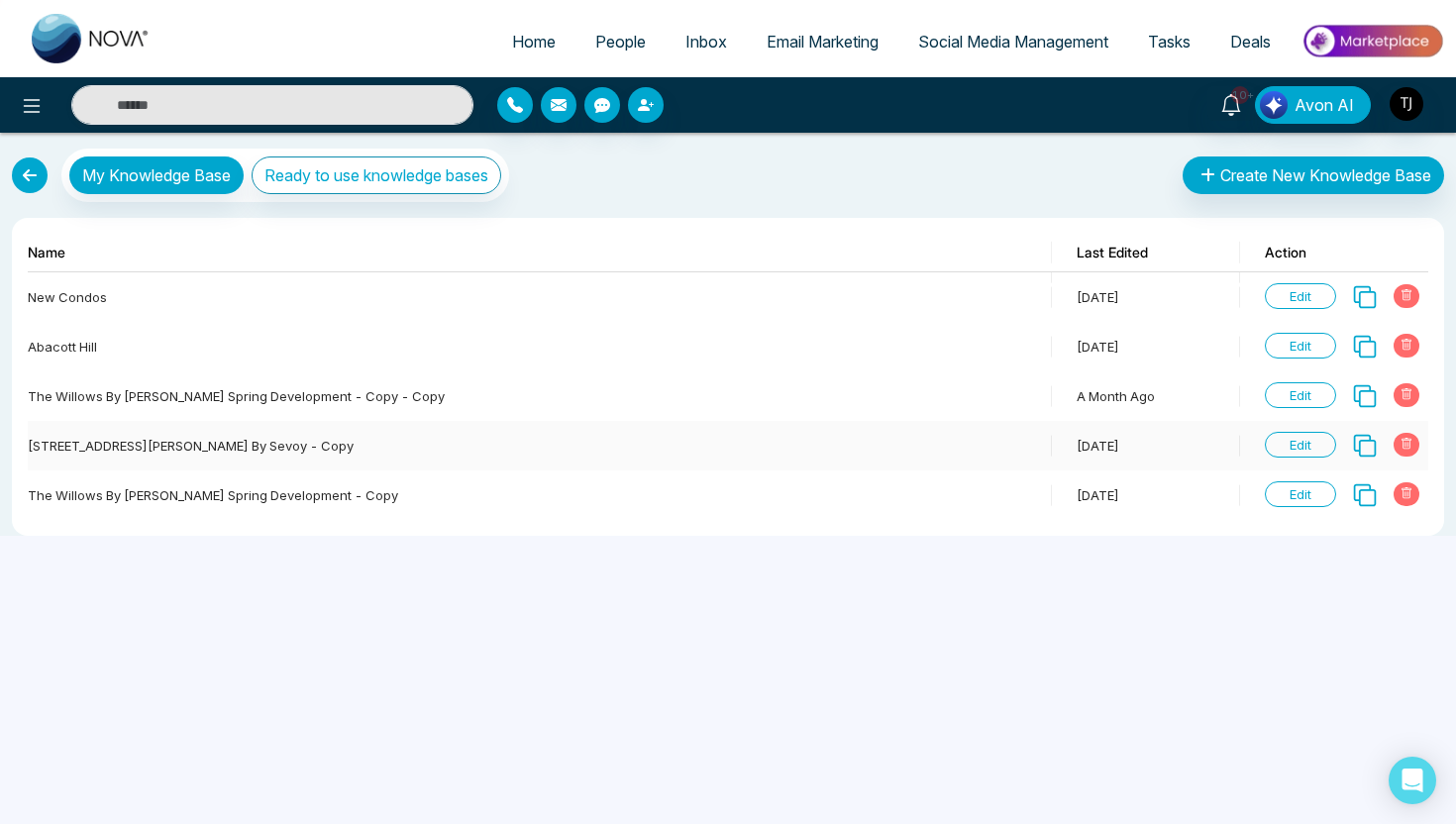 click on "Edit" at bounding box center [1300, 445] 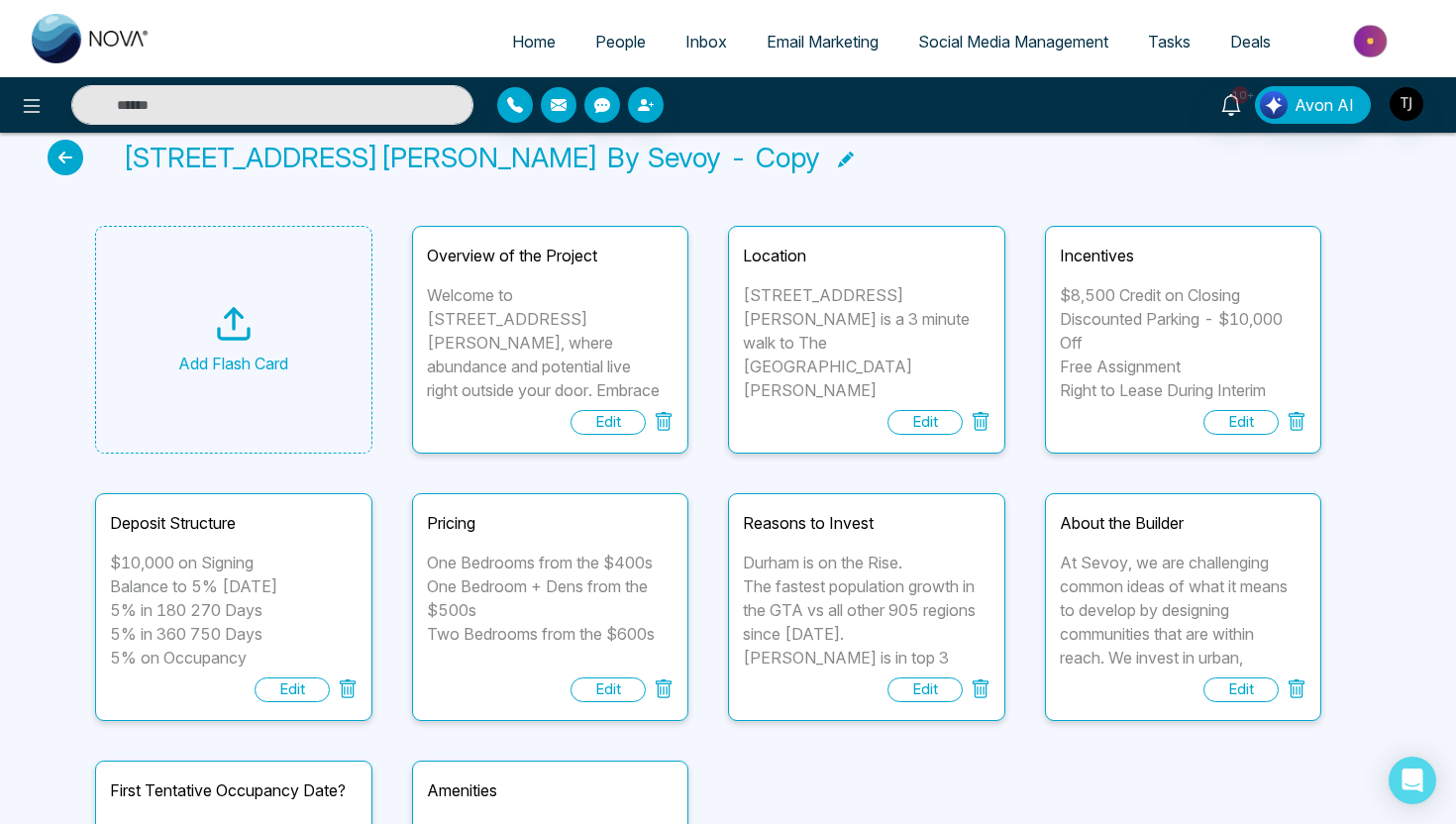 scroll, scrollTop: 0, scrollLeft: 0, axis: both 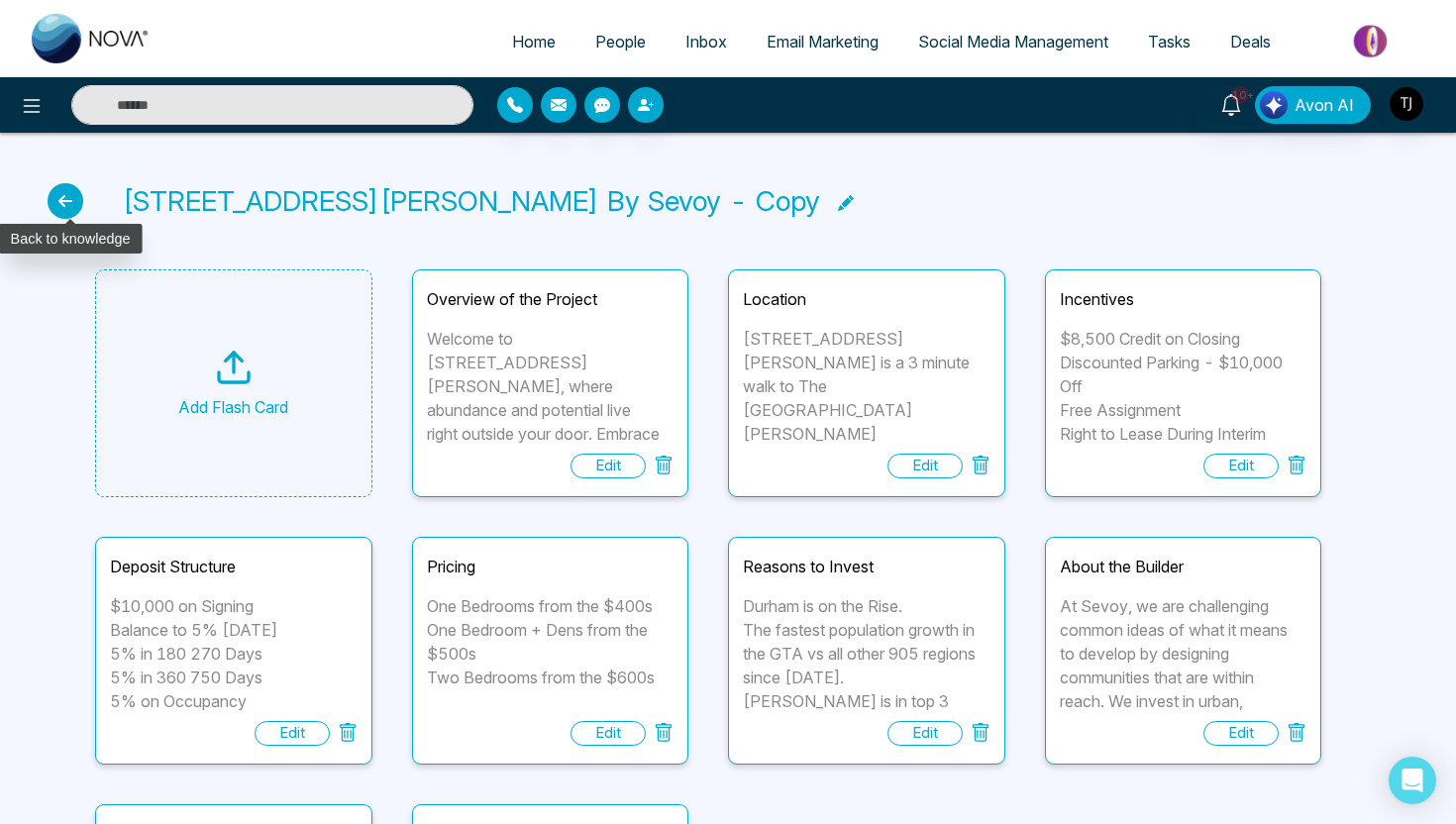 click at bounding box center (65, 201) 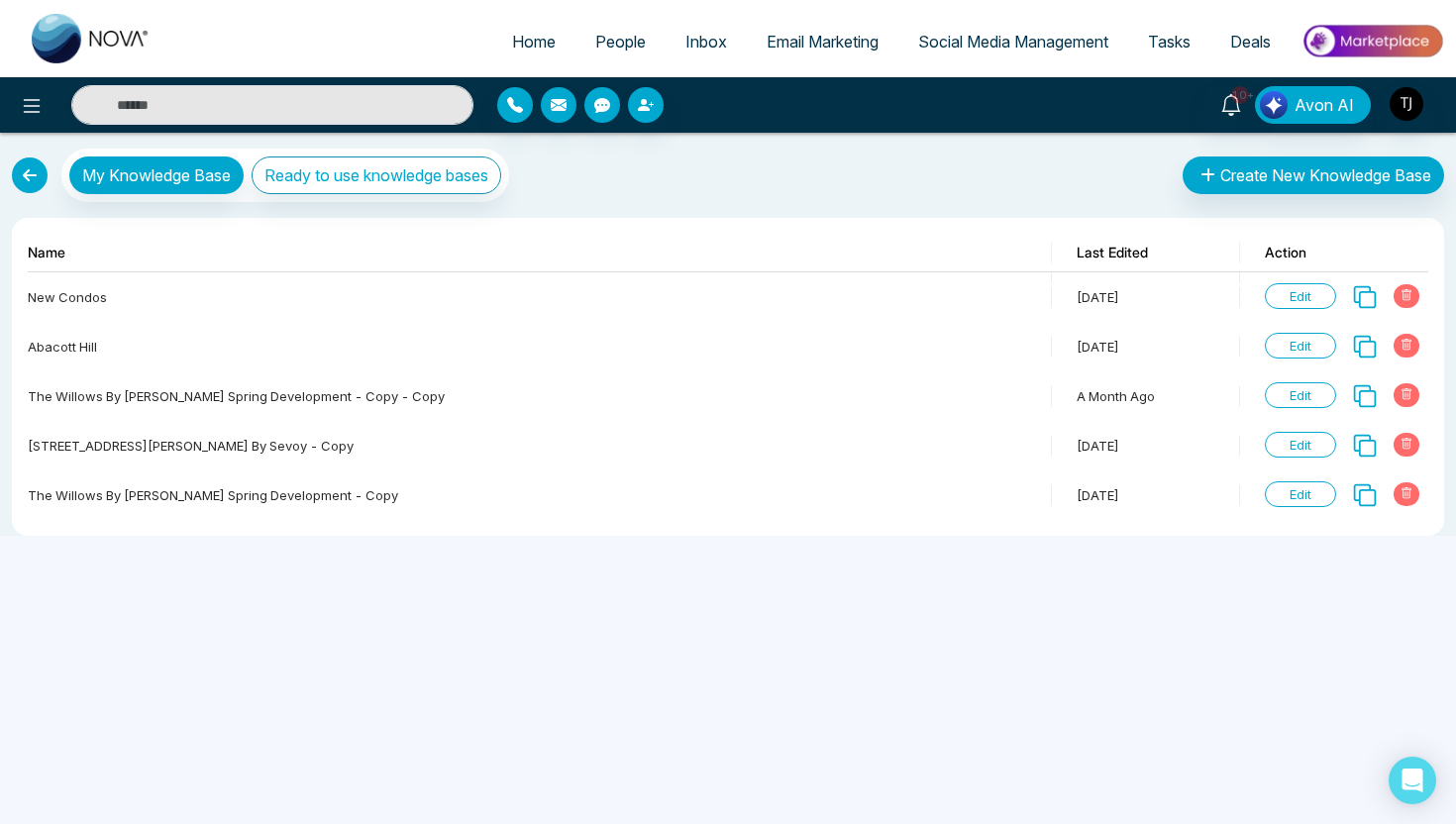 click at bounding box center (30, 175) 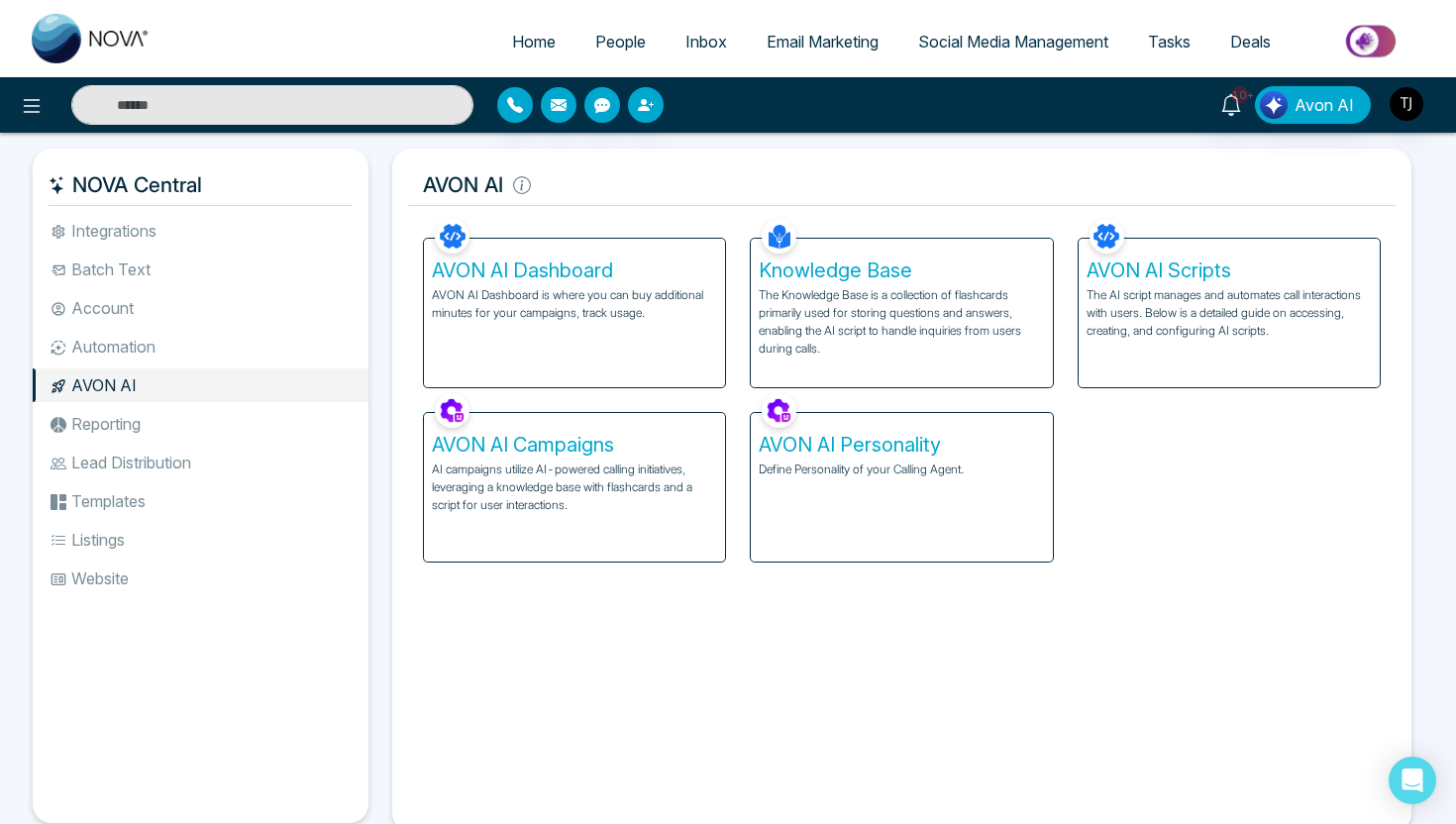 click on "AVON AI Scripts The AI script manages and automates call interactions with users. Below is a detailed guide on accessing, creating, and configuring AI scripts." at bounding box center [1229, 313] 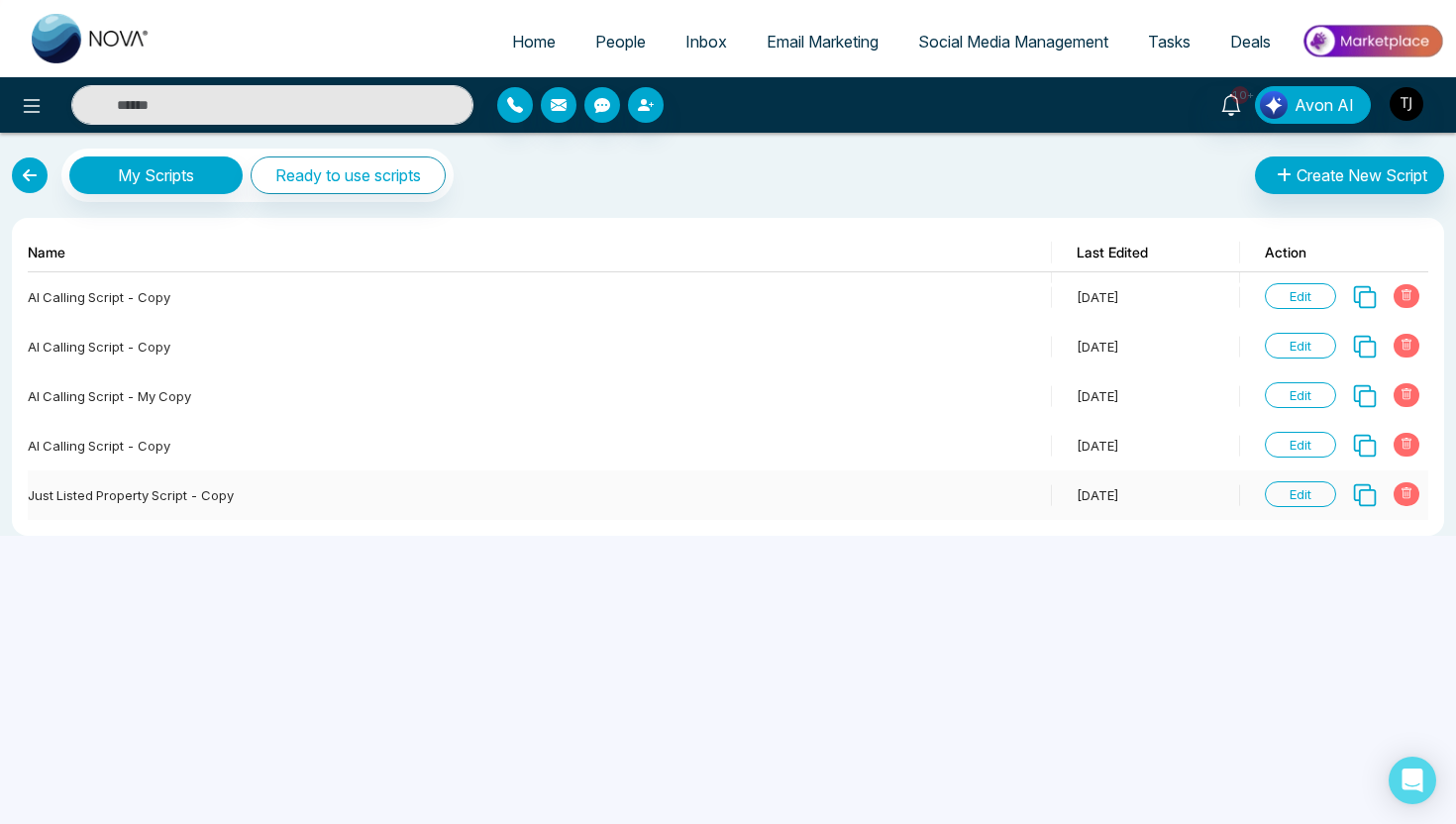 click on "Edit" at bounding box center [1300, 494] 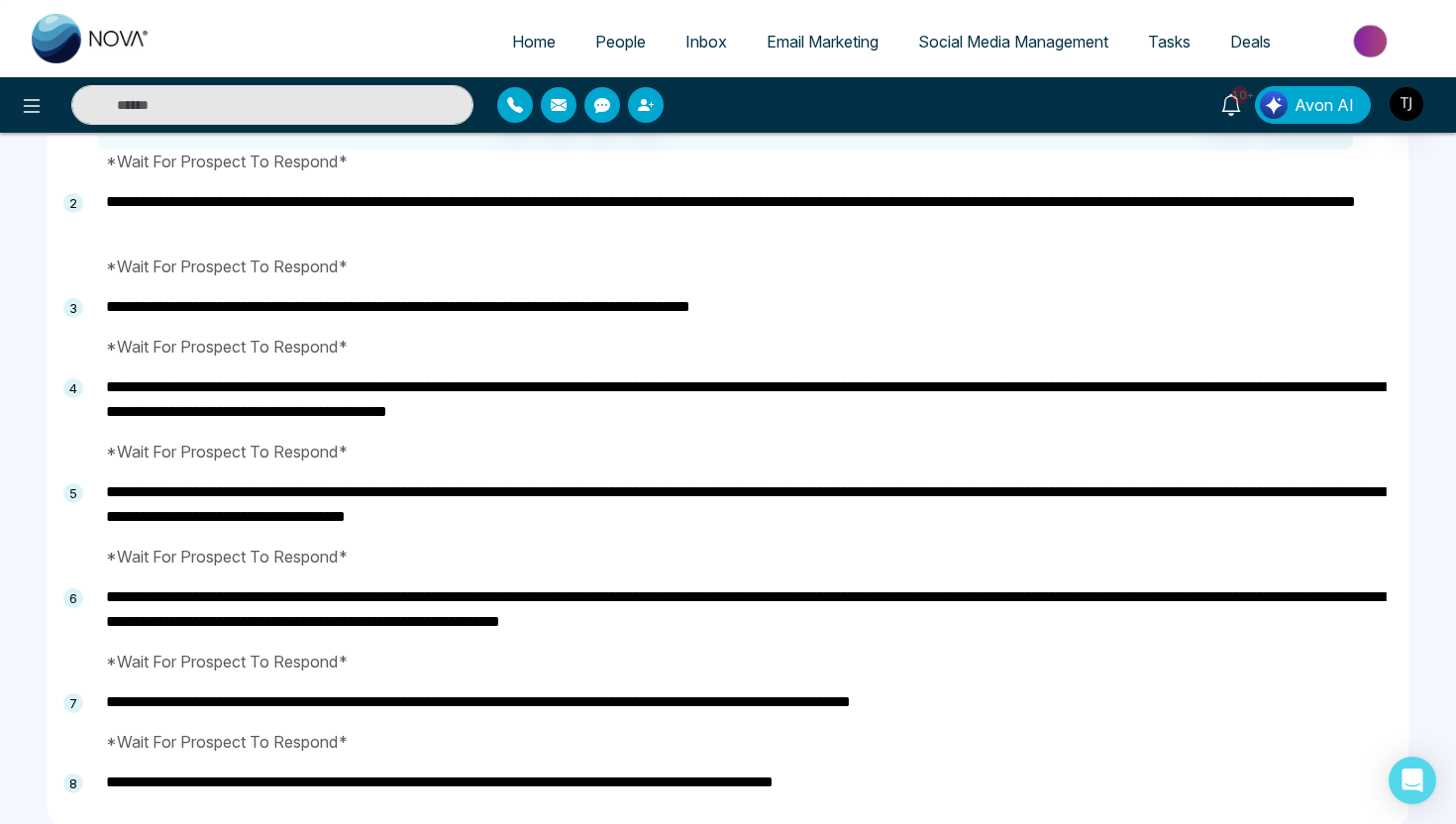 scroll, scrollTop: 0, scrollLeft: 0, axis: both 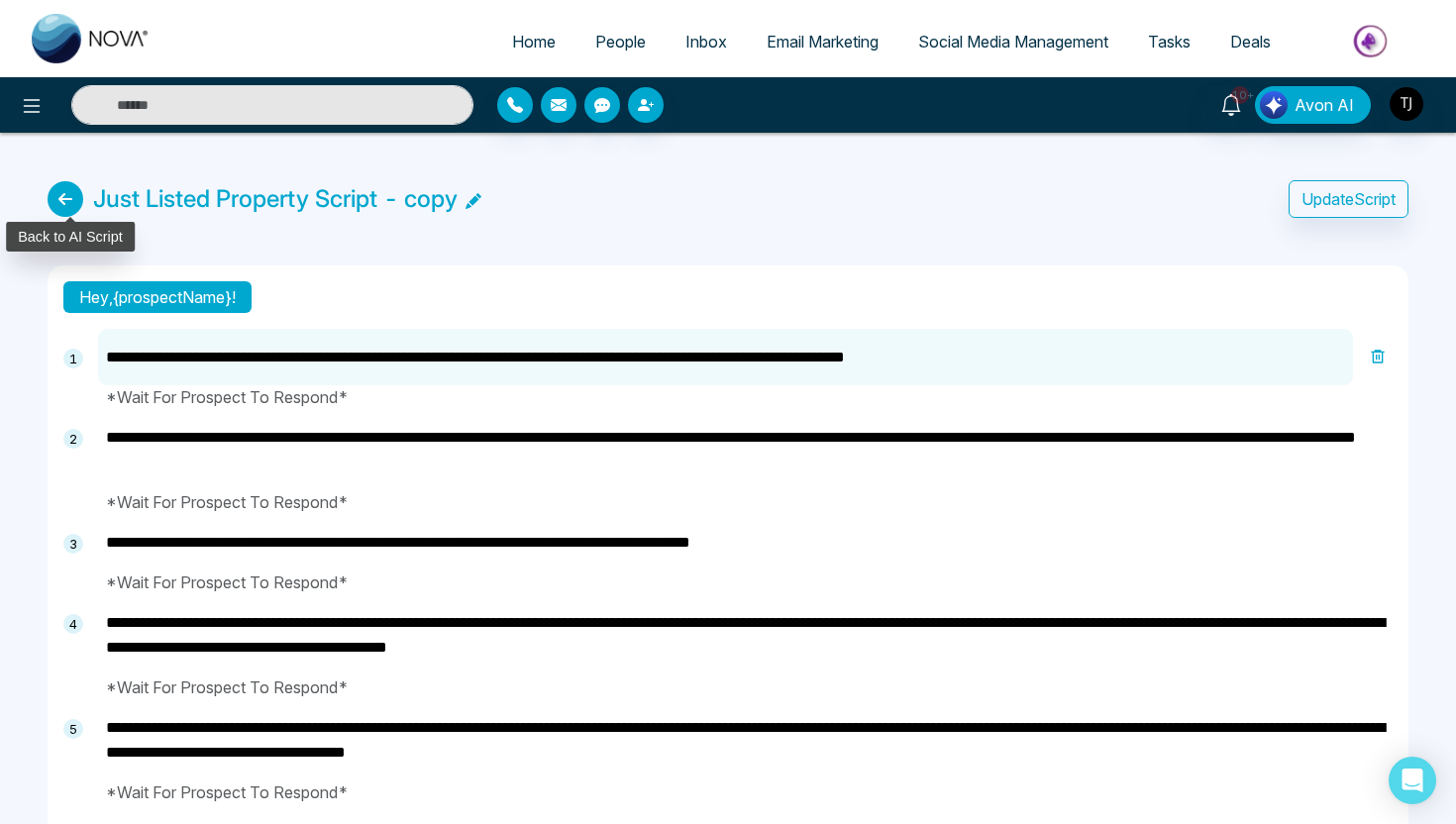 click at bounding box center [65, 199] 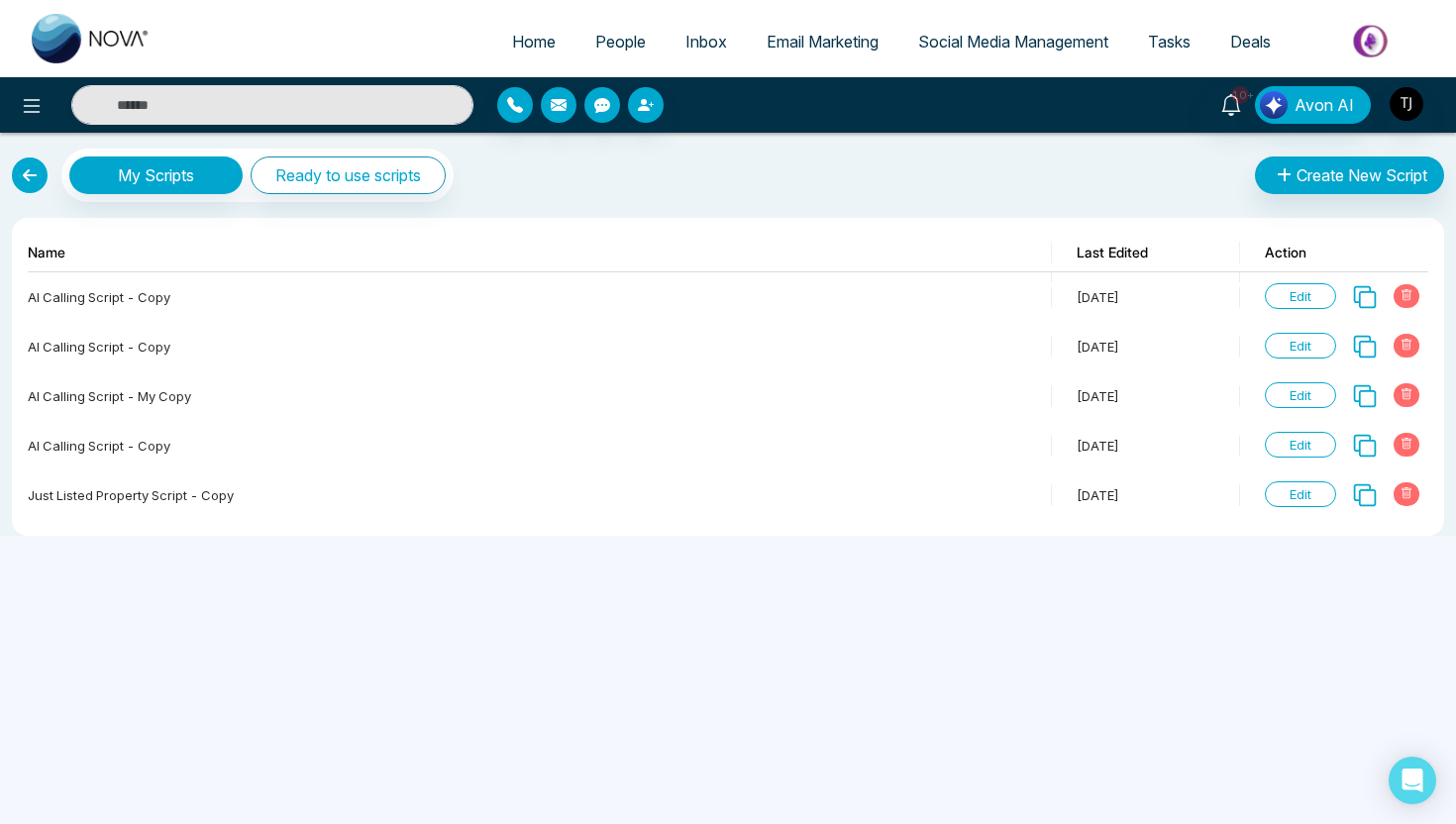 click at bounding box center [30, 175] 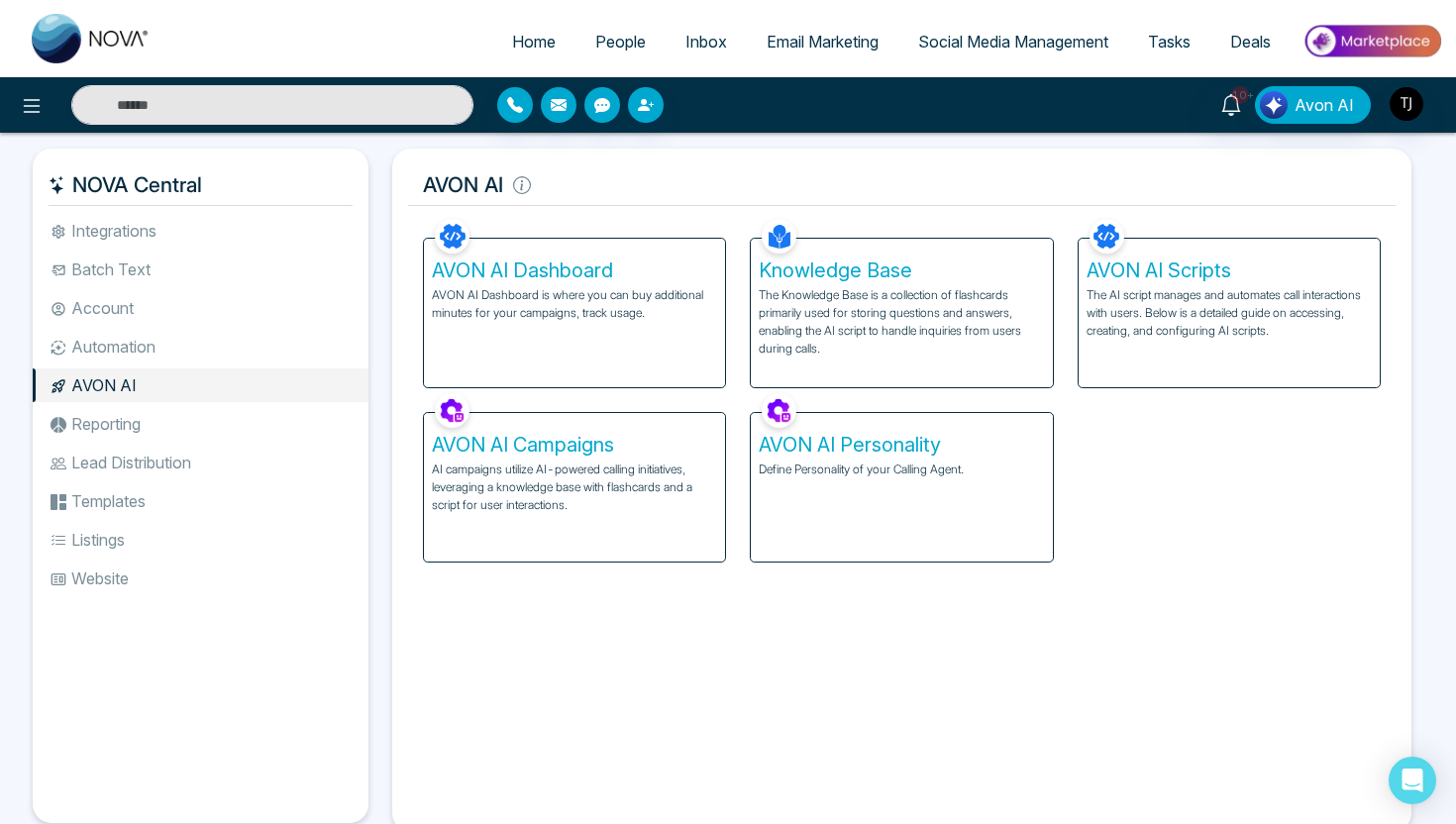 click on "AI campaigns utilize AI-powered calling initiatives, leveraging a knowledge base with flashcards and a script for user interactions." at bounding box center (574, 487) 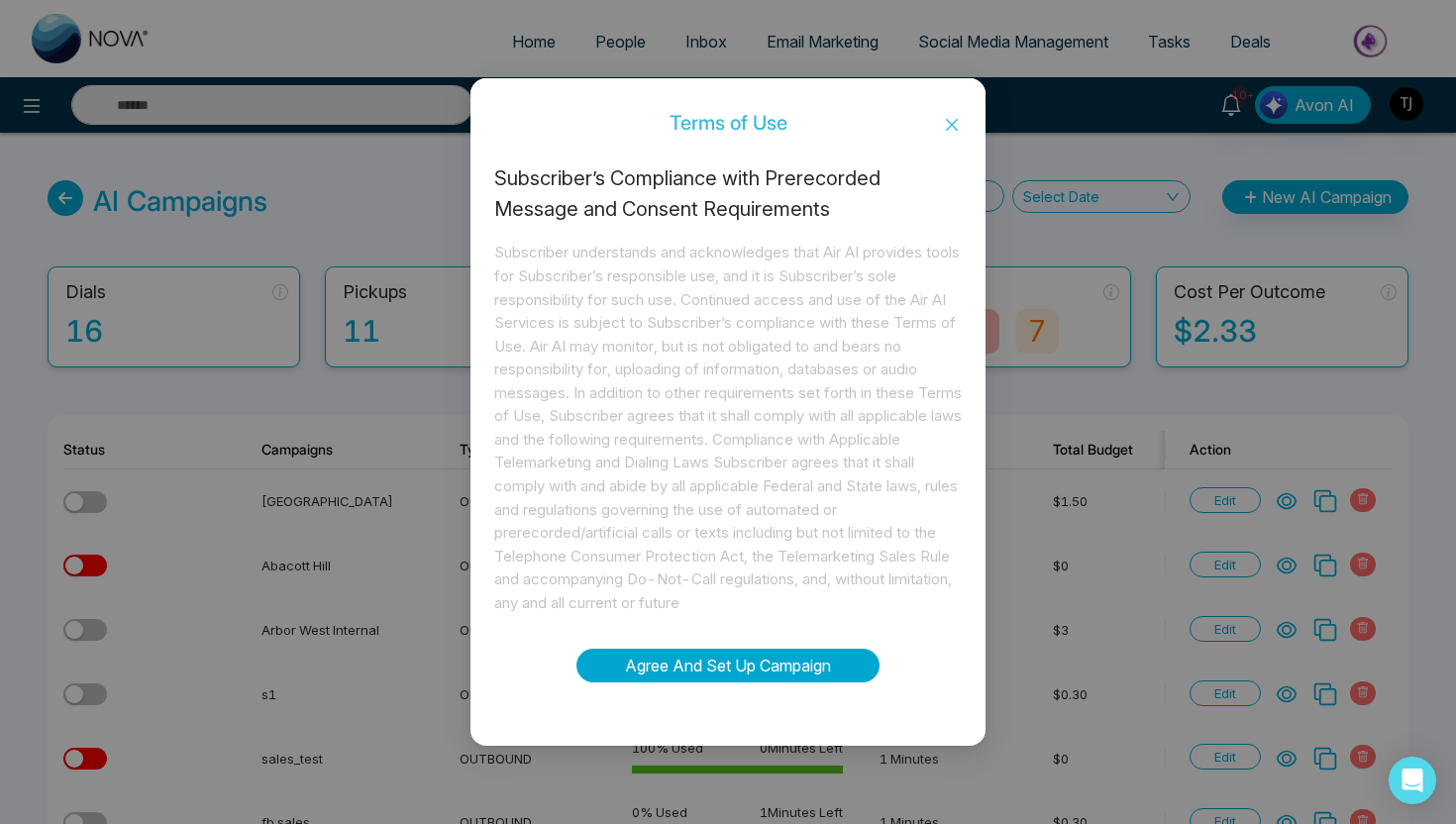click on "Agree And Set Up Campaign" at bounding box center [728, 666] 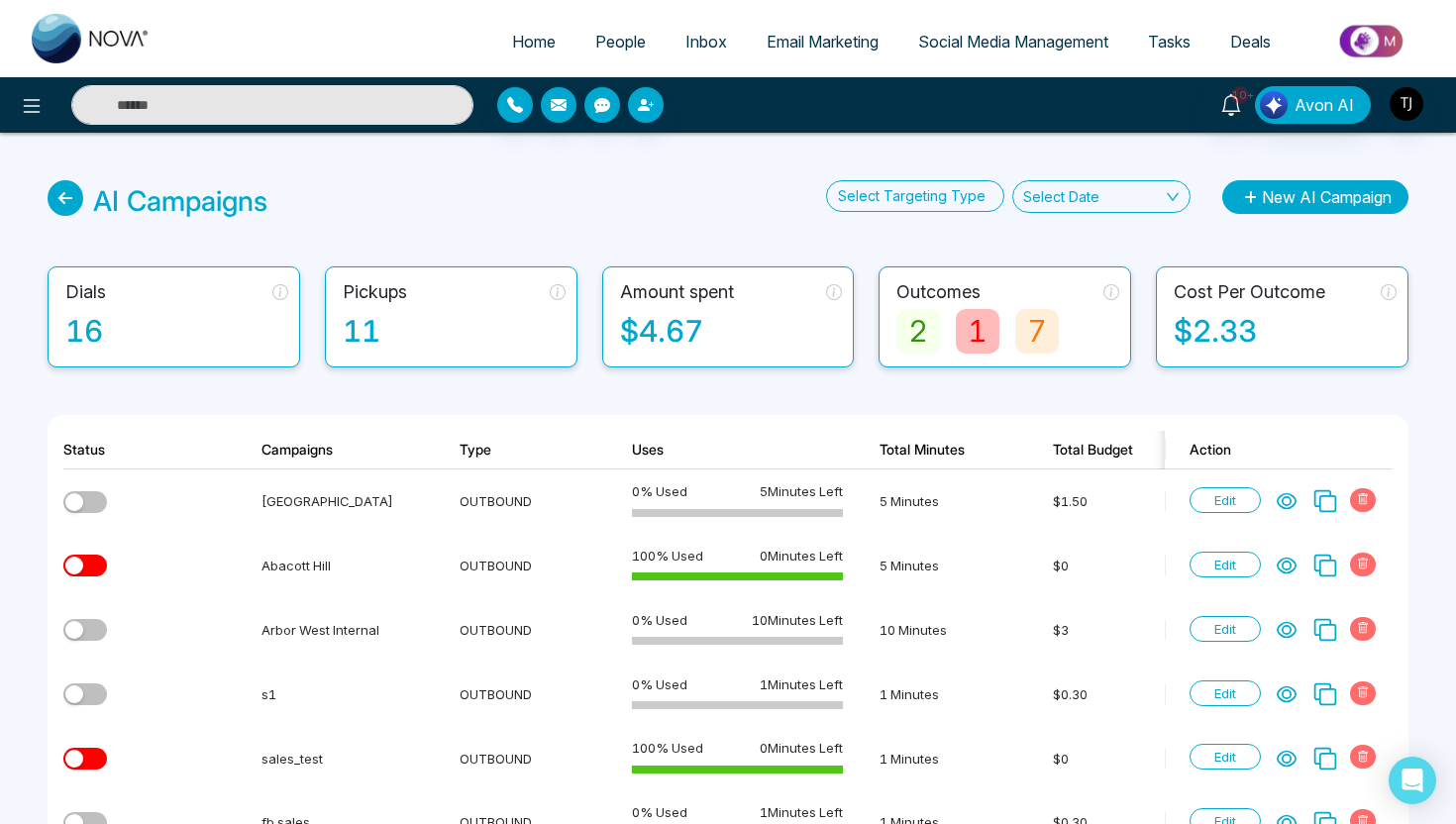 click on "New AI Campaign" at bounding box center (1315, 197) 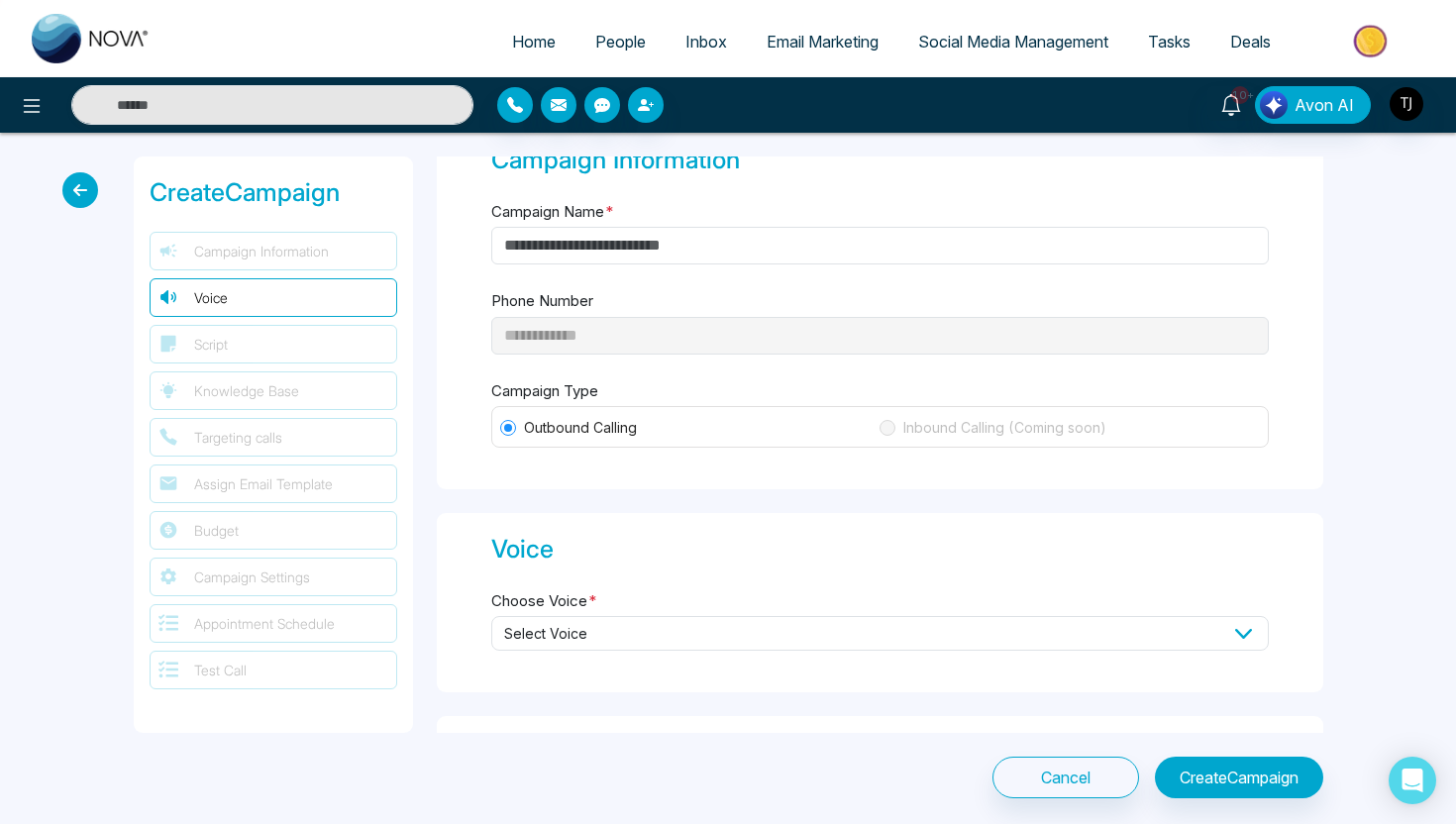 scroll, scrollTop: 52, scrollLeft: 0, axis: vertical 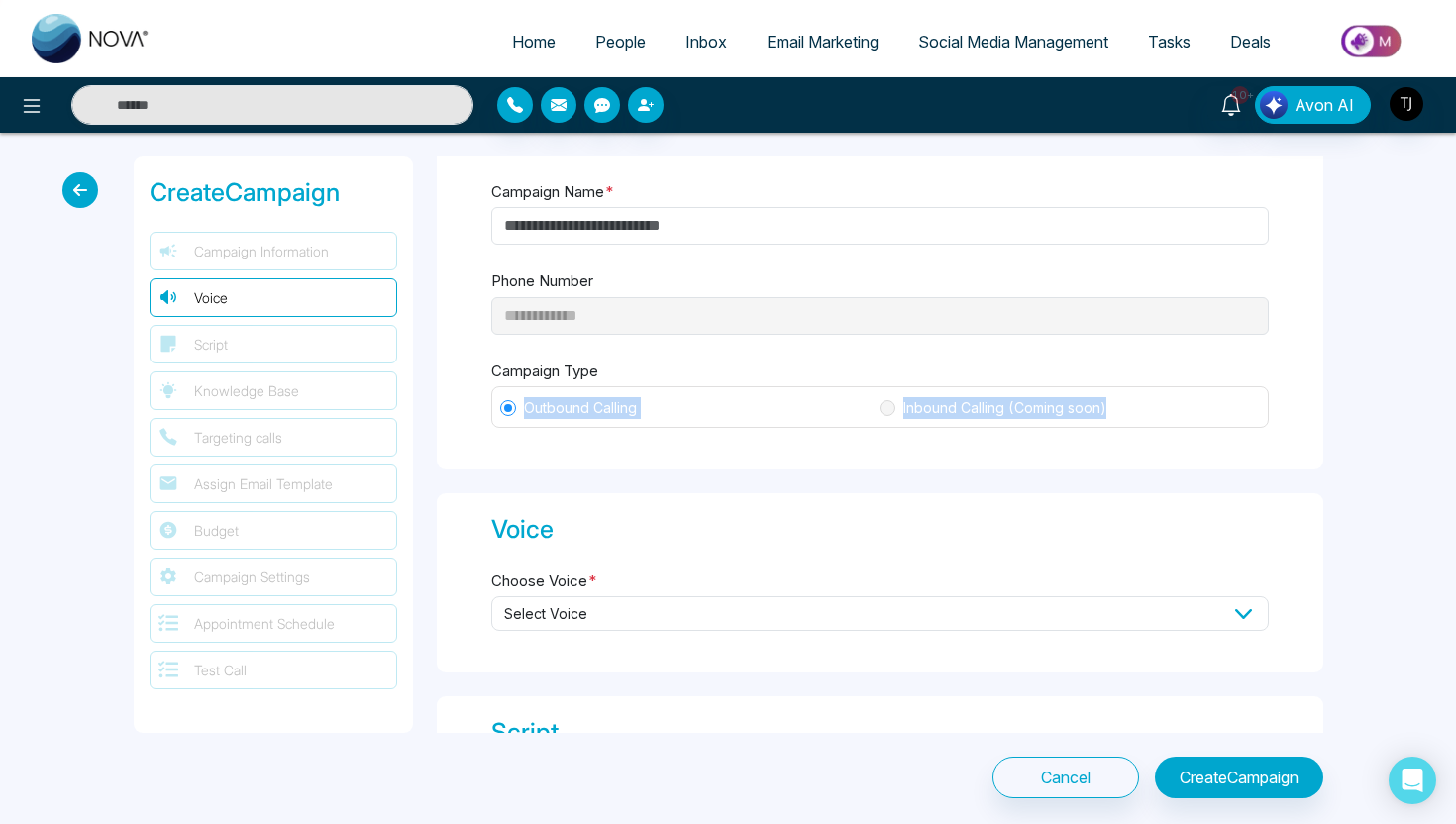 drag, startPoint x: 898, startPoint y: 404, endPoint x: 1125, endPoint y: 405, distance: 227.0022 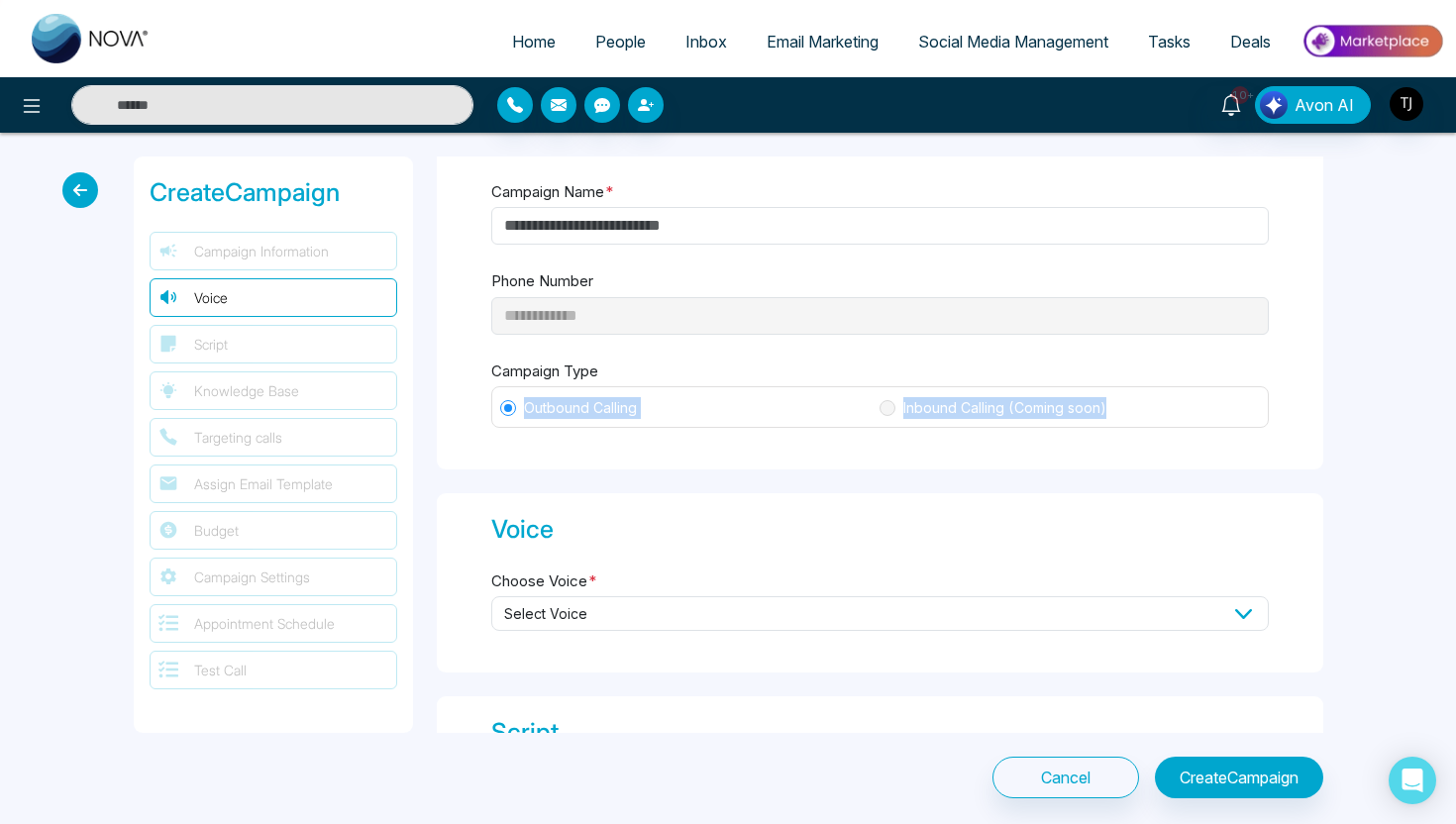 click on "Inbound Calling (Coming soon)" at bounding box center (1069, 408) 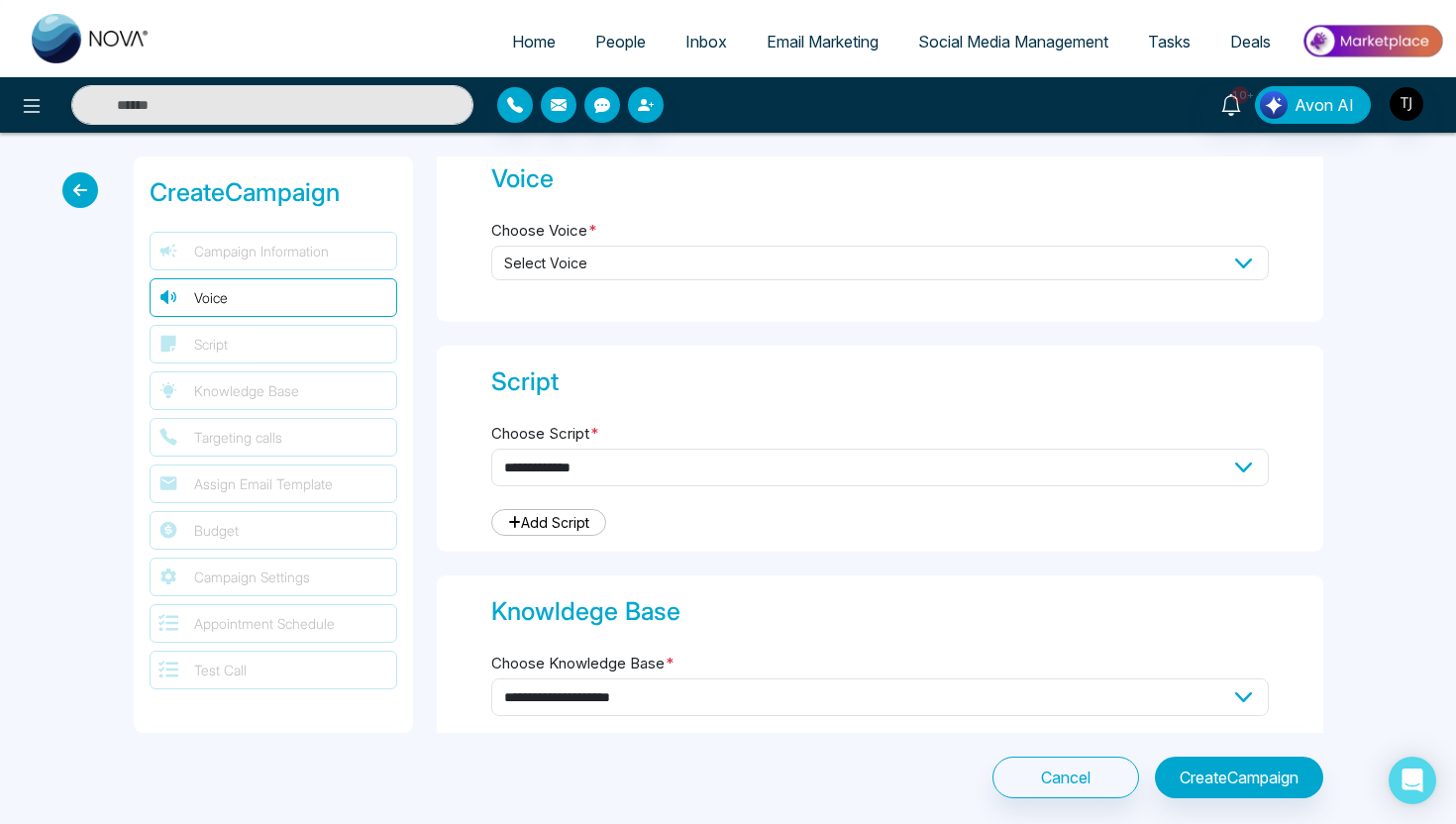 scroll, scrollTop: 417, scrollLeft: 0, axis: vertical 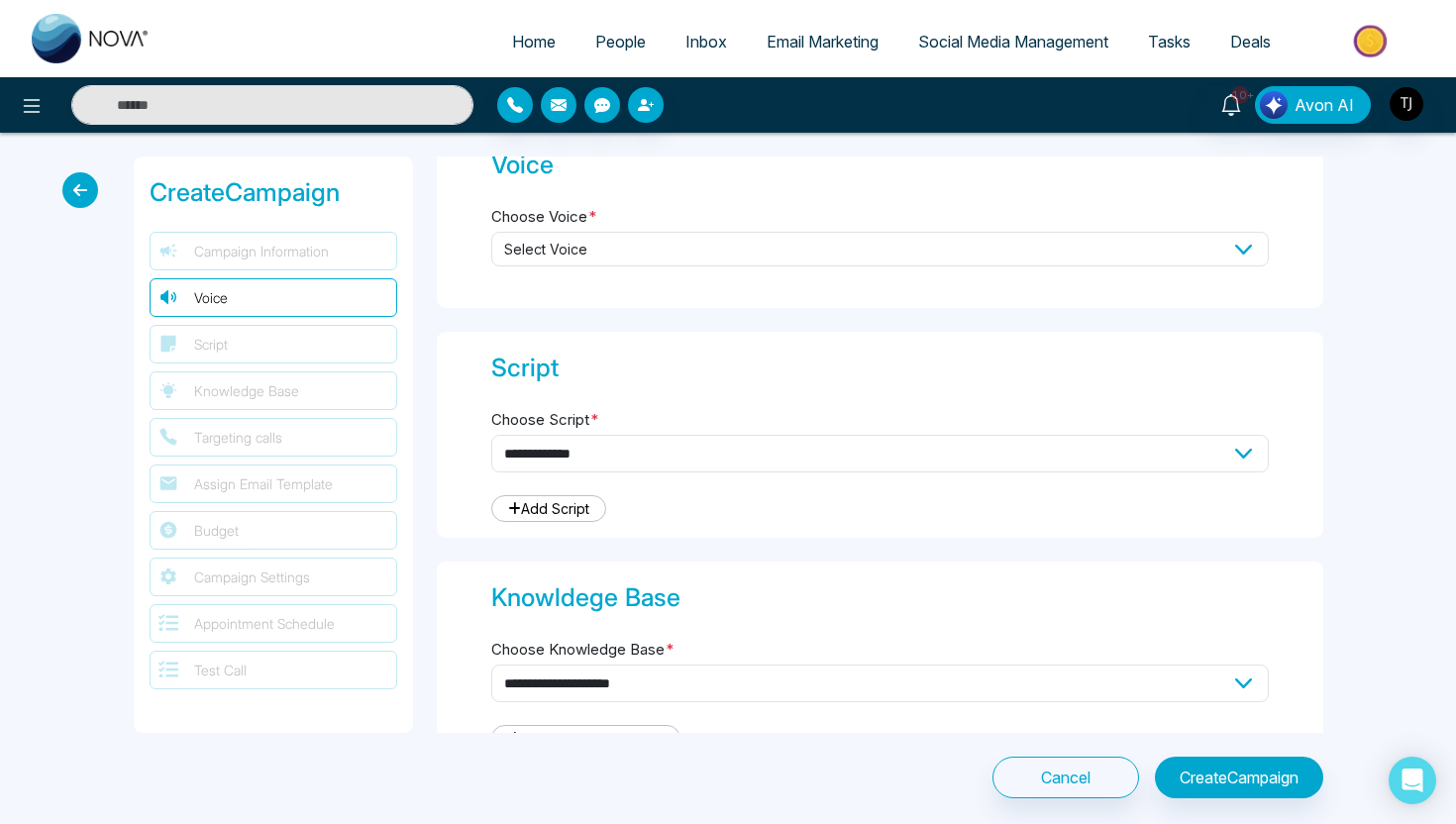 click on "Select Voice" at bounding box center (880, 249) 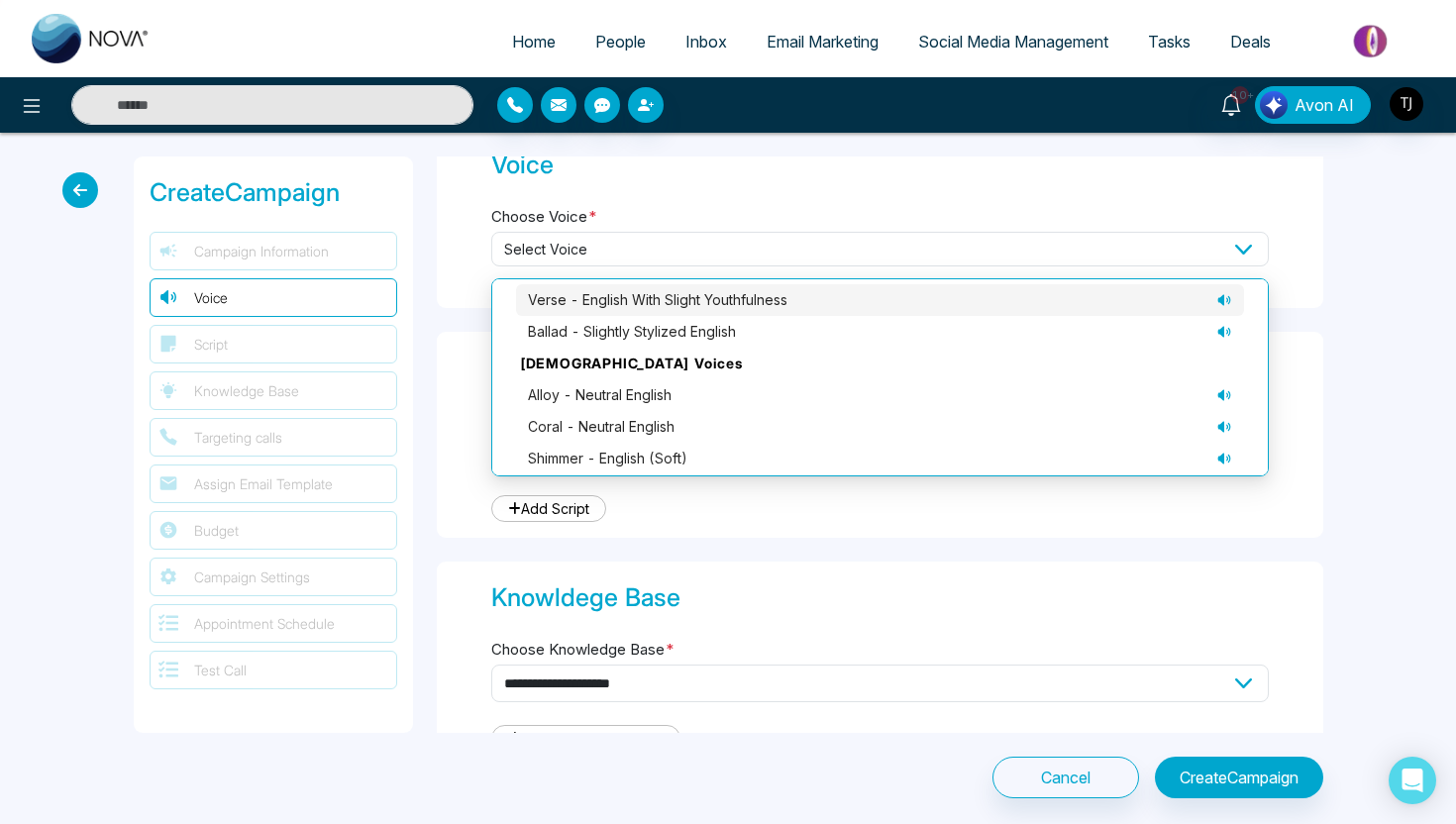 scroll, scrollTop: 137, scrollLeft: 0, axis: vertical 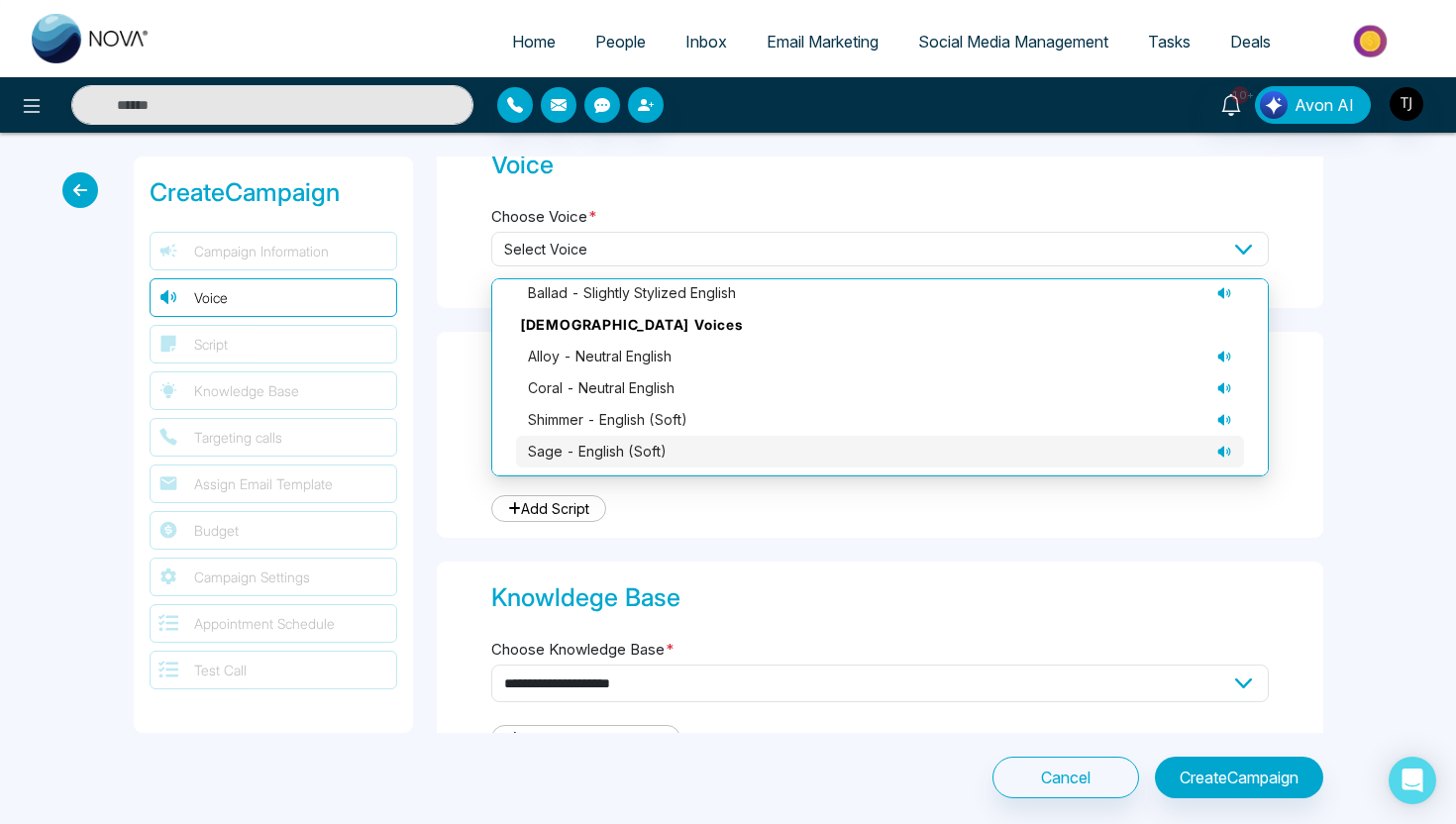 click on "sage - English (soft)" at bounding box center (597, 452) 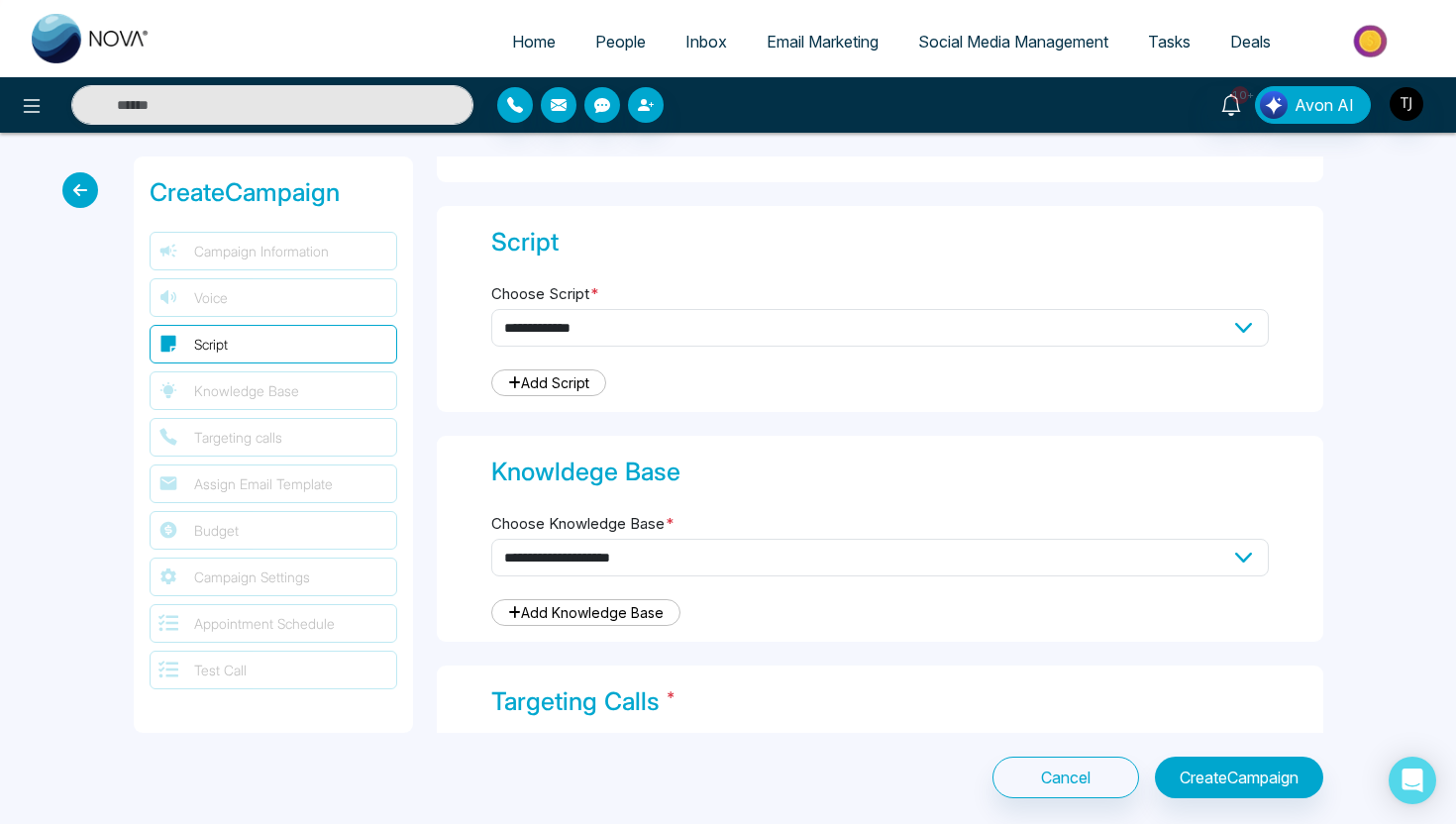 scroll, scrollTop: 586, scrollLeft: 0, axis: vertical 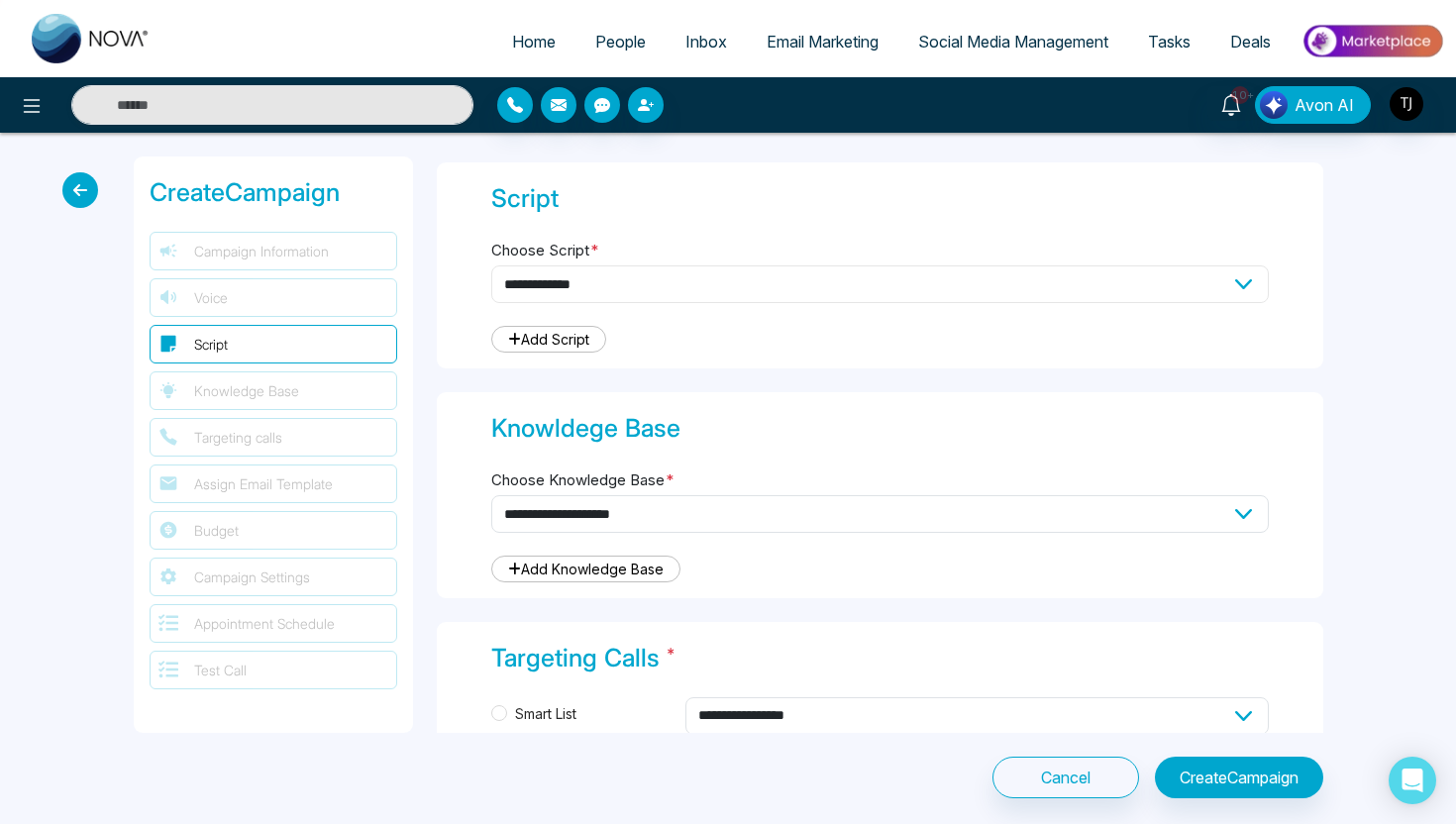 click on "**********" at bounding box center [880, 284] 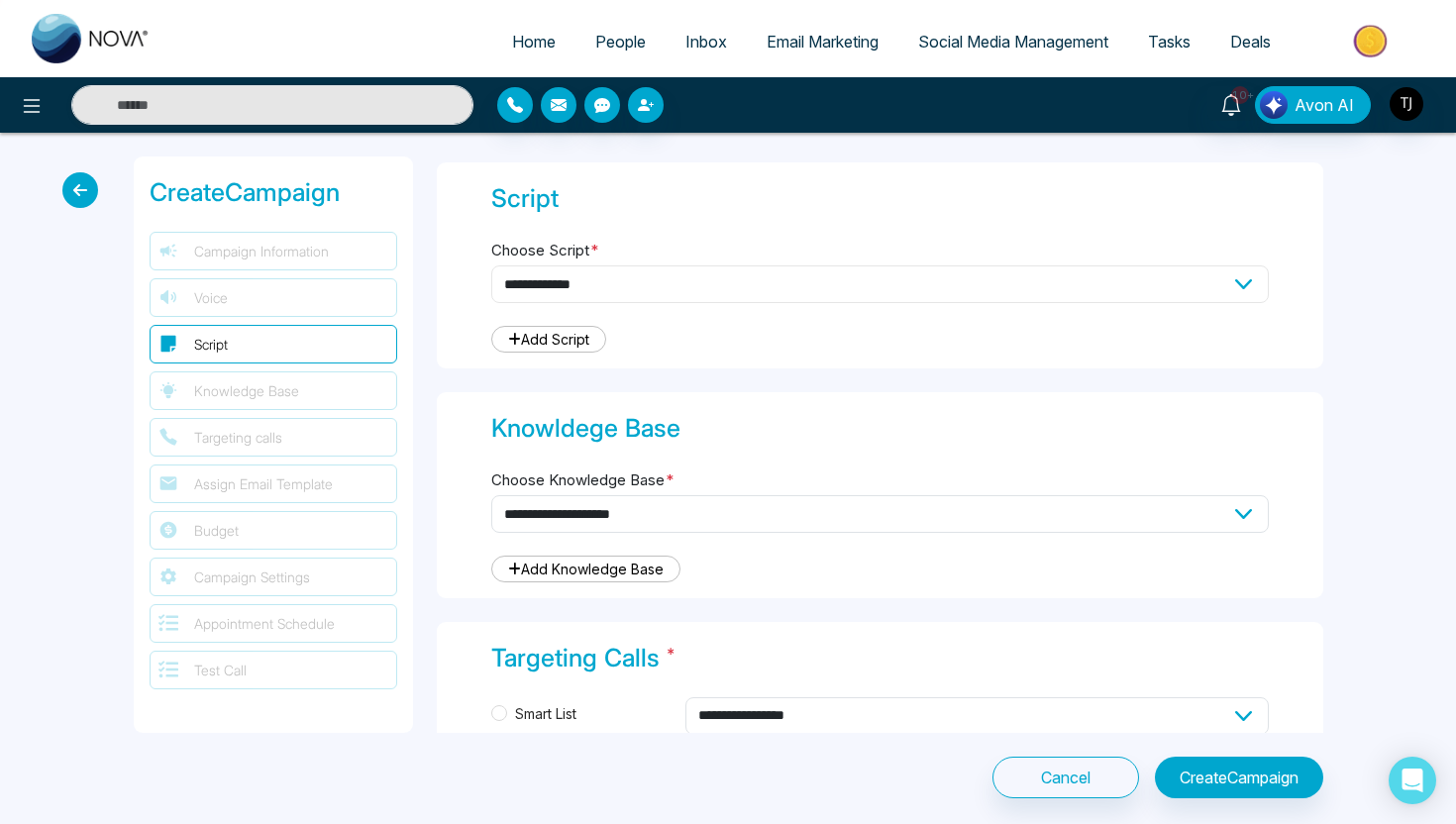 select on "**" 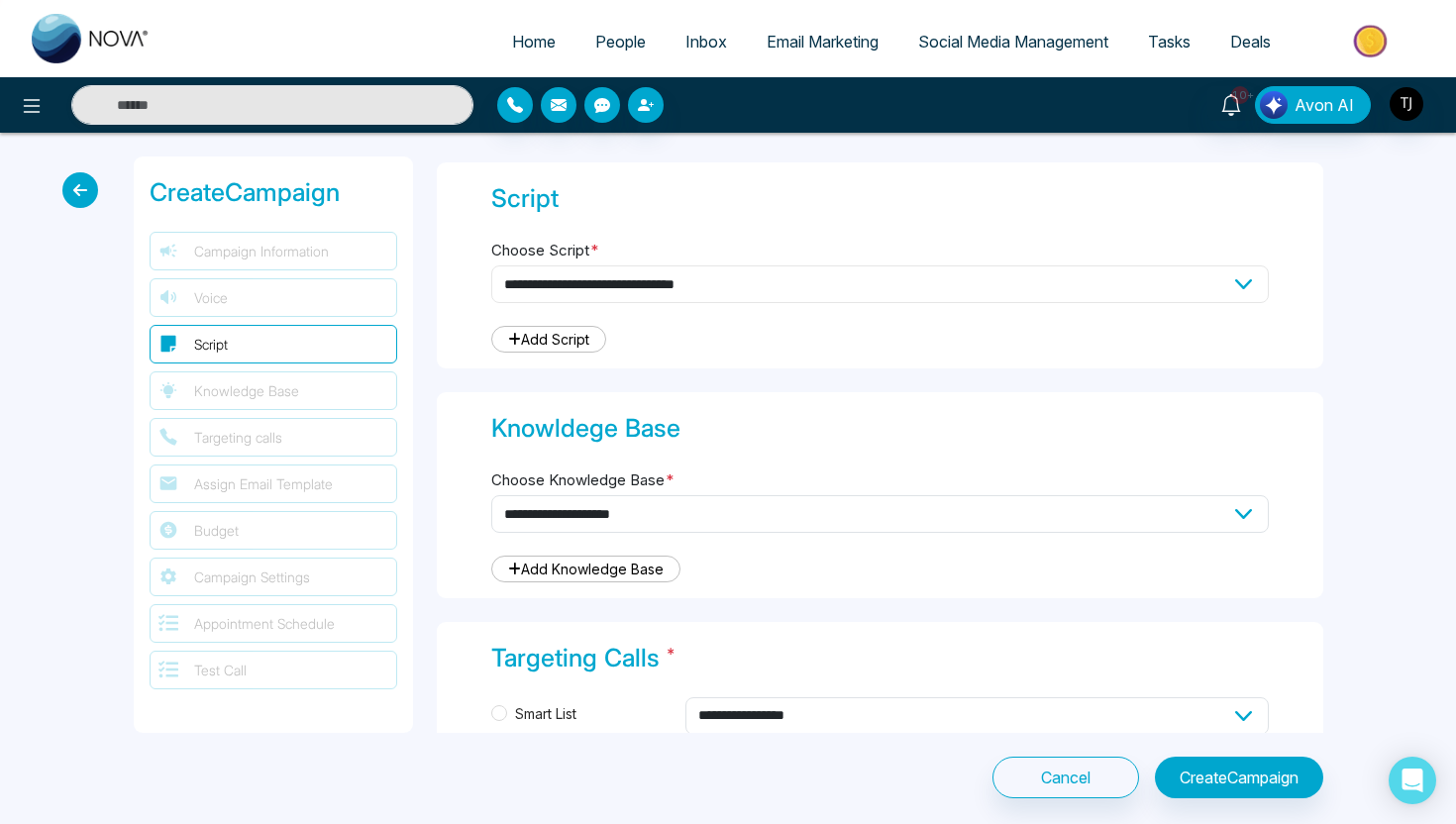 type on "**********" 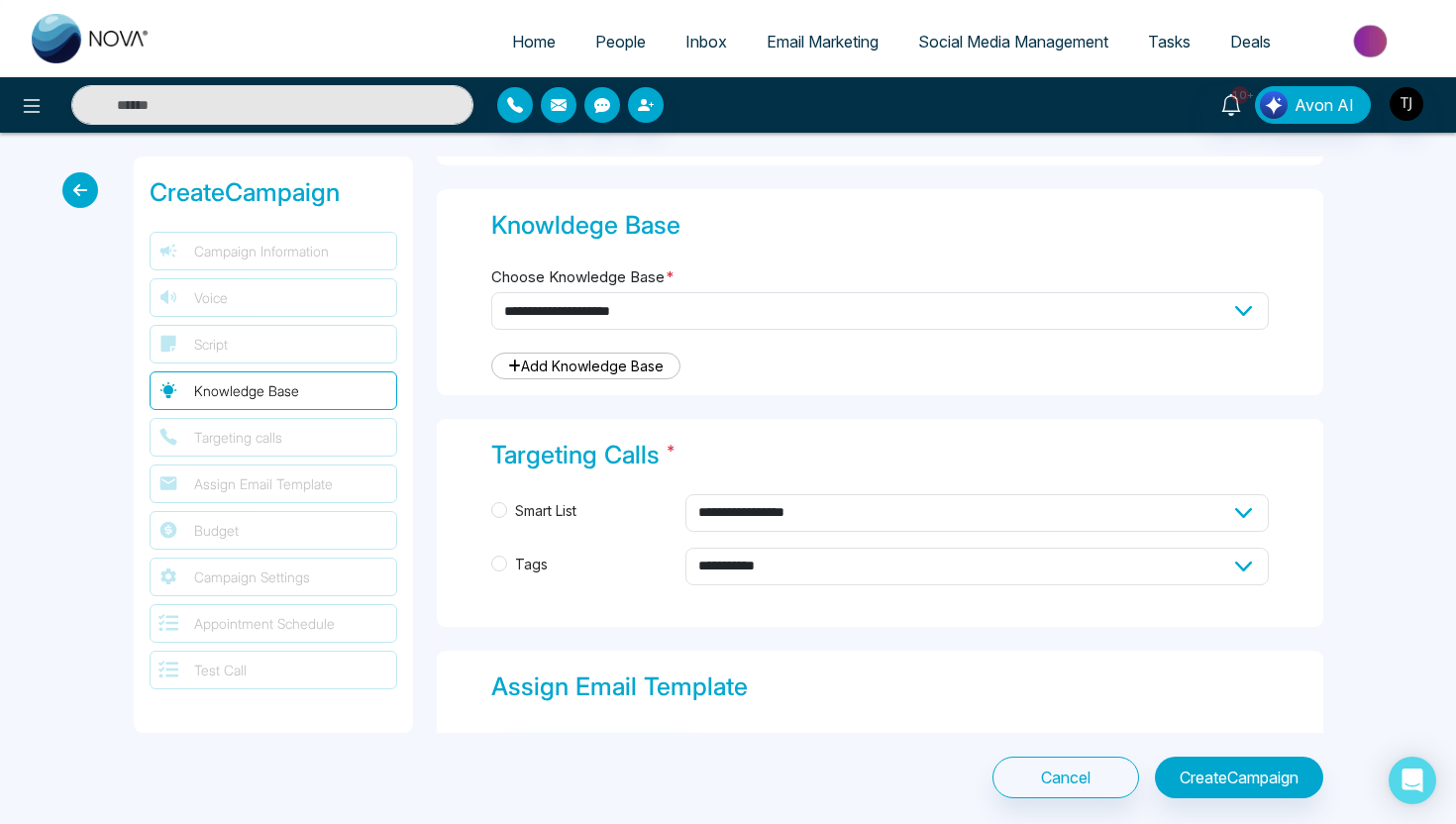 scroll, scrollTop: 1858, scrollLeft: 0, axis: vertical 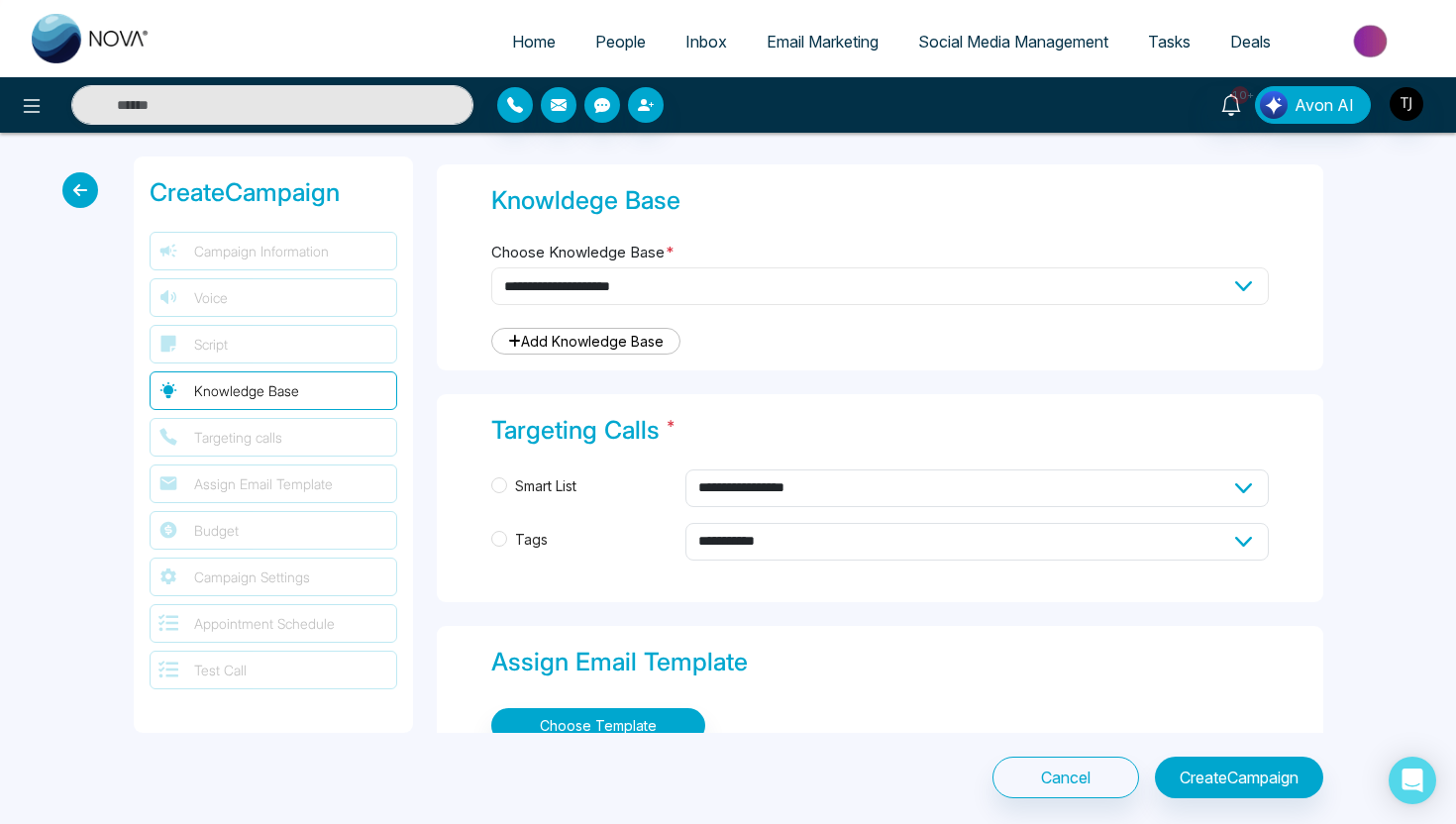click on "**********" at bounding box center [880, 286] 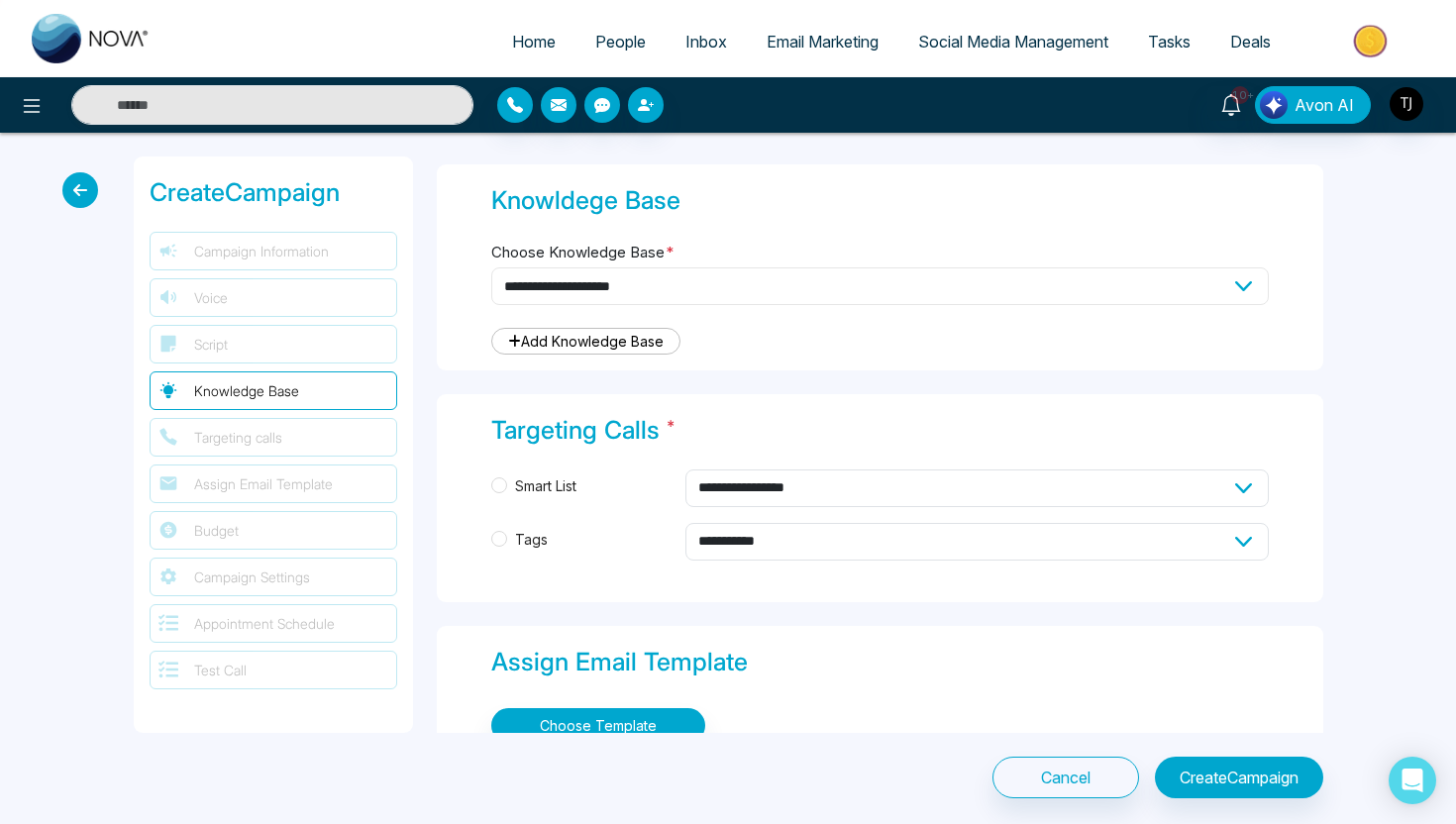select on "***" 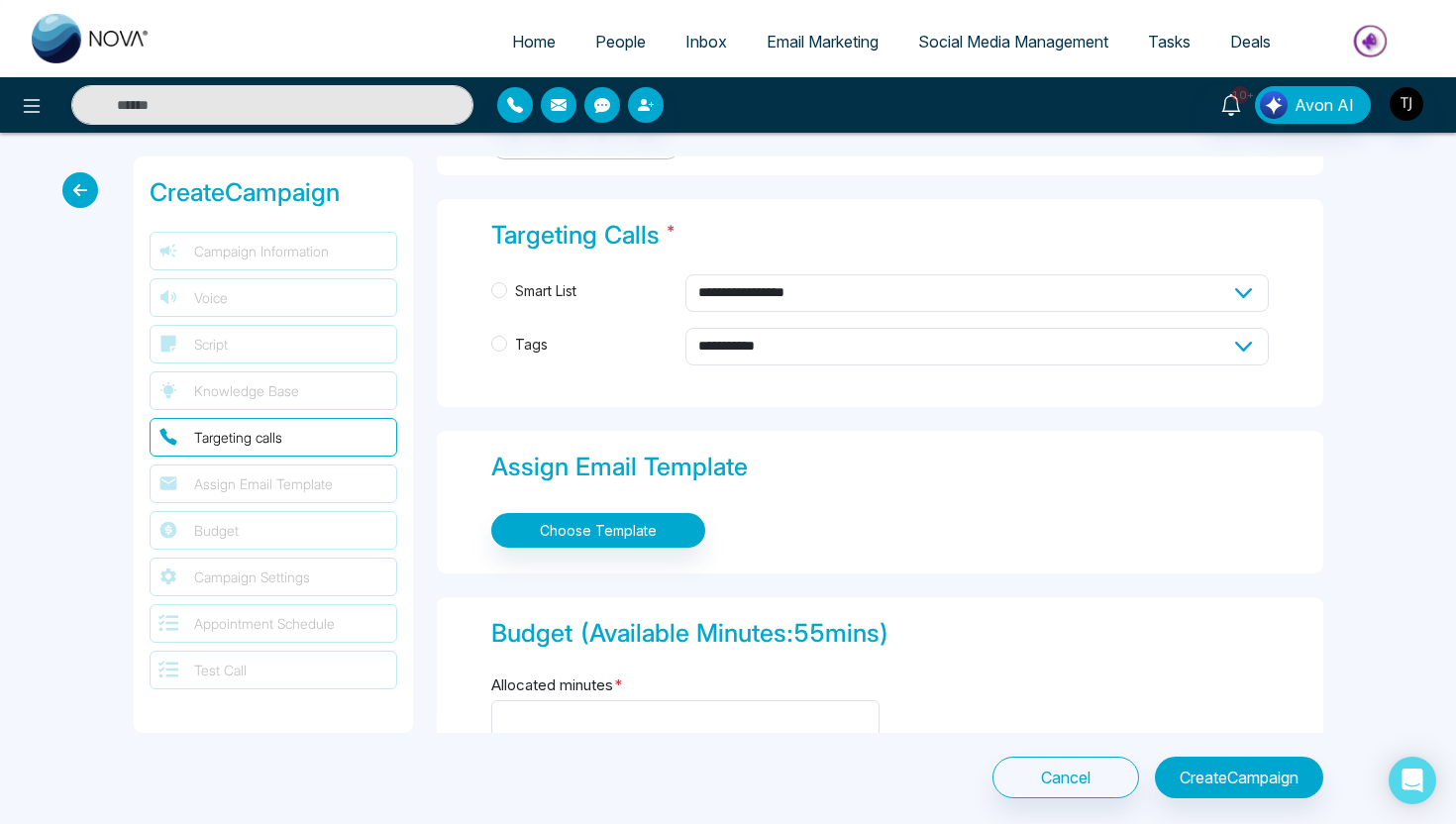 scroll, scrollTop: 2063, scrollLeft: 0, axis: vertical 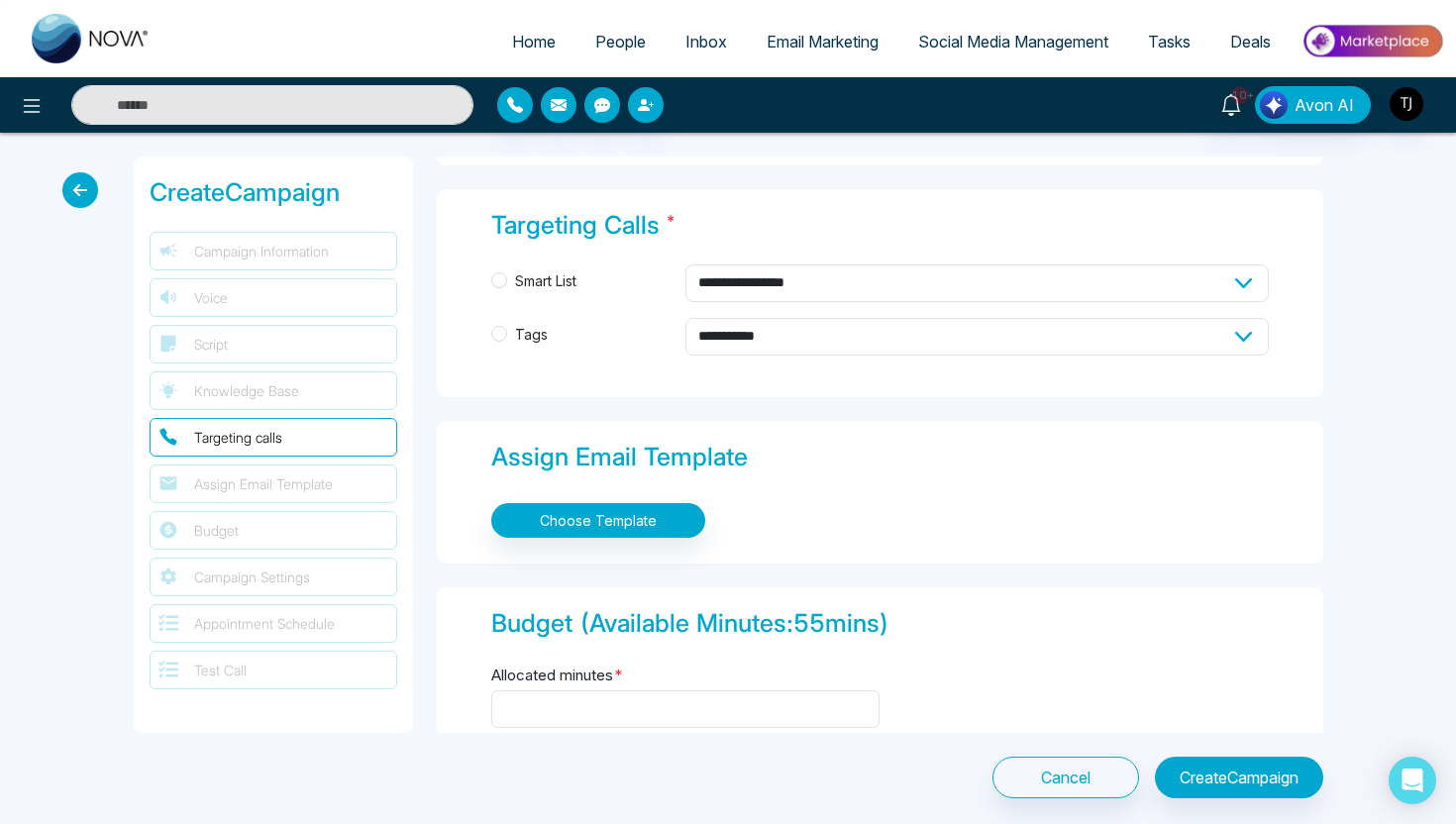 click on "Smart List" at bounding box center (546, 281) 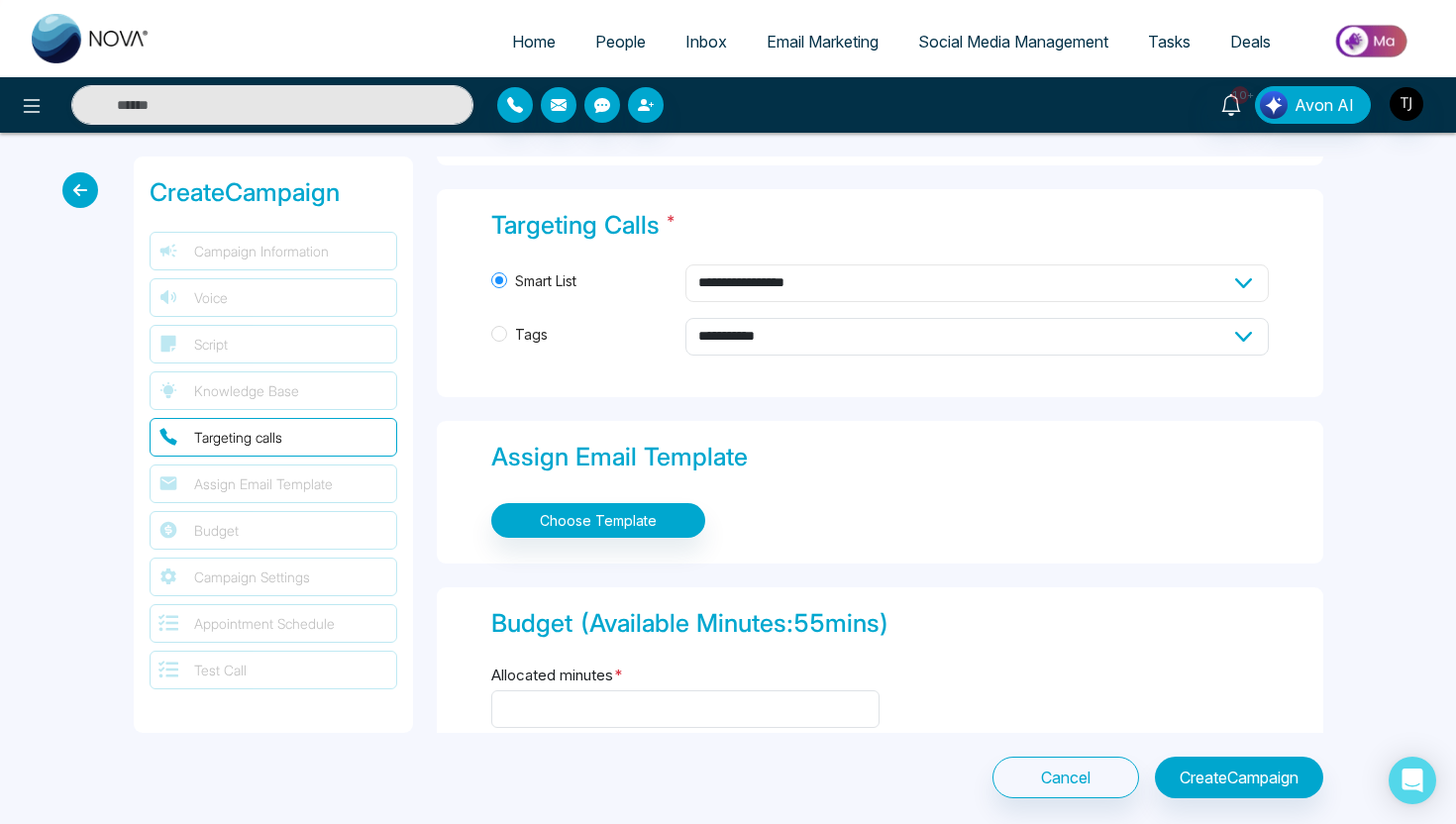 click on "**********" at bounding box center (977, 283) 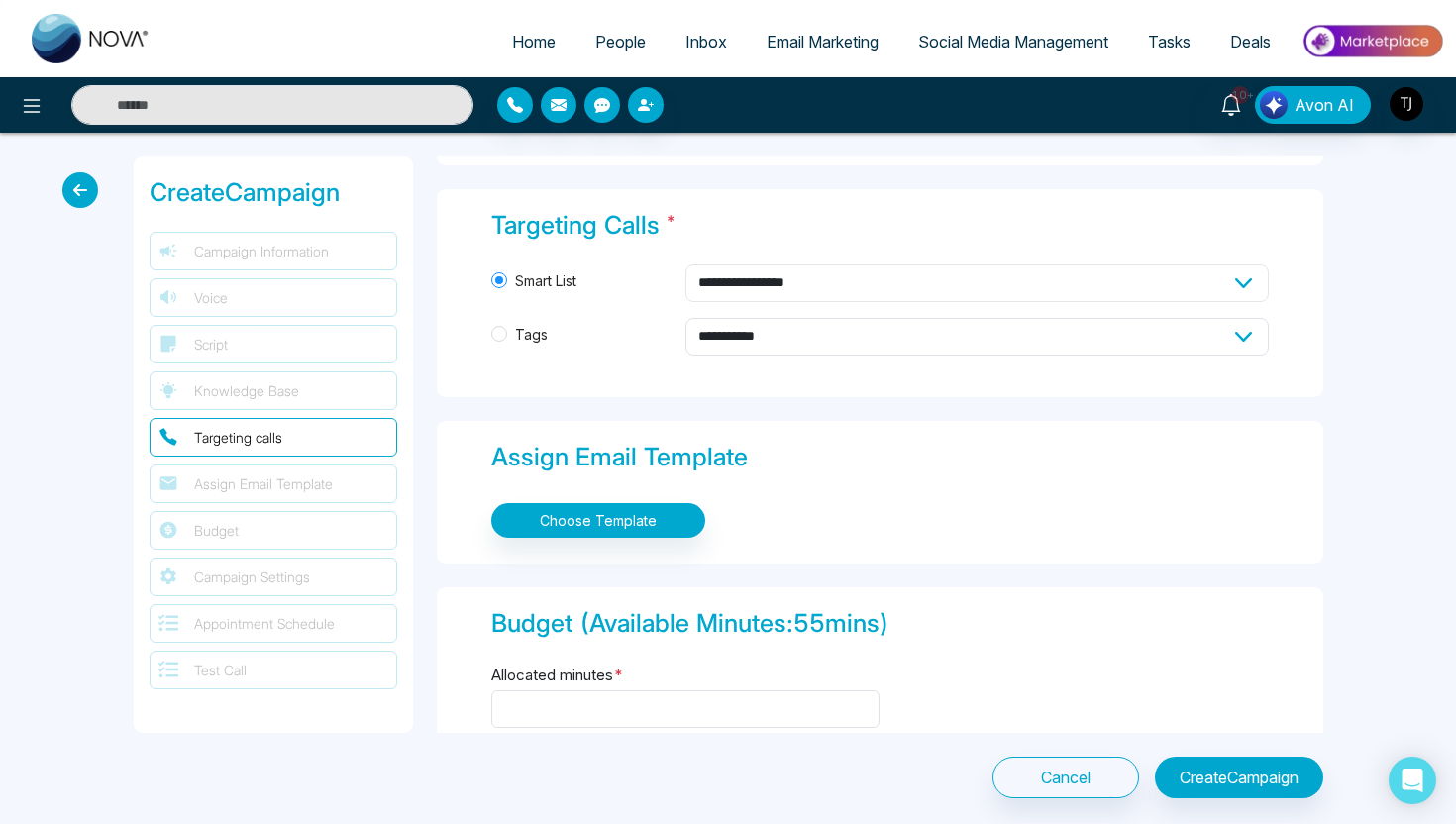 select on "****" 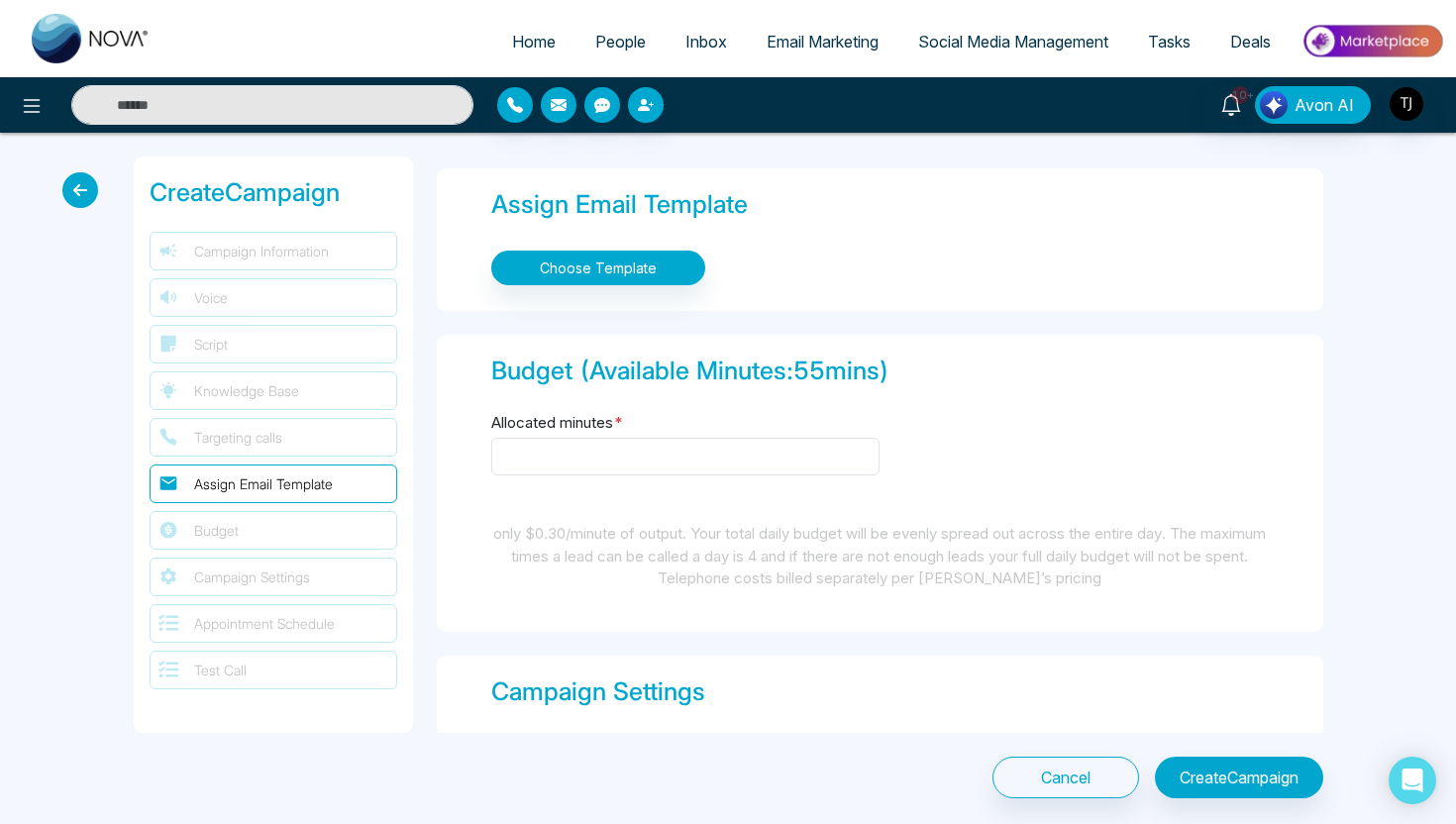 scroll, scrollTop: 2336, scrollLeft: 0, axis: vertical 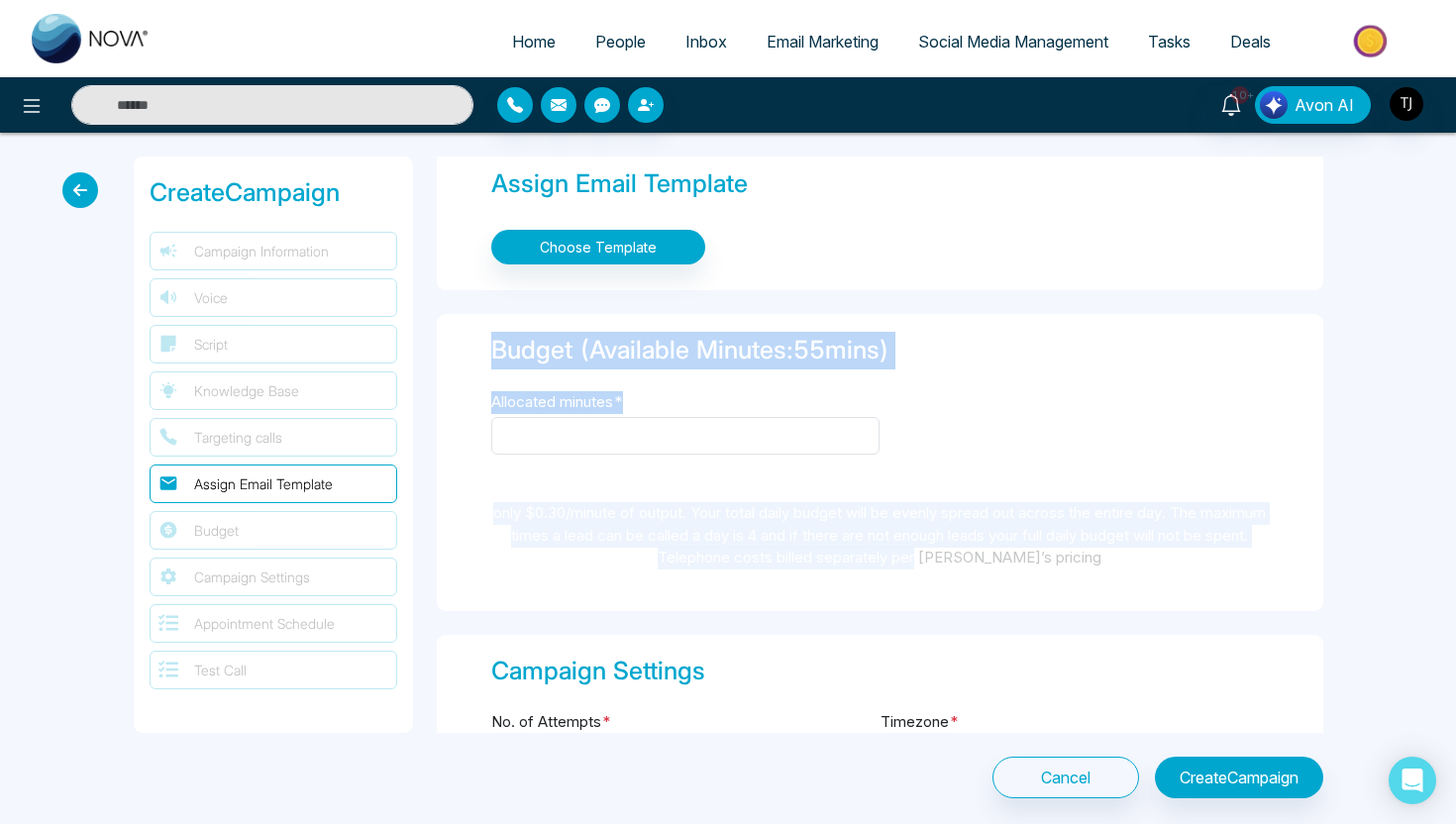 drag, startPoint x: 488, startPoint y: 342, endPoint x: 988, endPoint y: 548, distance: 540.7735 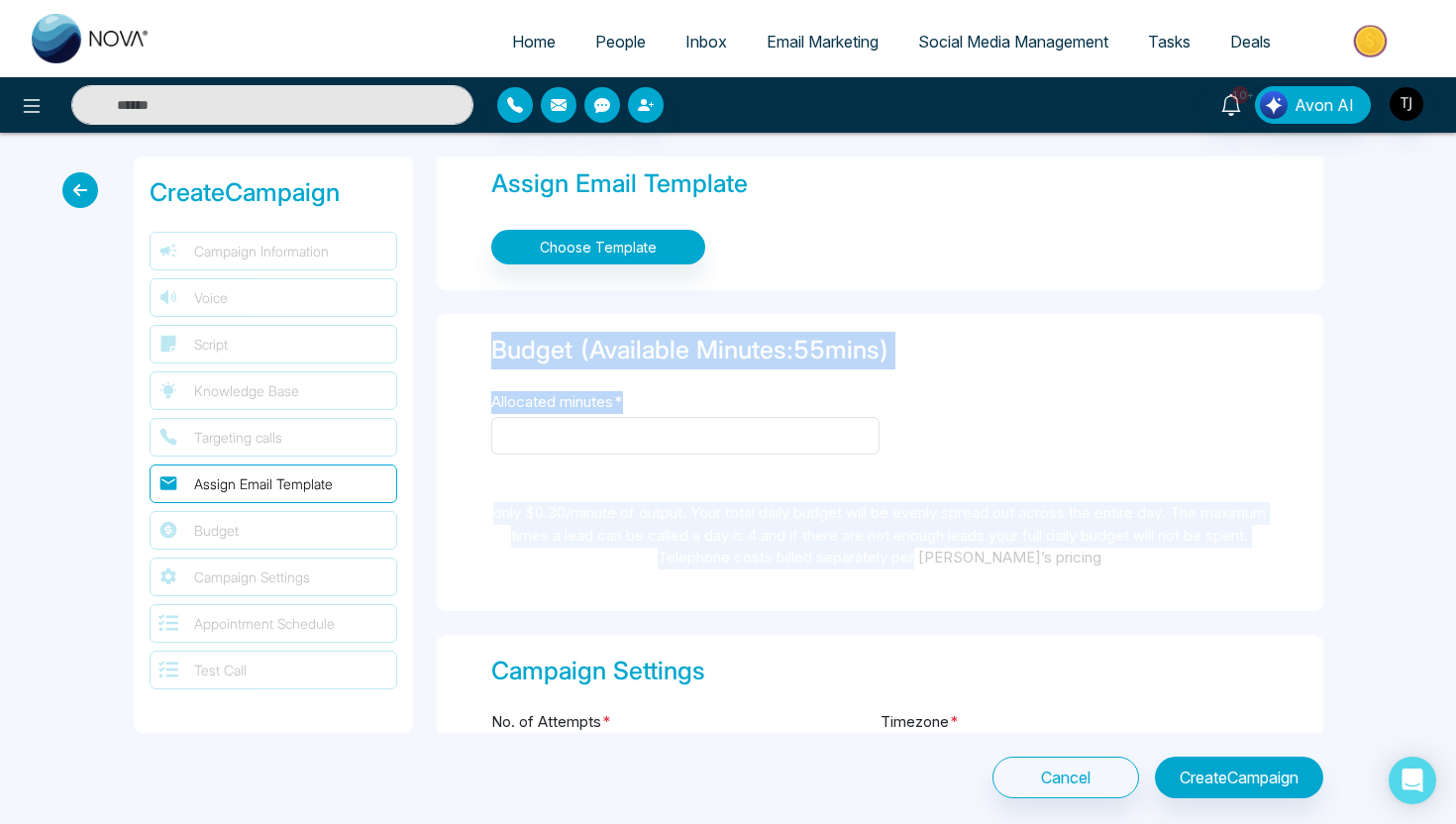 click on "Budget (Available Minutes:  55  mins) Allocated minutes  * only $0.30/minute of output. Your total daily budget will be evenly spread out across the entire day. The maximum times a lead can be called a day is 4 and if there are not enough leads your full daily budget will not be spent. Telephone costs billed separately per [PERSON_NAME]’s pricing" at bounding box center [880, 463] 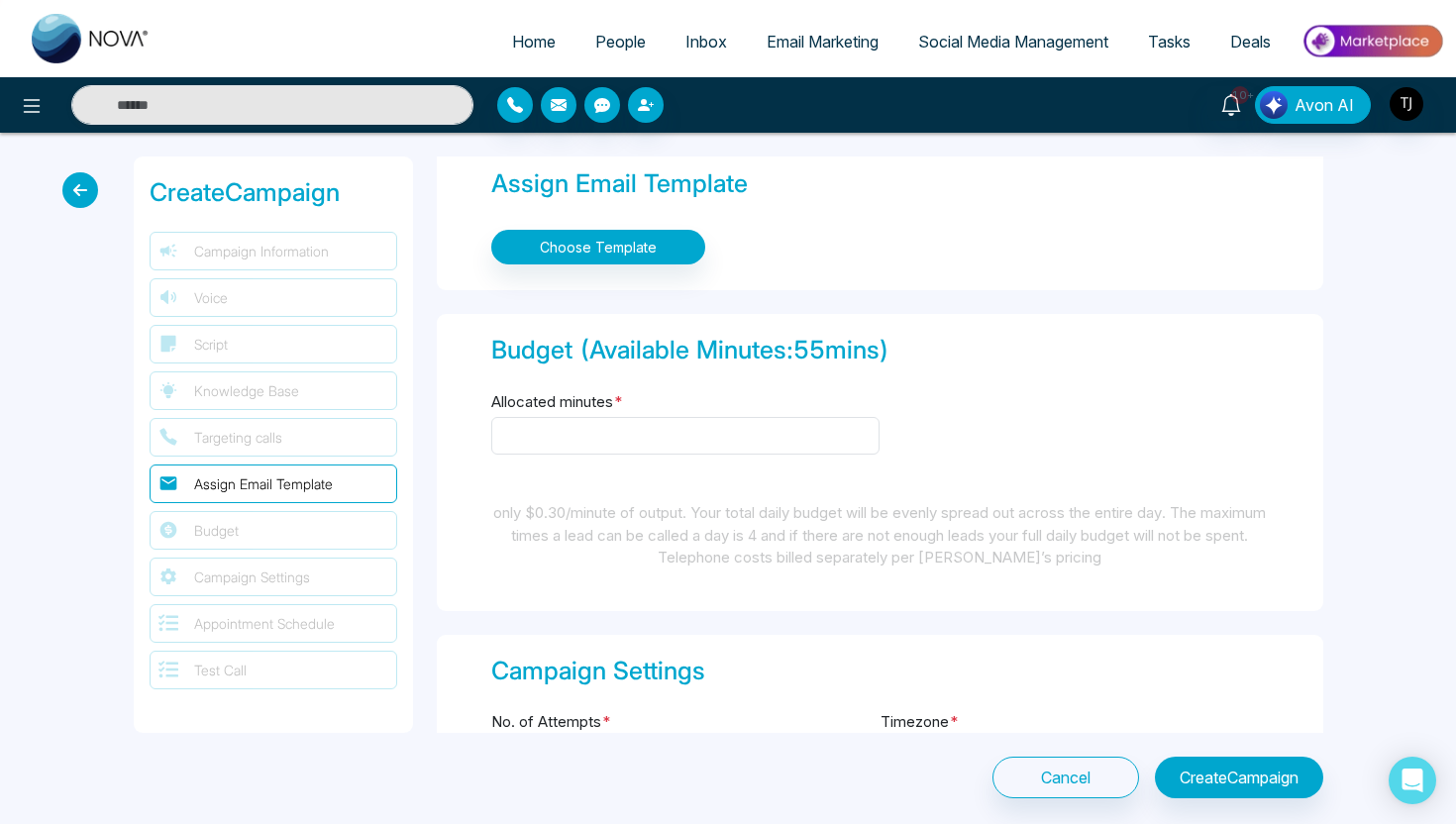 click on "Allocated minutes  *" at bounding box center (880, 434) 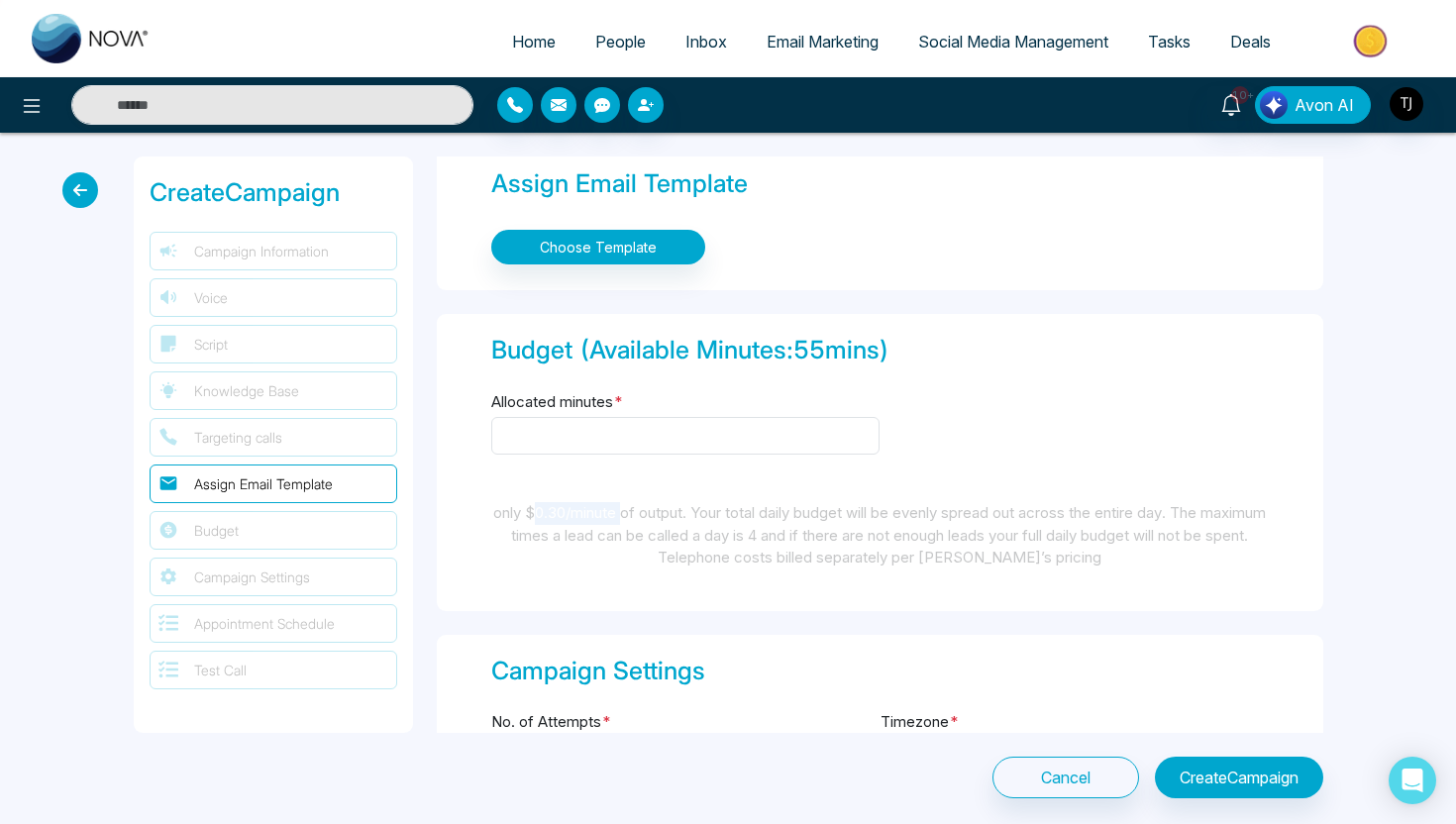 drag, startPoint x: 558, startPoint y: 502, endPoint x: 649, endPoint y: 504, distance: 91.021975 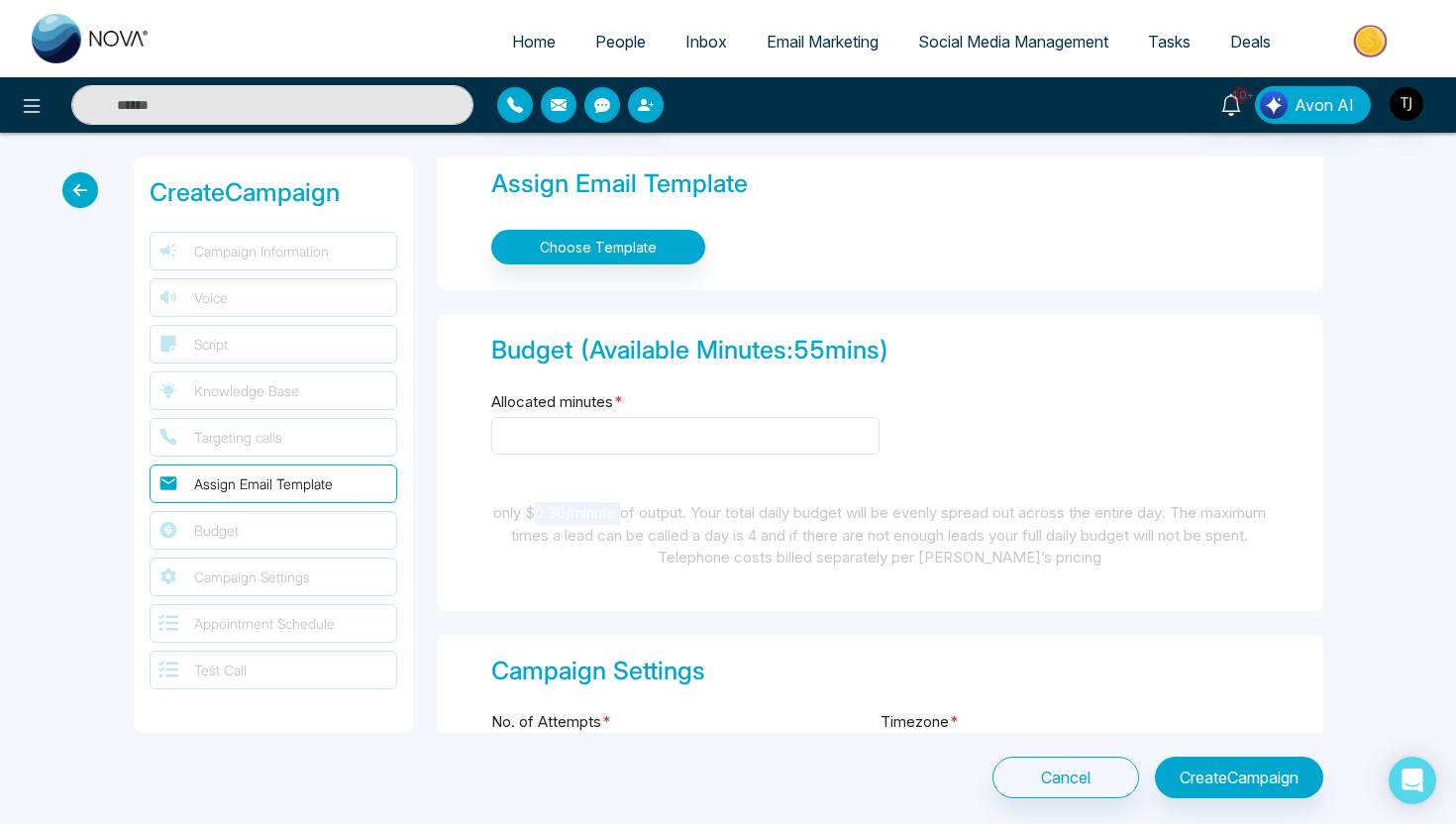 click on "only $0.30/minute of output. Your total daily budget will be evenly spread out across the entire day. The maximum times a lead can be called a day is 4 and if there are not enough leads your full daily budget will not be spent. Telephone costs billed separately per [PERSON_NAME]’s pricing" at bounding box center (880, 536) 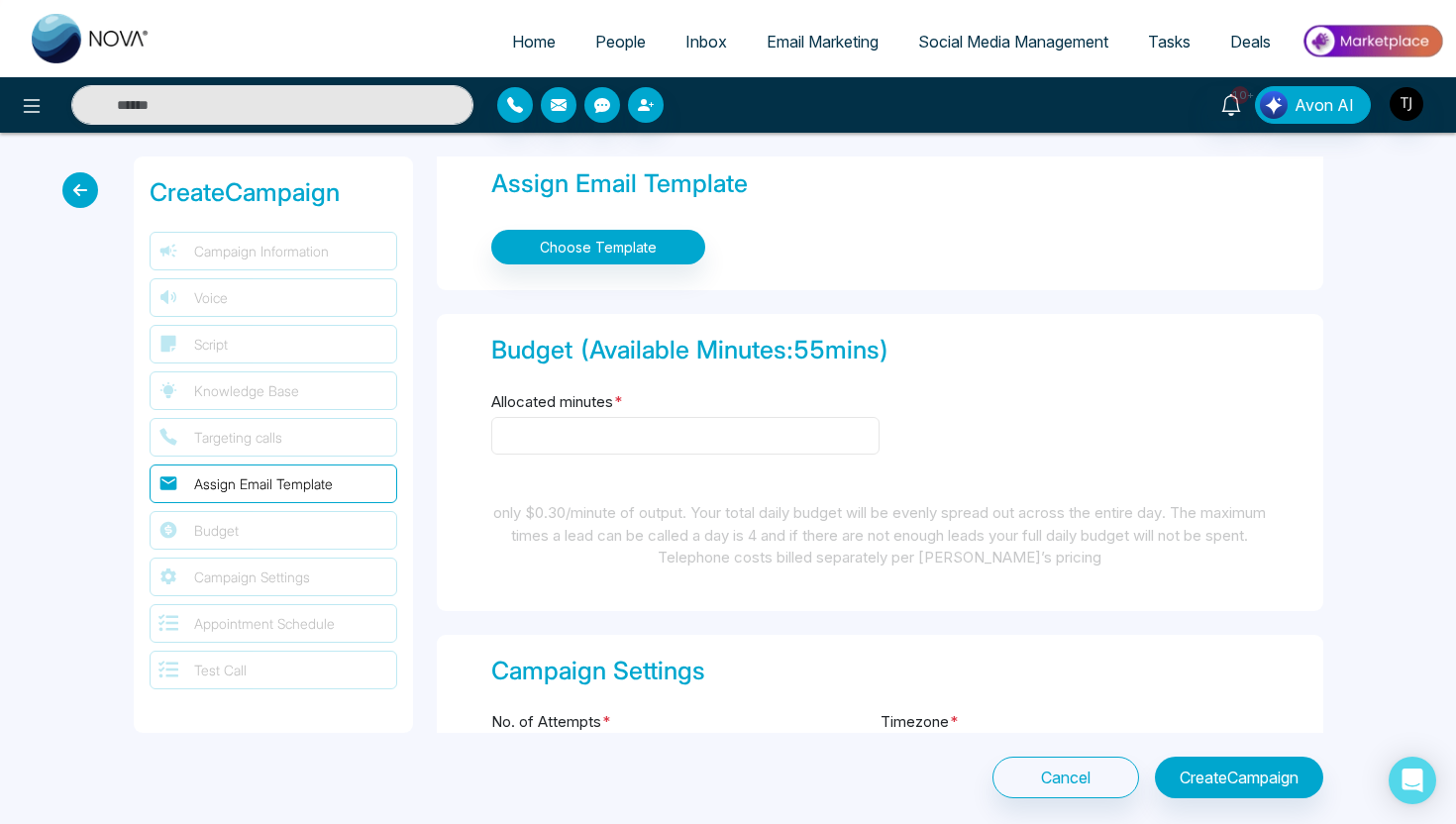 click on "Allocated minutes  *" at bounding box center [685, 436] 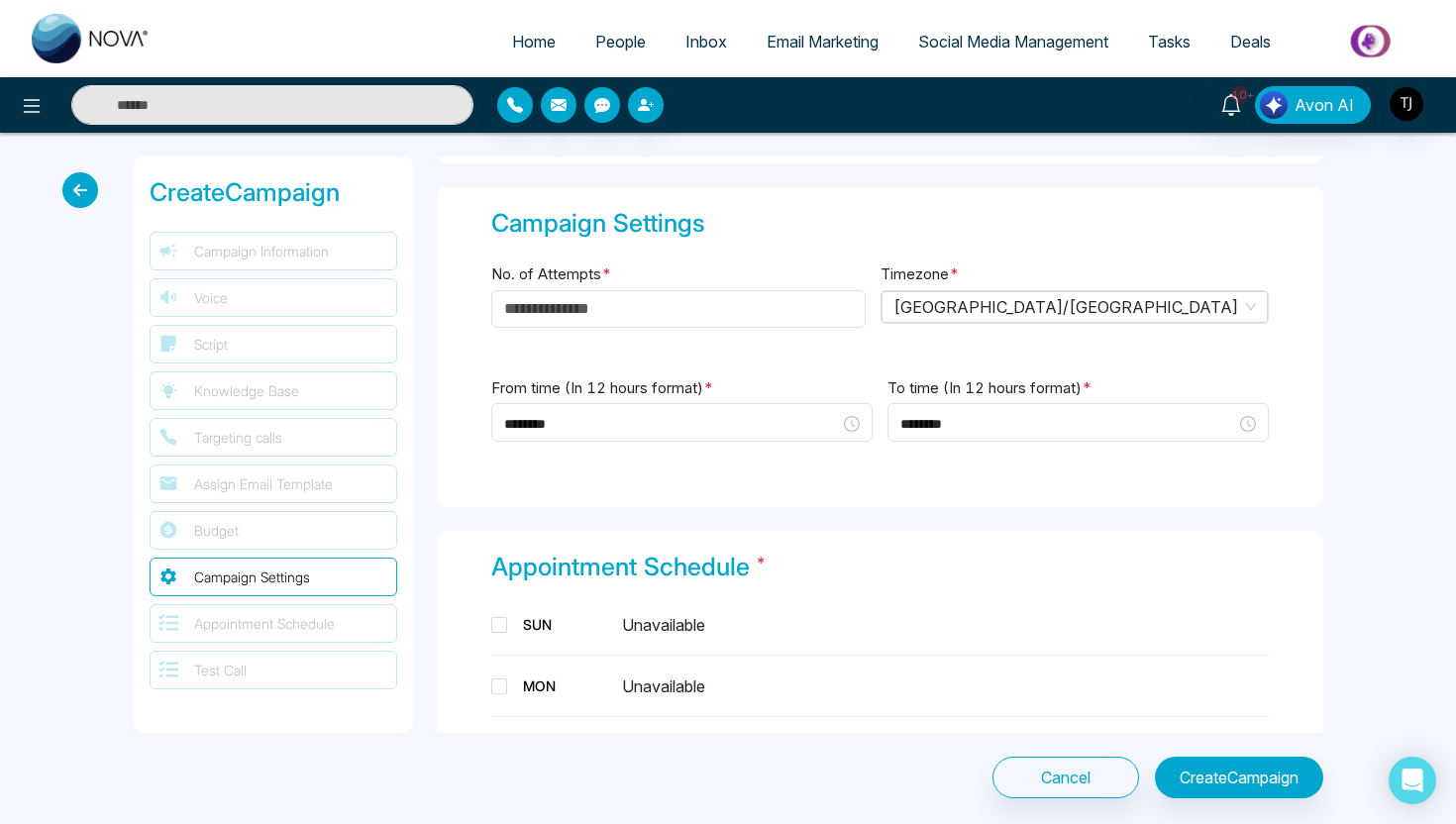 scroll, scrollTop: 2799, scrollLeft: 0, axis: vertical 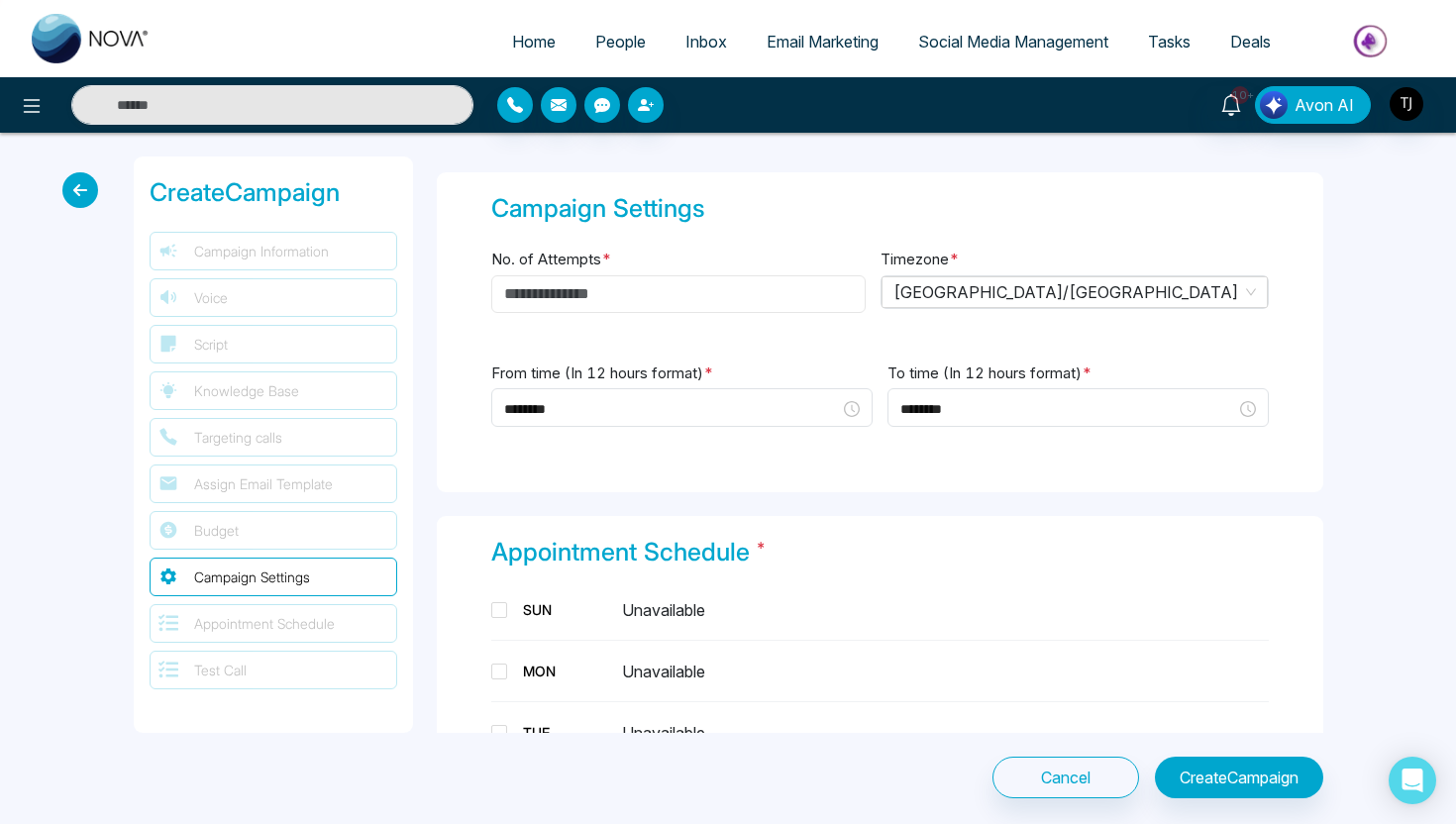 click on "No. of Attempts  *" at bounding box center [678, 294] 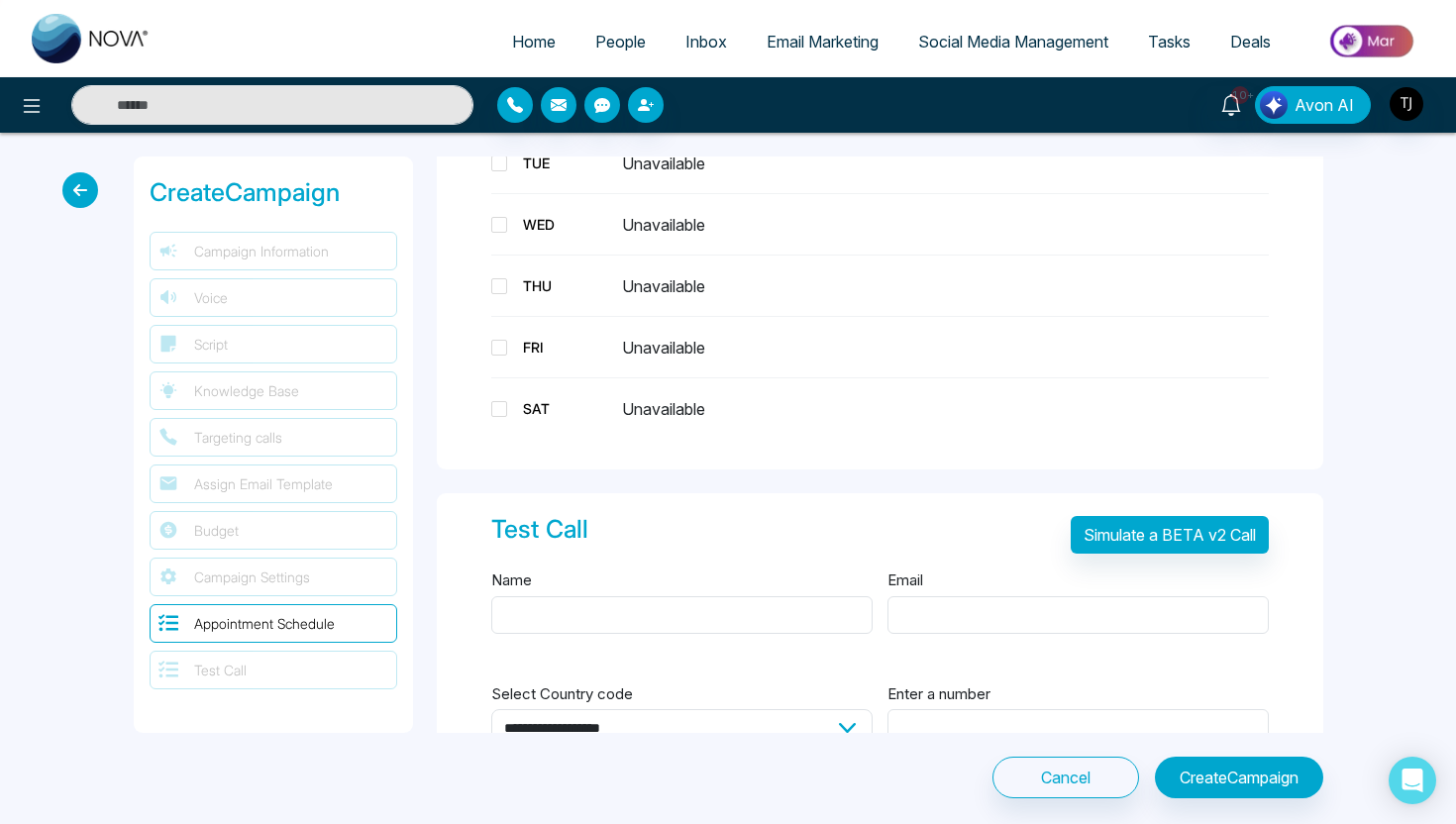 scroll, scrollTop: 3436, scrollLeft: 0, axis: vertical 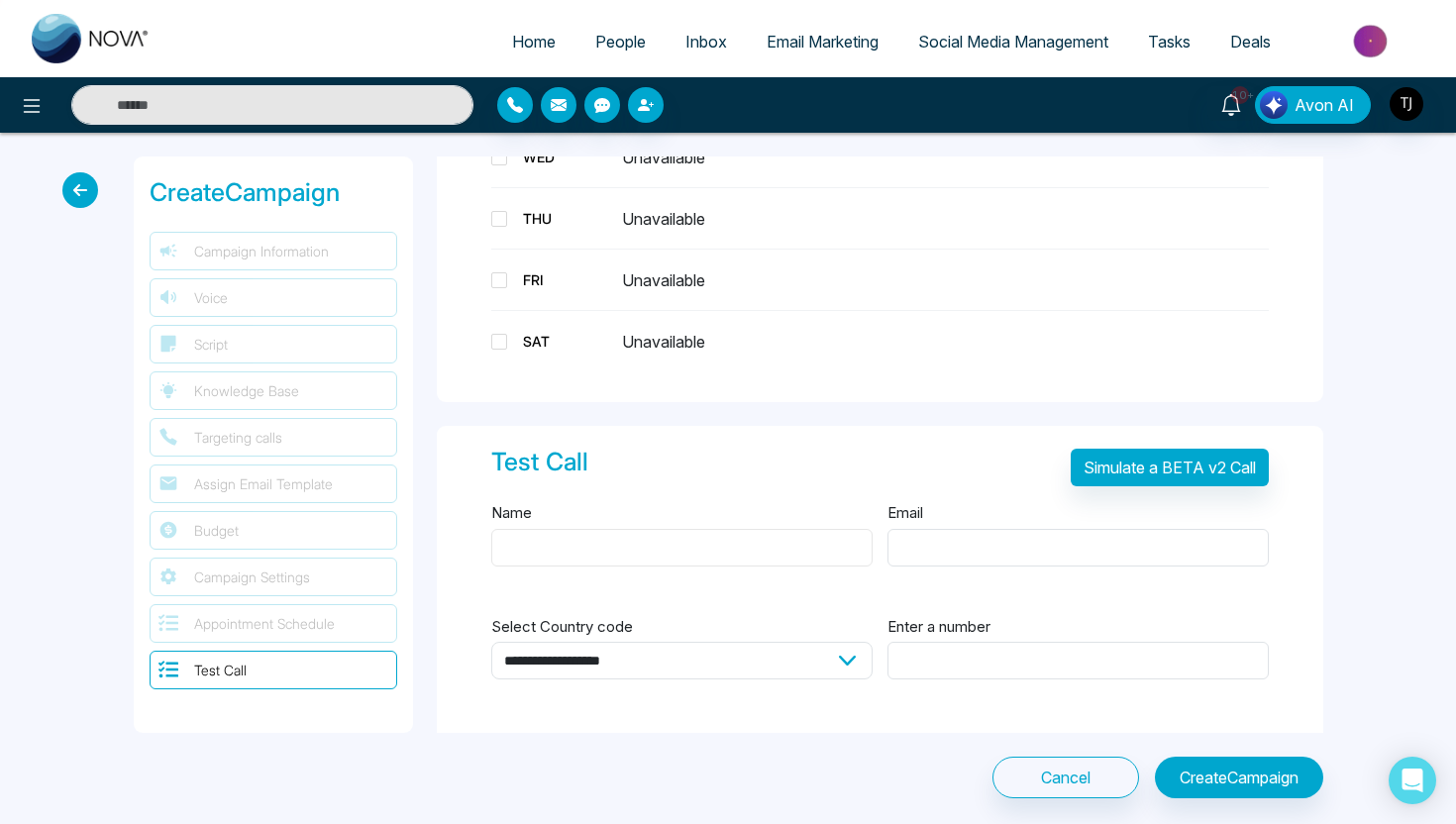 click on "Name" at bounding box center (681, 548) 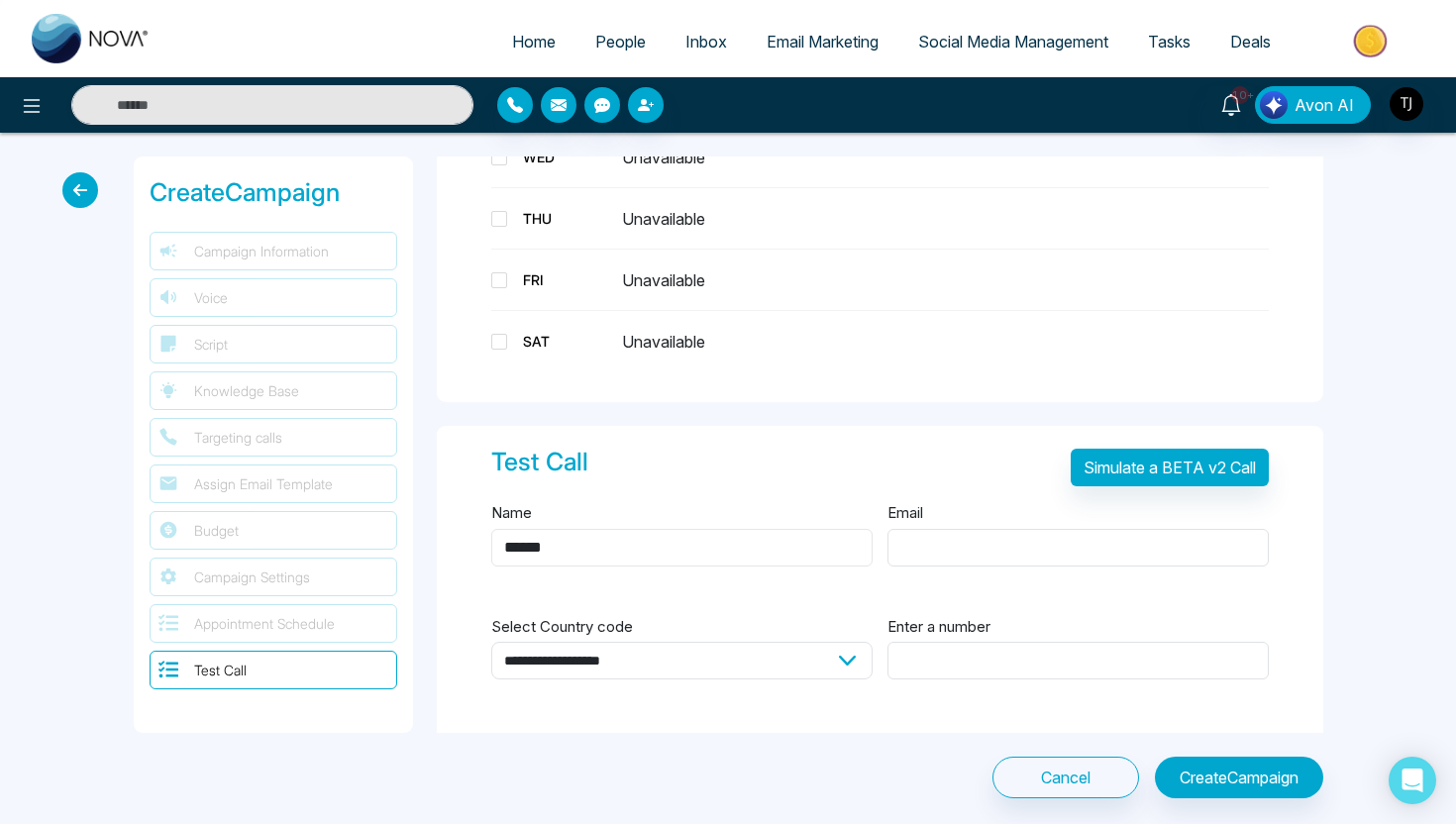 type on "******" 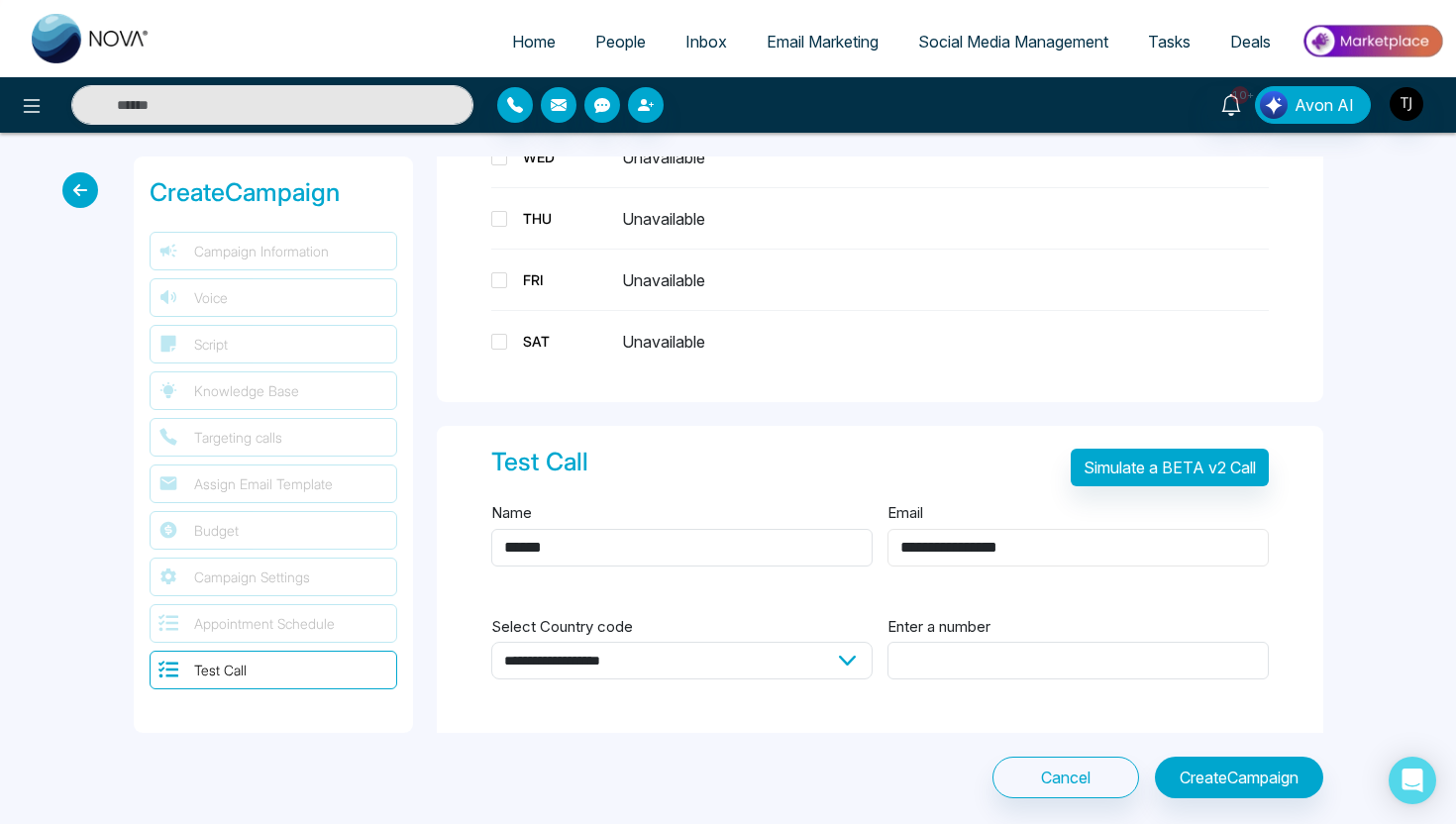 type on "**********" 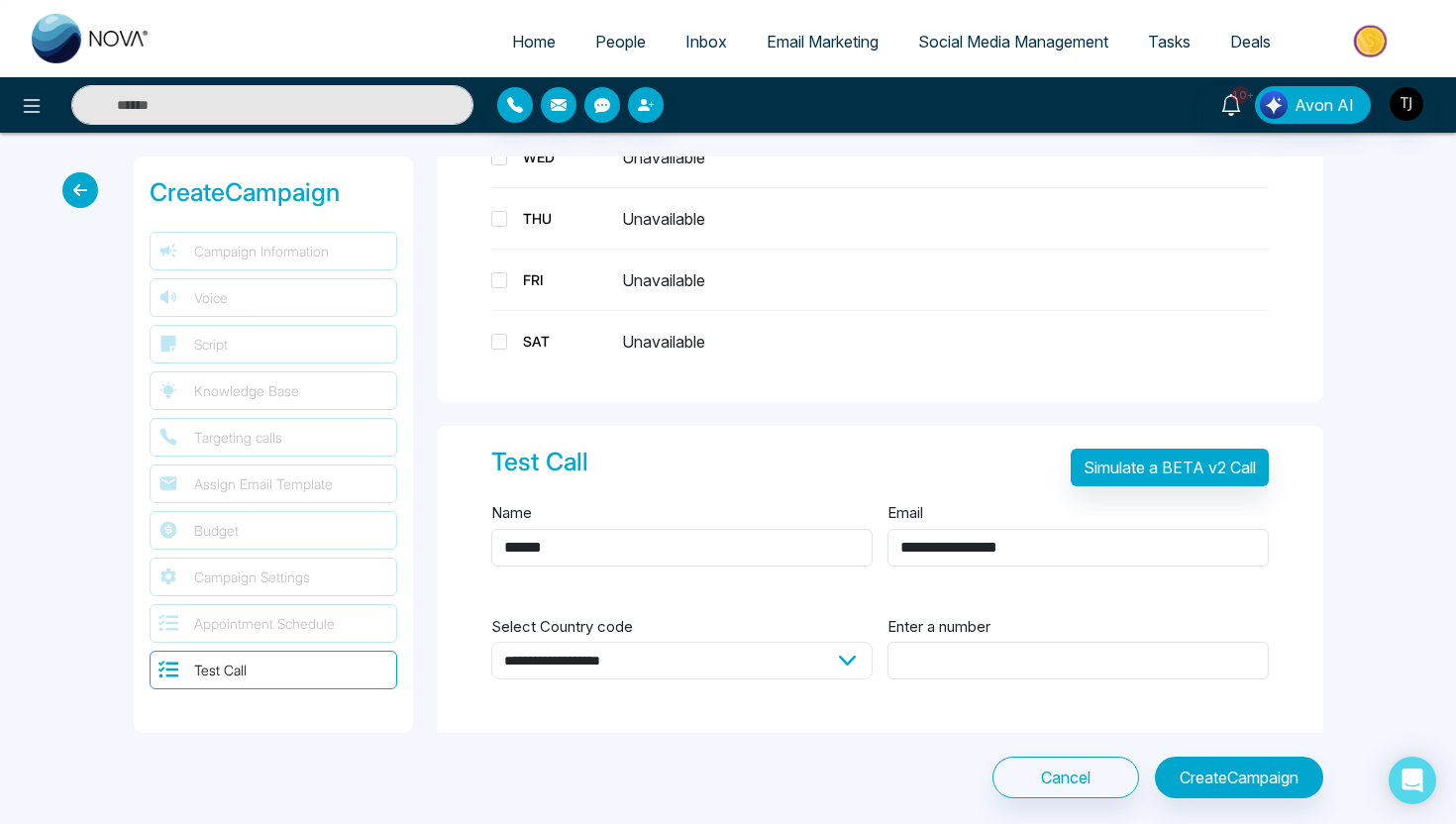 click on "**********" at bounding box center (681, 661) 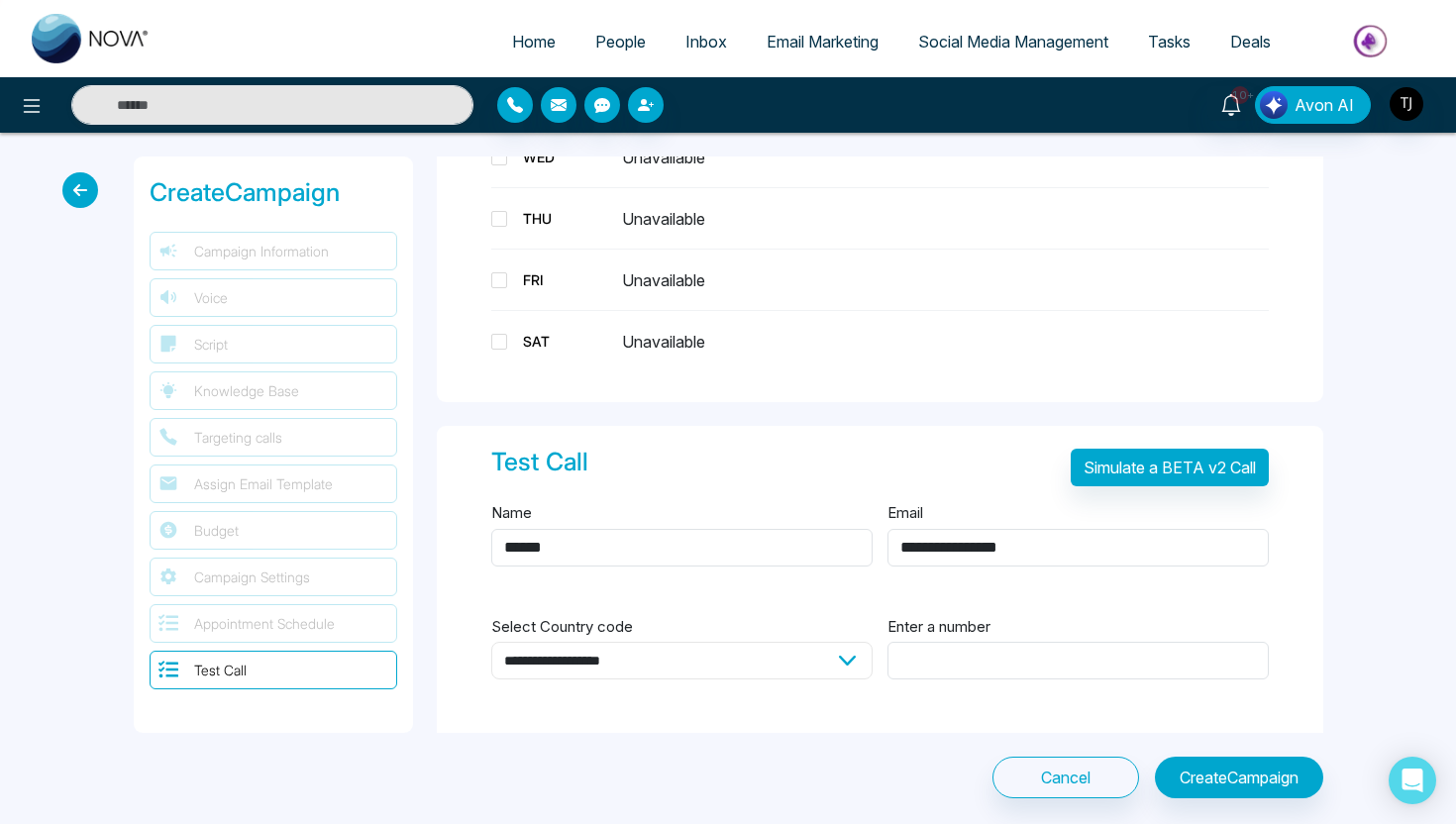 select on "**" 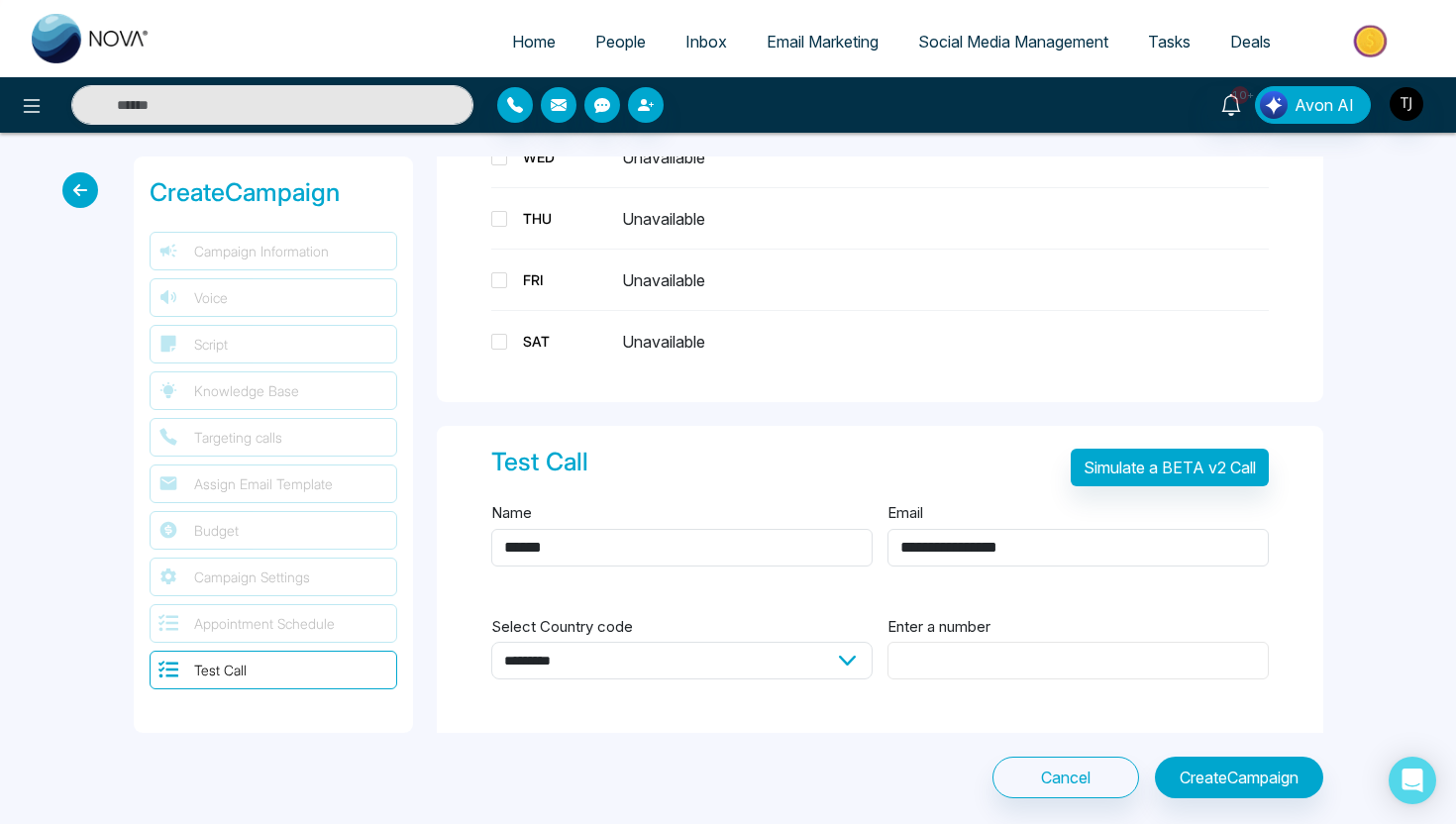 click on "Enter a number" at bounding box center (1078, 661) 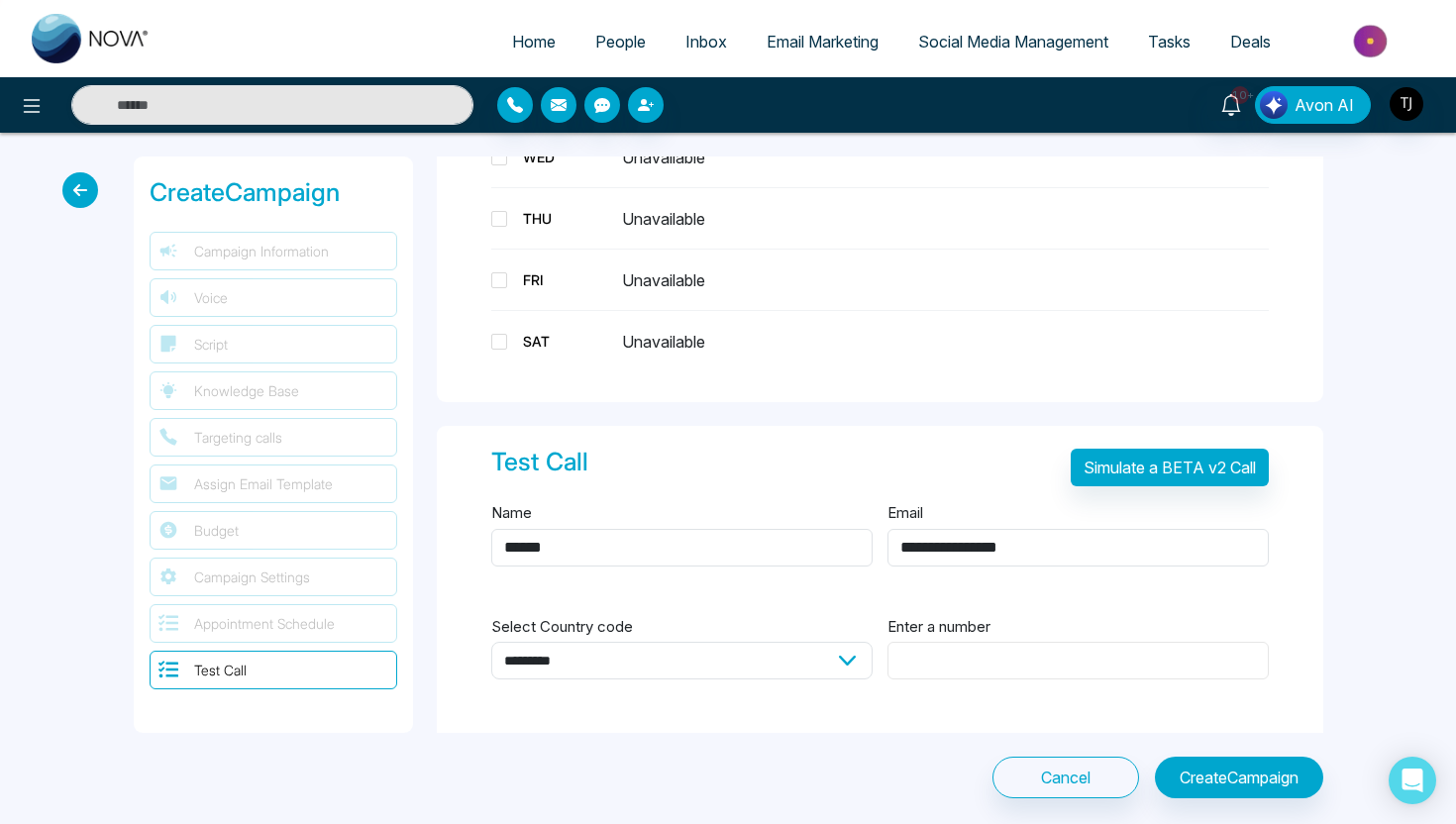 type on "*" 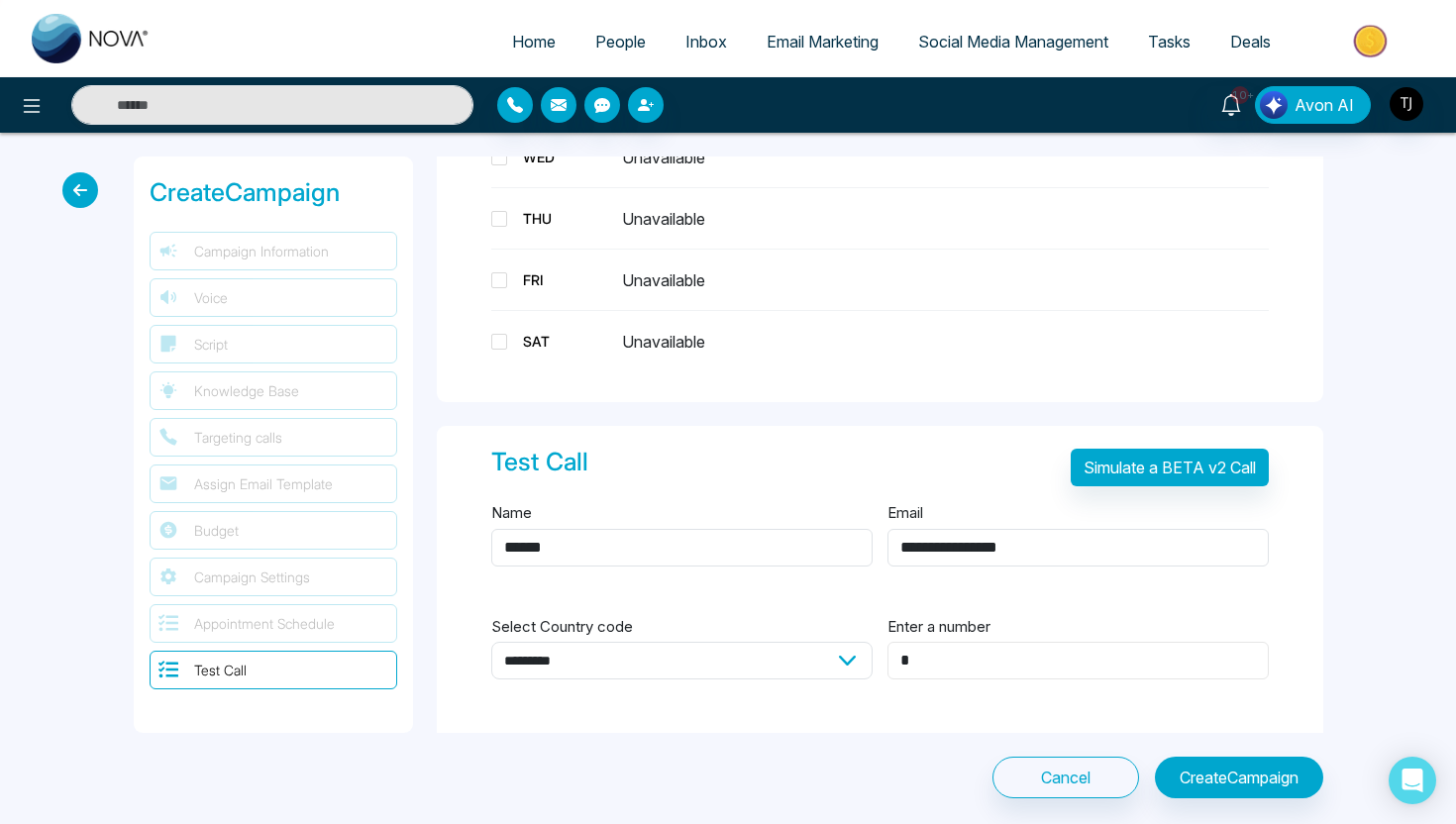 type 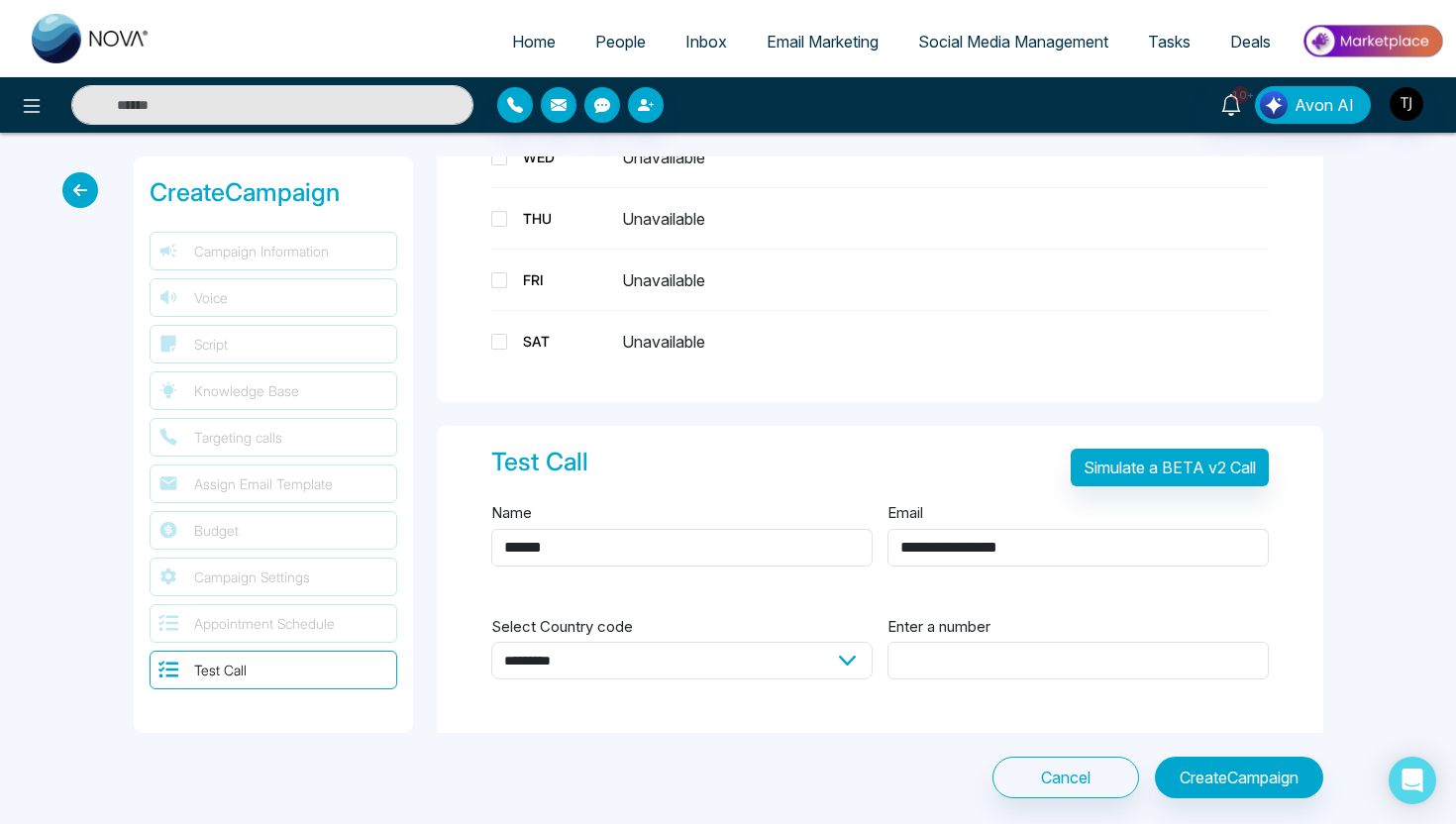 click at bounding box center (80, 190) 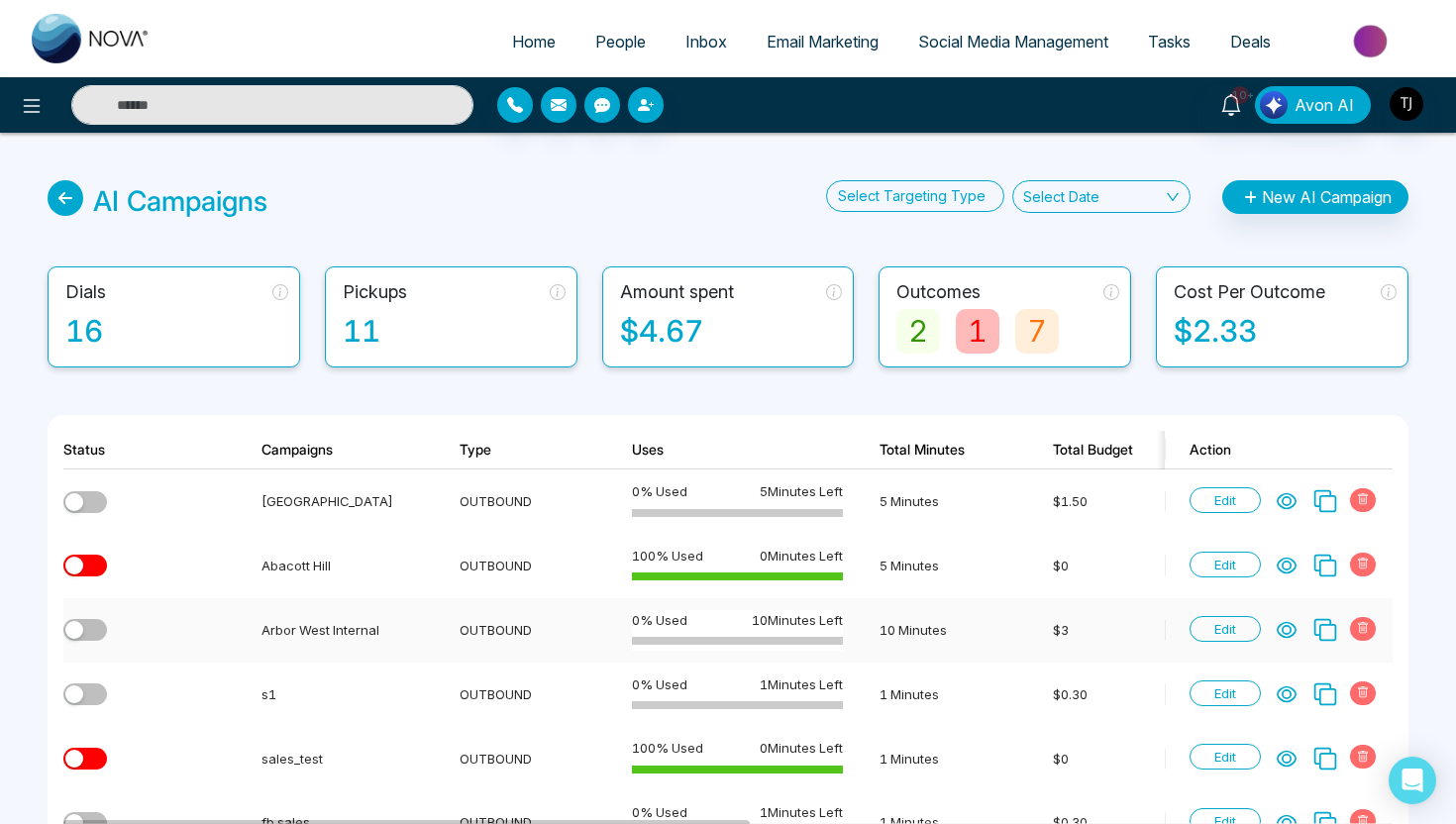 scroll, scrollTop: 94, scrollLeft: 0, axis: vertical 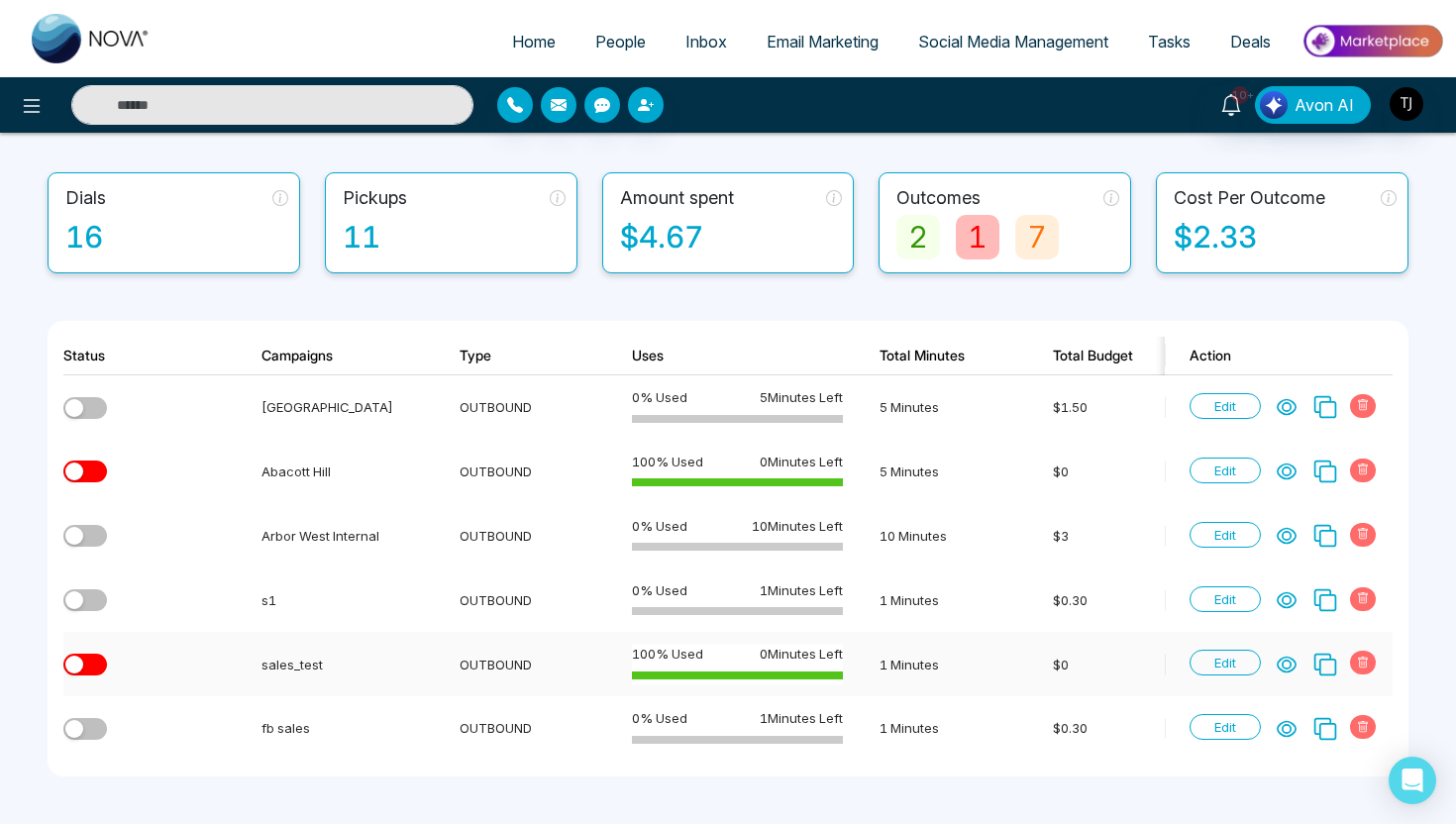 click 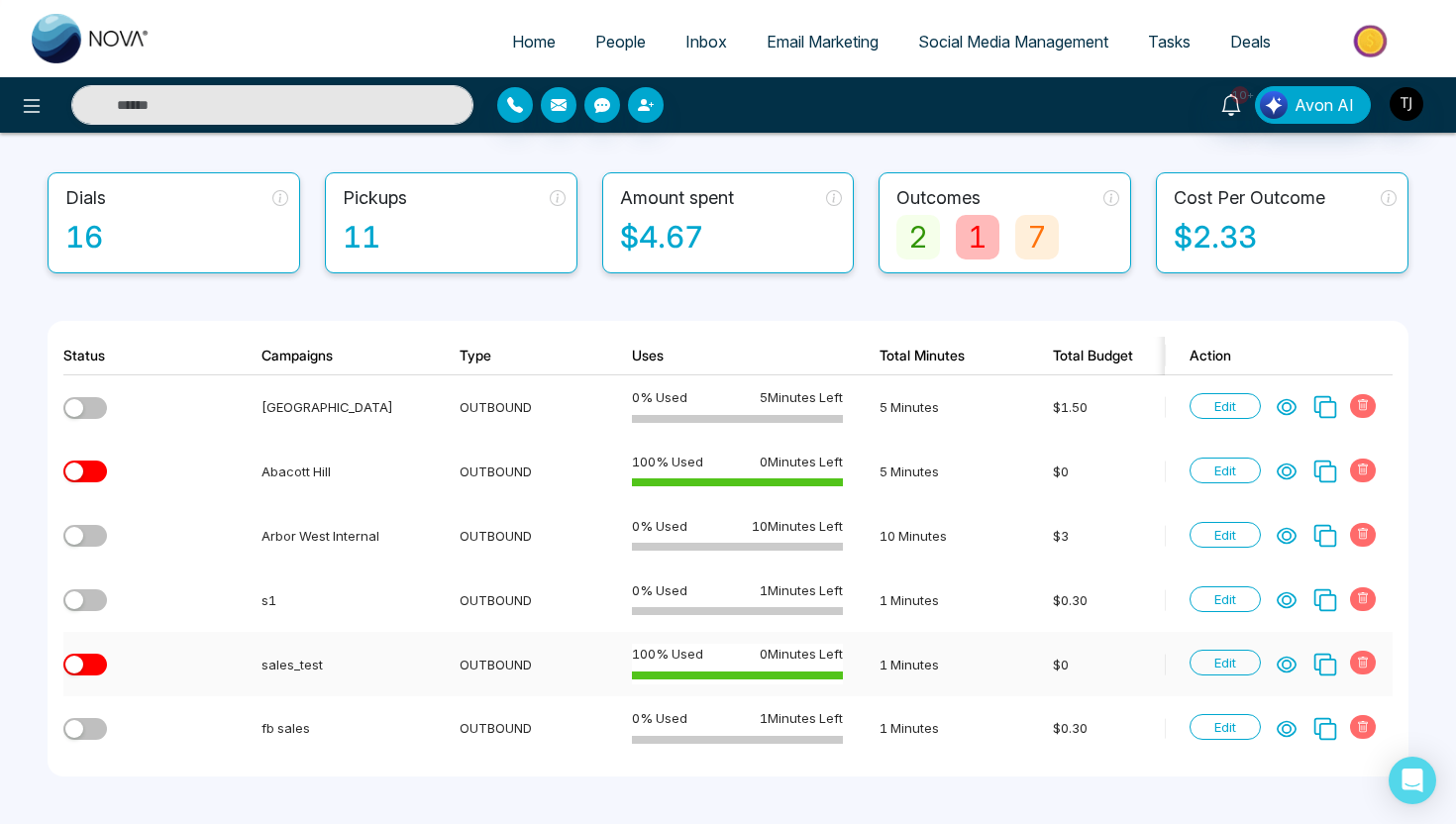 scroll, scrollTop: 0, scrollLeft: 0, axis: both 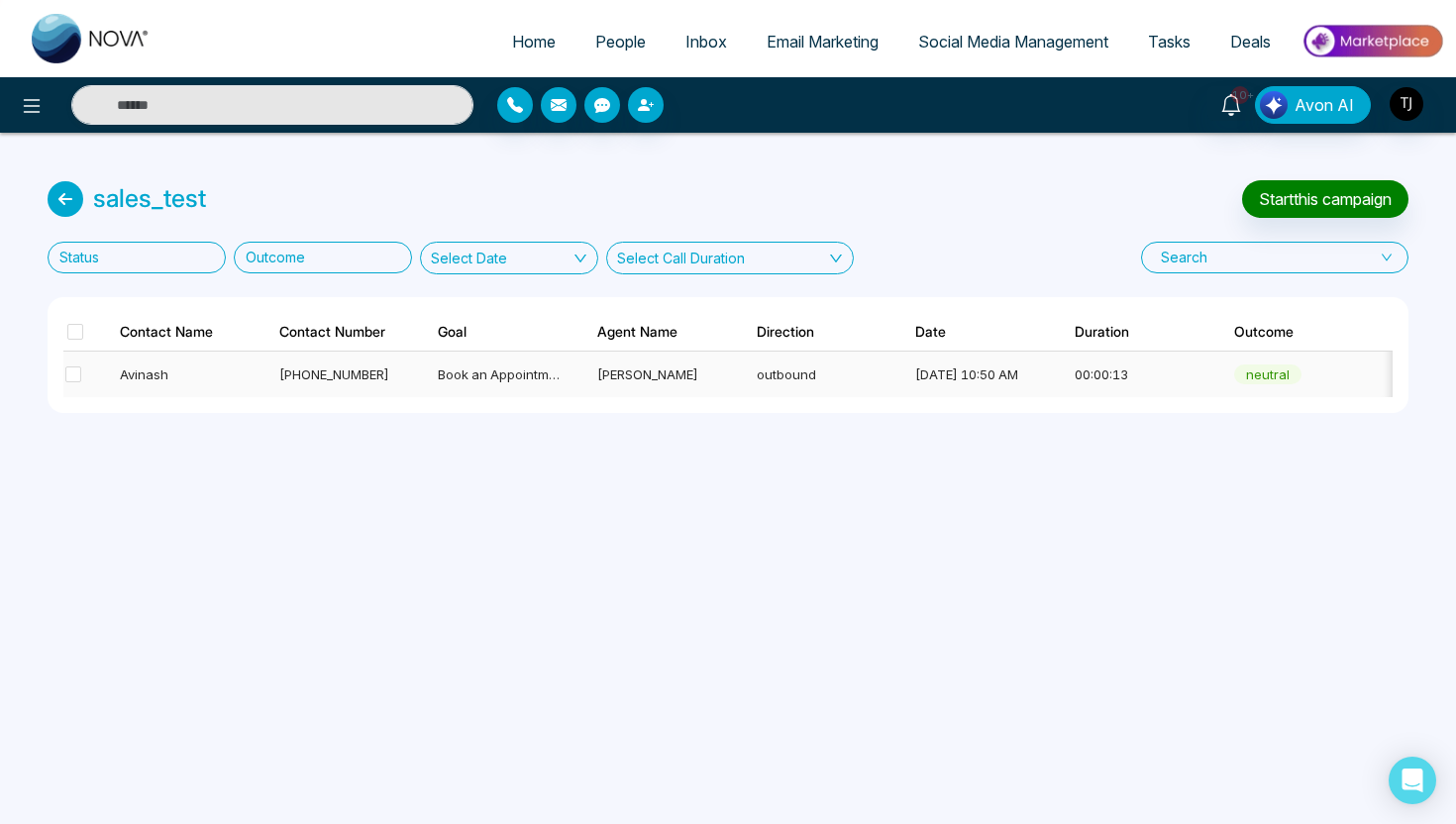 click on "outbound" at bounding box center (818, 374) 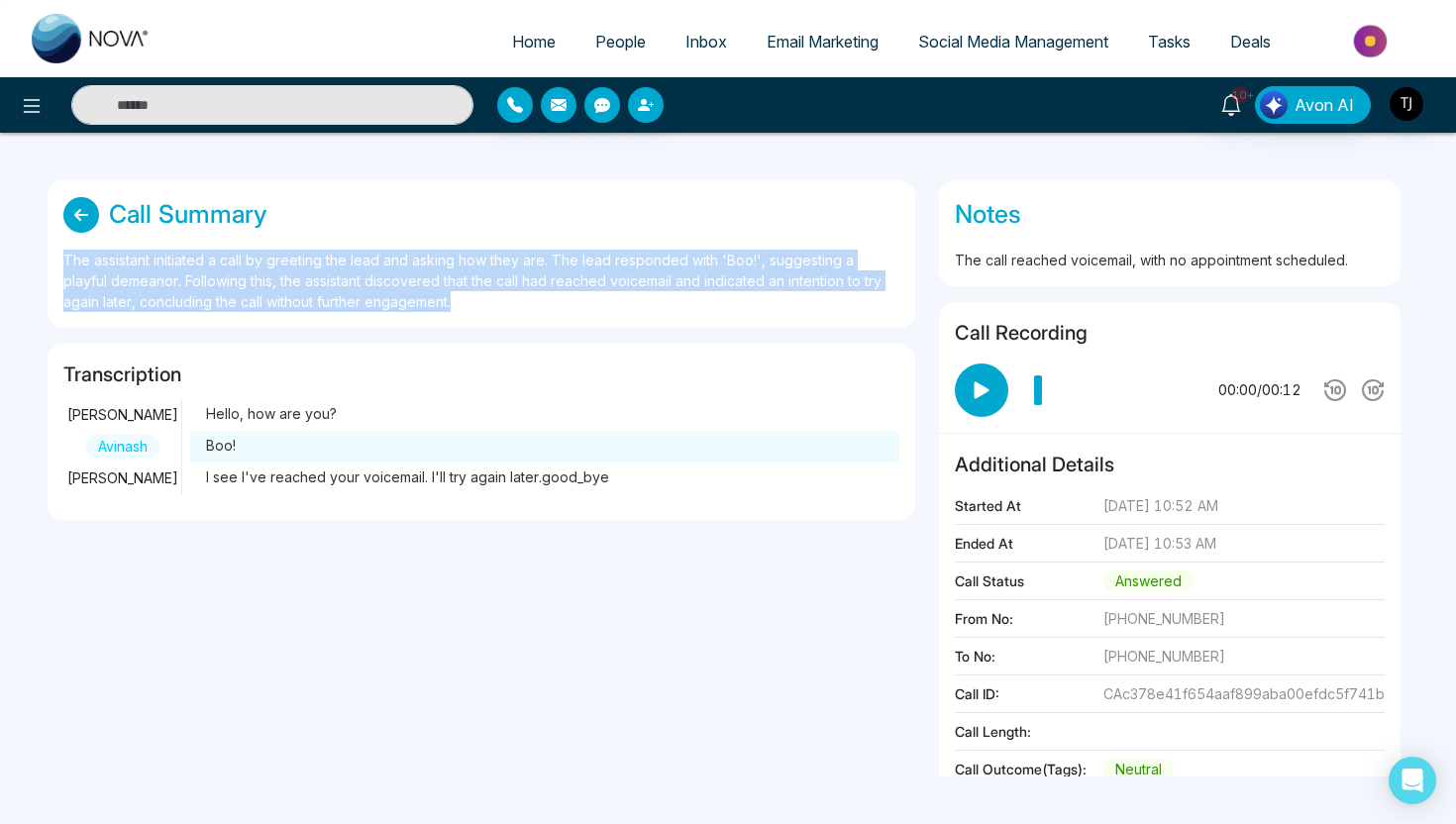 drag, startPoint x: 66, startPoint y: 256, endPoint x: 465, endPoint y: 301, distance: 401.5296 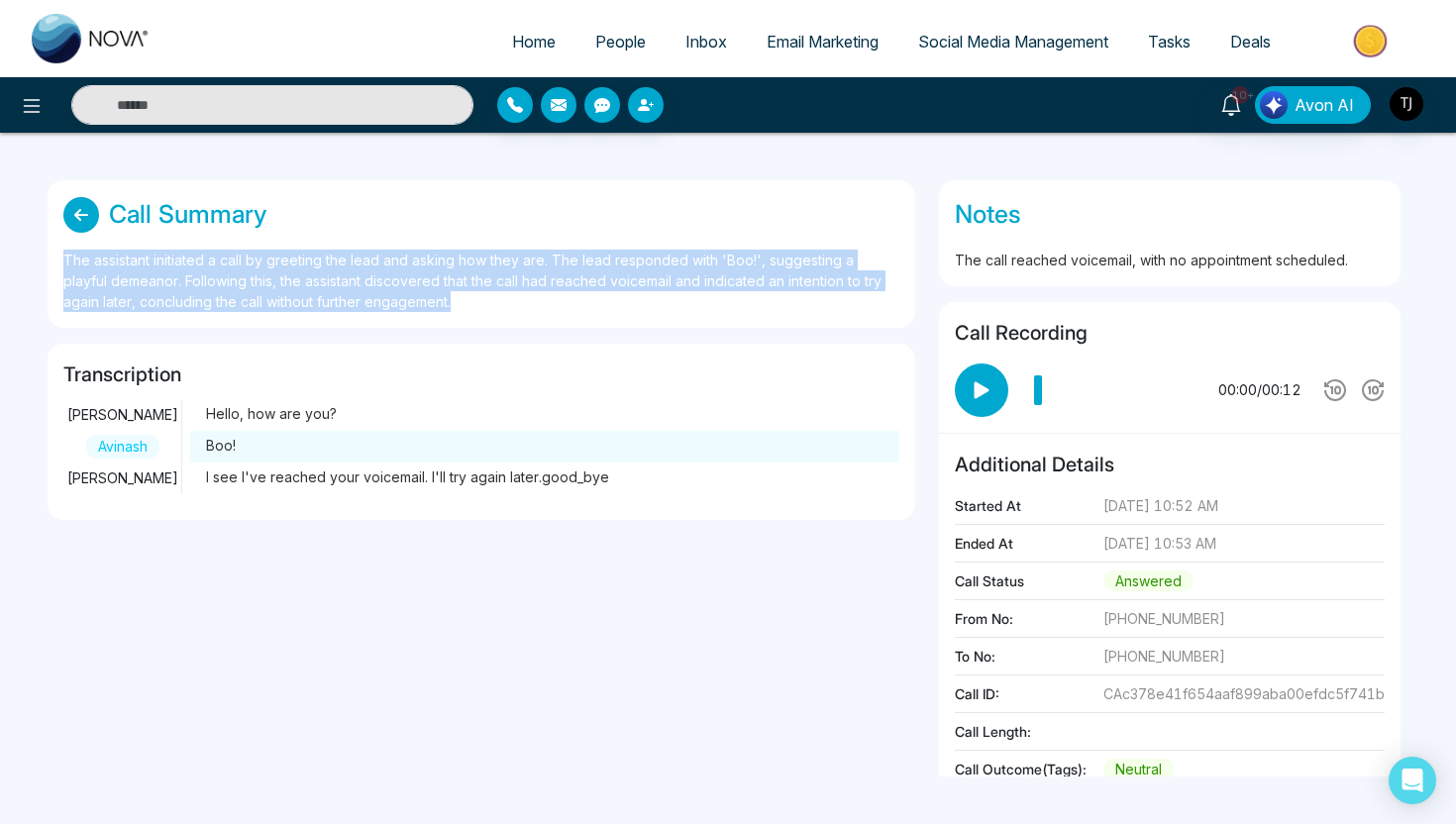click on "The assistant initiated a call by greeting the lead and asking how they are. The lead responded with 'Boo!', suggesting a playful demeanor. Following this, the assistant discovered that the call had reached voicemail and indicated an intention to try again later, concluding the call without further engagement." at bounding box center [481, 280] 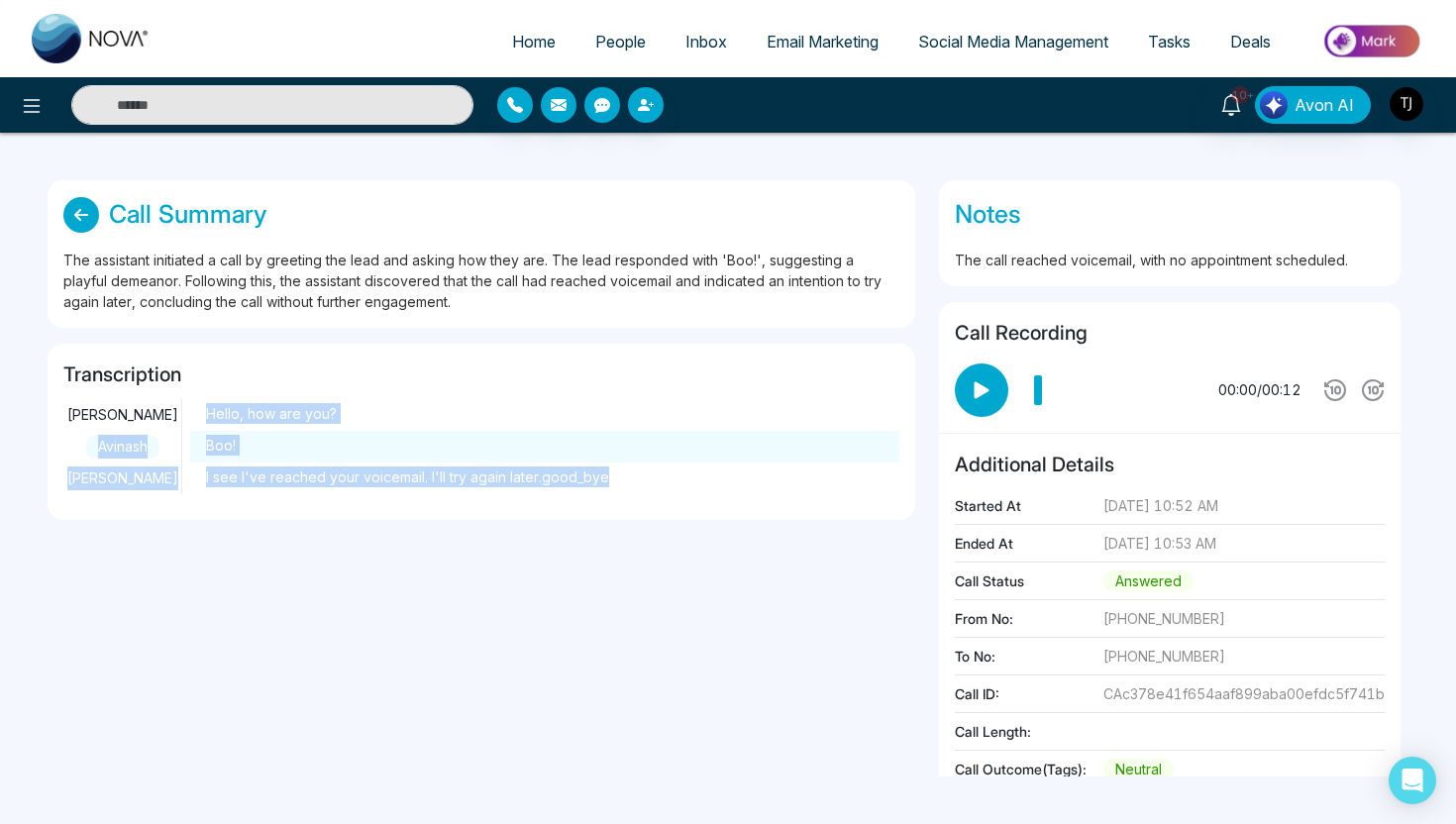 drag, startPoint x: 200, startPoint y: 400, endPoint x: 666, endPoint y: 495, distance: 475.5849 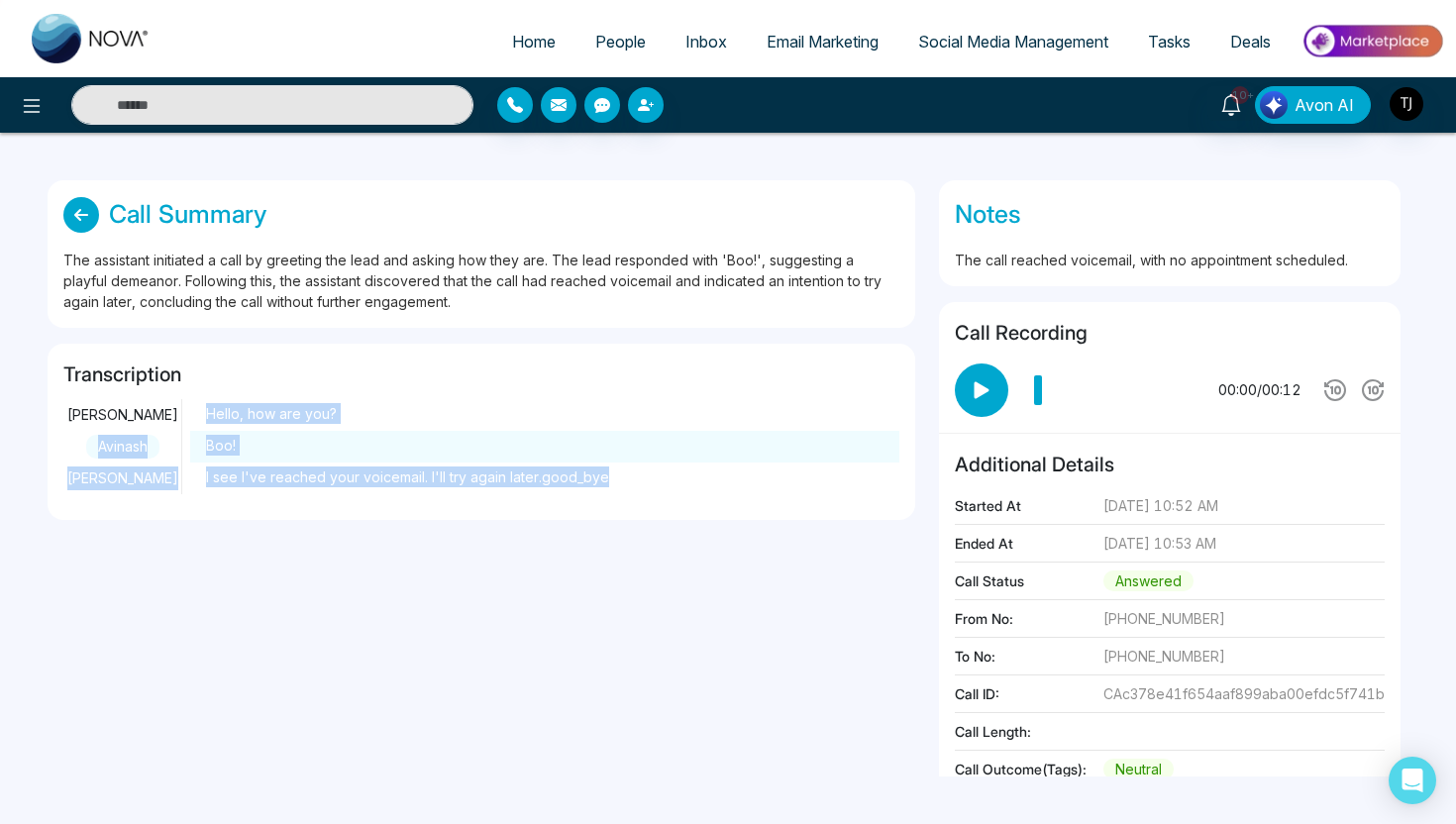 click on "[PERSON_NAME] Hello, how are you? Avinash Boo! [PERSON_NAME] see I've reached your voicemail. I'll try again later.good_bye" at bounding box center (481, 447) 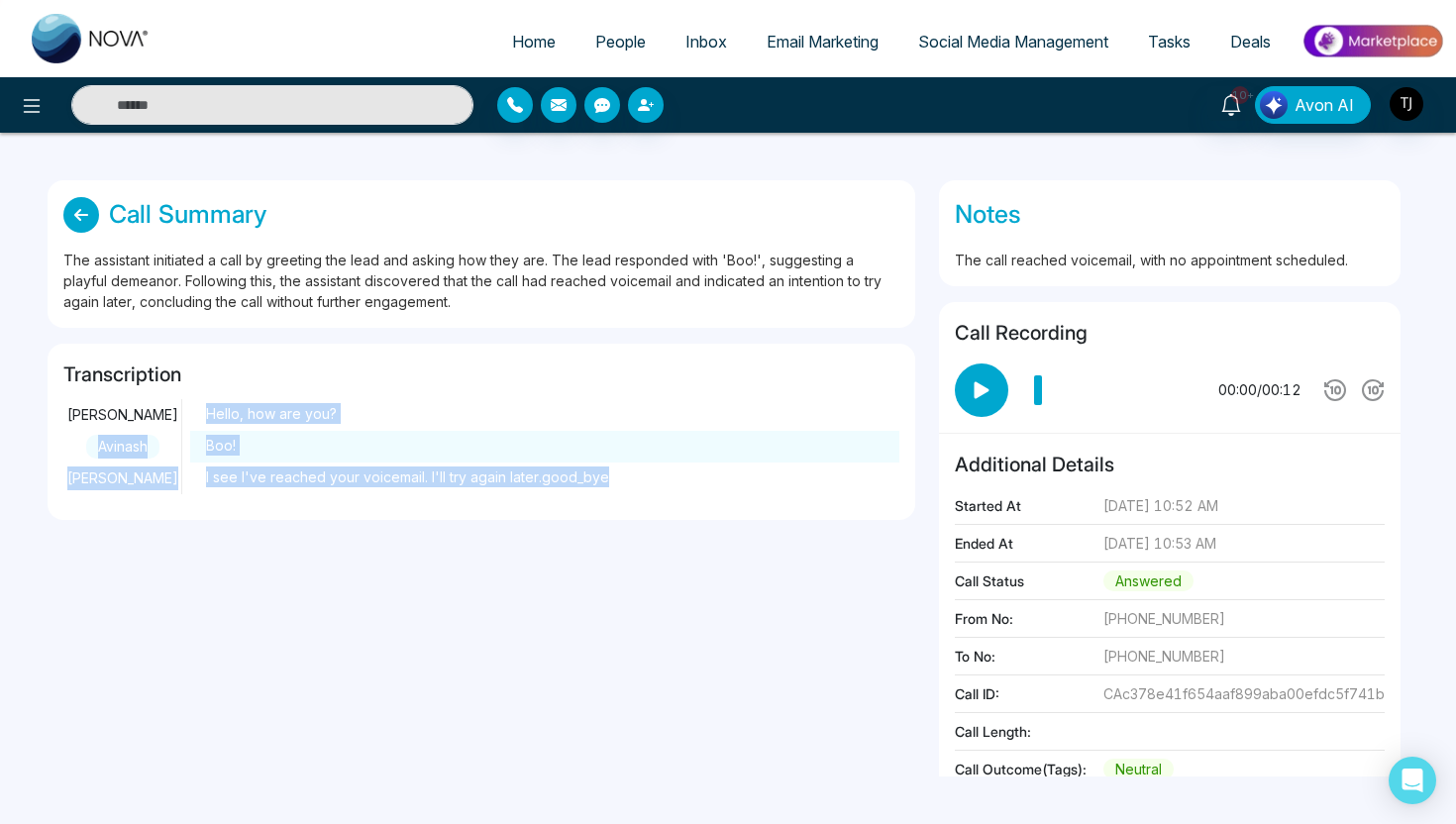 scroll, scrollTop: 63, scrollLeft: 0, axis: vertical 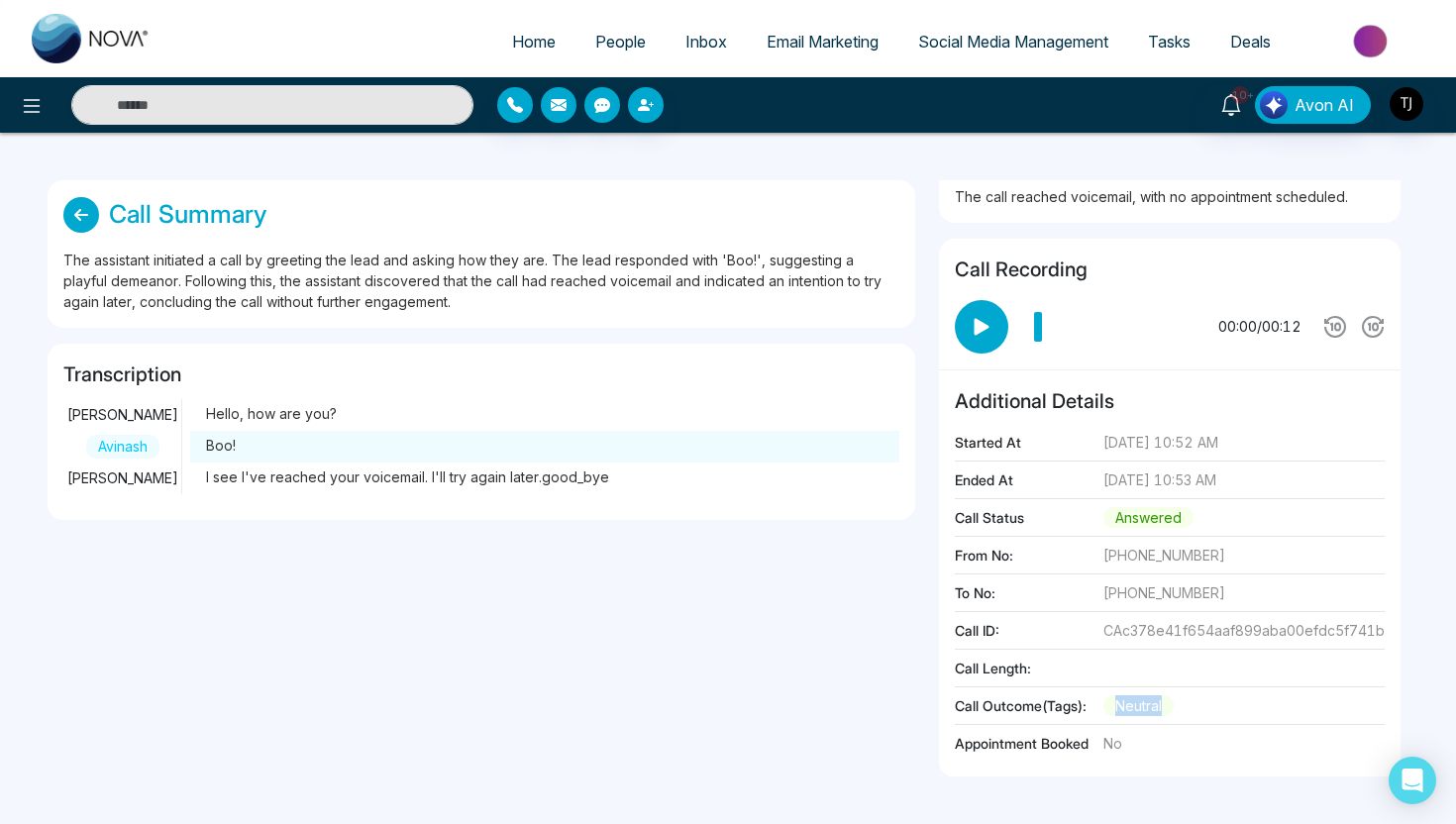drag, startPoint x: 1114, startPoint y: 707, endPoint x: 1176, endPoint y: 712, distance: 62.201286 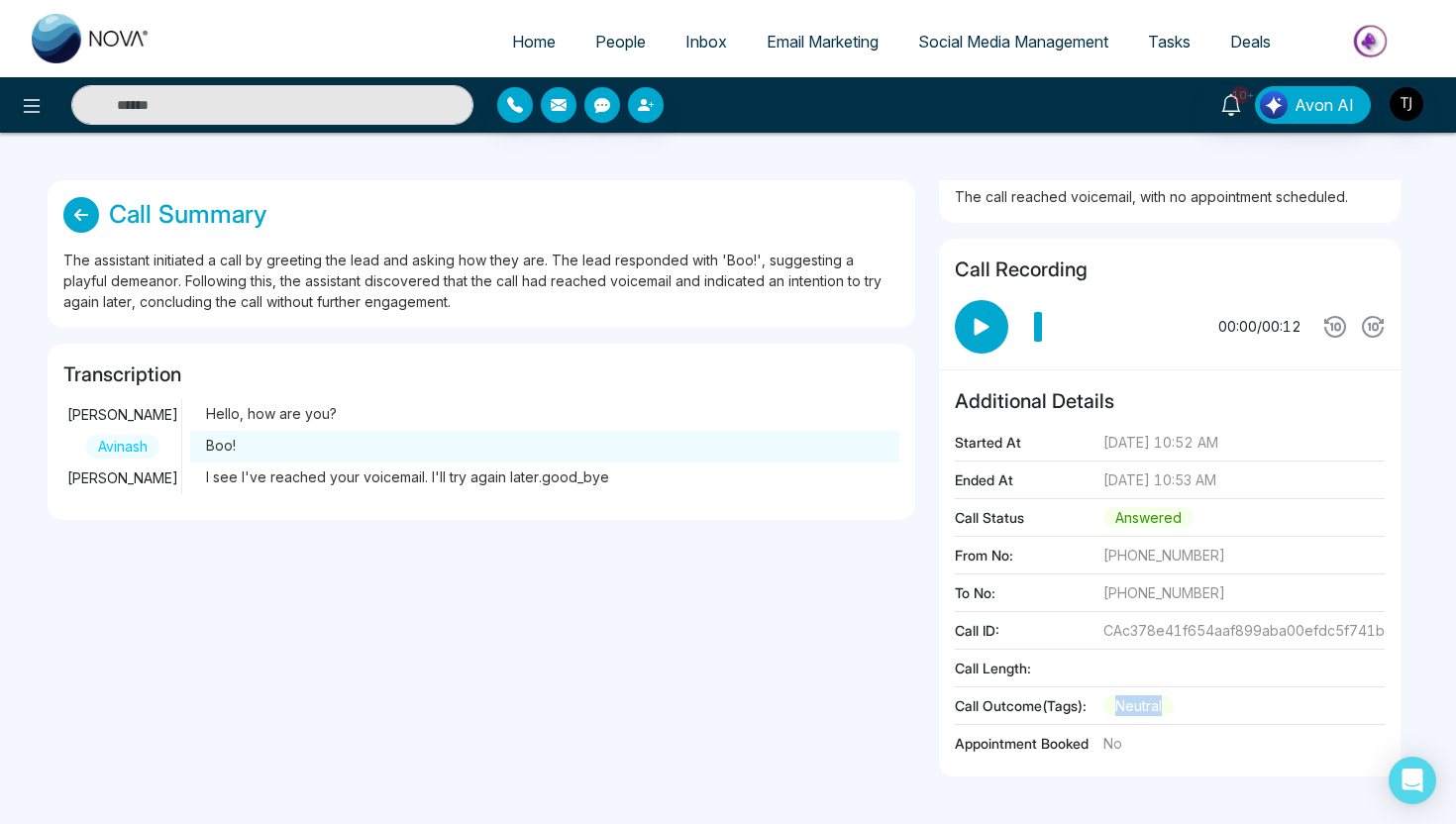 click on "neutral" at bounding box center (1138, 705) 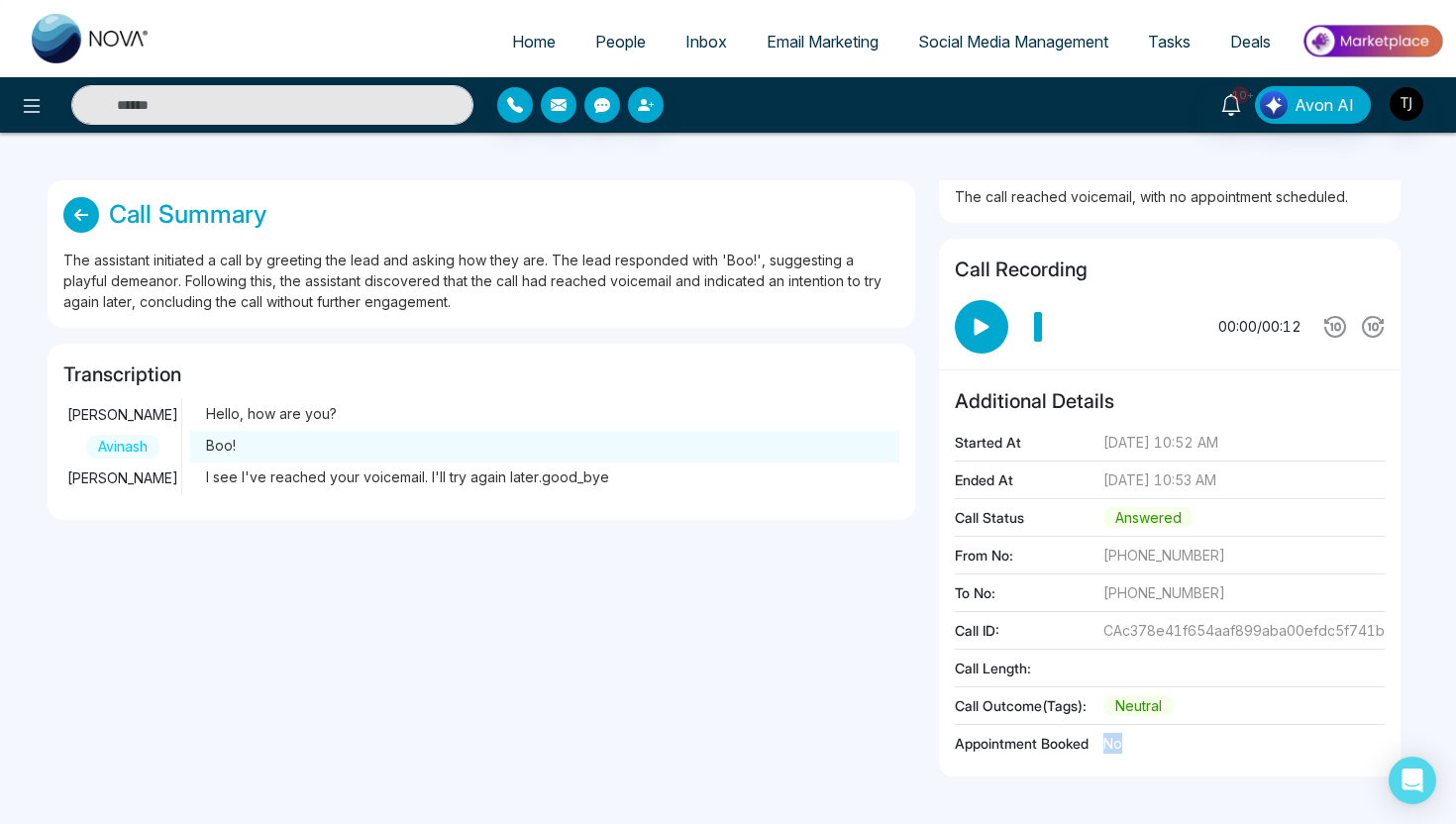 drag, startPoint x: 1104, startPoint y: 745, endPoint x: 1136, endPoint y: 750, distance: 32.38827 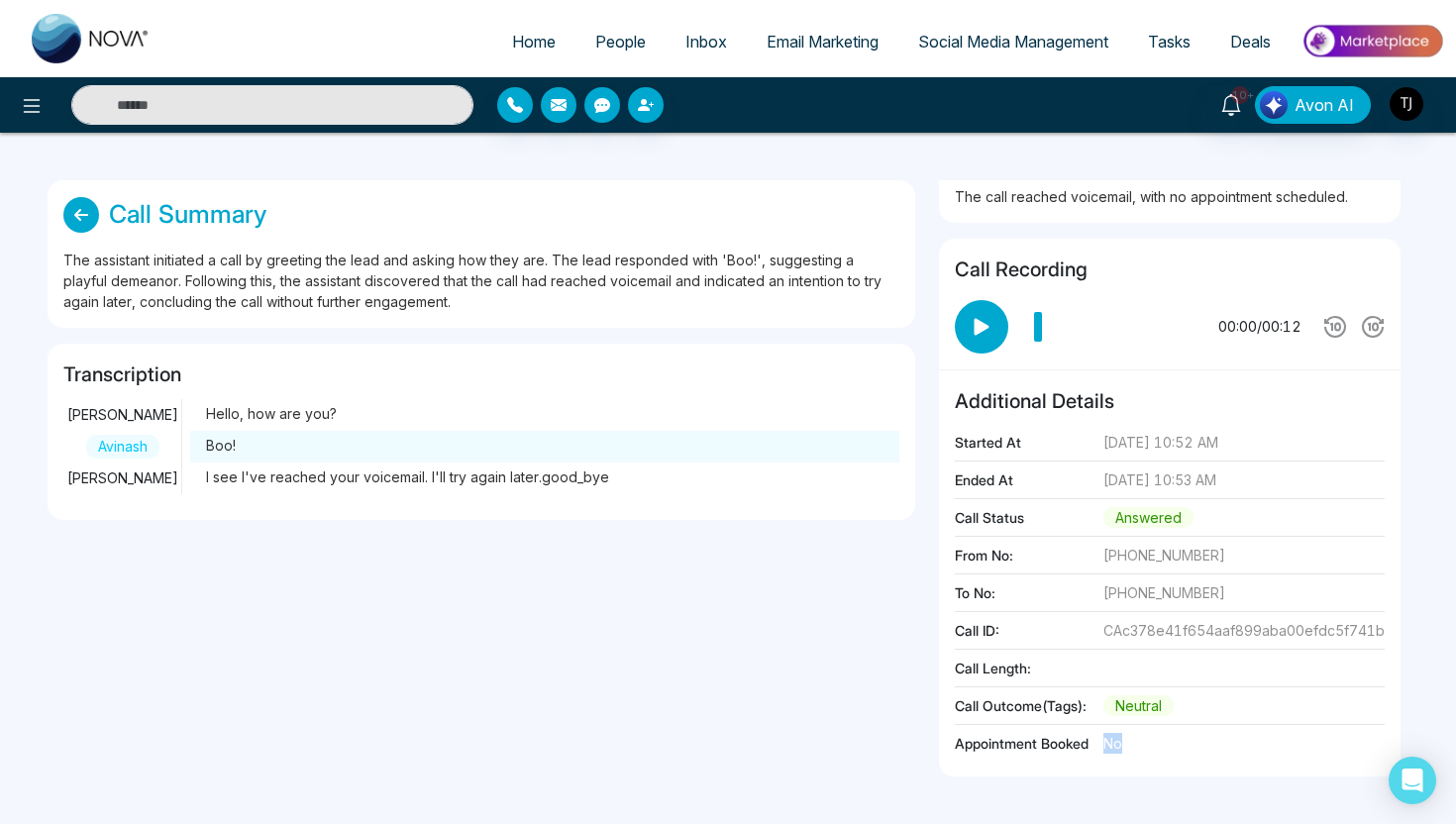 click on "Appointment Booked No" at bounding box center (1170, 747) 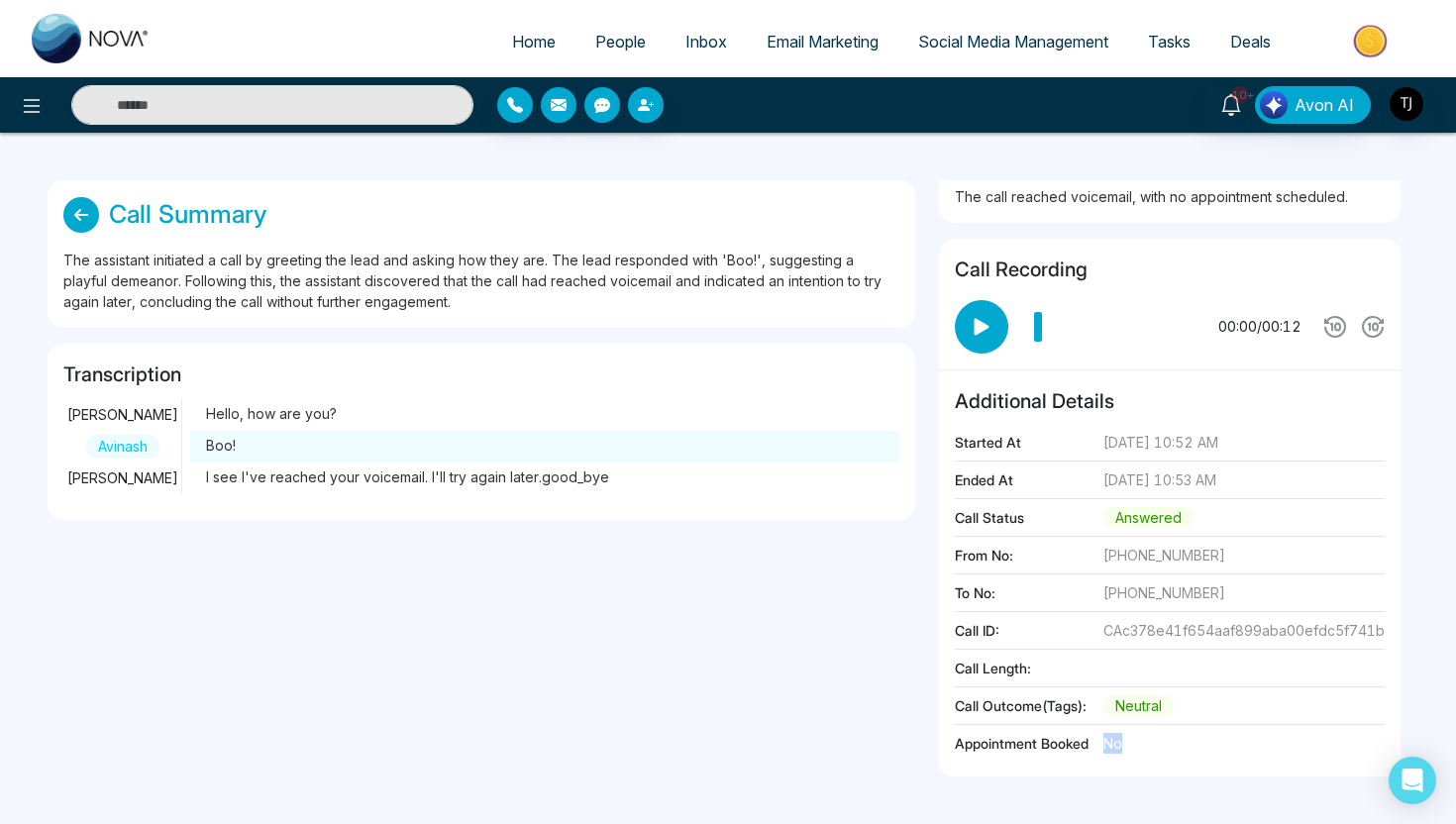 click at bounding box center (1372, 41) 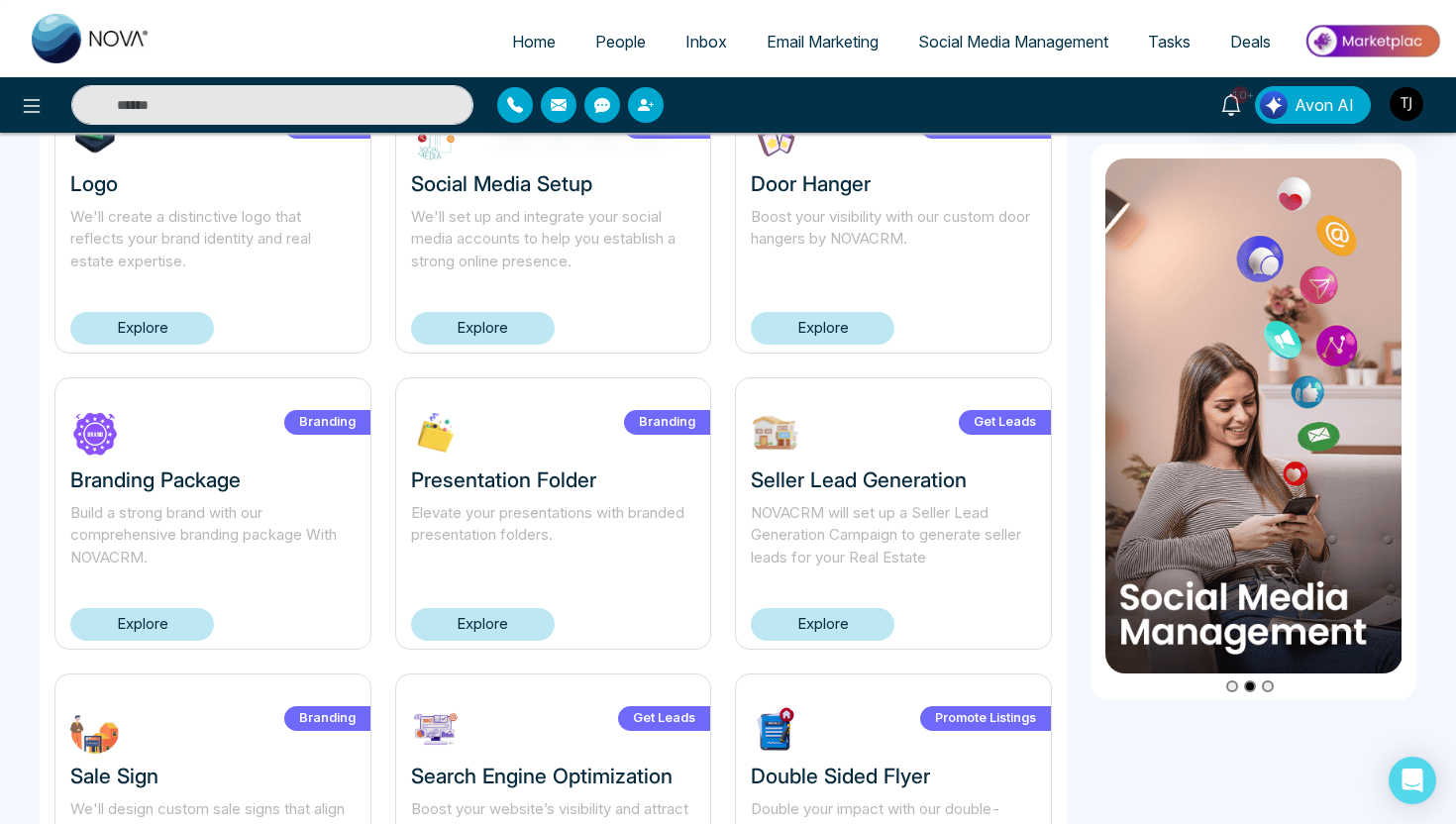 scroll, scrollTop: 50, scrollLeft: 0, axis: vertical 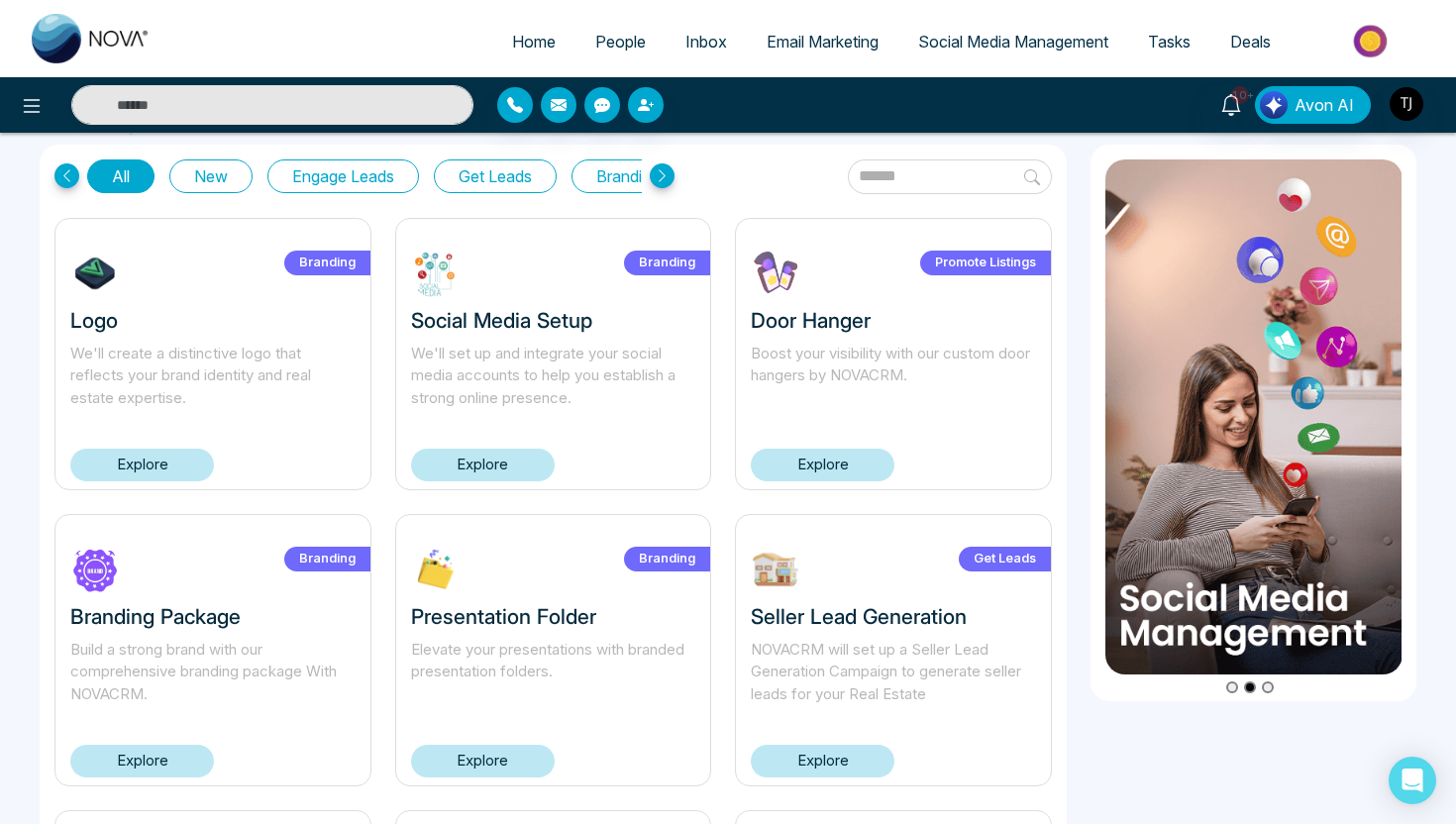click on "Get Leads" at bounding box center (495, 176) 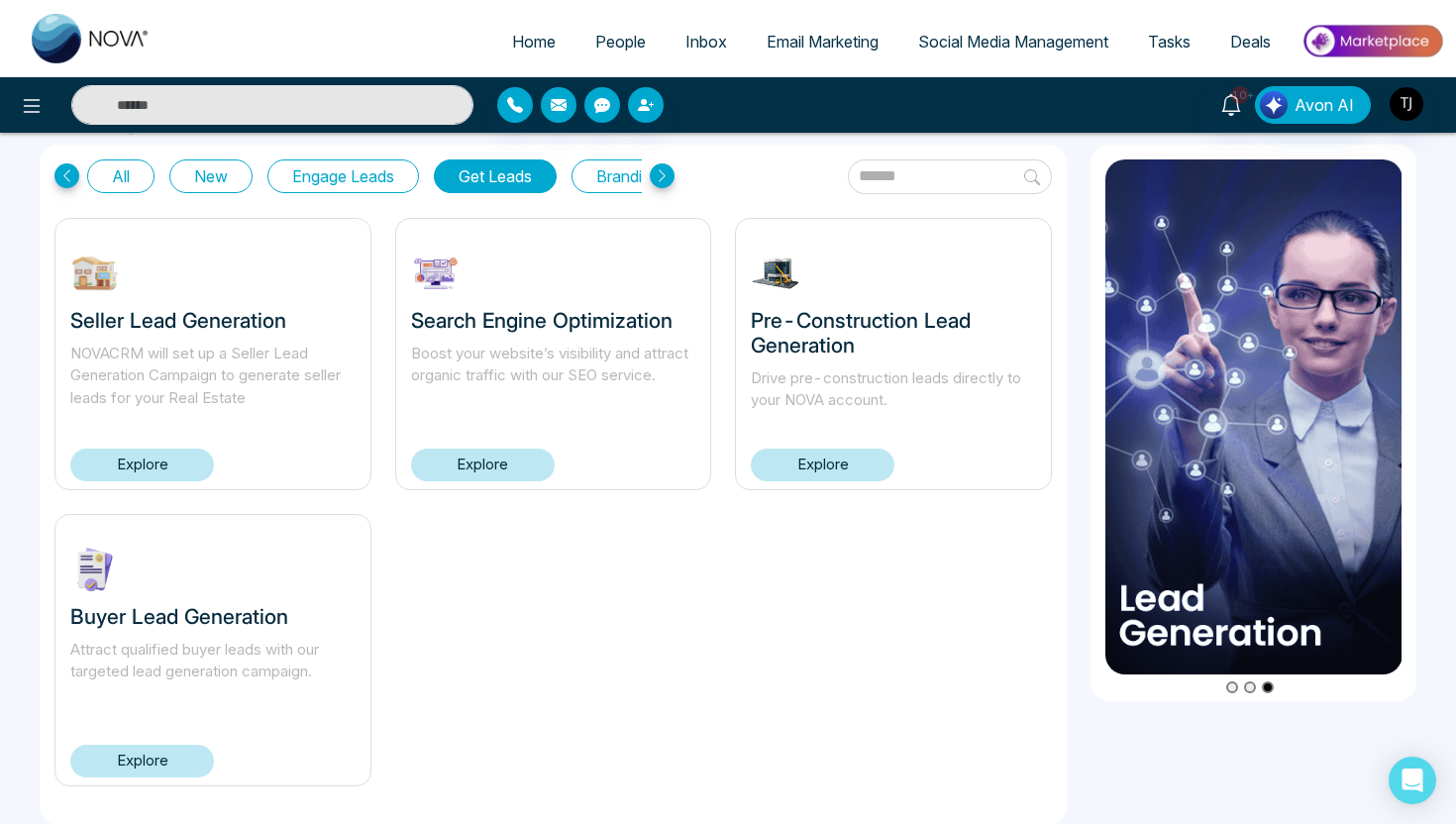 click on "Explore" at bounding box center (142, 761) 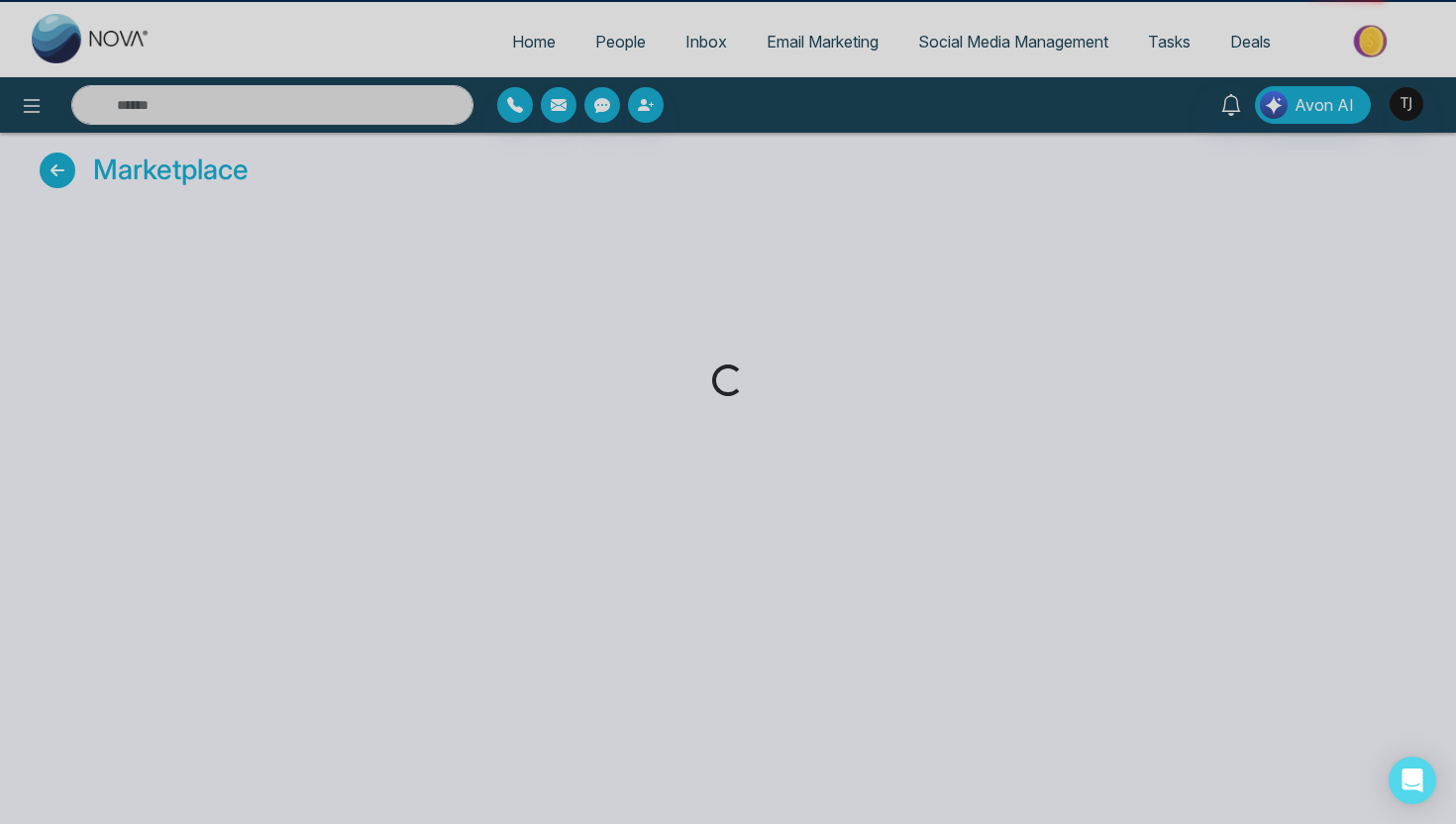 scroll, scrollTop: 0, scrollLeft: 0, axis: both 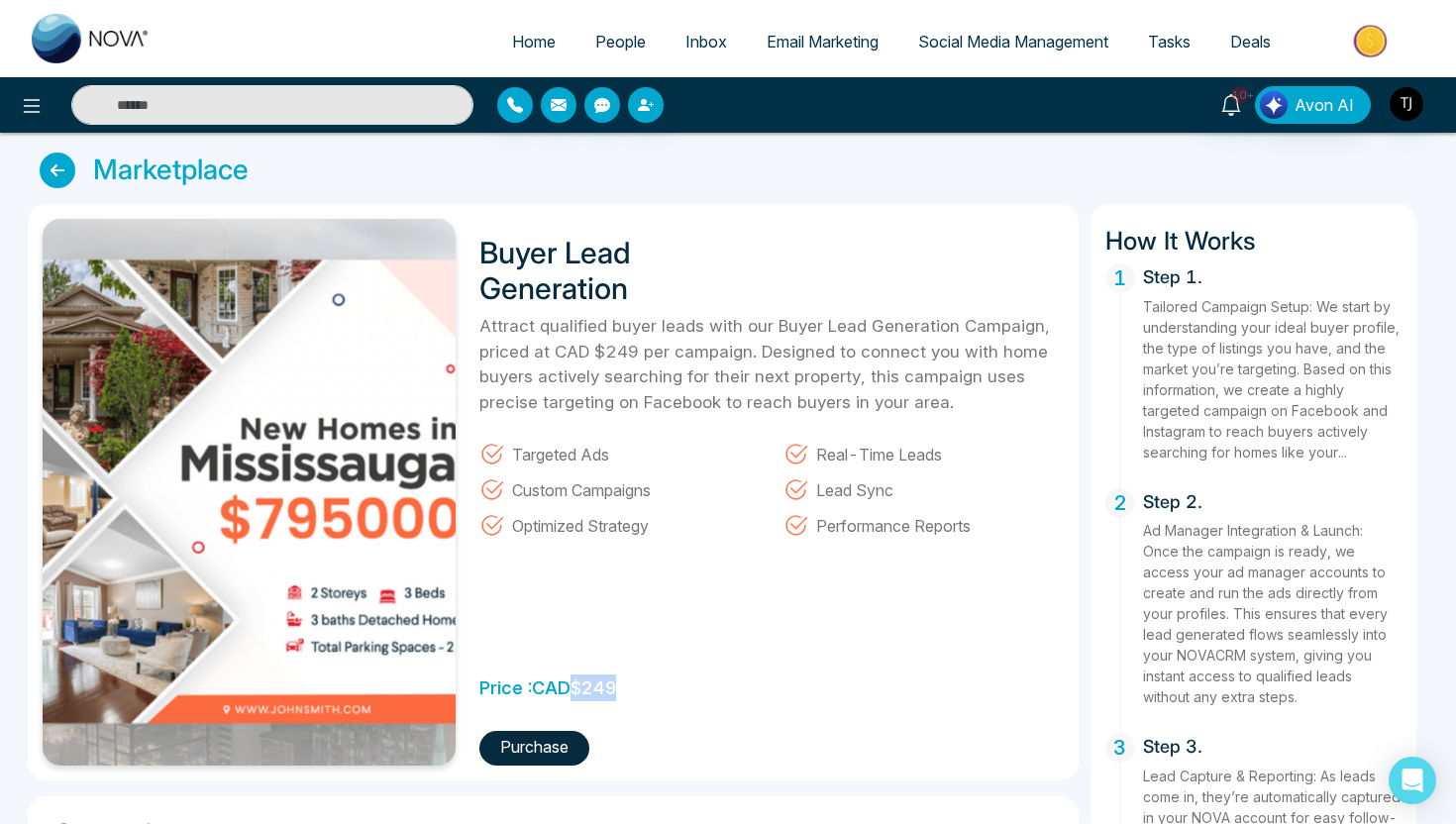 drag, startPoint x: 573, startPoint y: 688, endPoint x: 624, endPoint y: 691, distance: 51.088159 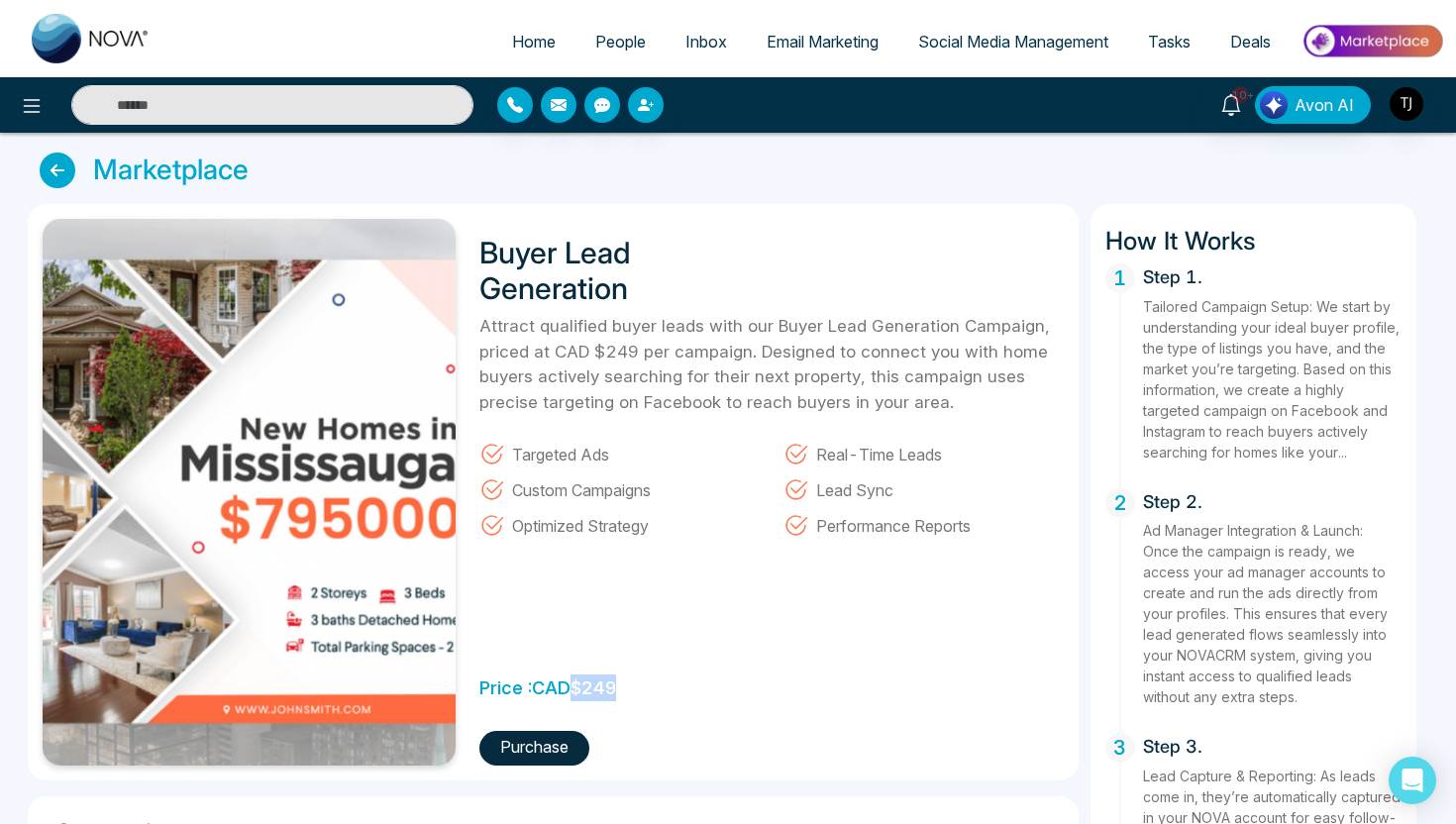 click on "Price :  CAD  $ 249" at bounding box center [548, 682] 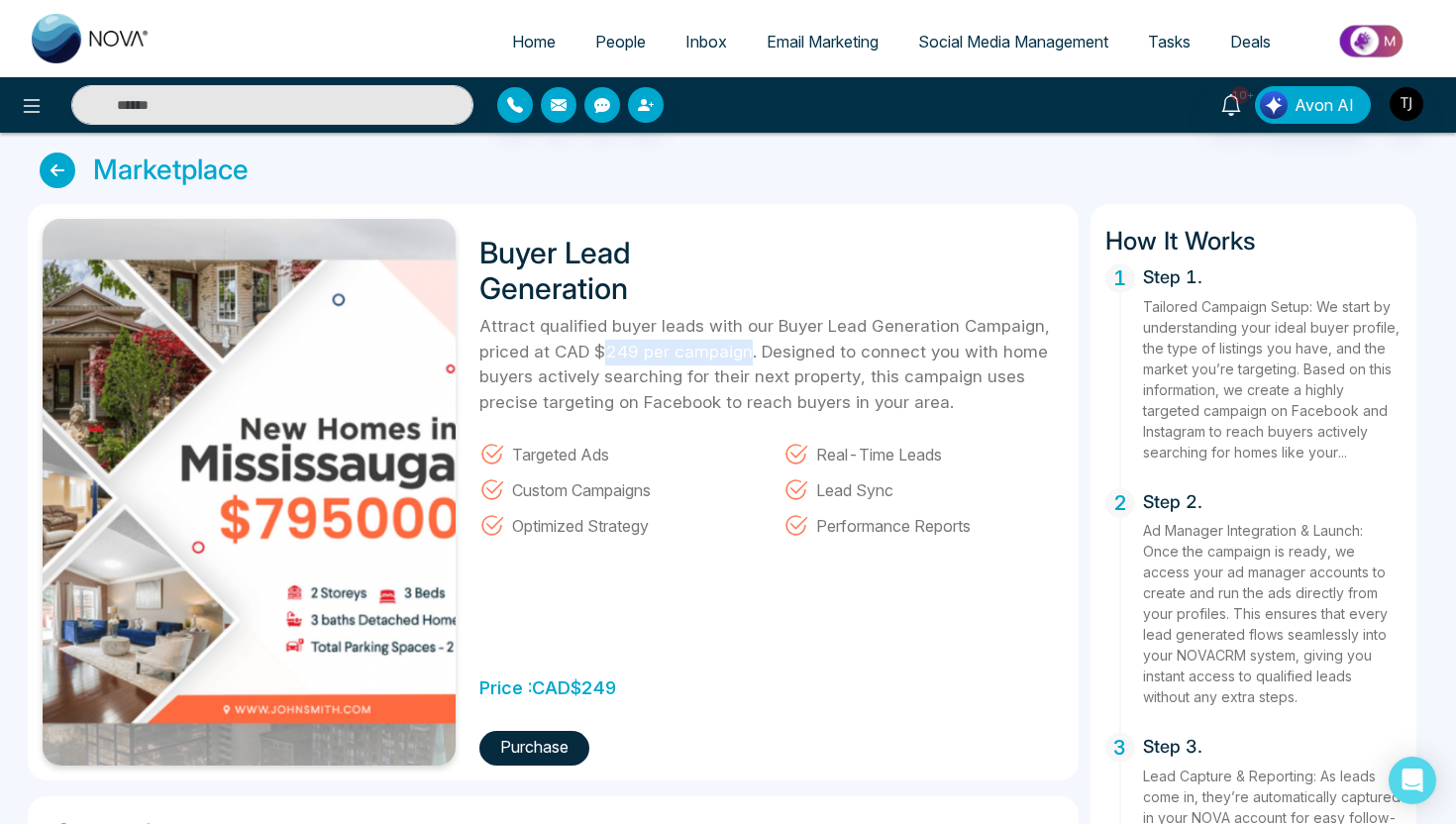 drag, startPoint x: 605, startPoint y: 355, endPoint x: 748, endPoint y: 349, distance: 143.12582 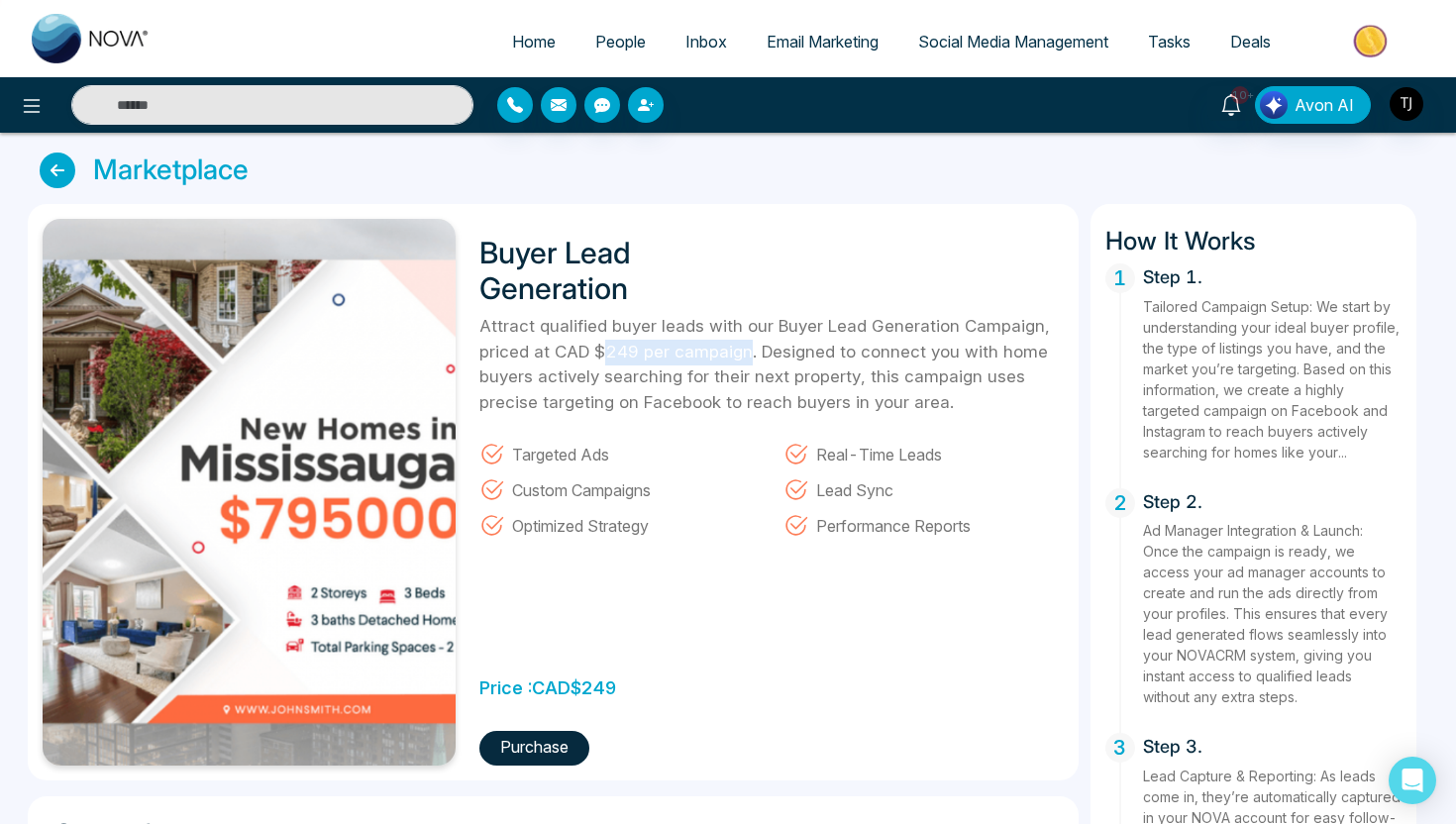 click on "Attract qualified buyer leads with our Buyer Lead Generation Campaign, priced at CAD $249 per campaign. Designed to connect you with home buyers actively searching for their next property, this campaign uses precise targeting on Facebook to reach buyers in your area." at bounding box center [771, 364] 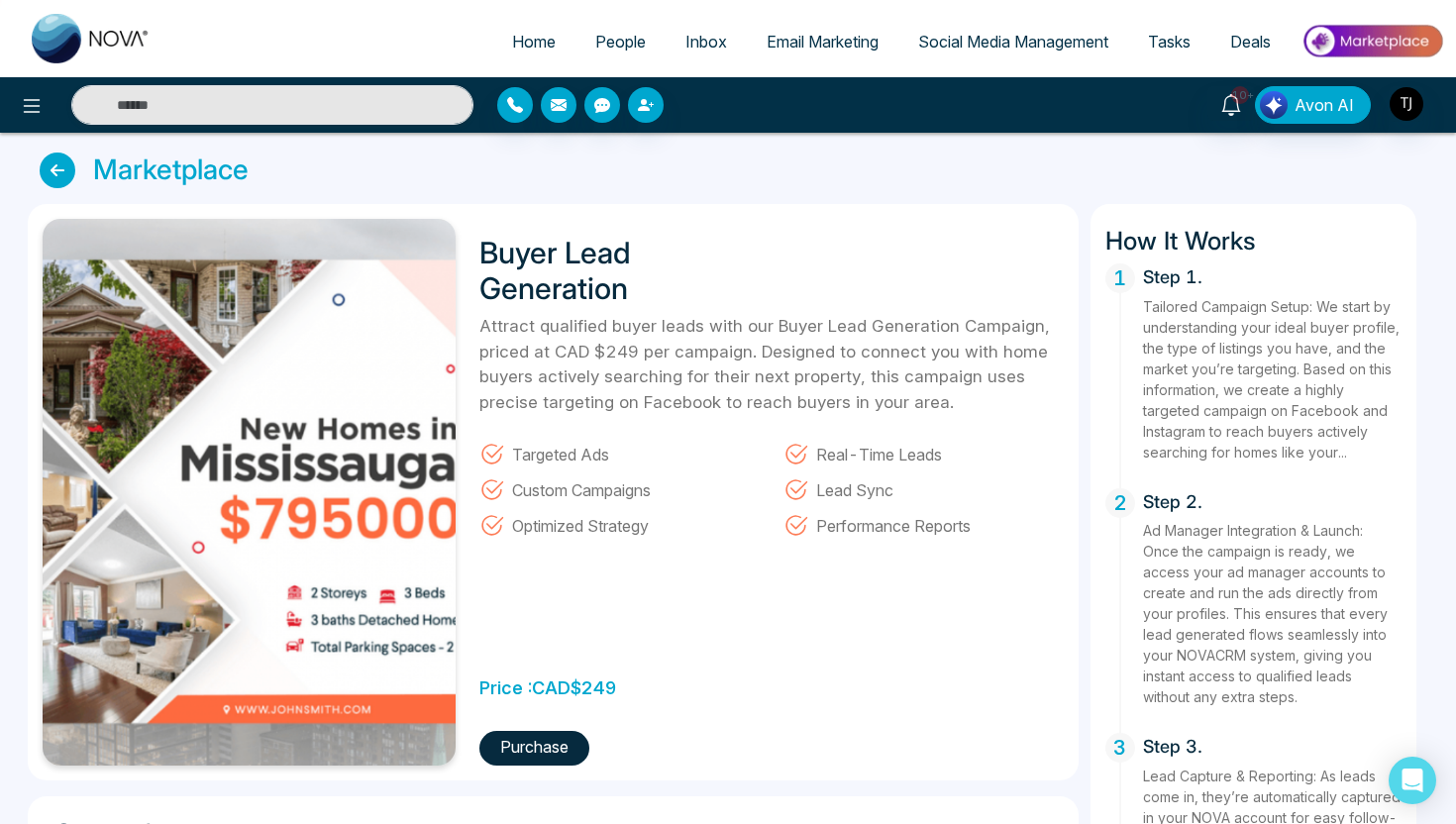 click on "Optimized Strategy" at bounding box center (619, 520) 